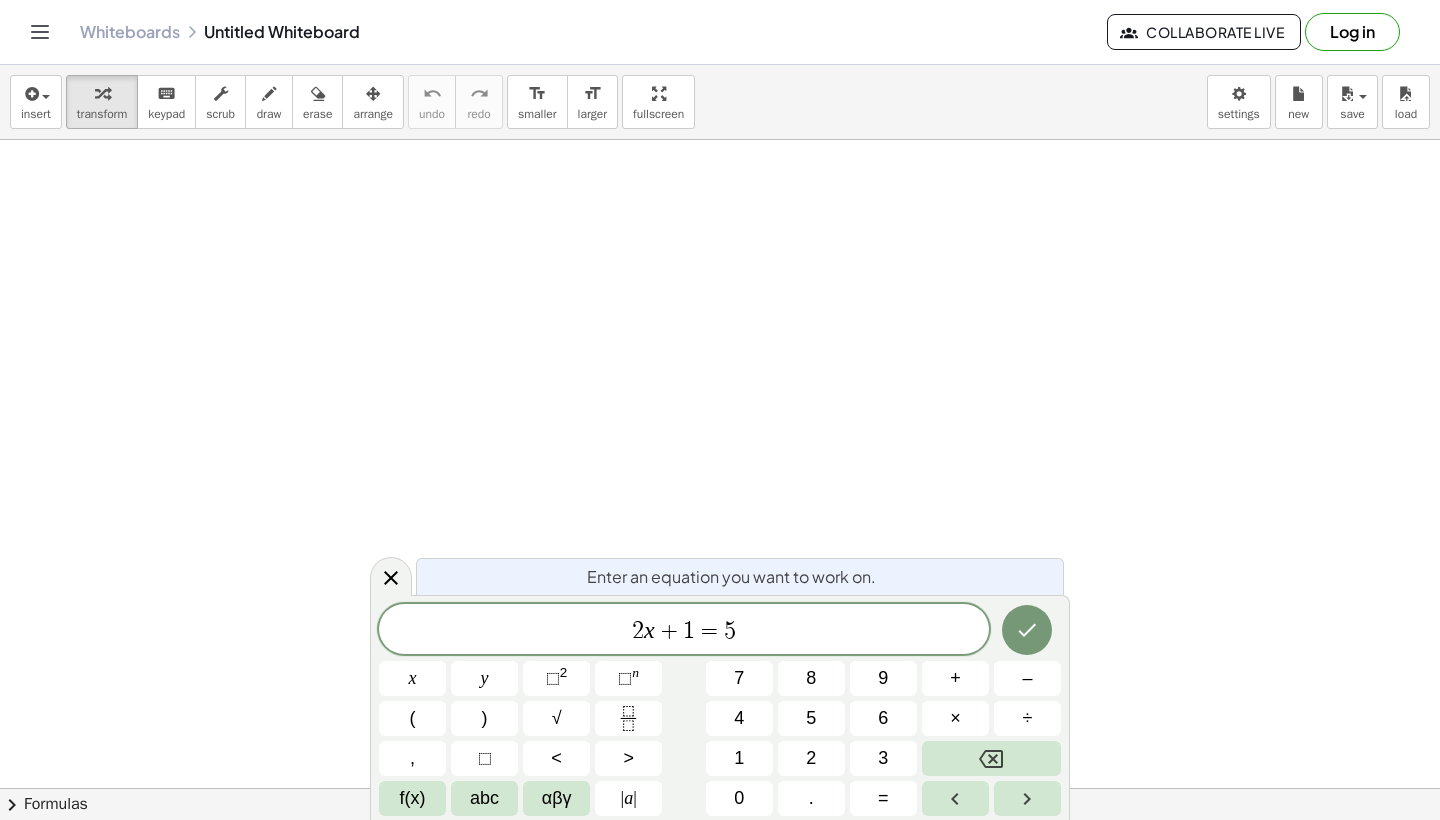 scroll, scrollTop: 0, scrollLeft: 0, axis: both 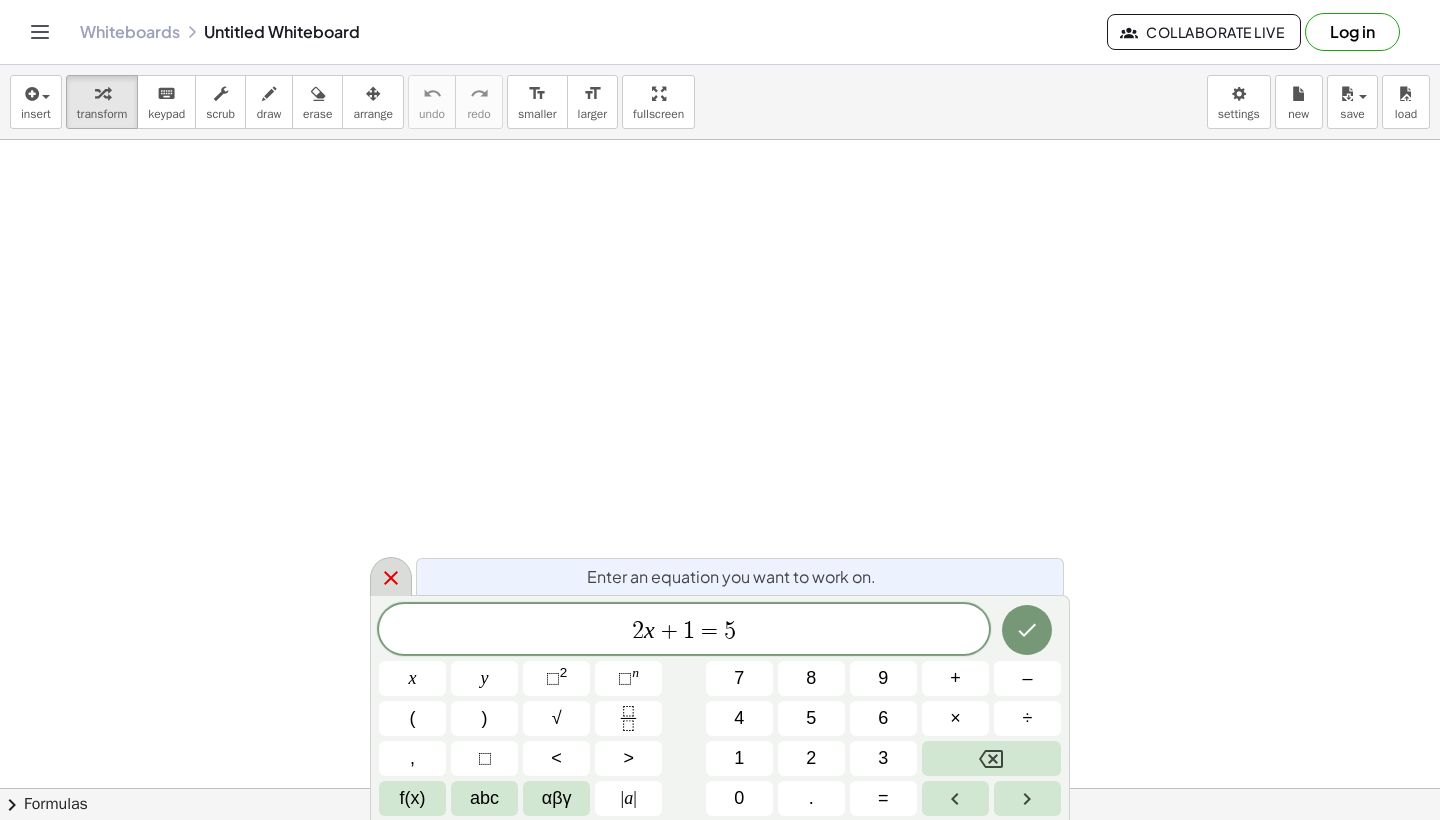 click 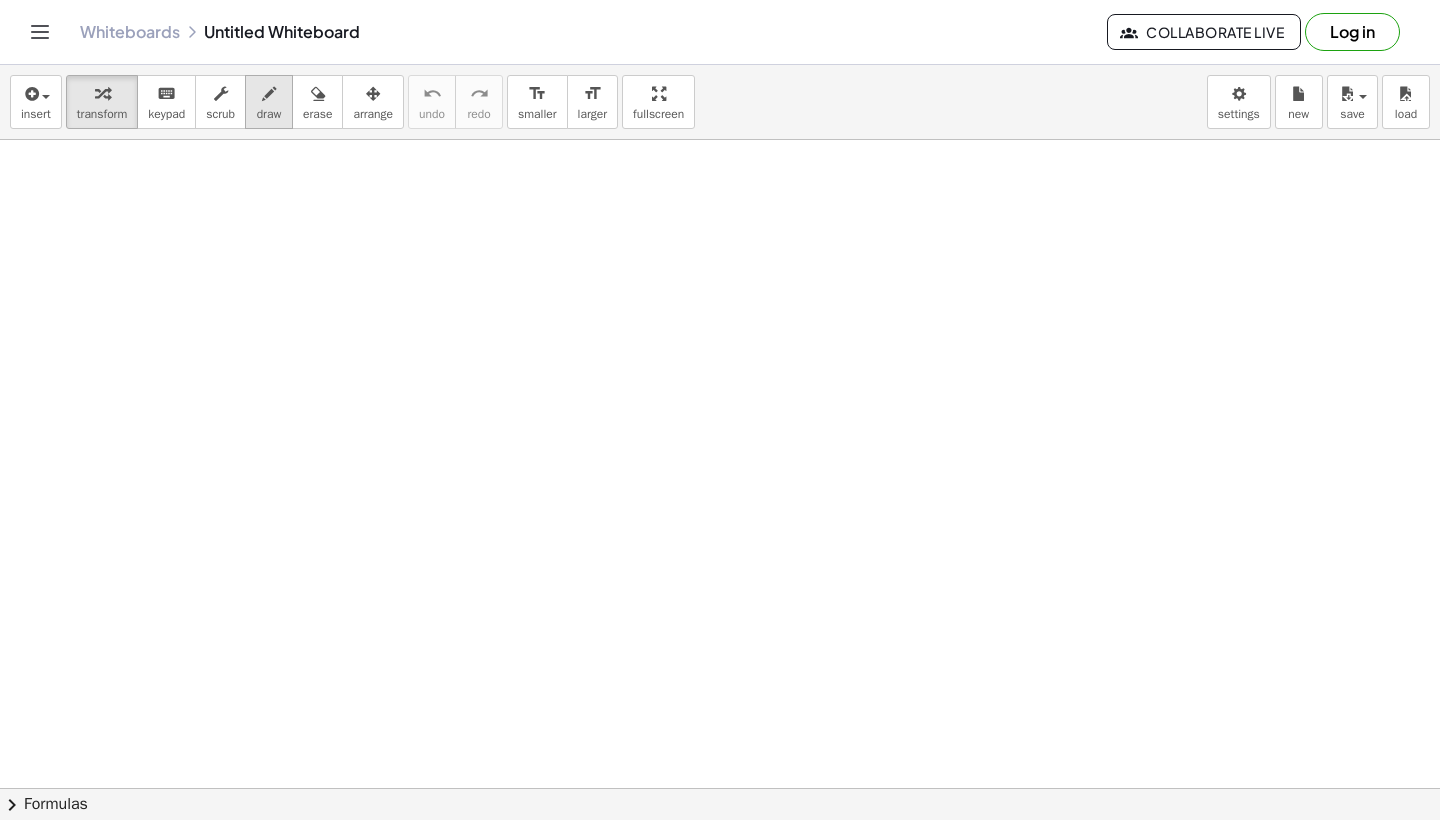 click at bounding box center (269, 94) 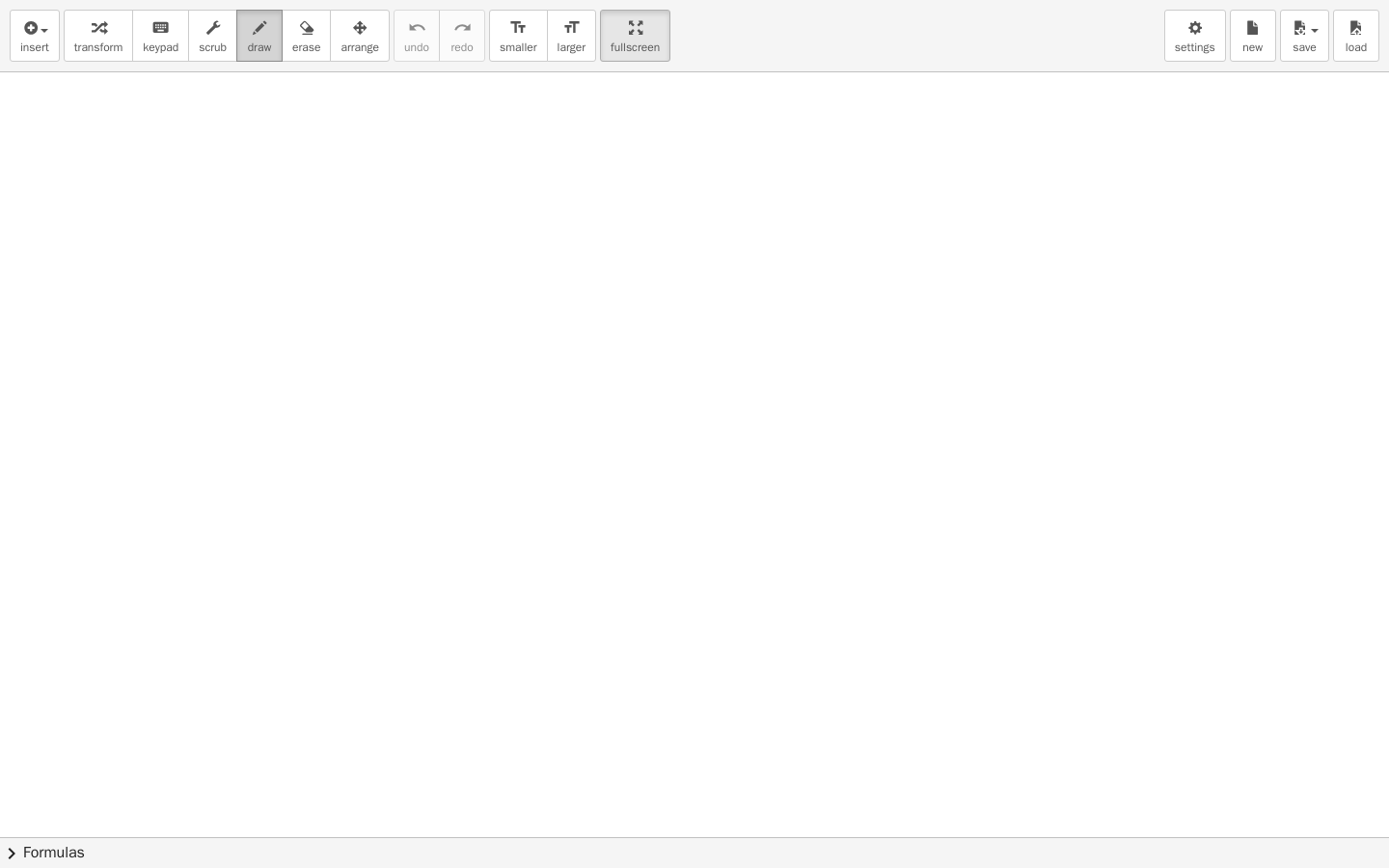 click at bounding box center [259, 28] 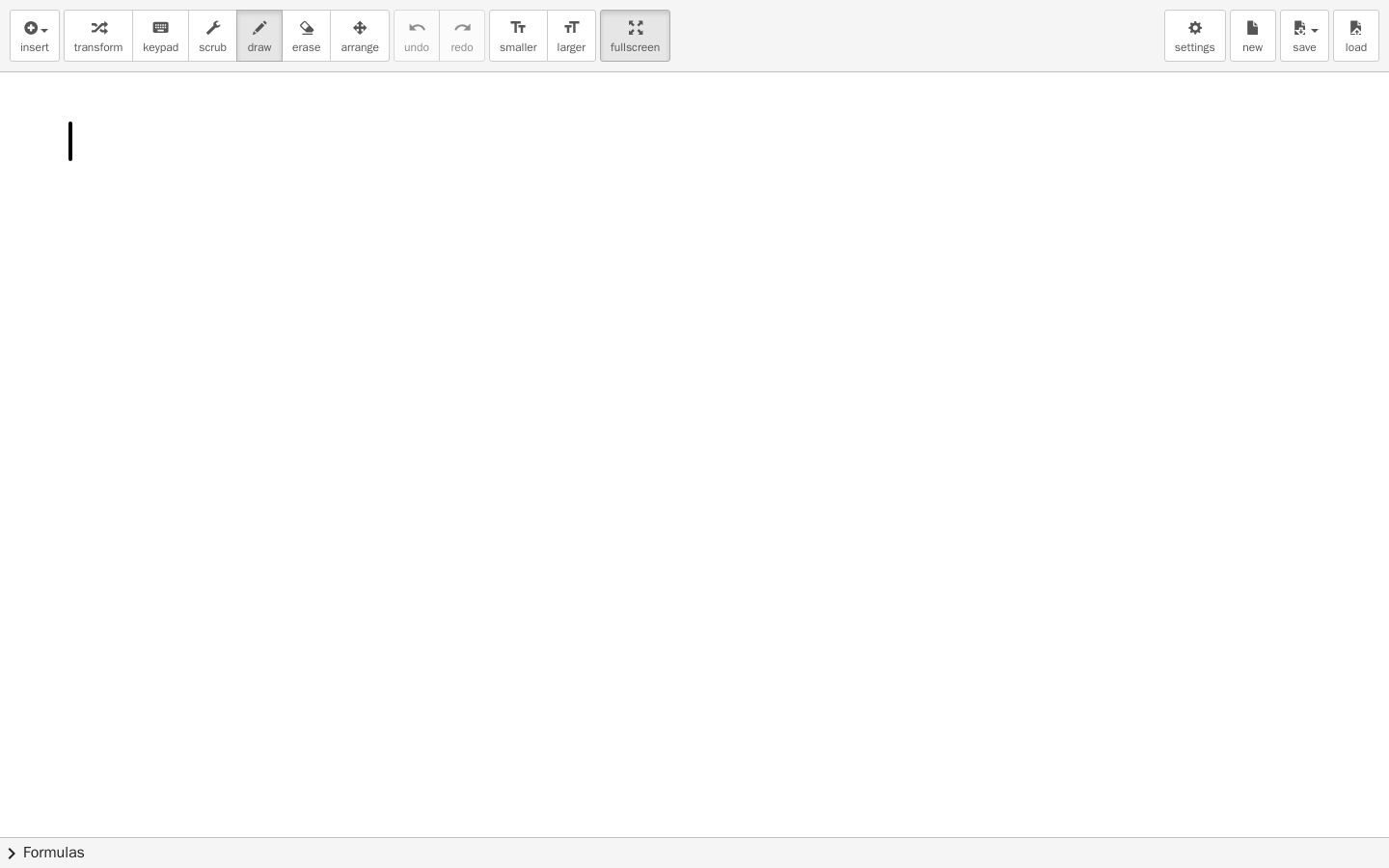 drag, startPoint x: 70, startPoint y: 123, endPoint x: 70, endPoint y: 160, distance: 37 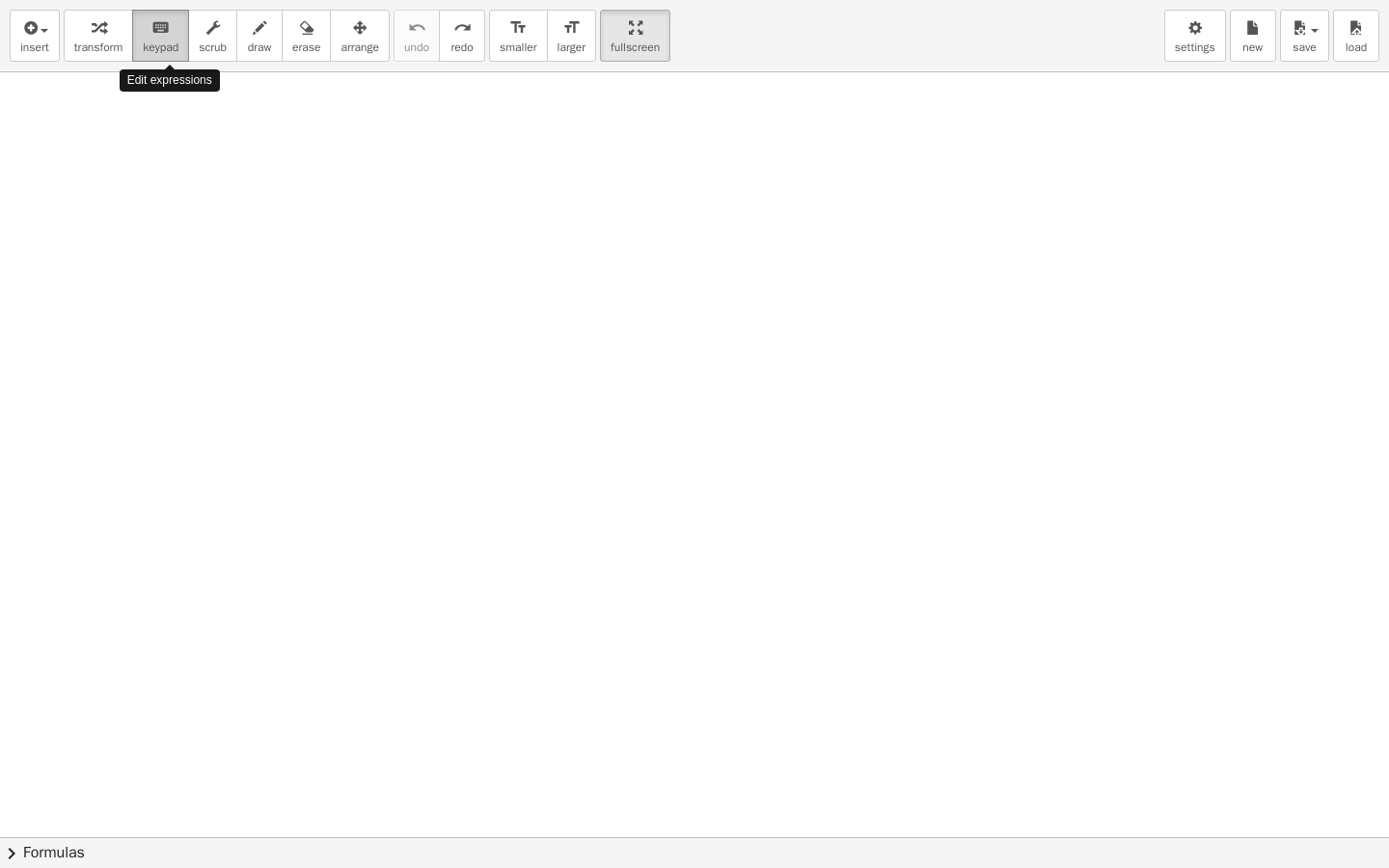 click on "keyboard keypad" at bounding box center (160, 36) 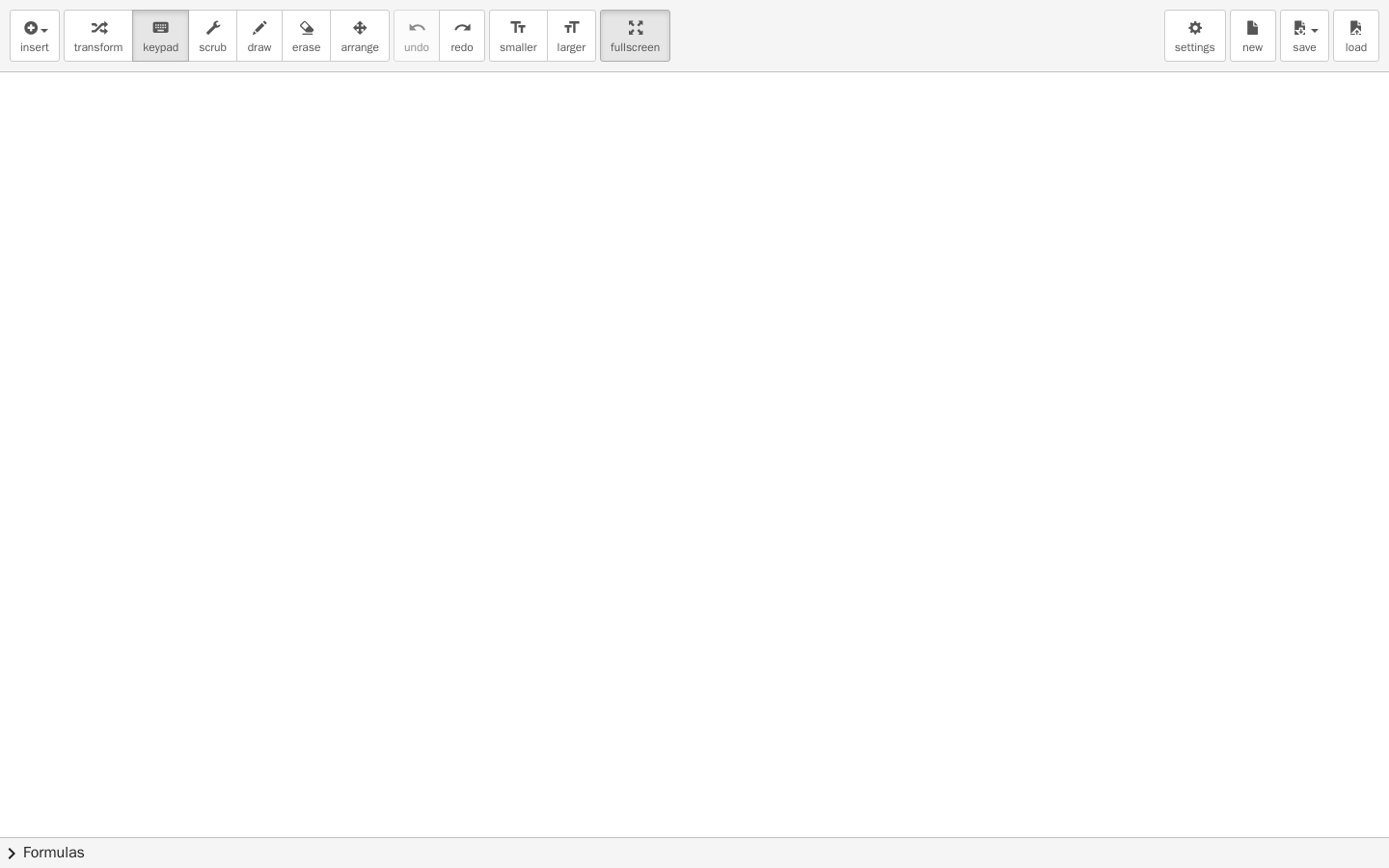 click at bounding box center [694, 692] 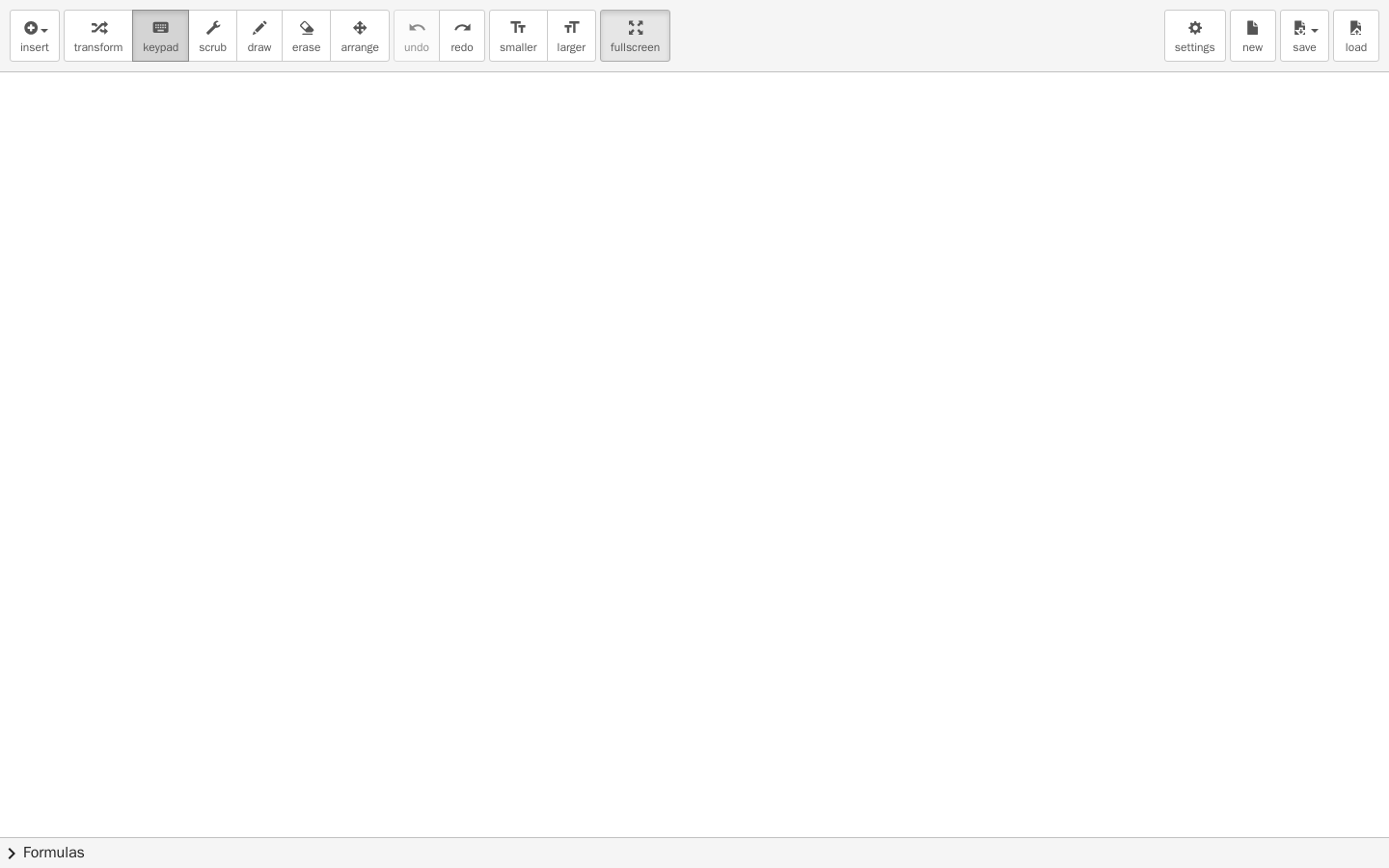 click on "keypad" at bounding box center (160, 47) 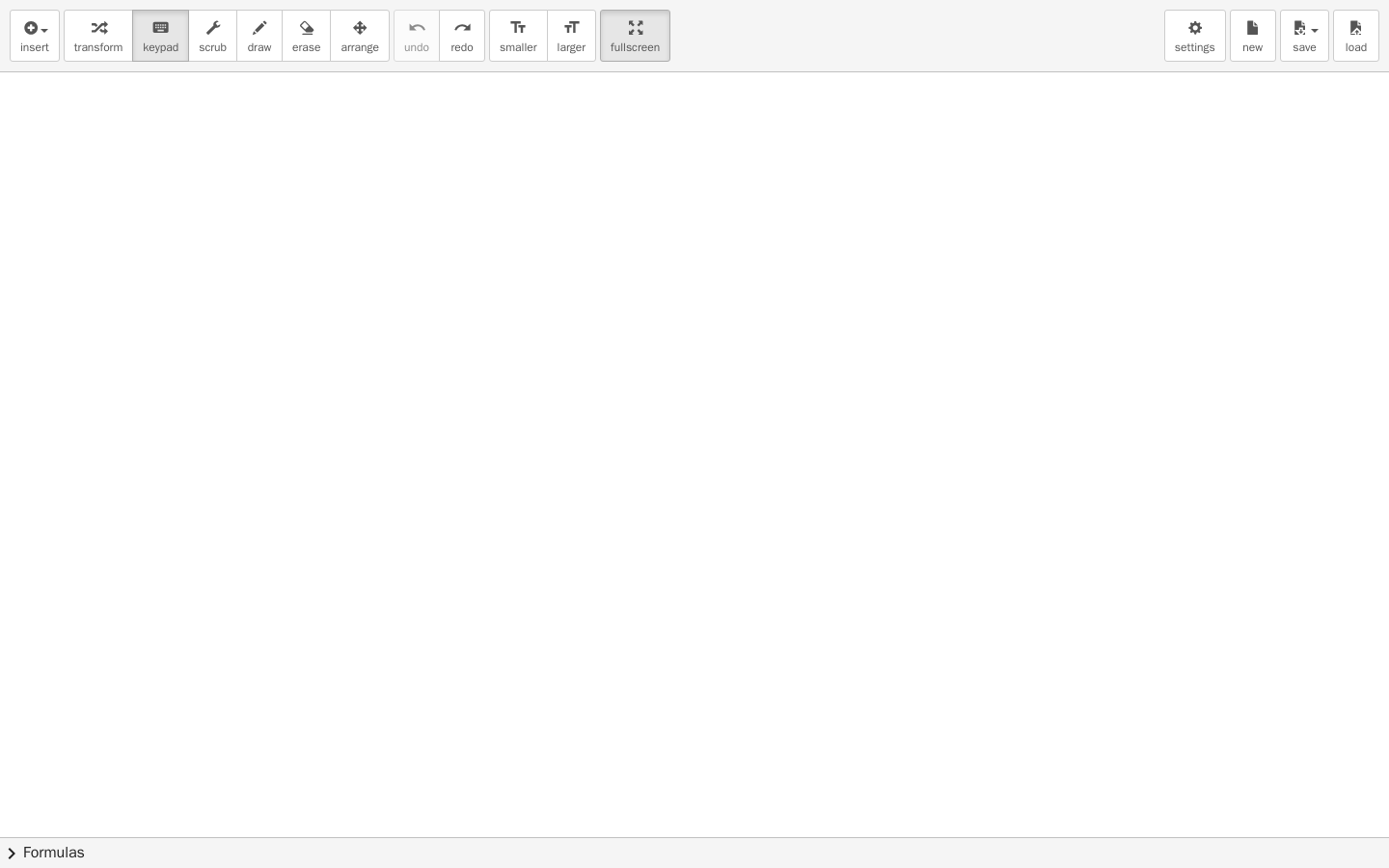click at bounding box center [694, 692] 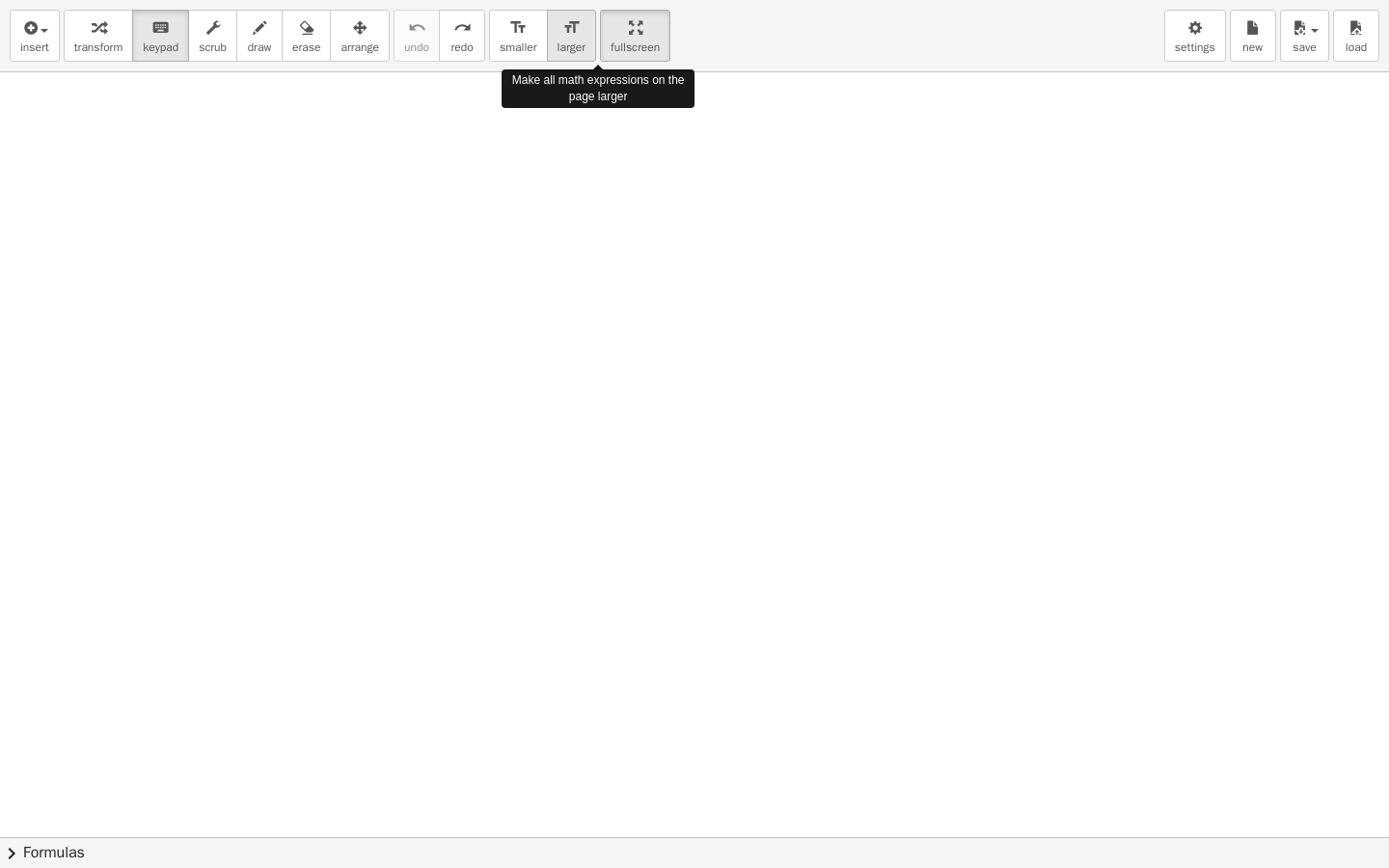 click on "format_size" at bounding box center [571, 28] 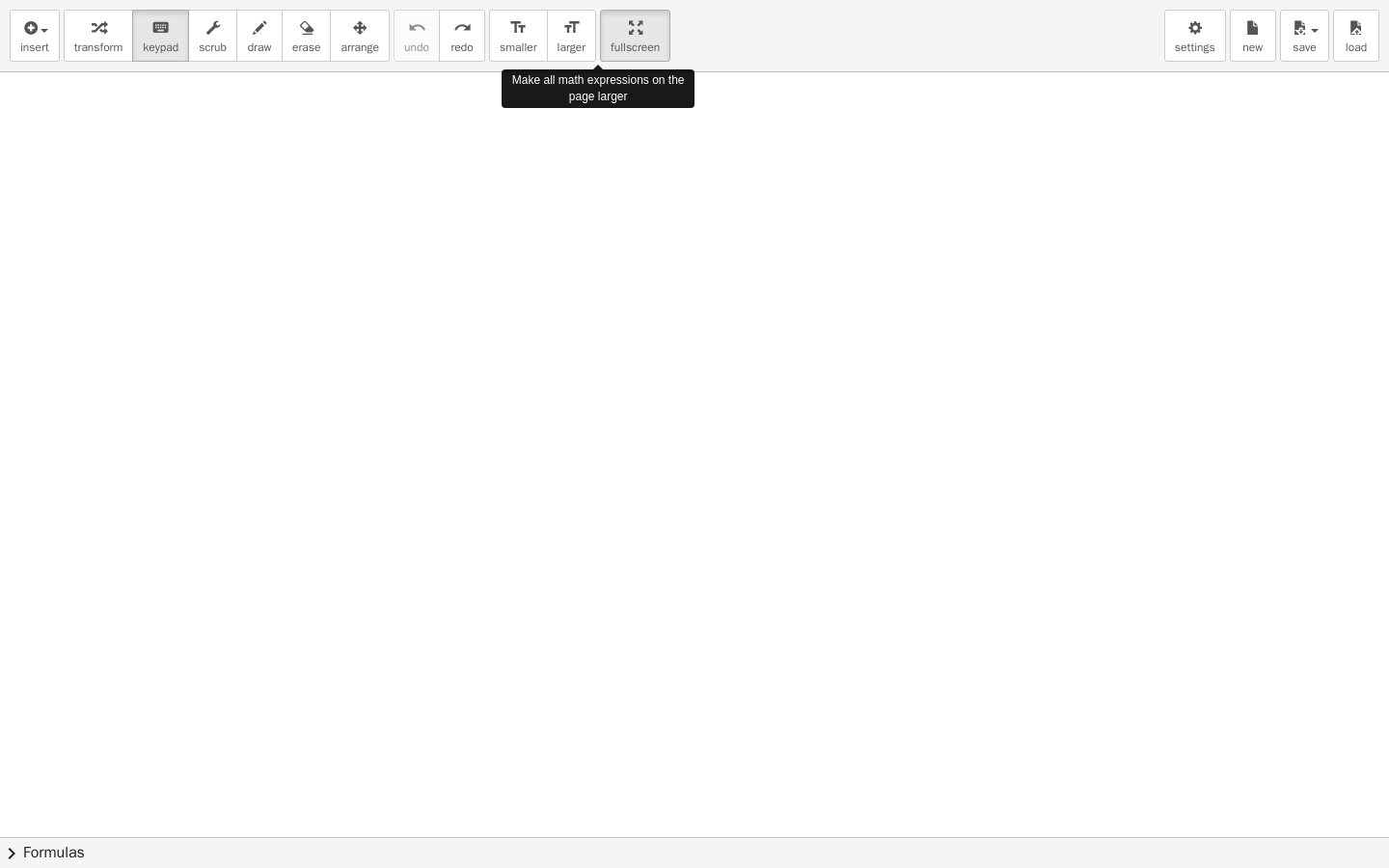 click at bounding box center [694, 692] 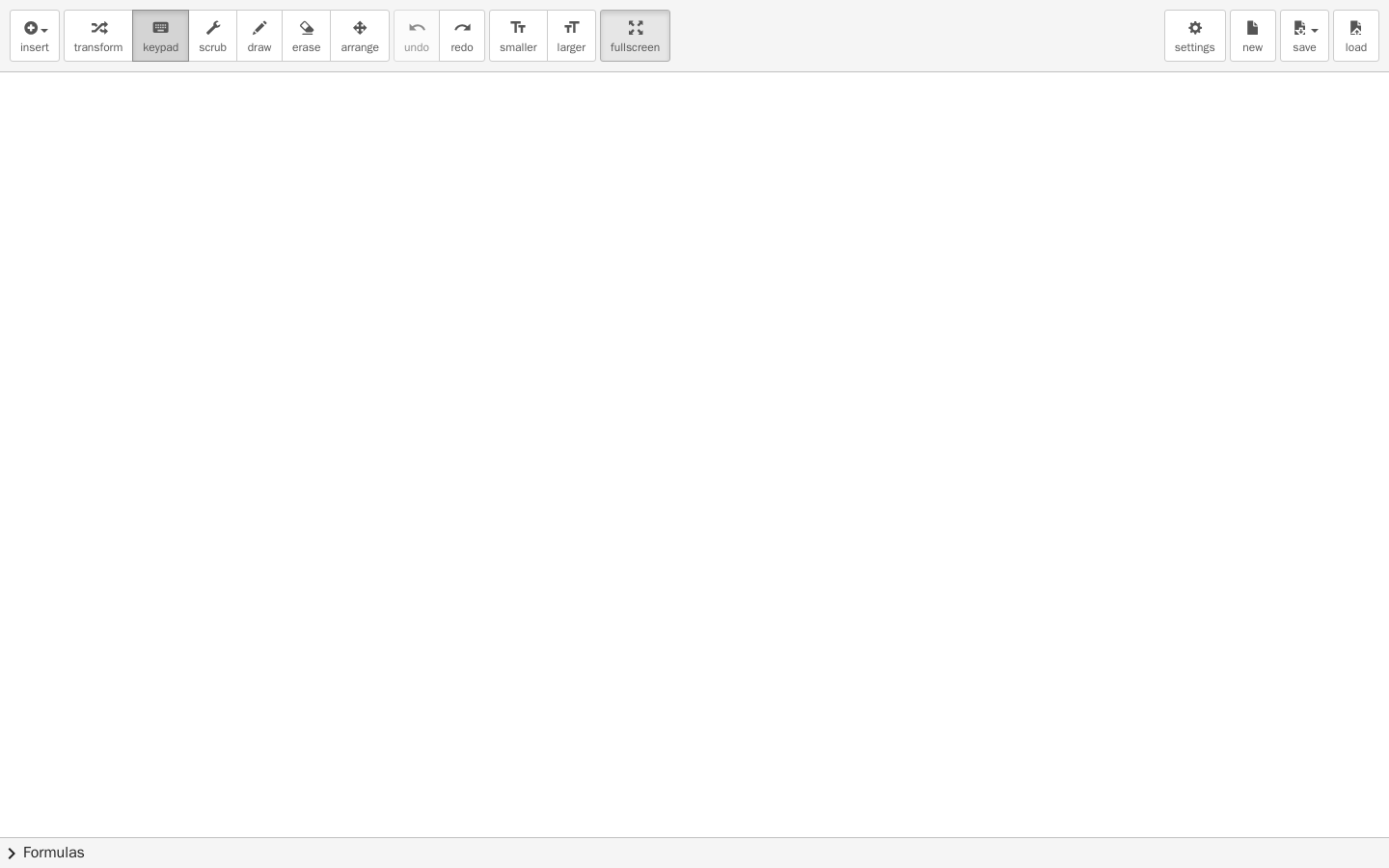 click on "keyboard" at bounding box center [160, 27] 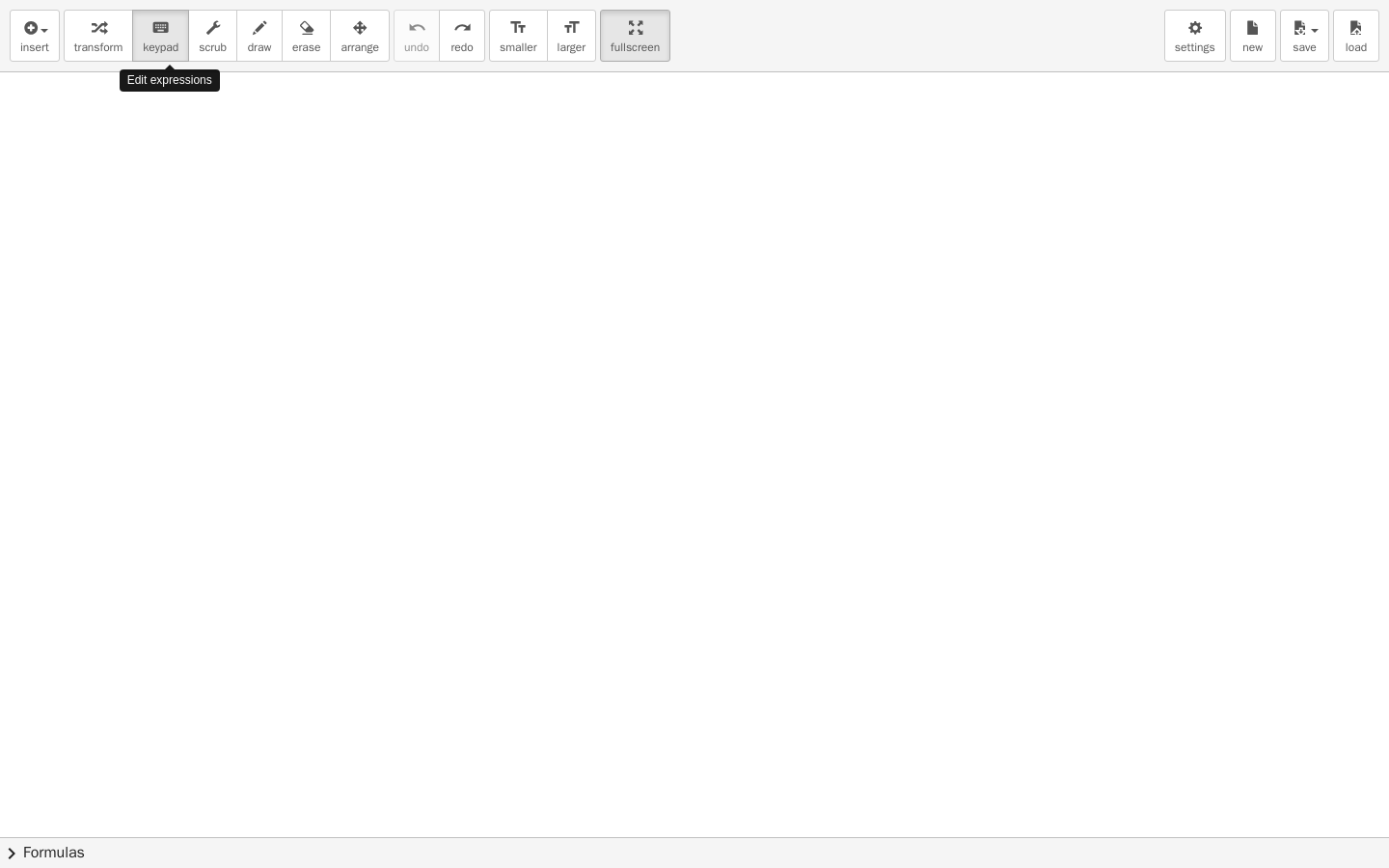 click at bounding box center (694, 692) 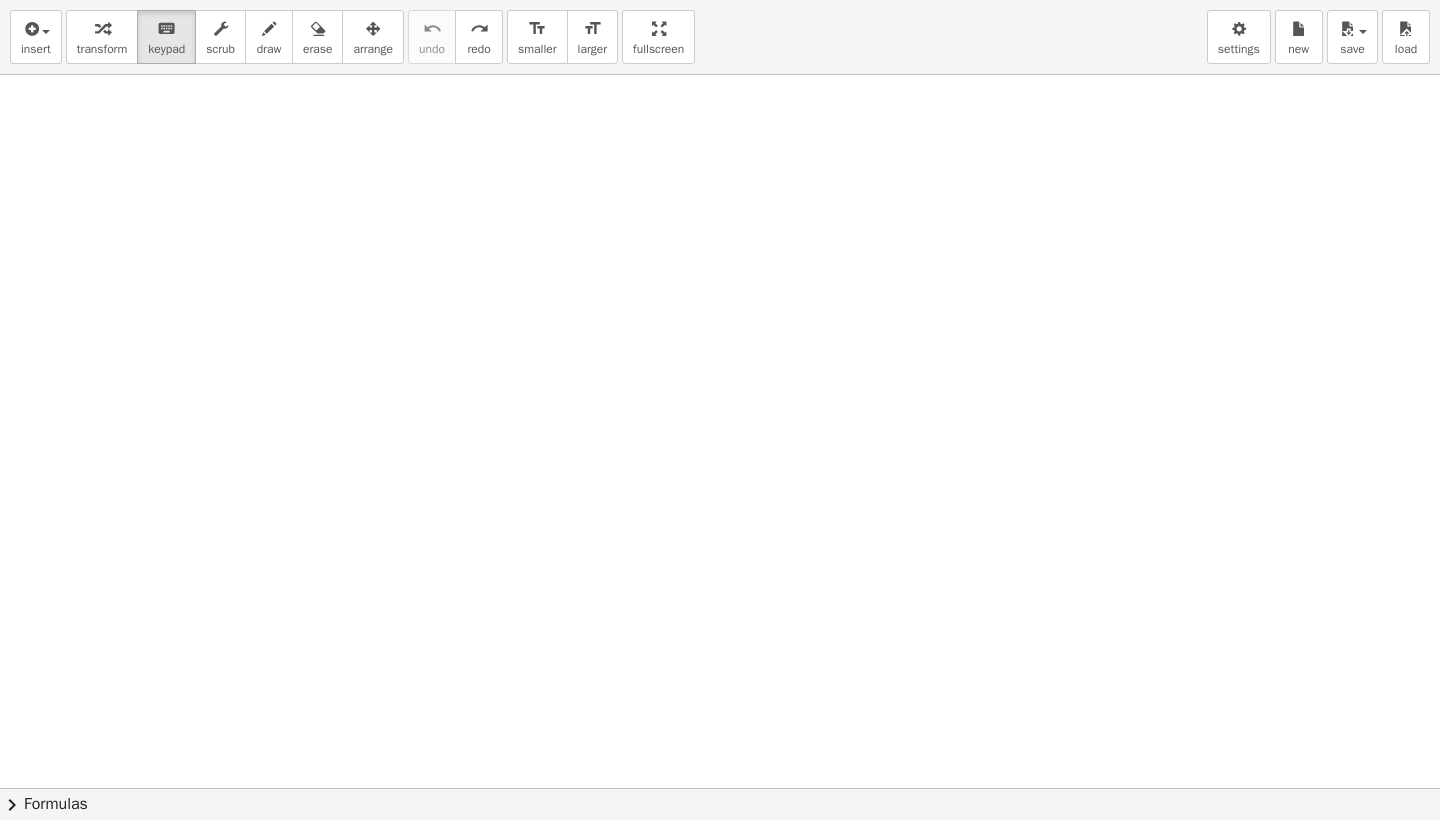 scroll, scrollTop: 168, scrollLeft: 0, axis: vertical 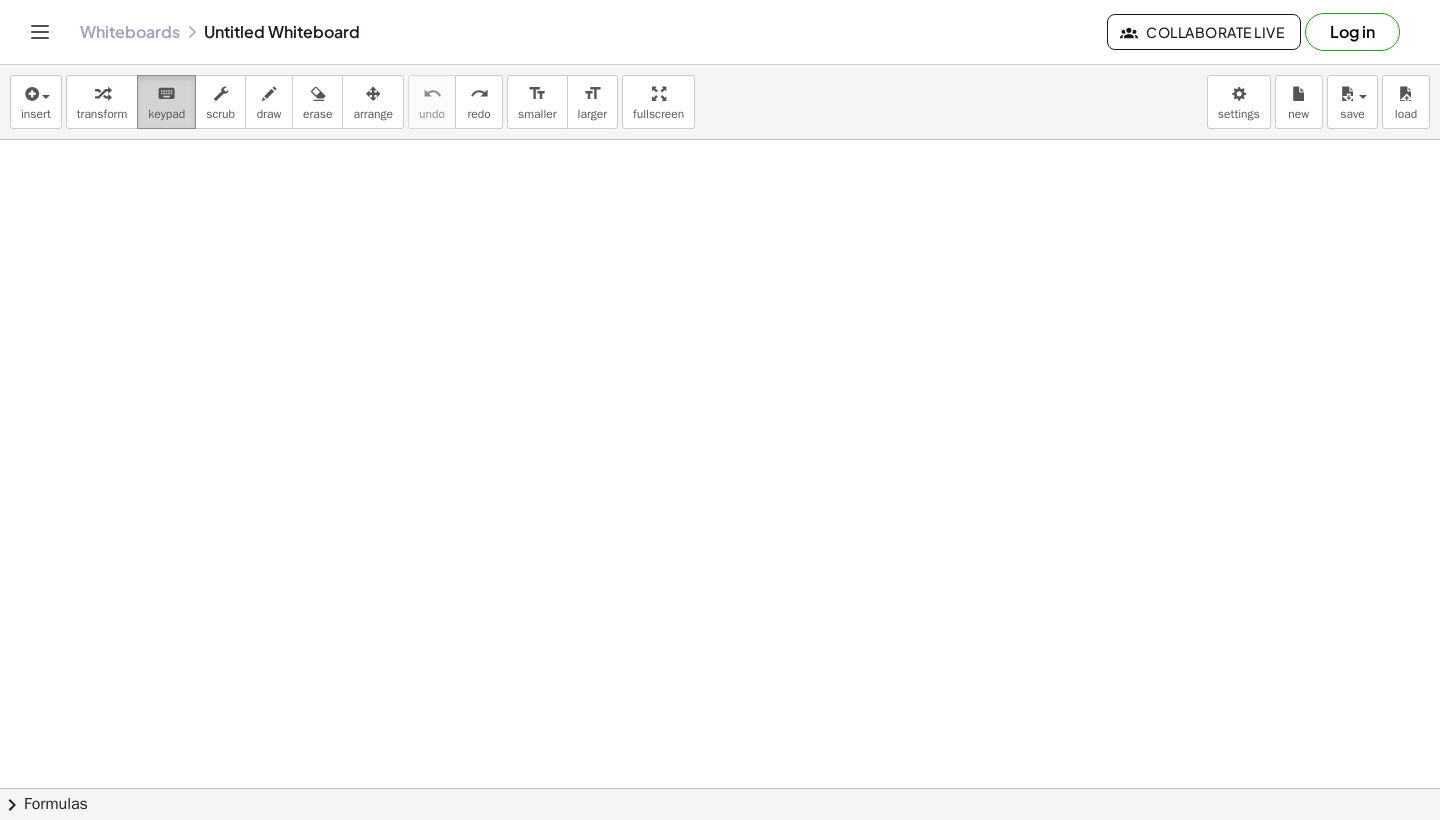 click on "keyboard" at bounding box center [166, 94] 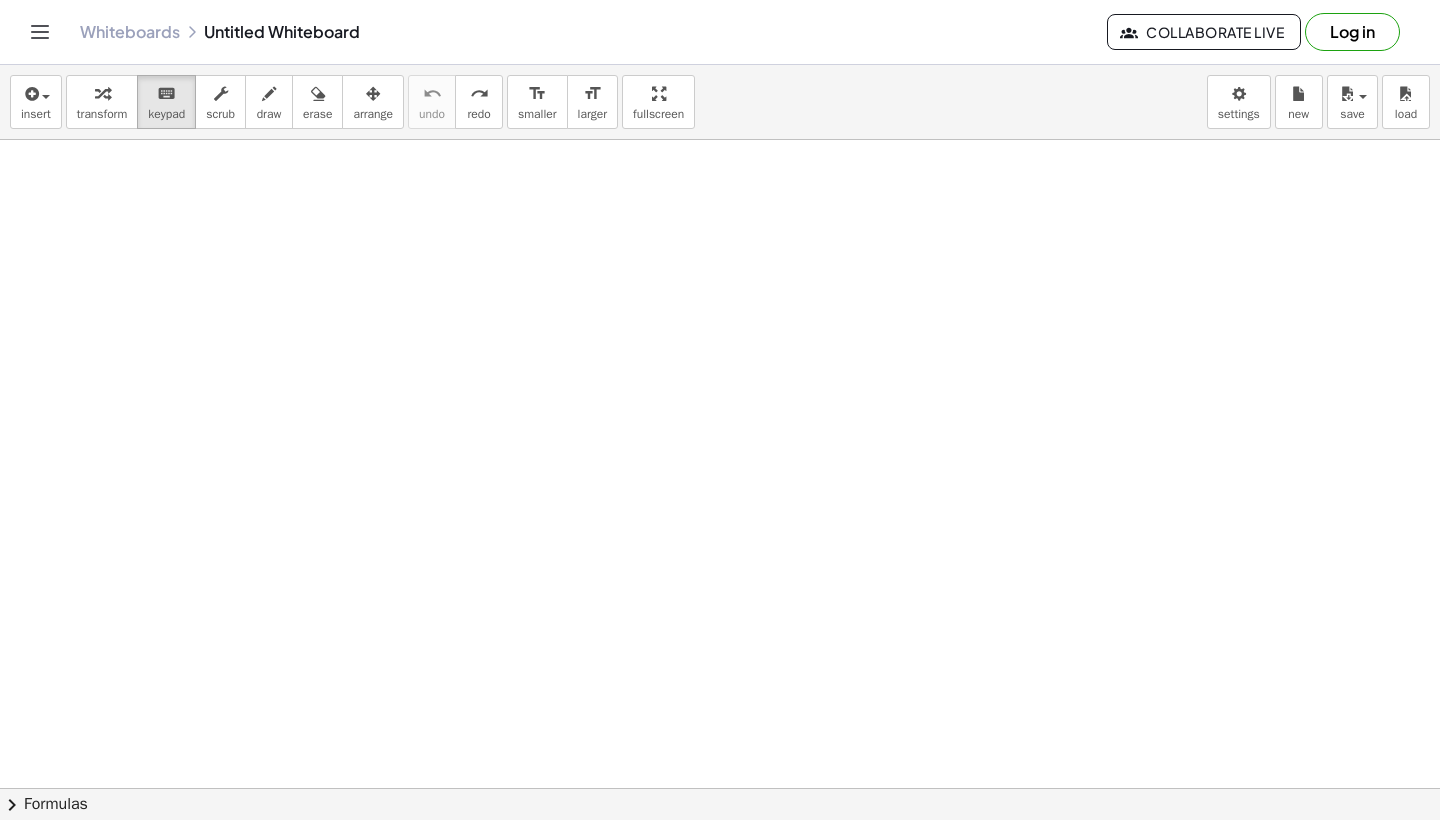 click at bounding box center (720, 685) 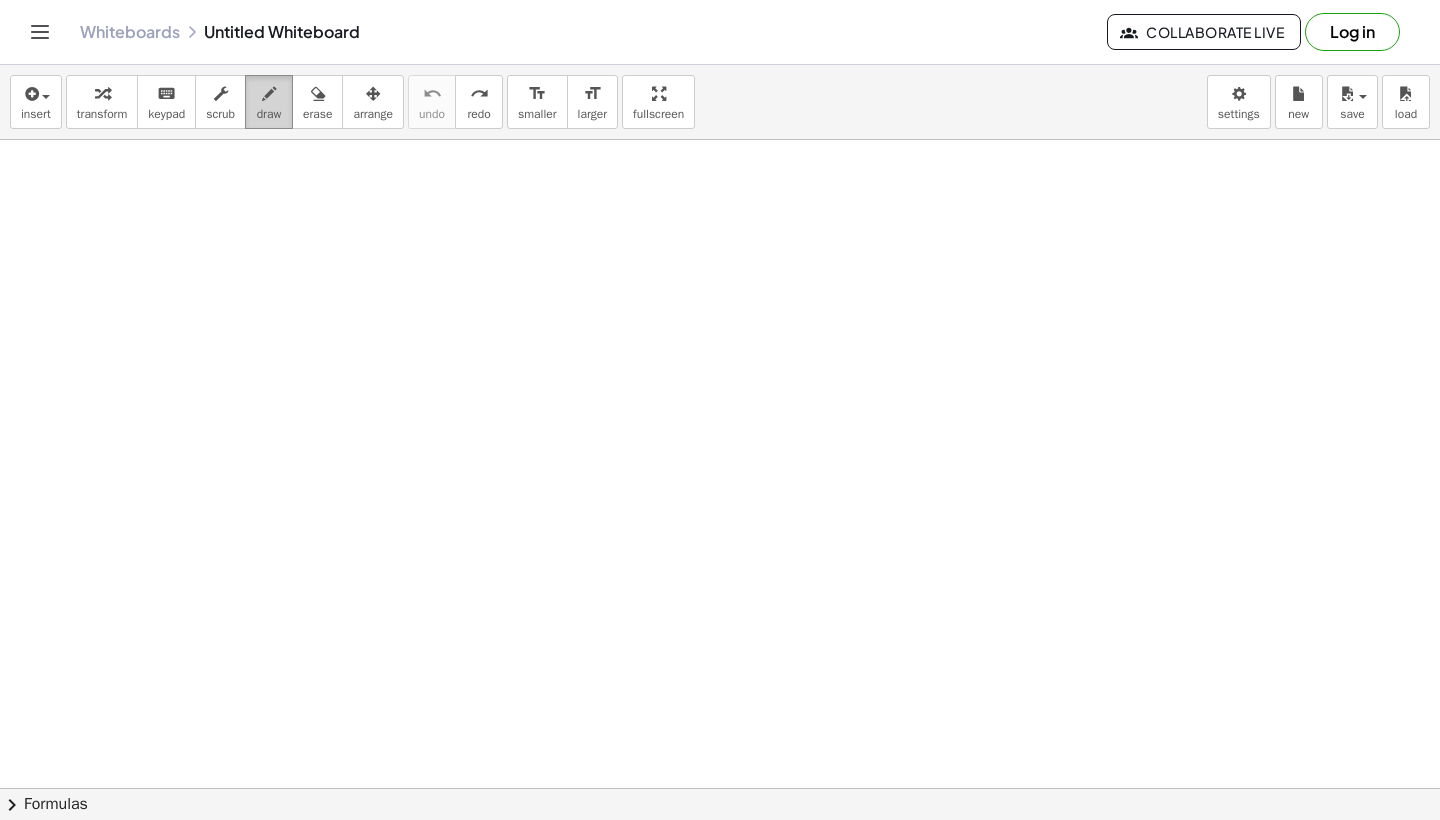click at bounding box center (269, 94) 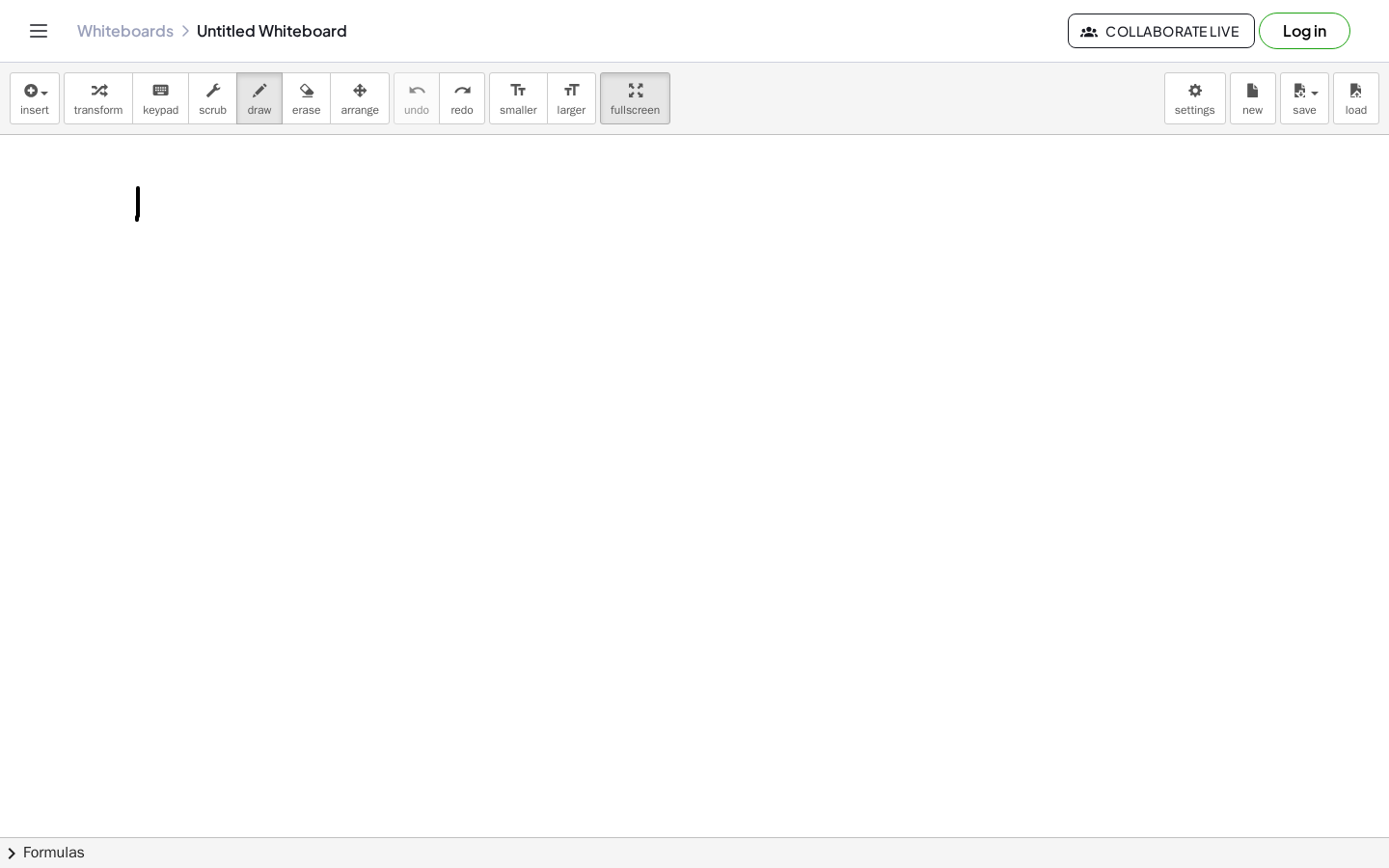 drag, startPoint x: 138, startPoint y: 125, endPoint x: 137, endPoint y: 163, distance: 38.013156 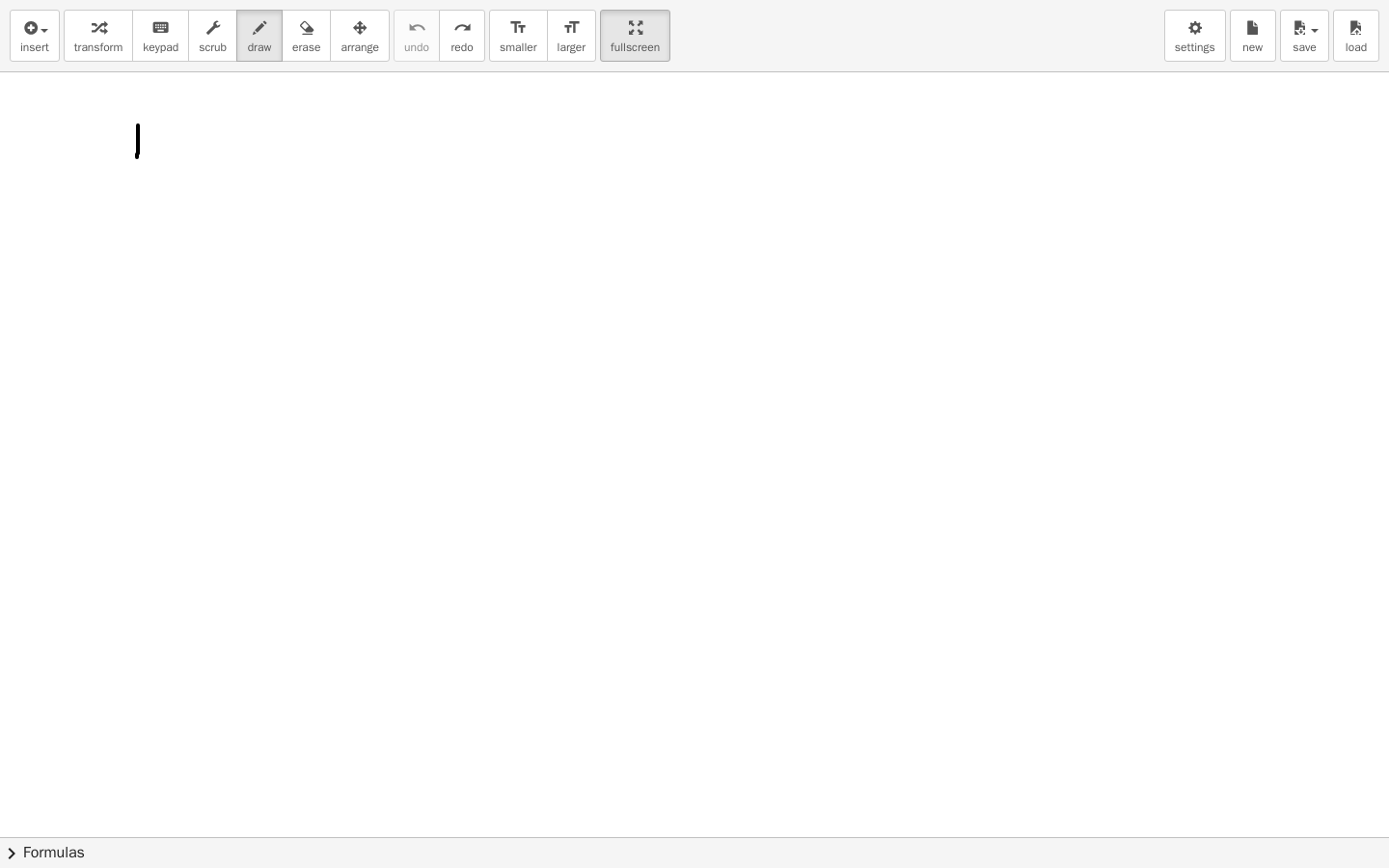 click at bounding box center (694, 675) 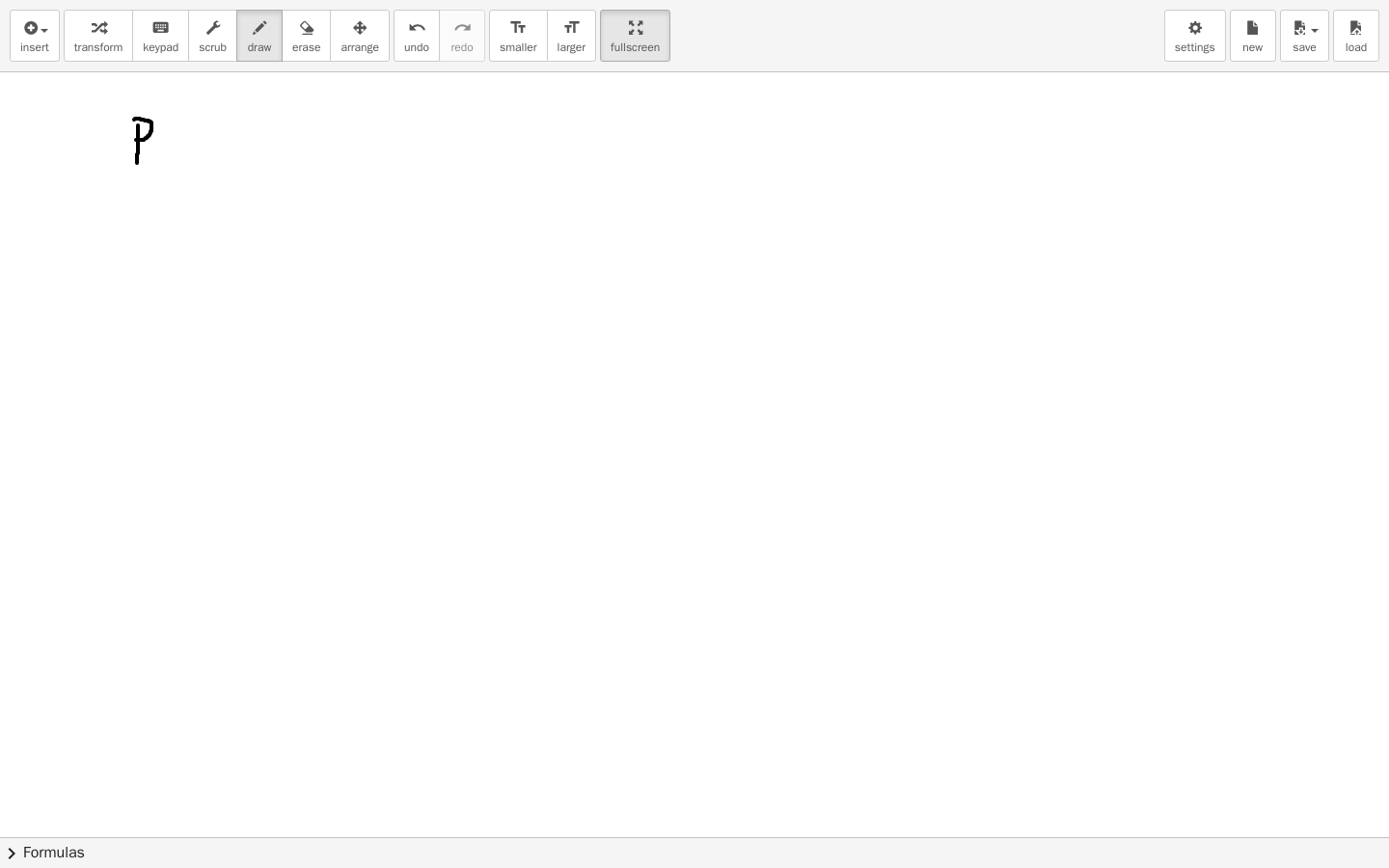 drag, startPoint x: 136, startPoint y: 140, endPoint x: 133, endPoint y: 121, distance: 19.23538 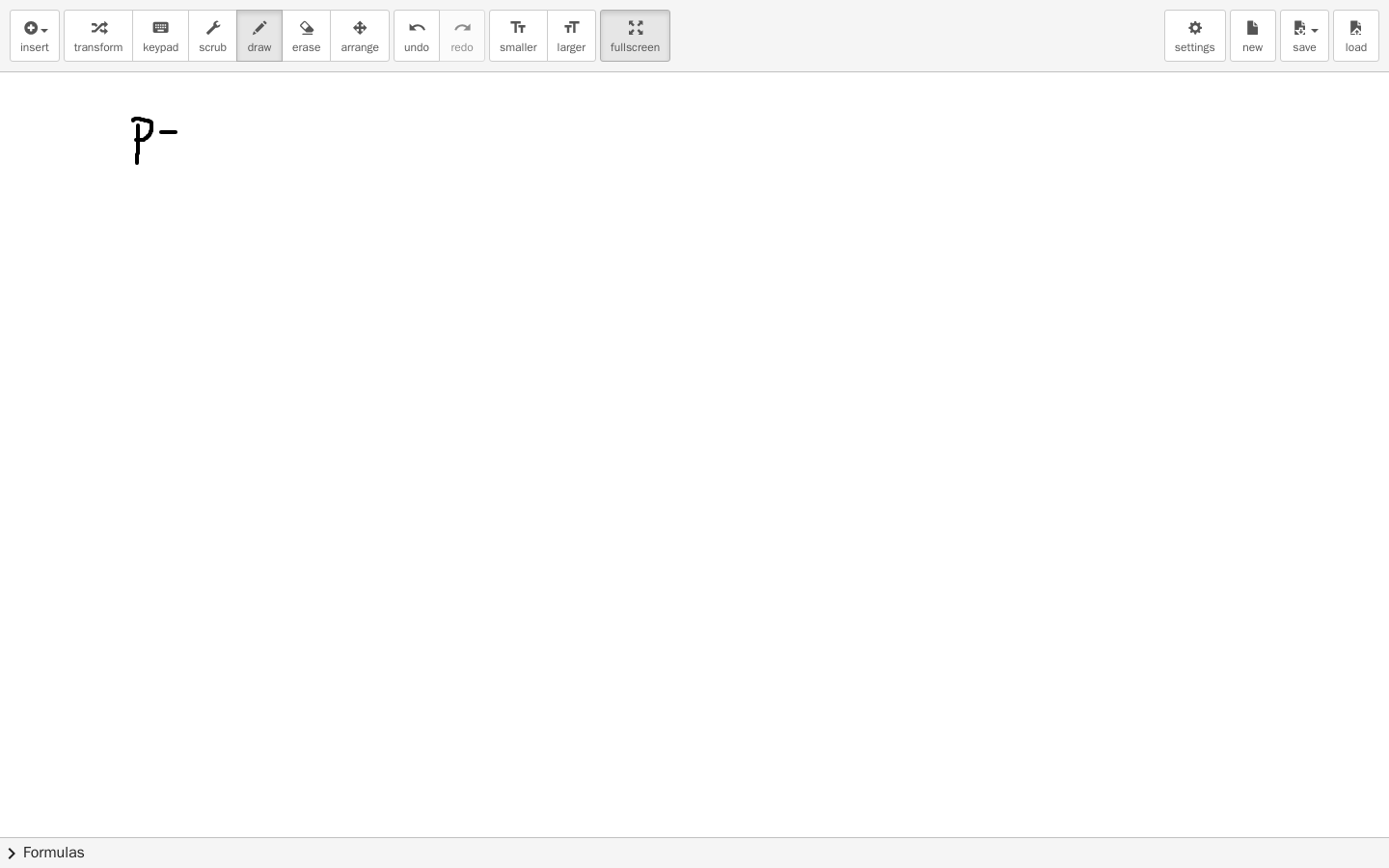 drag, startPoint x: 161, startPoint y: 132, endPoint x: 179, endPoint y: 132, distance: 18 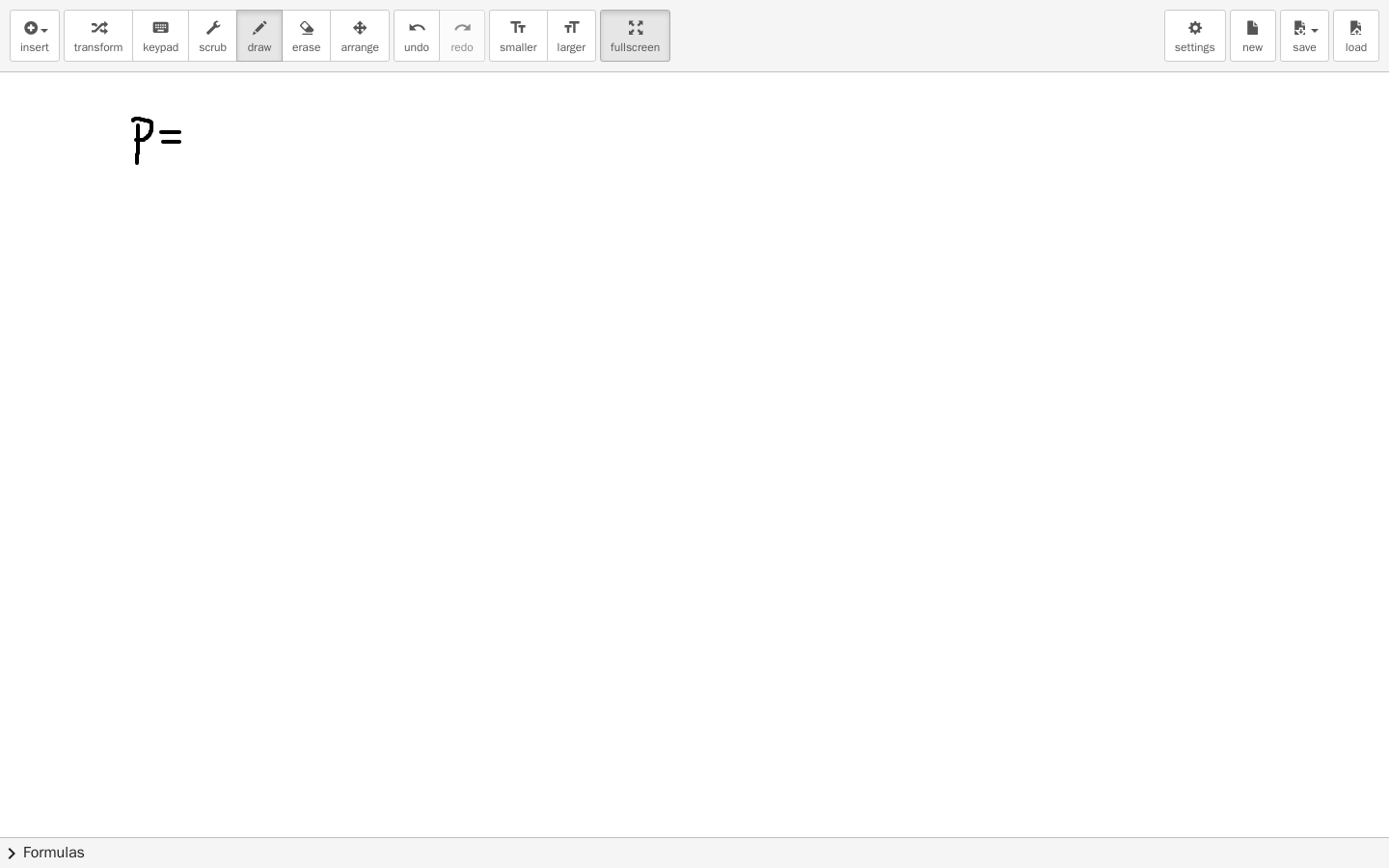 drag, startPoint x: 163, startPoint y: 142, endPoint x: 180, endPoint y: 142, distance: 17 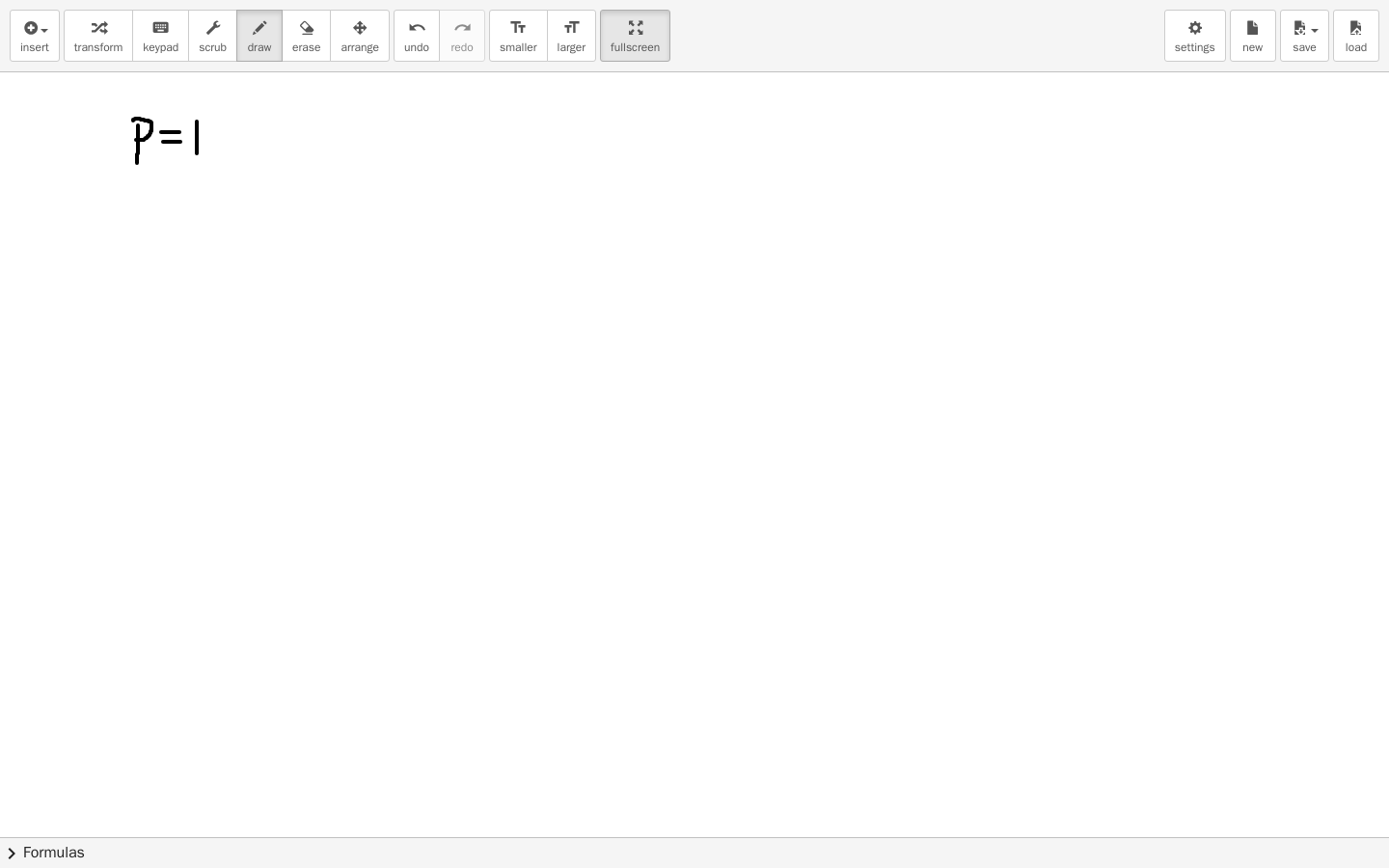 drag, startPoint x: 197, startPoint y: 122, endPoint x: 197, endPoint y: 158, distance: 36 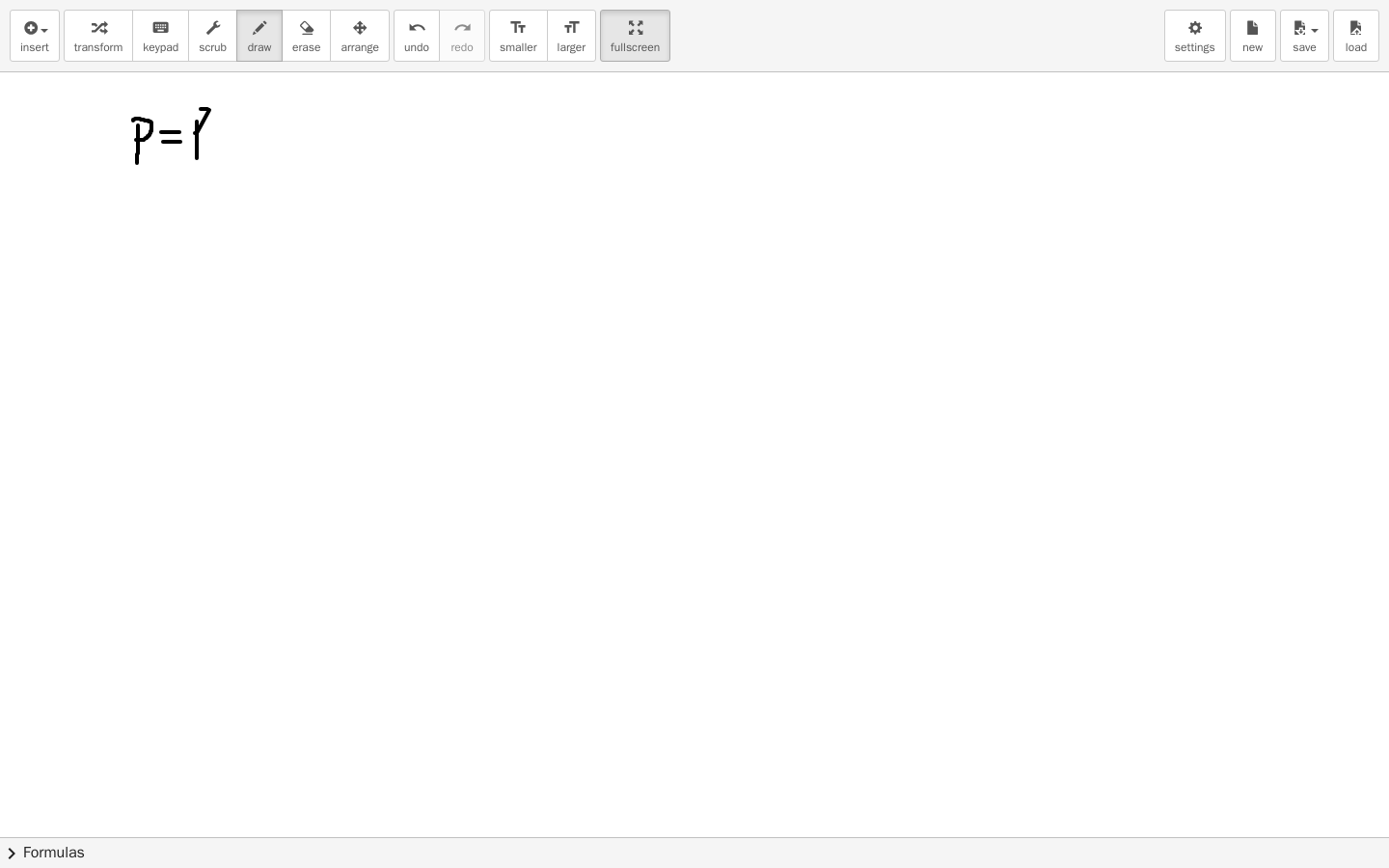 drag, startPoint x: 195, startPoint y: 133, endPoint x: 200, endPoint y: 109, distance: 24.515301 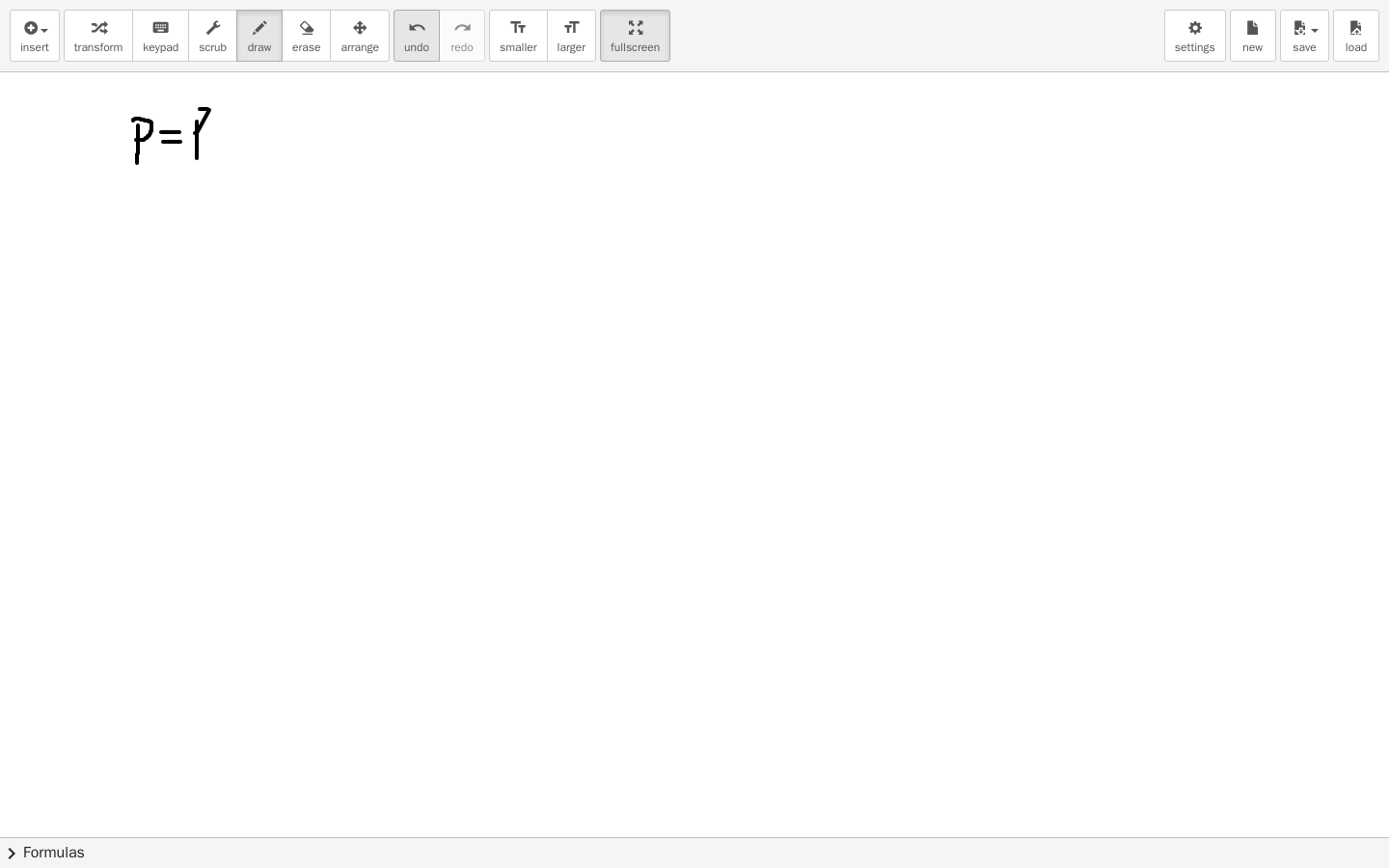 click on "undo" at bounding box center [417, 27] 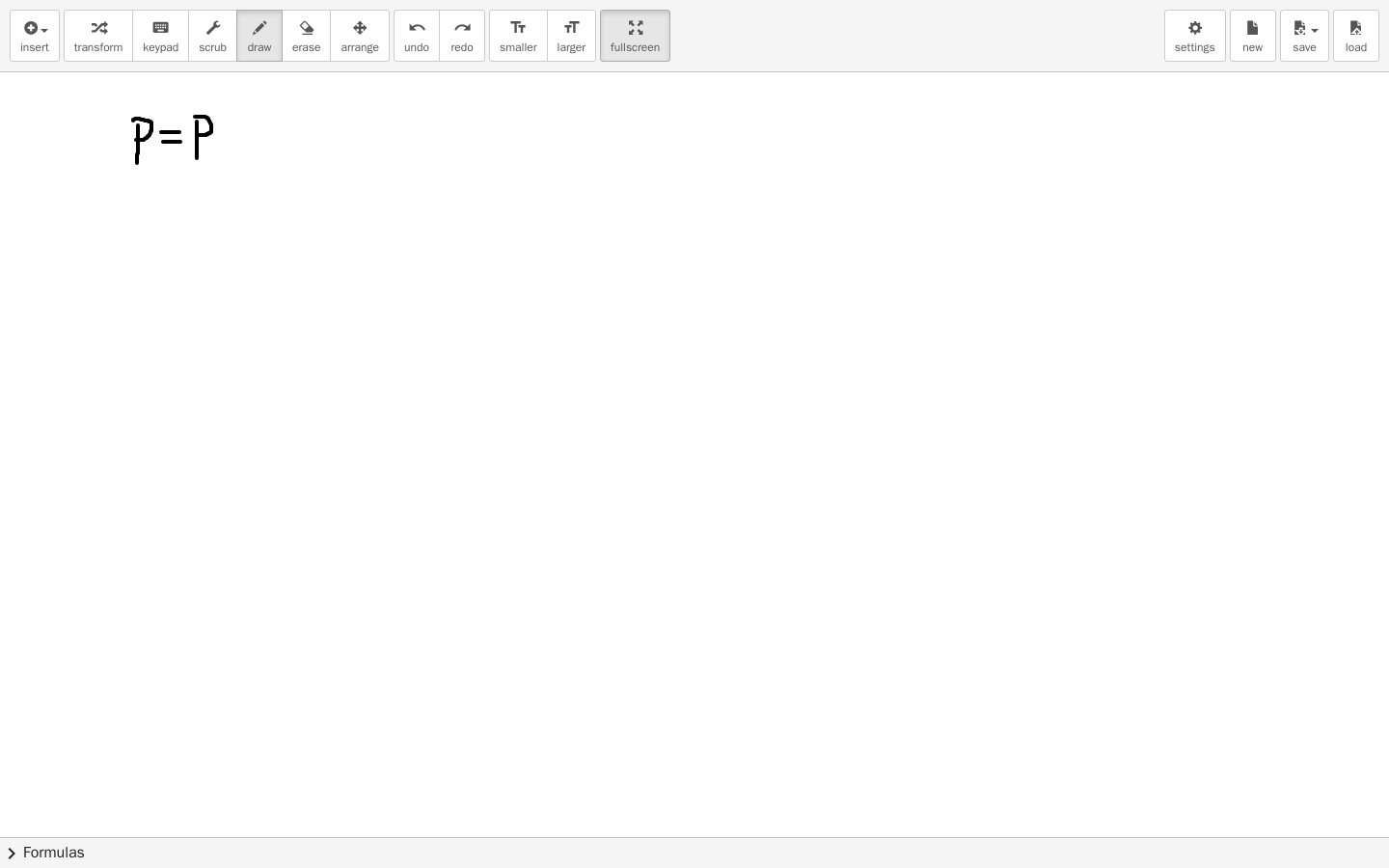 drag, startPoint x: 195, startPoint y: 117, endPoint x: 193, endPoint y: 135, distance: 18.11077 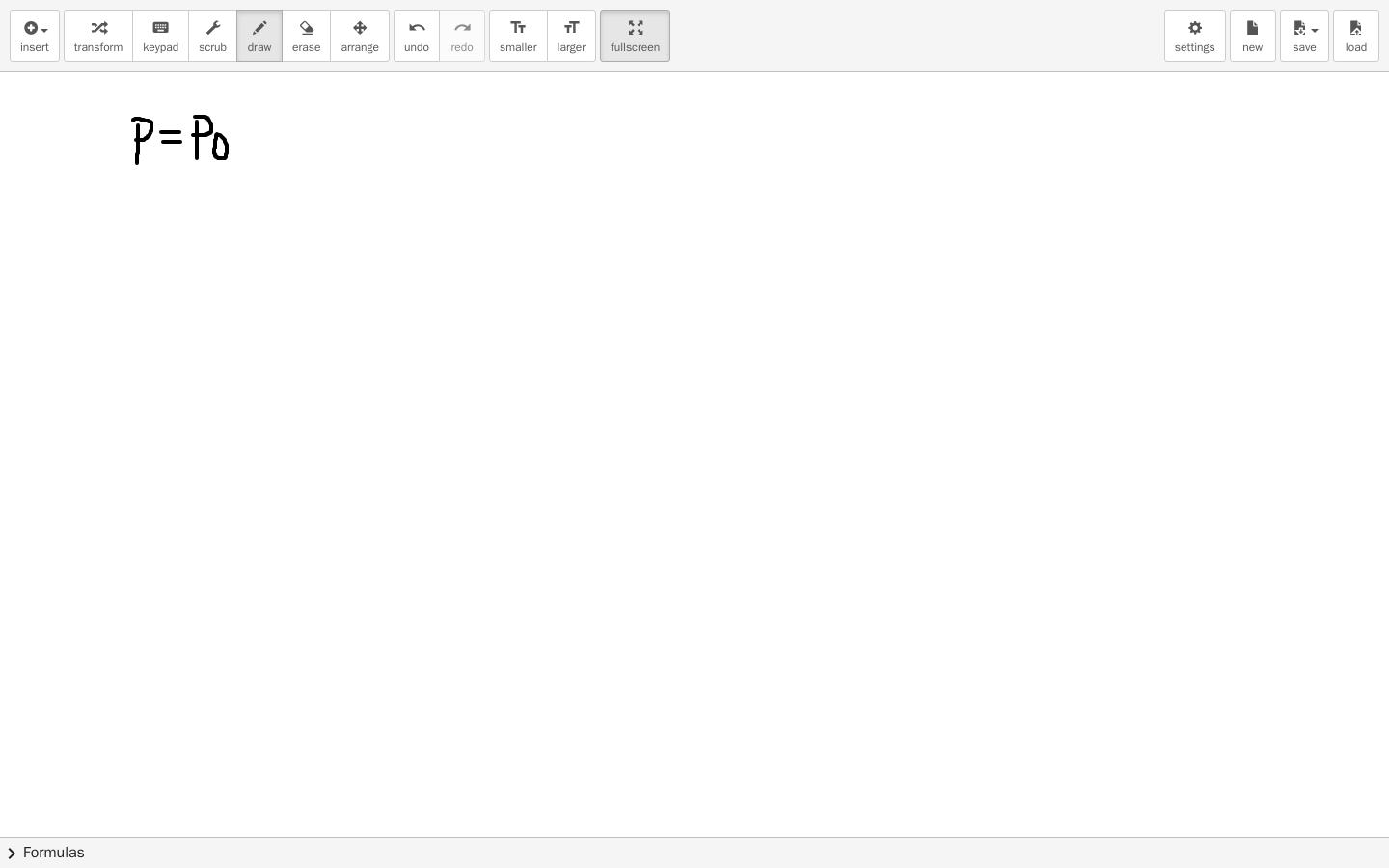 click at bounding box center [694, 675] 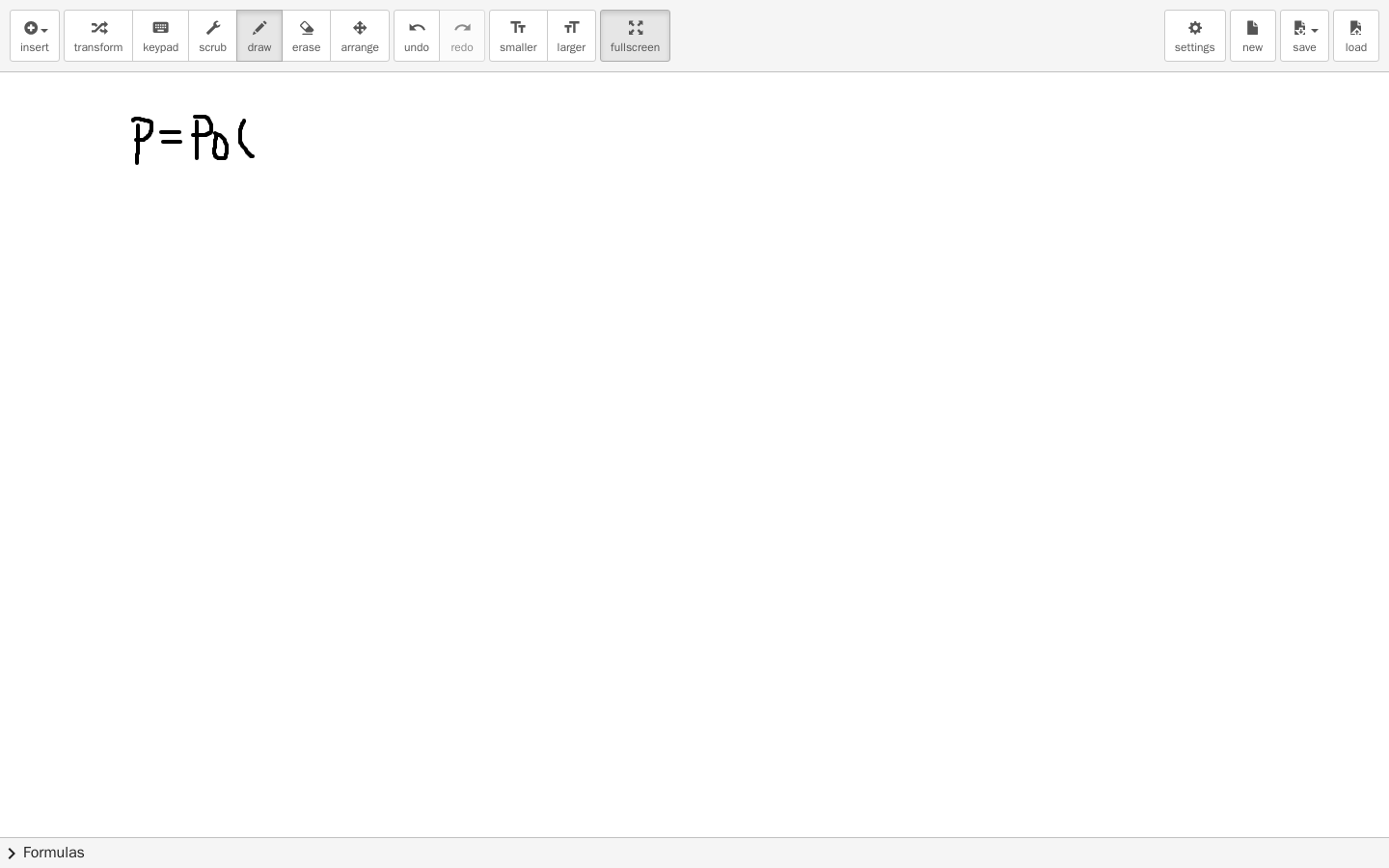 drag, startPoint x: 244, startPoint y: 121, endPoint x: 253, endPoint y: 156, distance: 36.138622 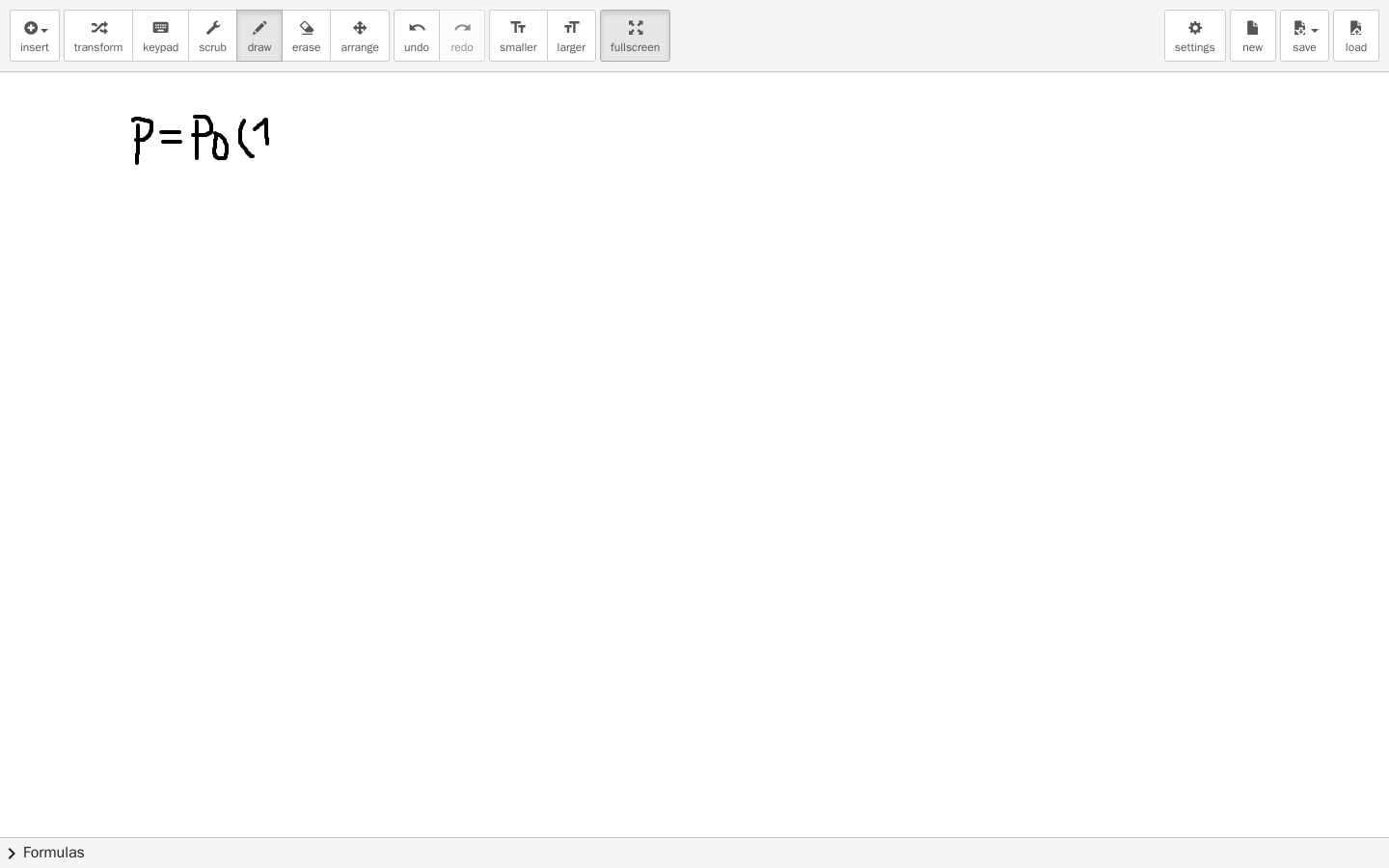 drag, startPoint x: 255, startPoint y: 129, endPoint x: 267, endPoint y: 147, distance: 21.633308 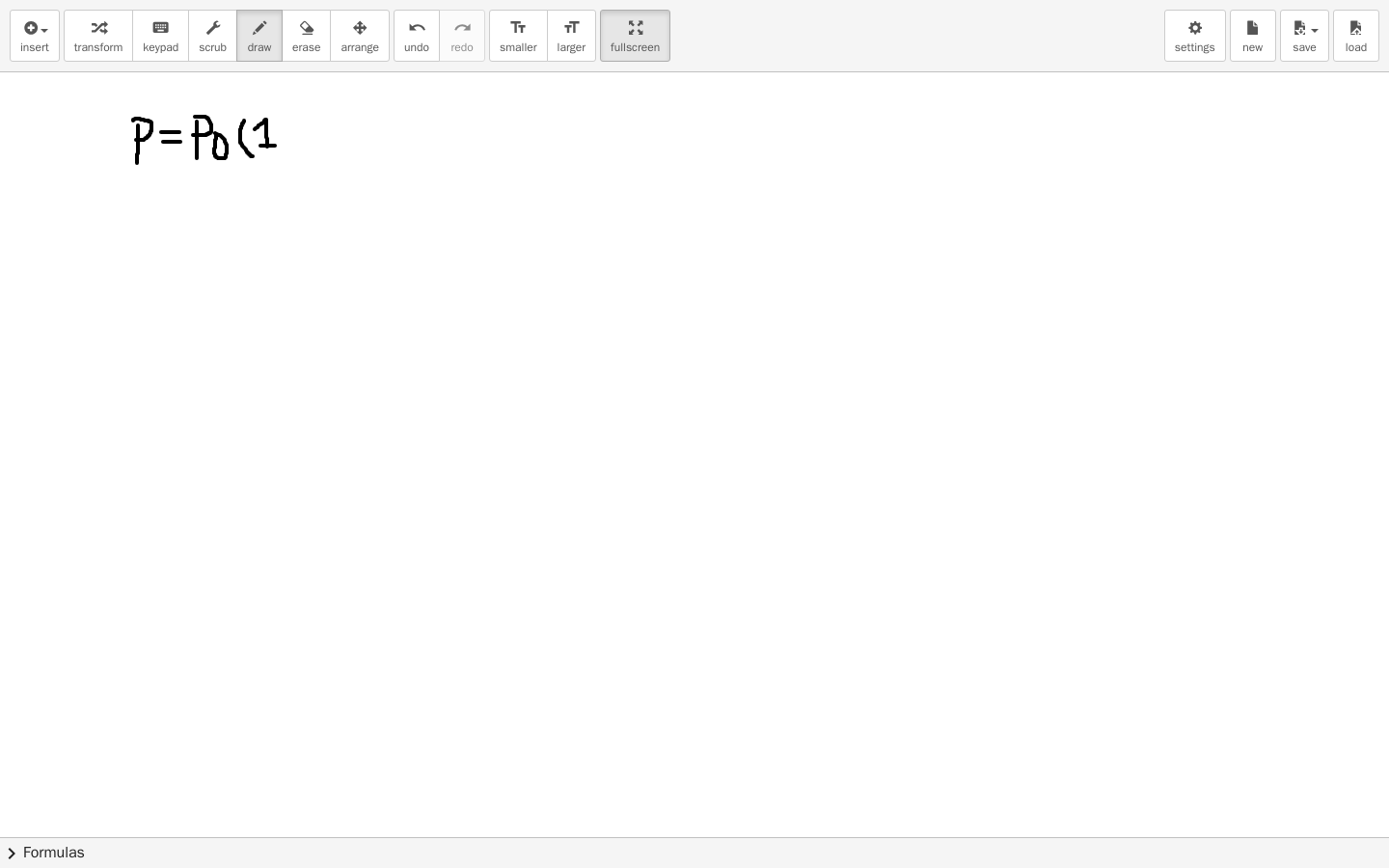 drag, startPoint x: 260, startPoint y: 146, endPoint x: 275, endPoint y: 146, distance: 15 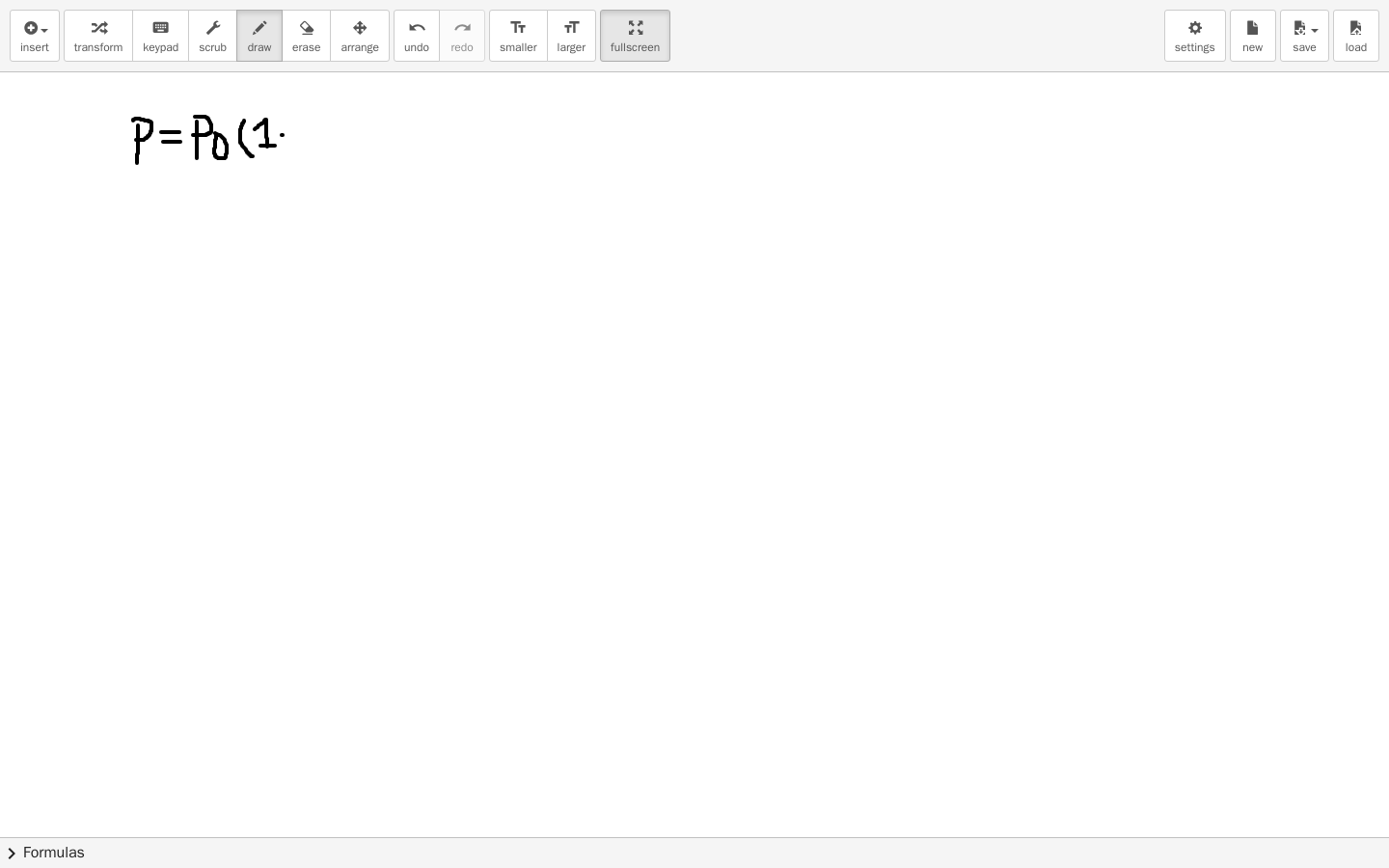 drag, startPoint x: 282, startPoint y: 135, endPoint x: 298, endPoint y: 135, distance: 16 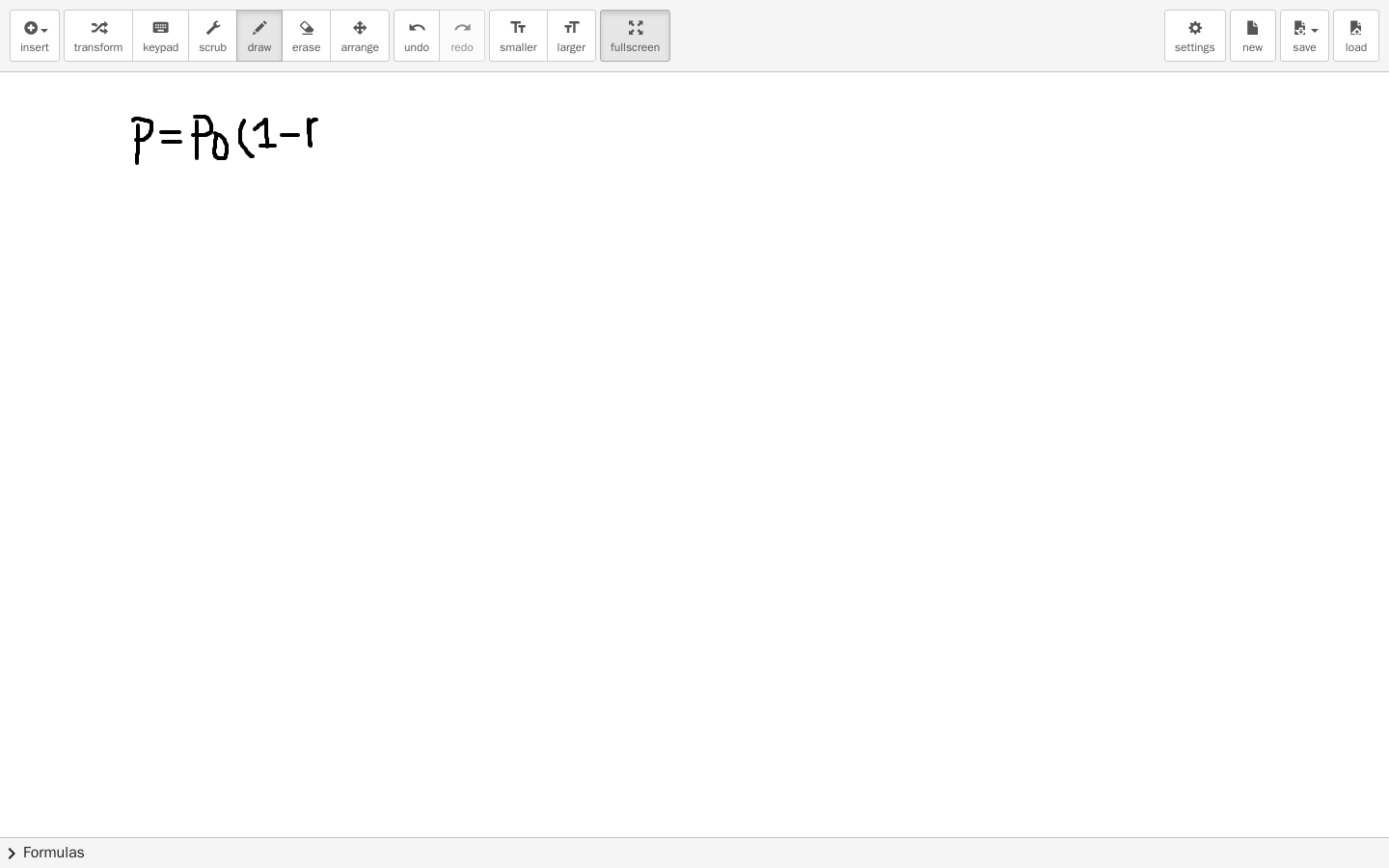 drag, startPoint x: 309, startPoint y: 120, endPoint x: 322, endPoint y: 123, distance: 13.34166 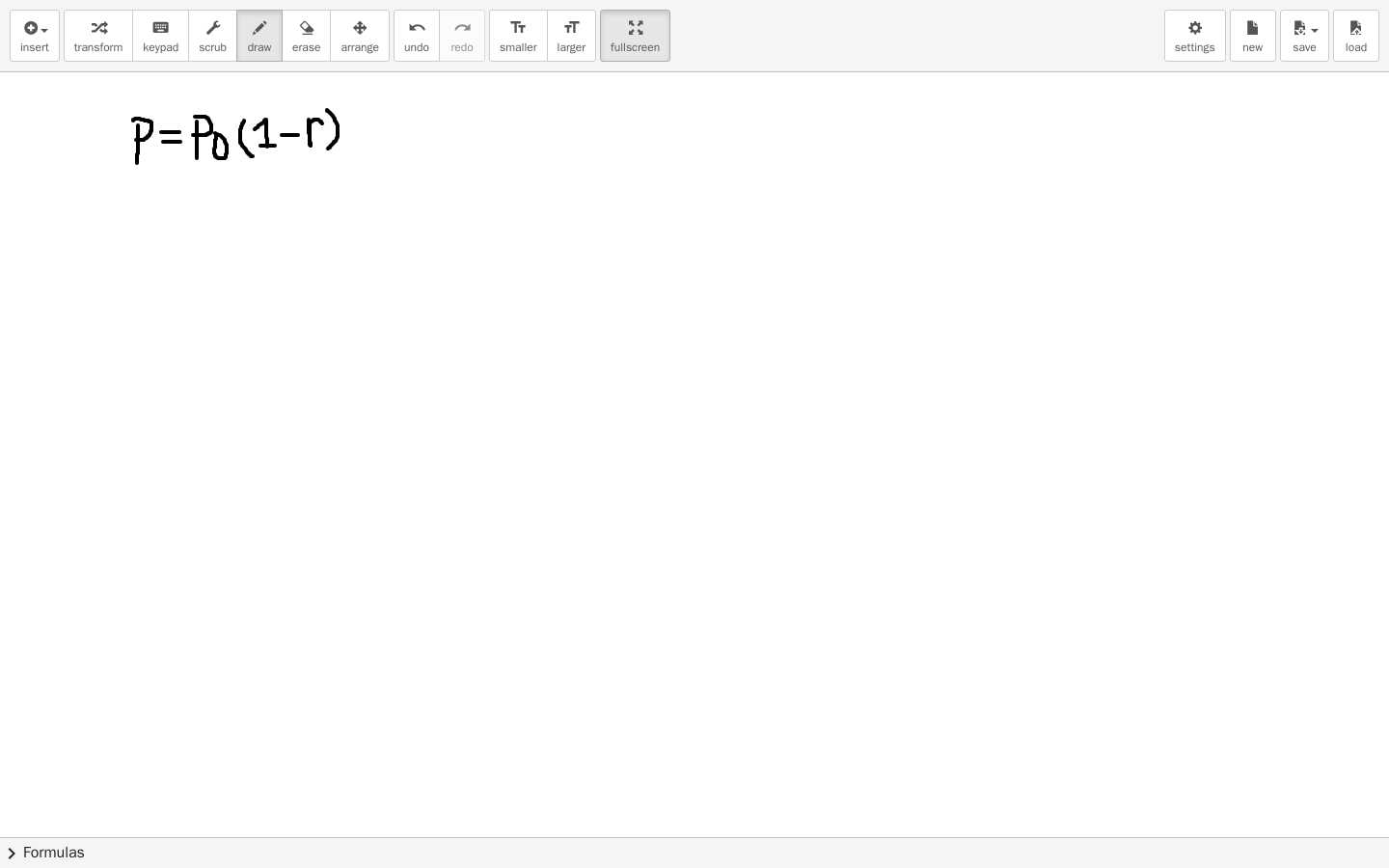 drag, startPoint x: 327, startPoint y: 110, endPoint x: 327, endPoint y: 149, distance: 39 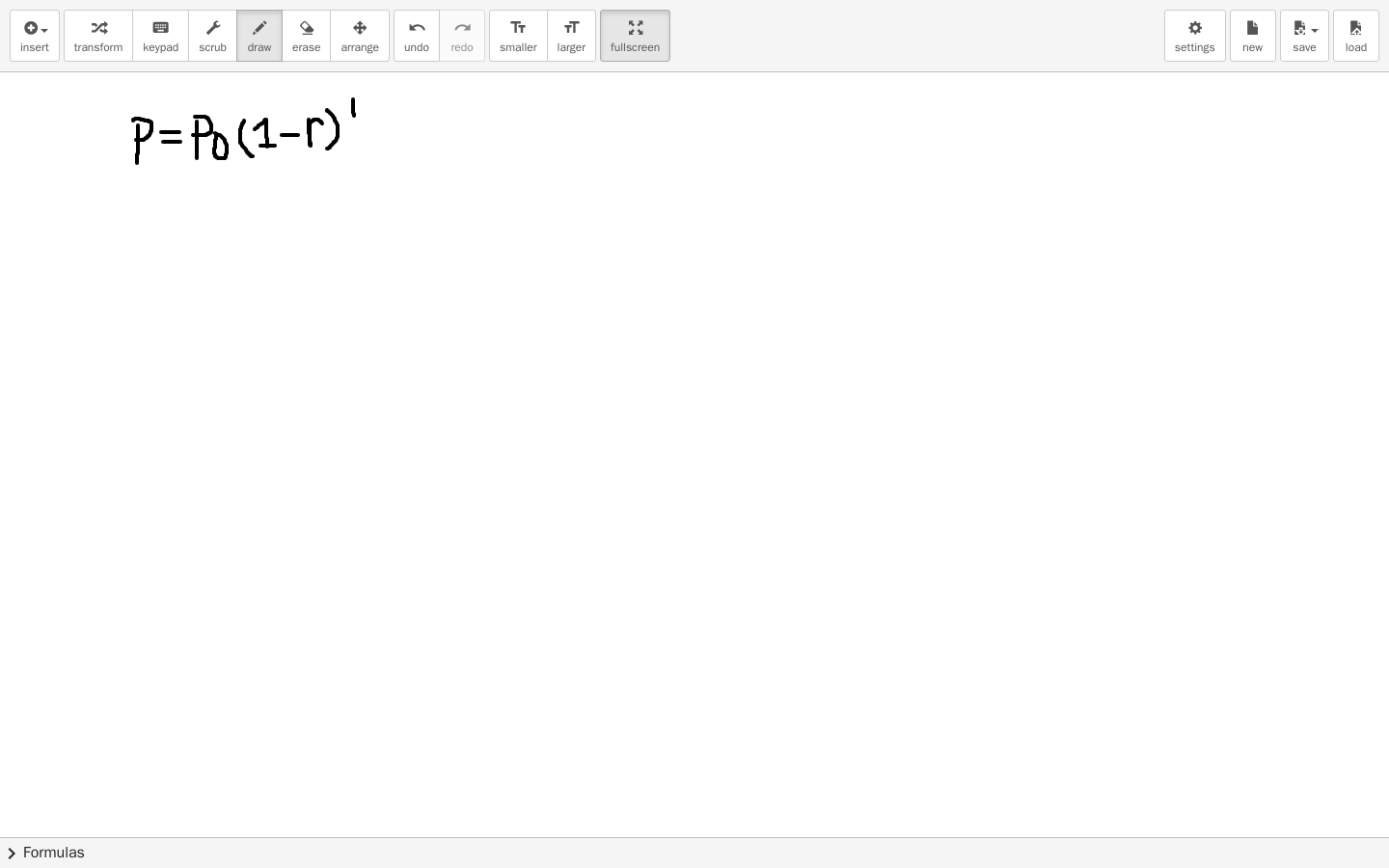 drag, startPoint x: 353, startPoint y: 99, endPoint x: 354, endPoint y: 116, distance: 17.029386 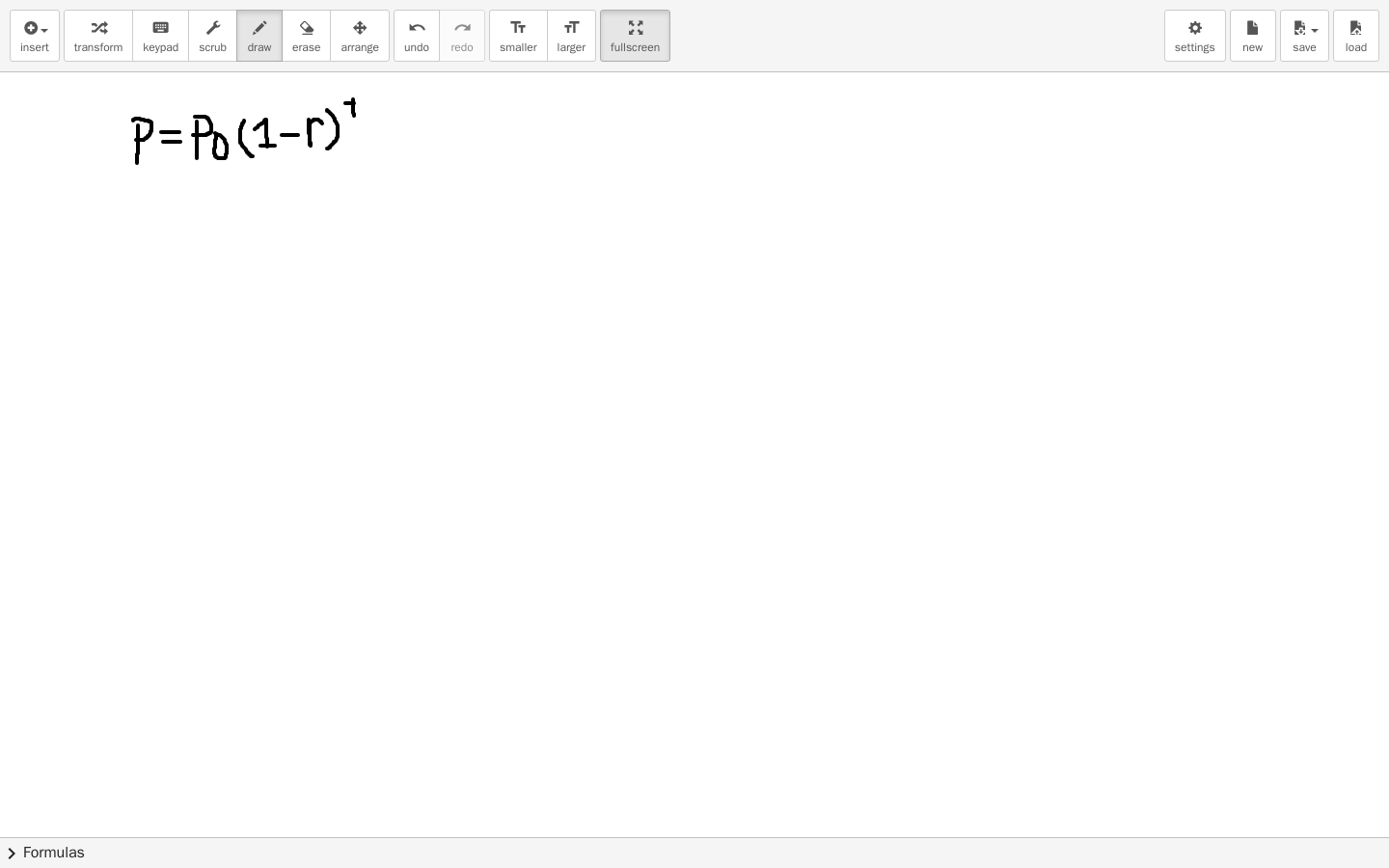 drag, startPoint x: 345, startPoint y: 103, endPoint x: 363, endPoint y: 103, distance: 18 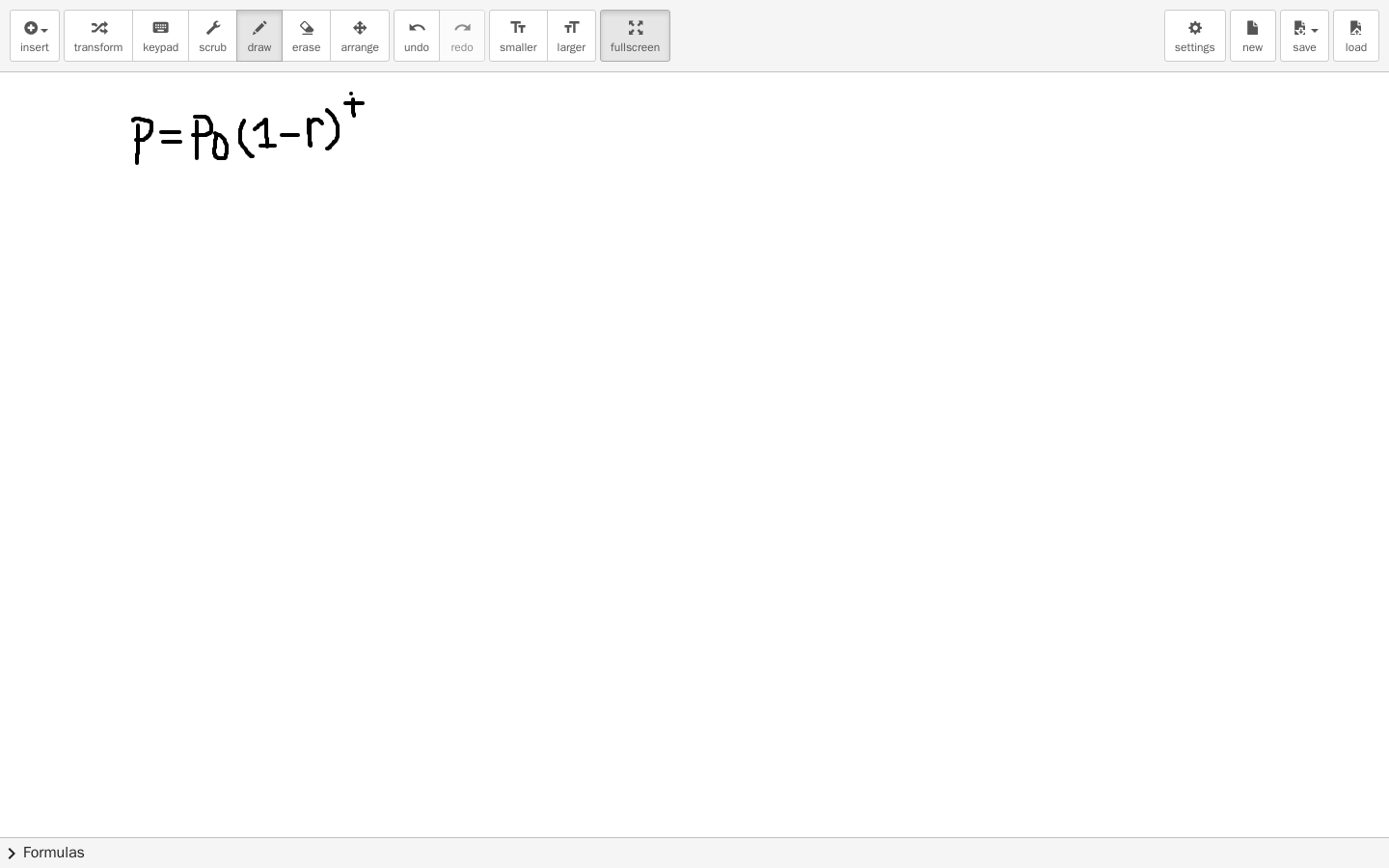 click at bounding box center (694, 675) 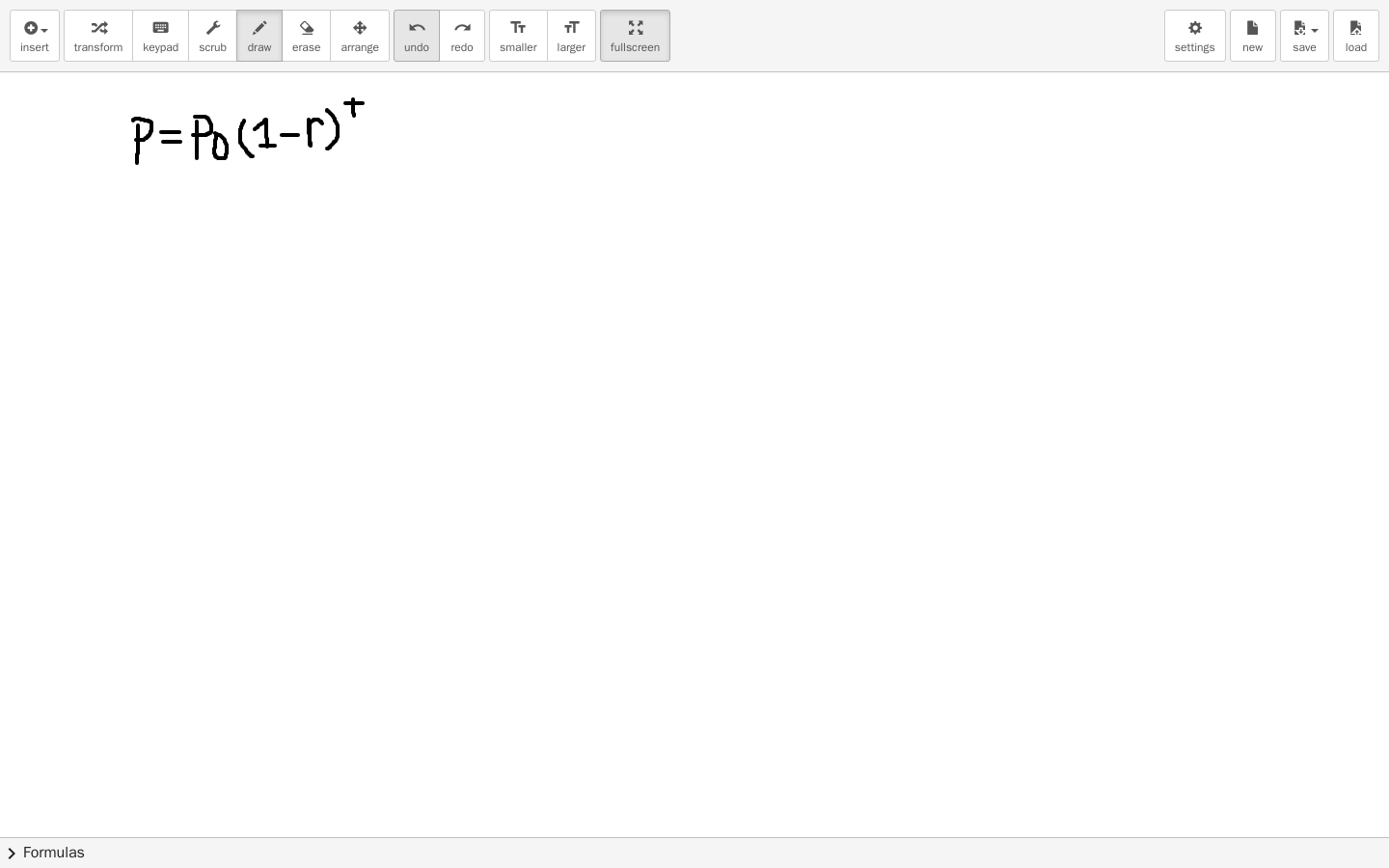 click on "undo" at bounding box center [417, 27] 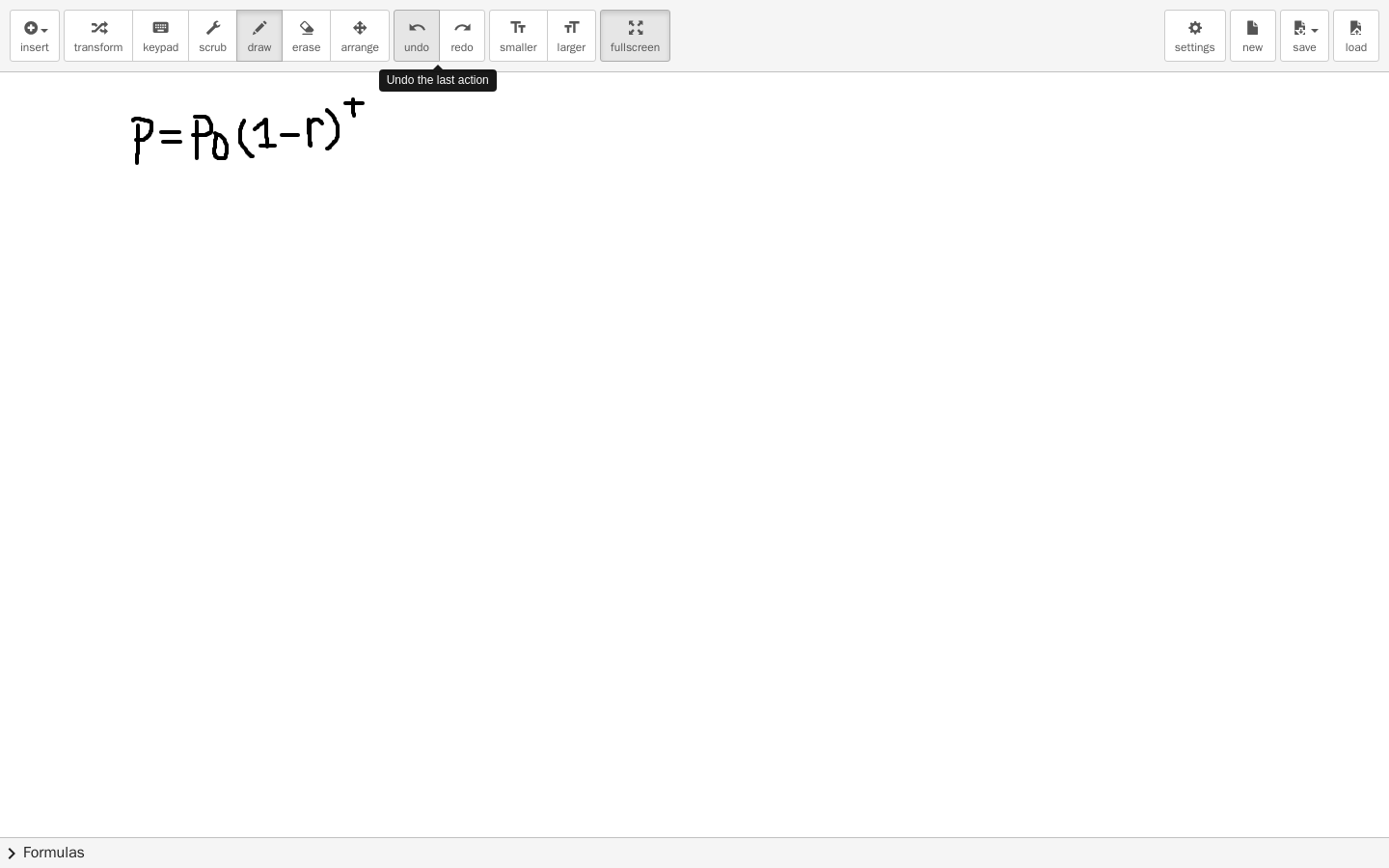 click on "undo" at bounding box center [417, 27] 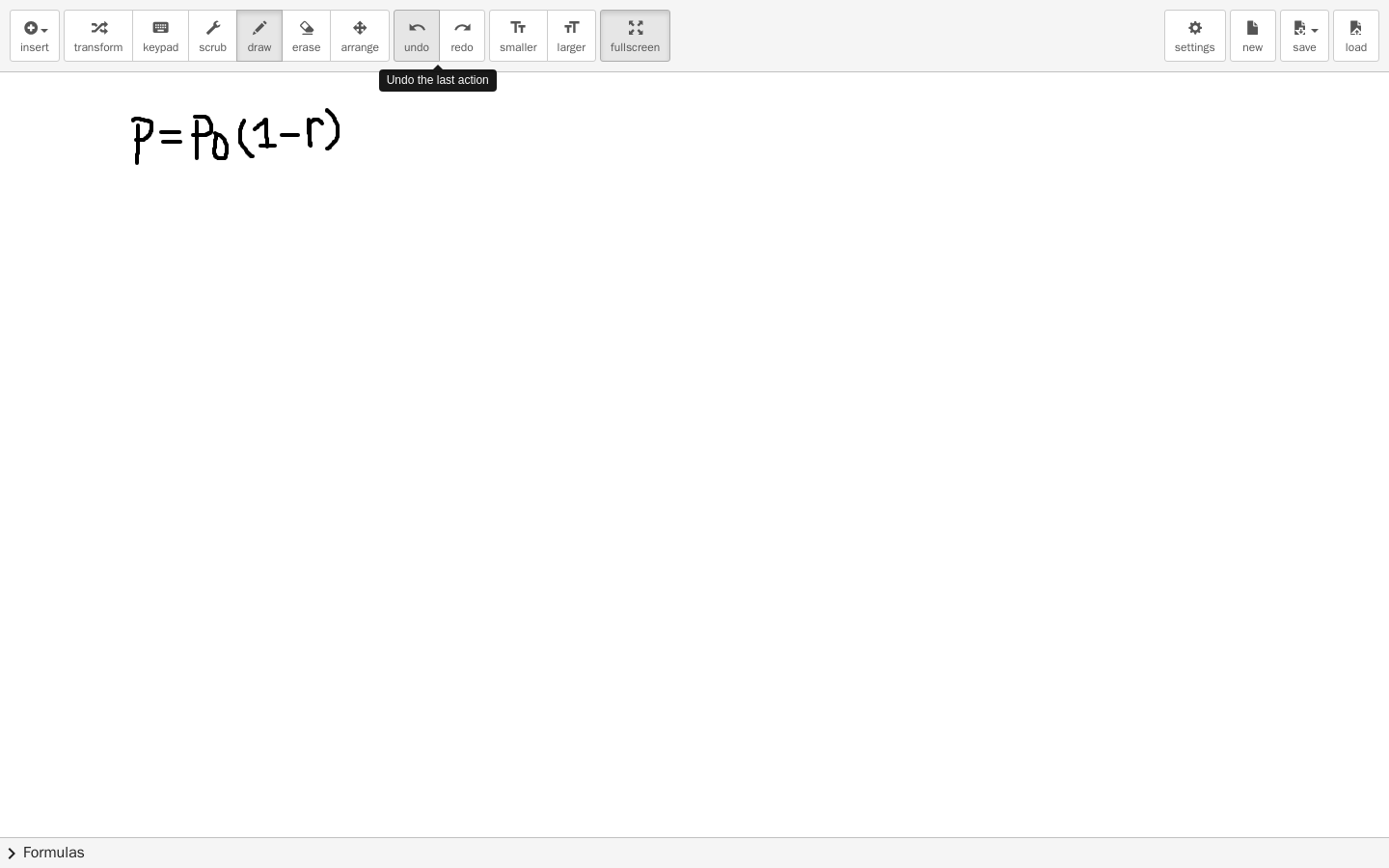click on "undo" at bounding box center (417, 28) 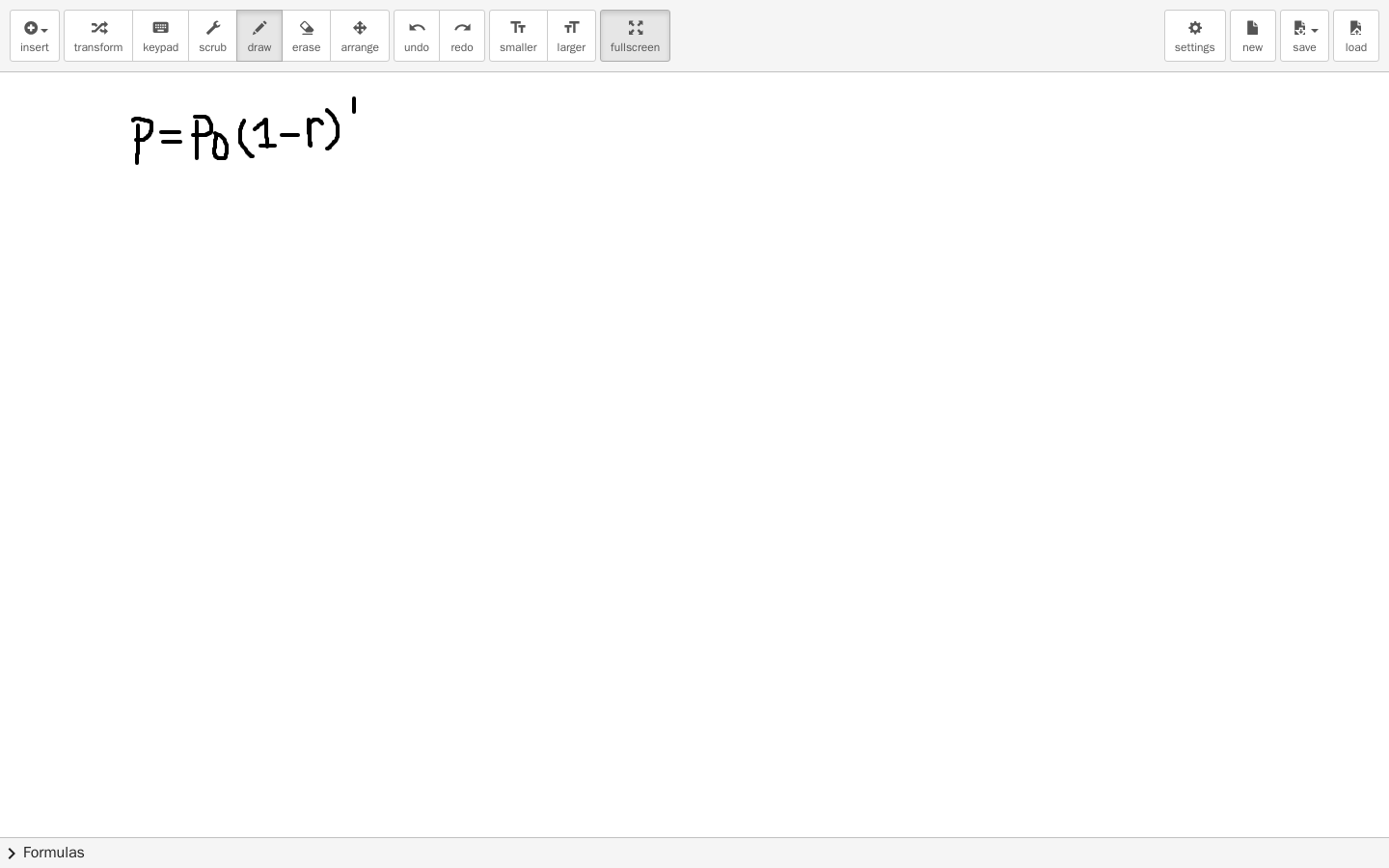 drag, startPoint x: 354, startPoint y: 98, endPoint x: 354, endPoint y: 118, distance: 20 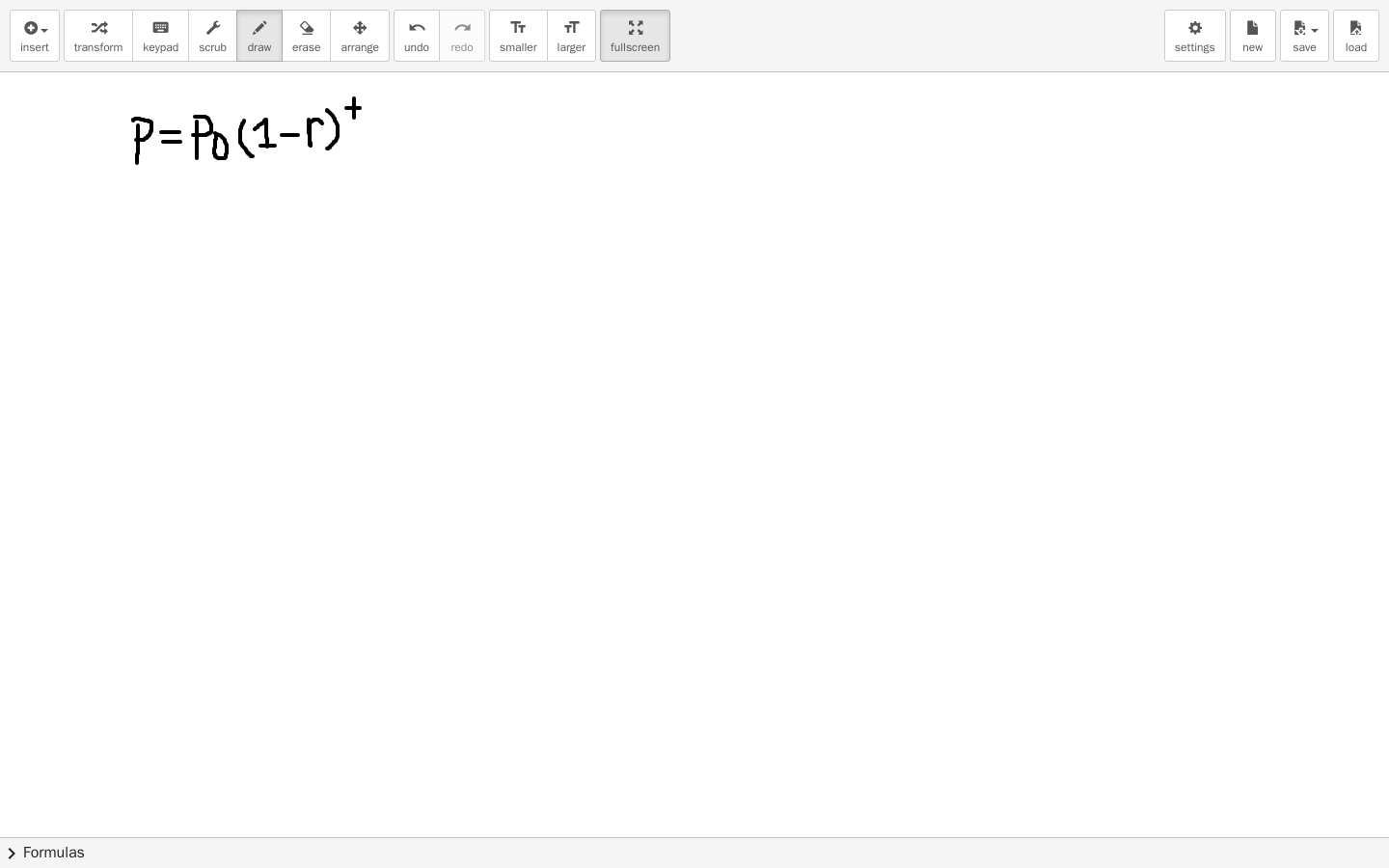 drag, startPoint x: 346, startPoint y: 108, endPoint x: 361, endPoint y: 108, distance: 15 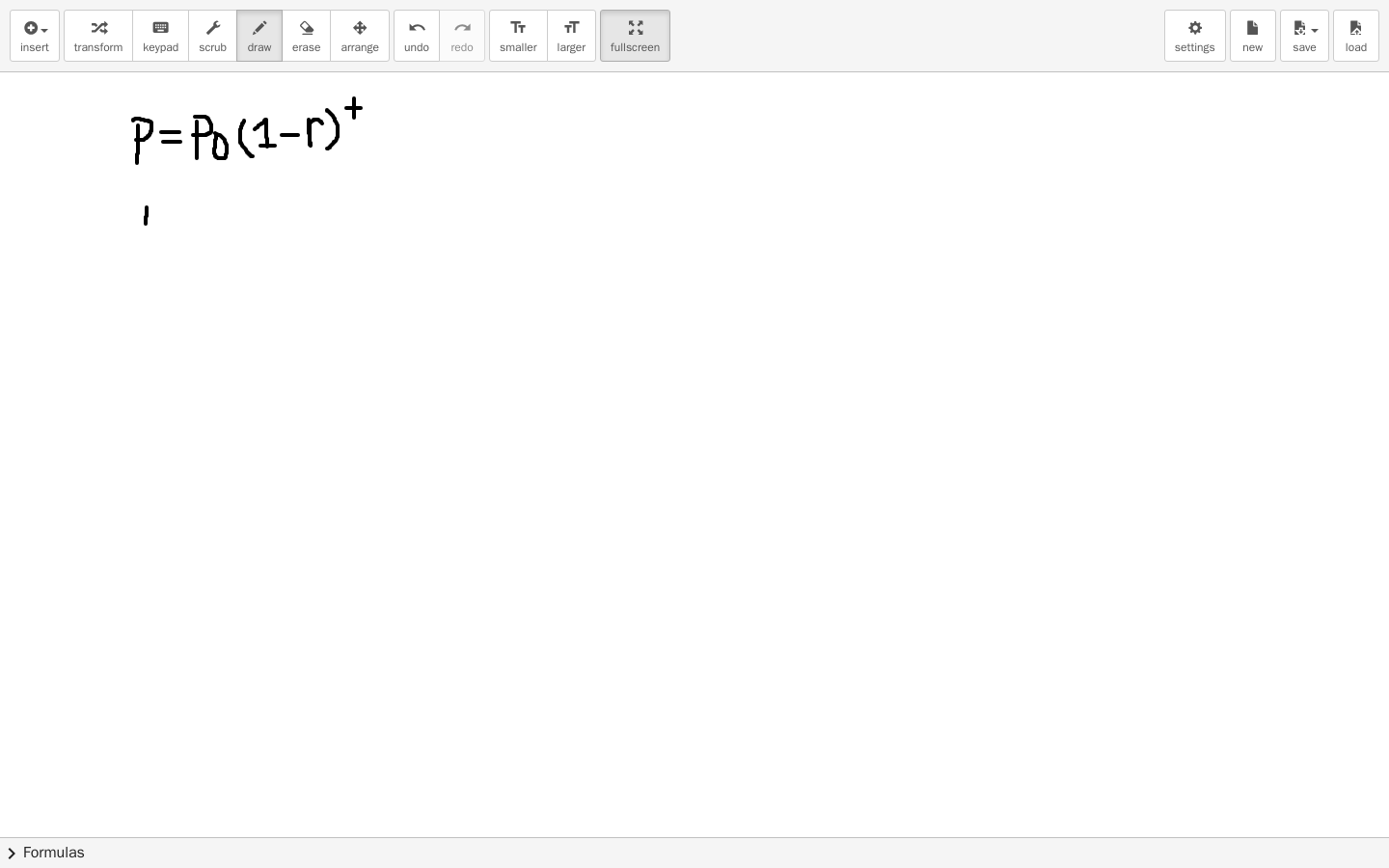 drag, startPoint x: 147, startPoint y: 207, endPoint x: 145, endPoint y: 231, distance: 24.083189 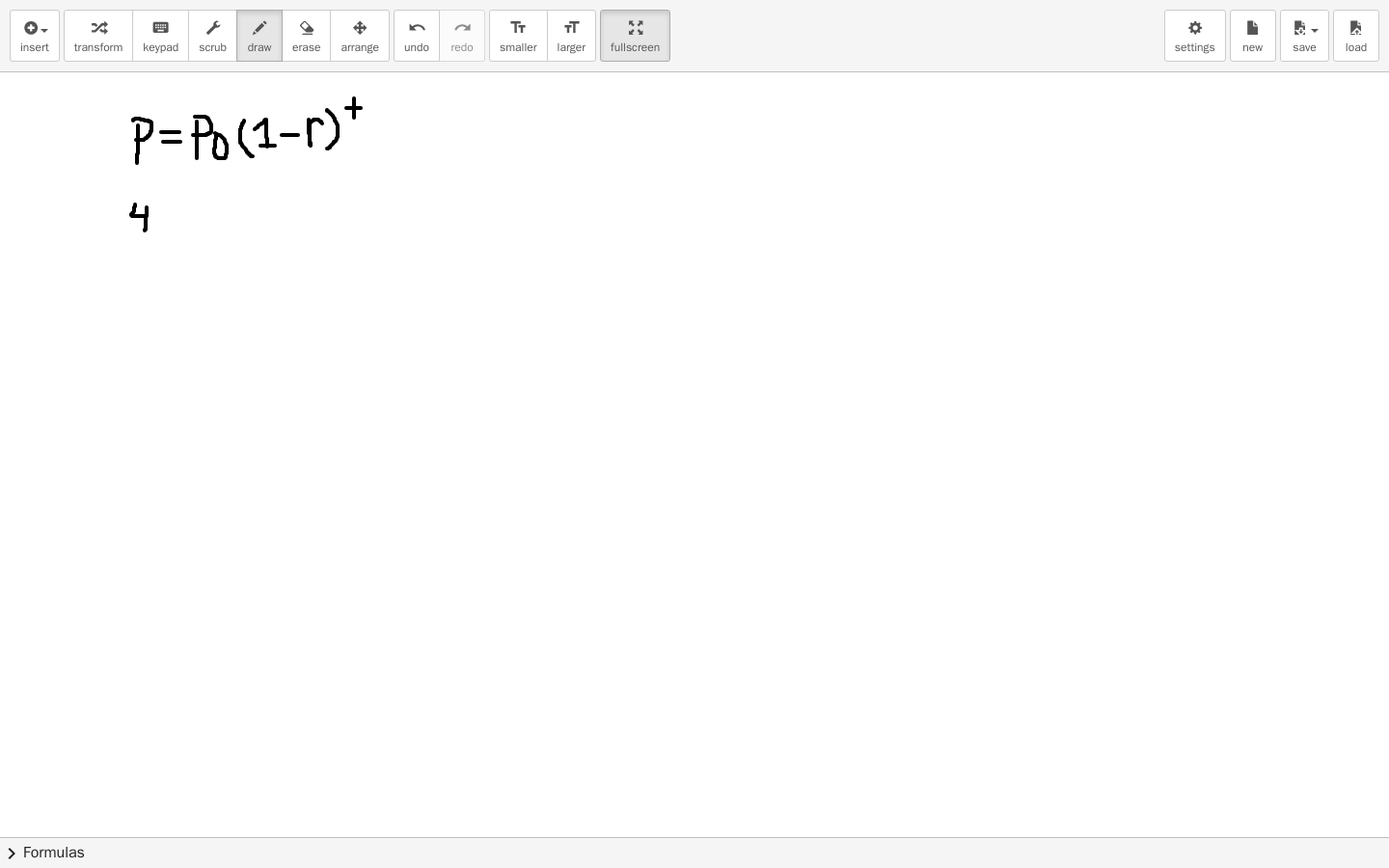 drag, startPoint x: 145, startPoint y: 216, endPoint x: 135, endPoint y: 204, distance: 15.6205 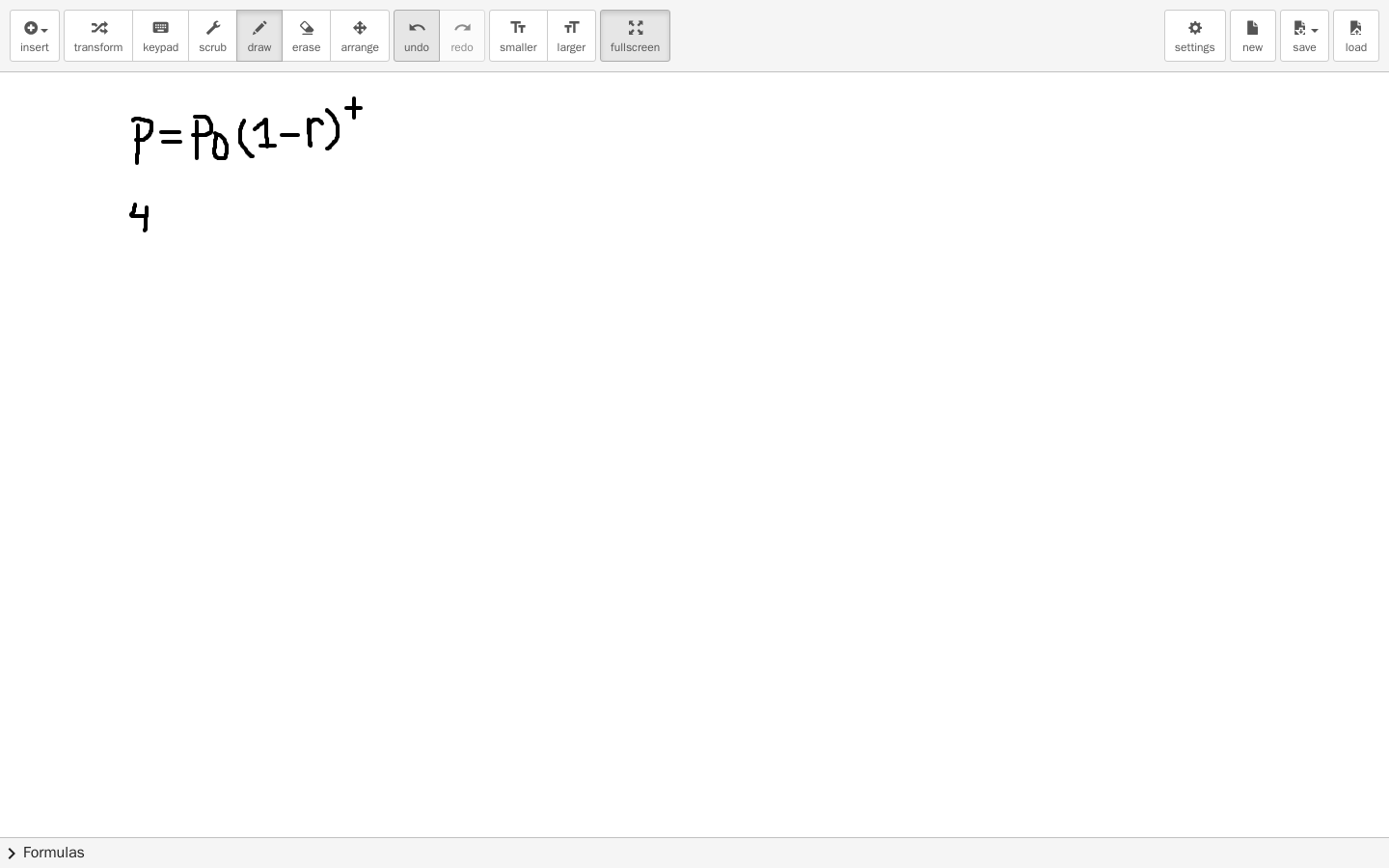 click on "undo" at bounding box center [417, 27] 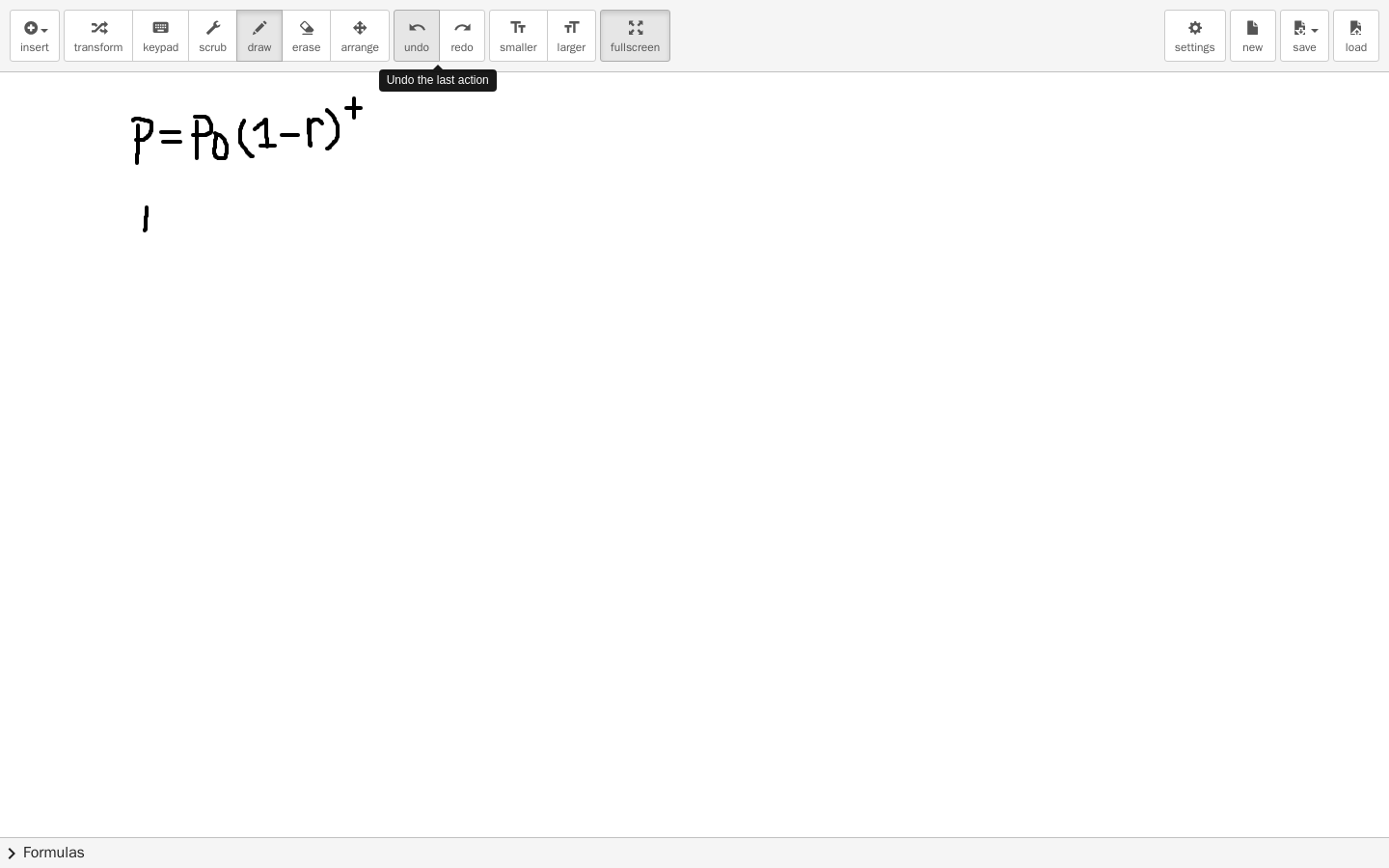 click on "undo" at bounding box center (417, 28) 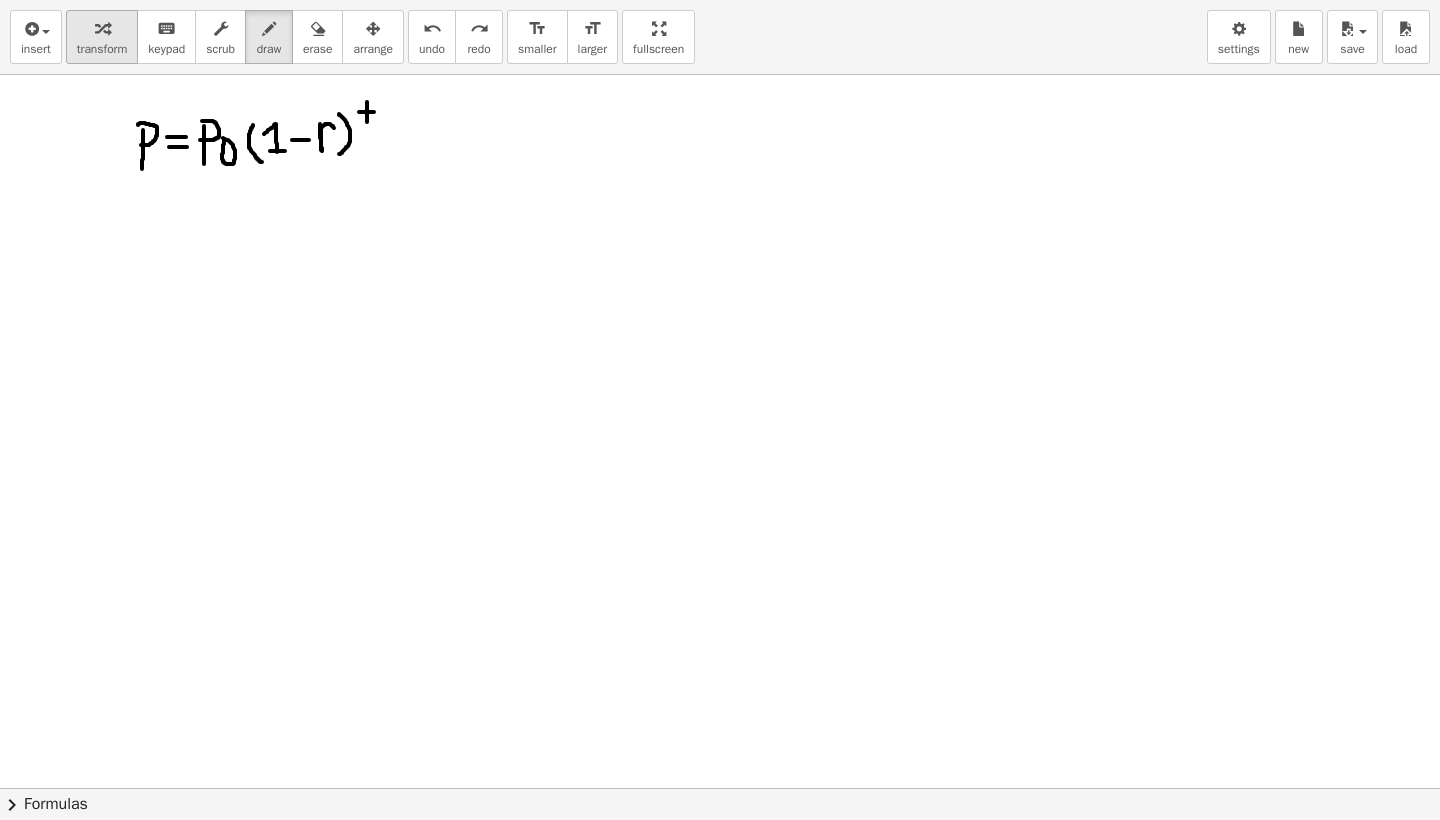 click at bounding box center [102, 28] 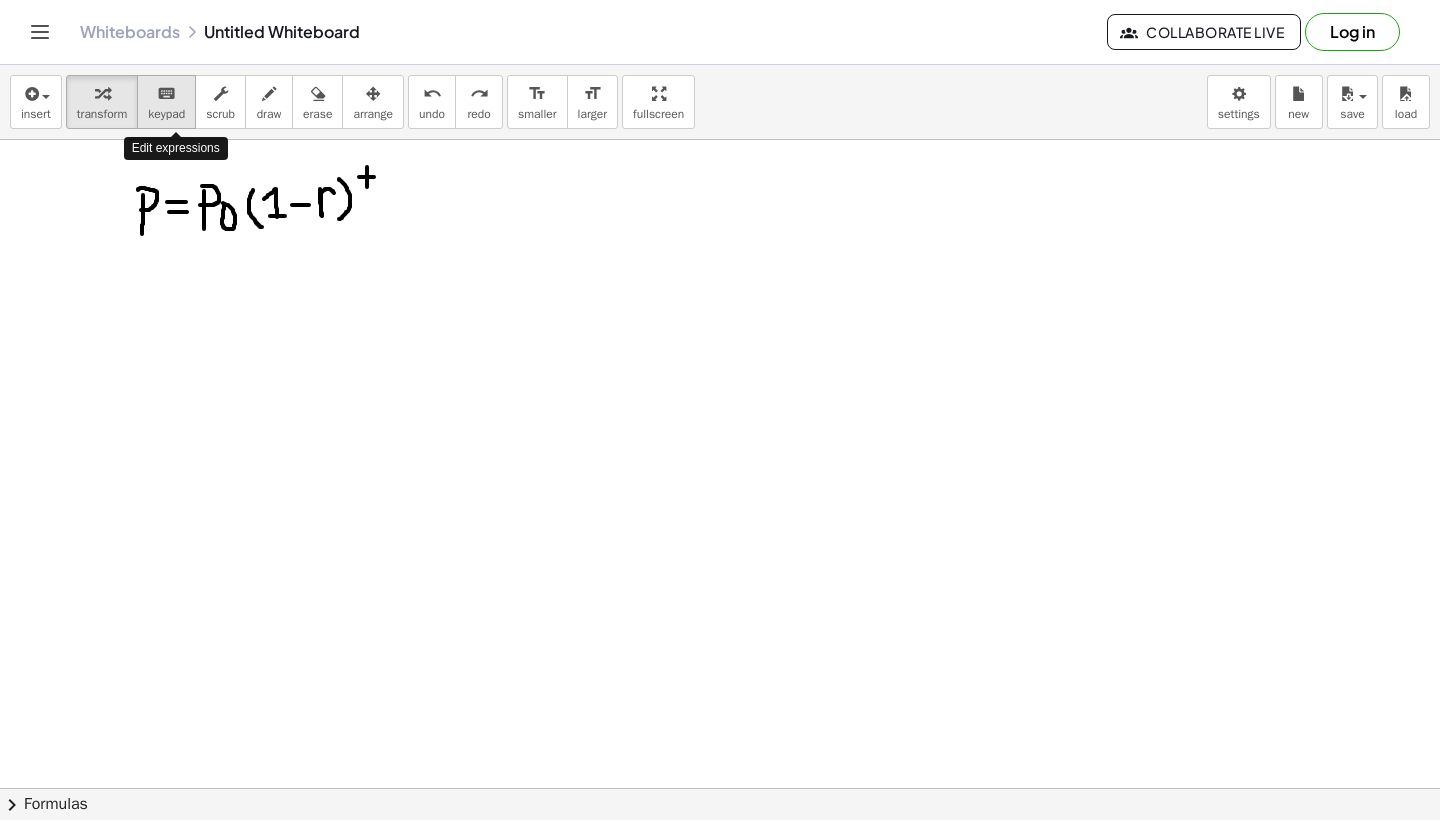 click on "keyboard" at bounding box center [166, 94] 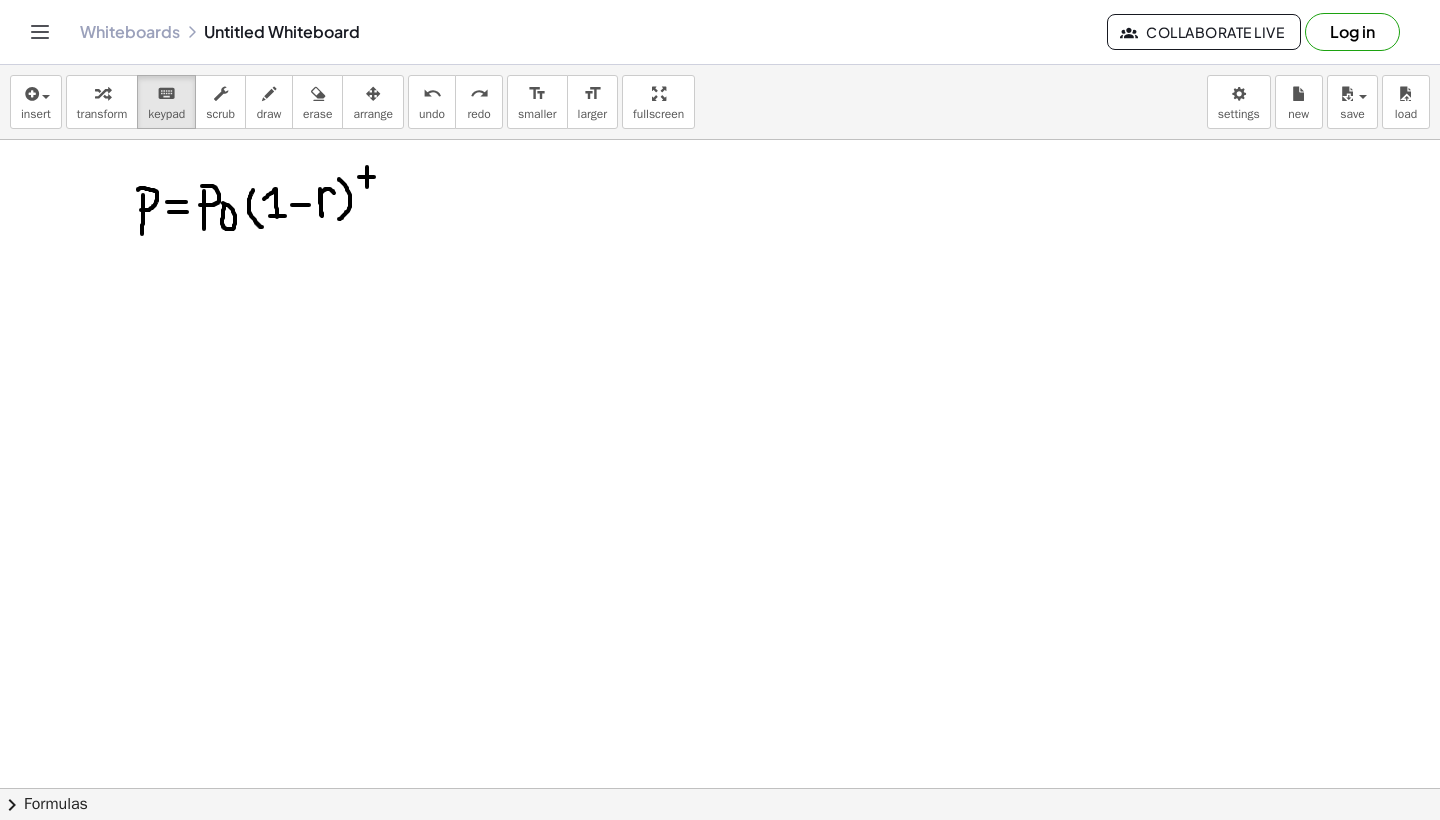 click at bounding box center [720, 685] 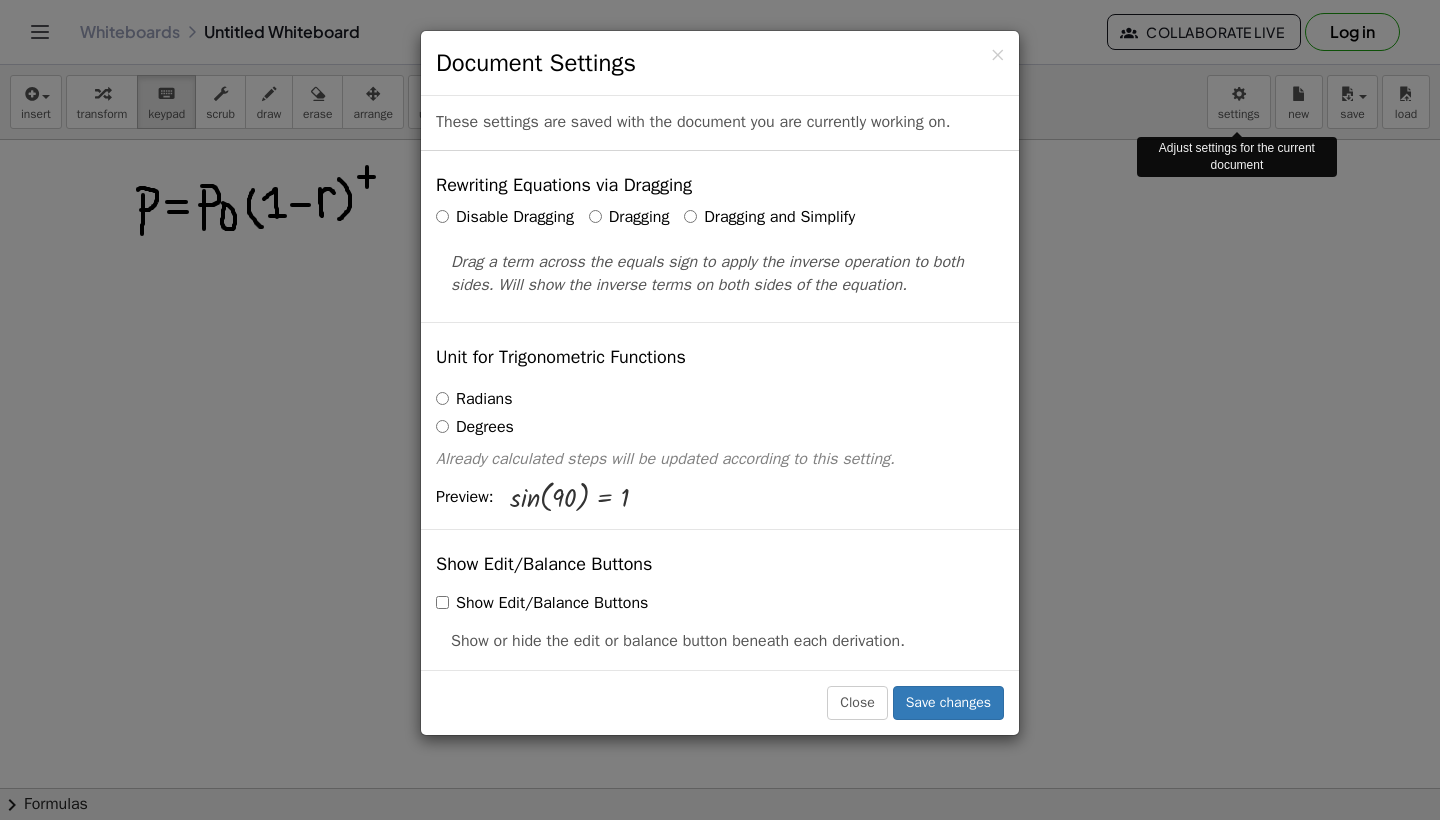 click on "Graspable Math Activities Get Started Activity Bank Assigned Work Classes Whiteboards Reference v1.28.2 | Privacy policy © 2025 | Graspable, Inc. Whiteboards Untitled Whiteboard Collaborate Live  Log in    insert select one: Math Expression Function Text Youtube Video Graphing Geometry Geometry 3D transform keyboard keypad scrub draw erase arrange undo undo redo redo format_size smaller format_size larger fullscreen load   save new settings Adjust settings for the current document × chevron_right  Formulas
Drag one side of a formula onto a highlighted expression on the canvas to apply it.
Quadratic Formula
+ · a · x 2 + · b · x + c = 0
⇔
x = · ( − b ± 2 √ ( + b 2 − · 4 · a · c ) ) · 2 · a
+ x 2 + · p · x + q = 0
⇔
x = −" at bounding box center (720, 410) 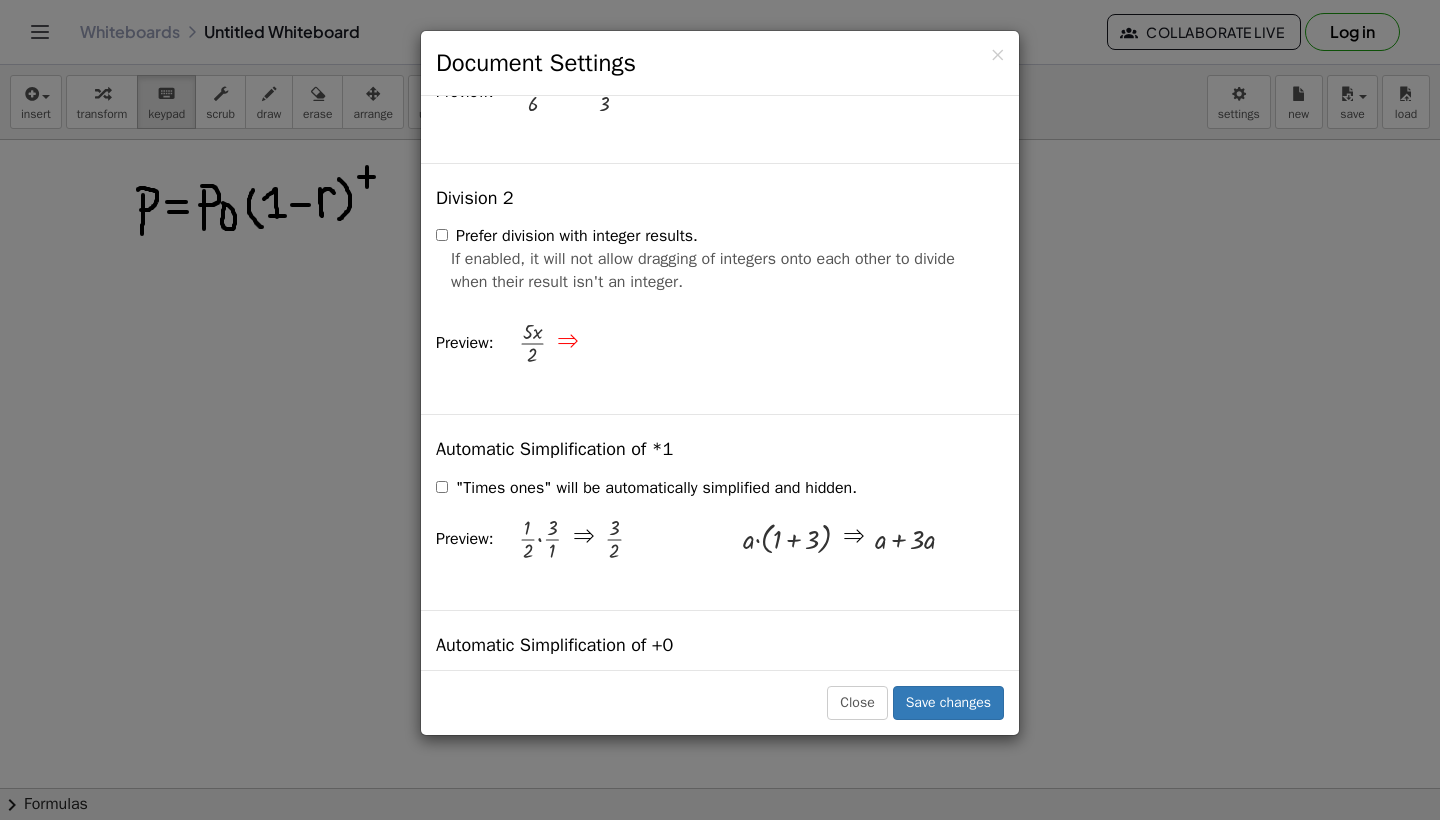 scroll, scrollTop: 2671, scrollLeft: 0, axis: vertical 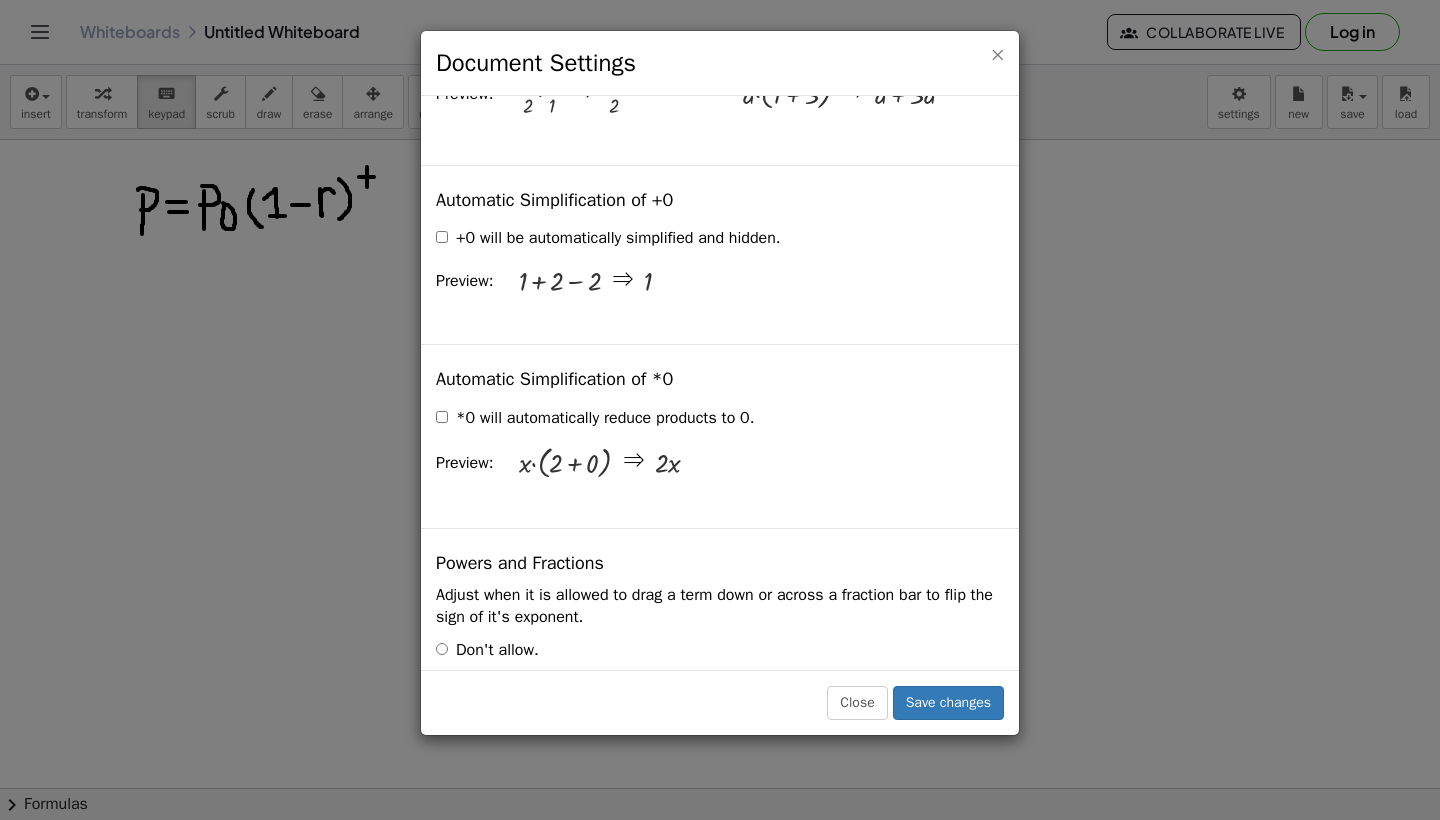 click on "×" at bounding box center [997, 54] 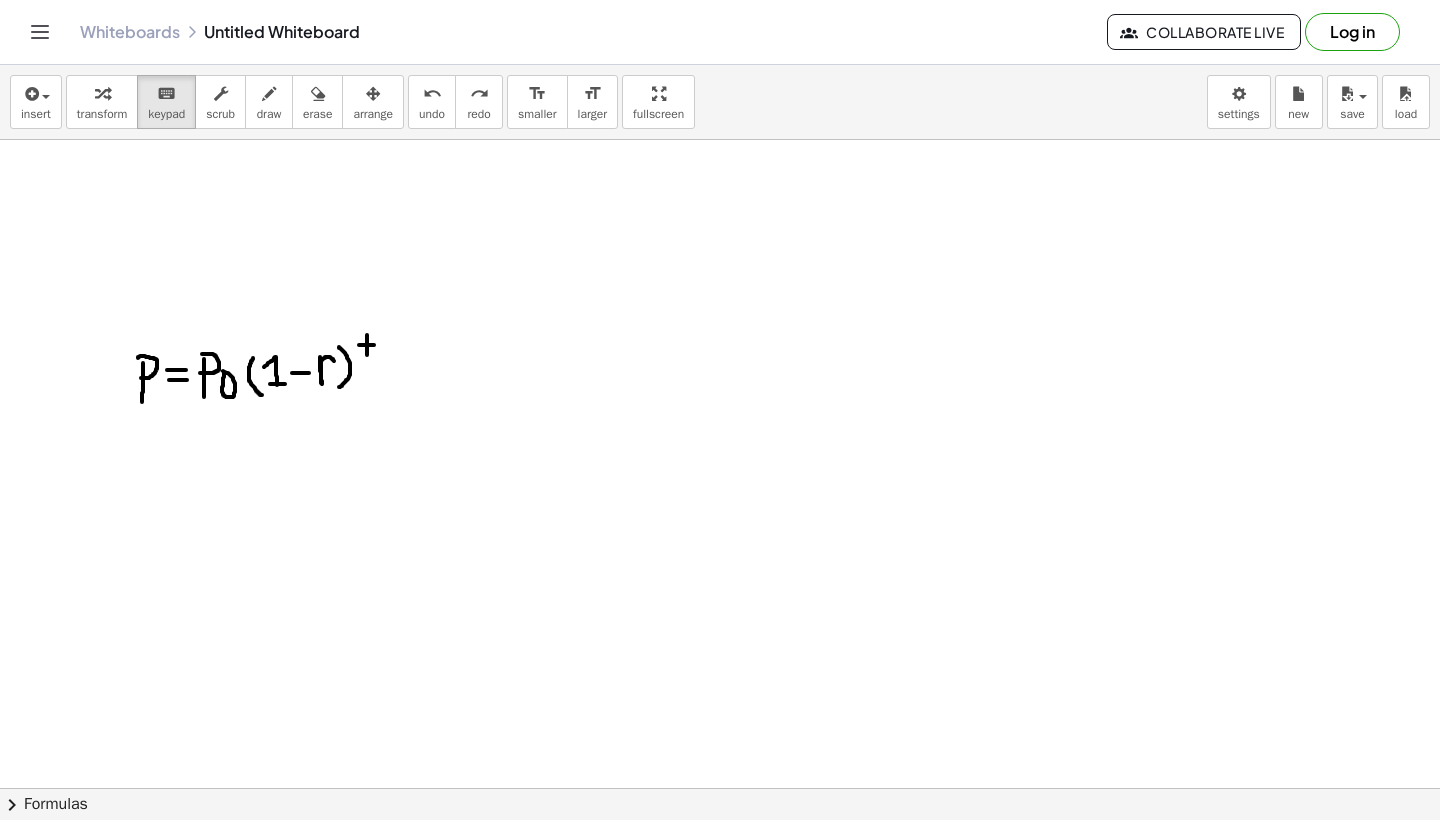 scroll, scrollTop: -1, scrollLeft: 0, axis: vertical 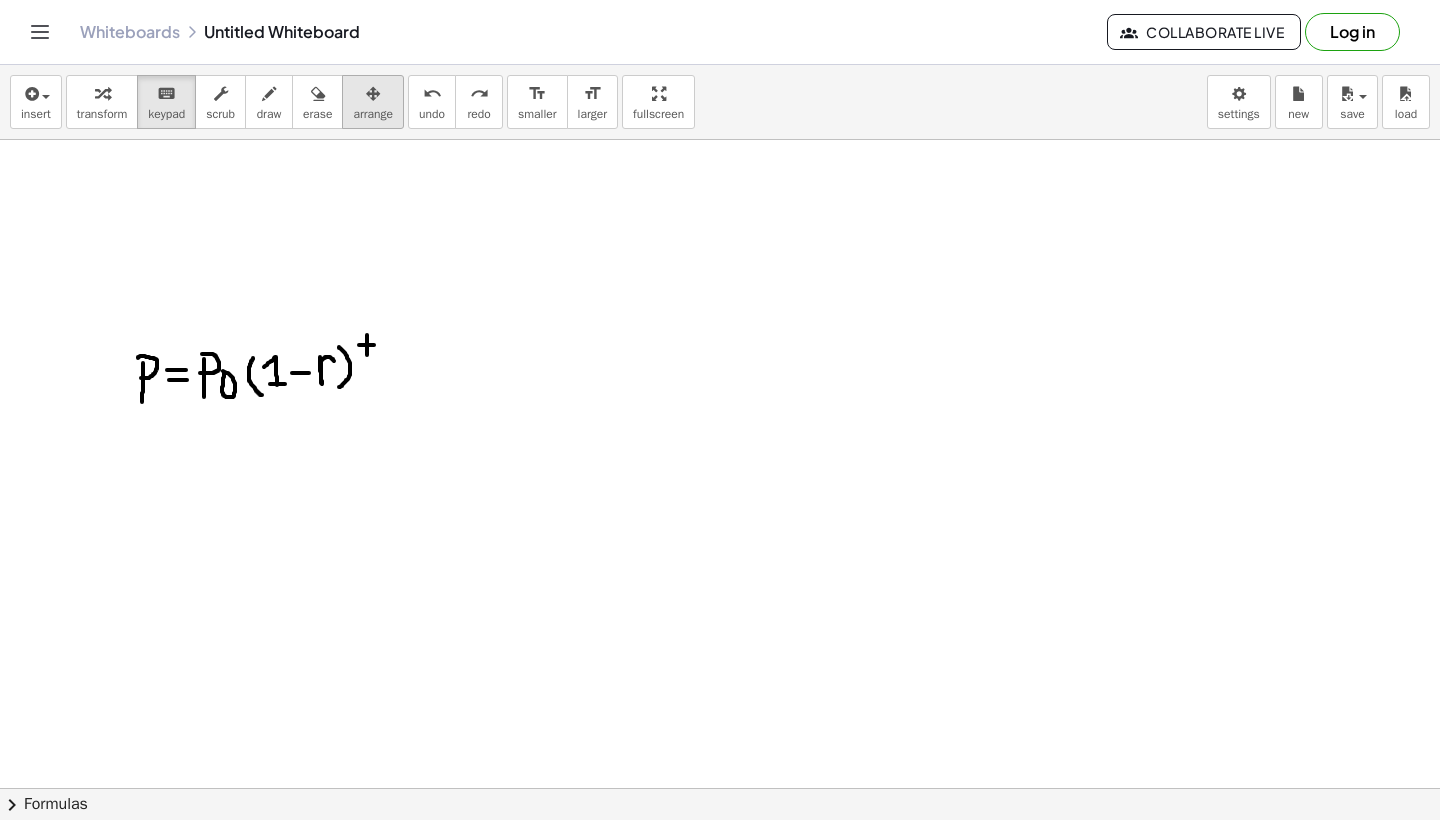 click on "arrange" at bounding box center [373, 114] 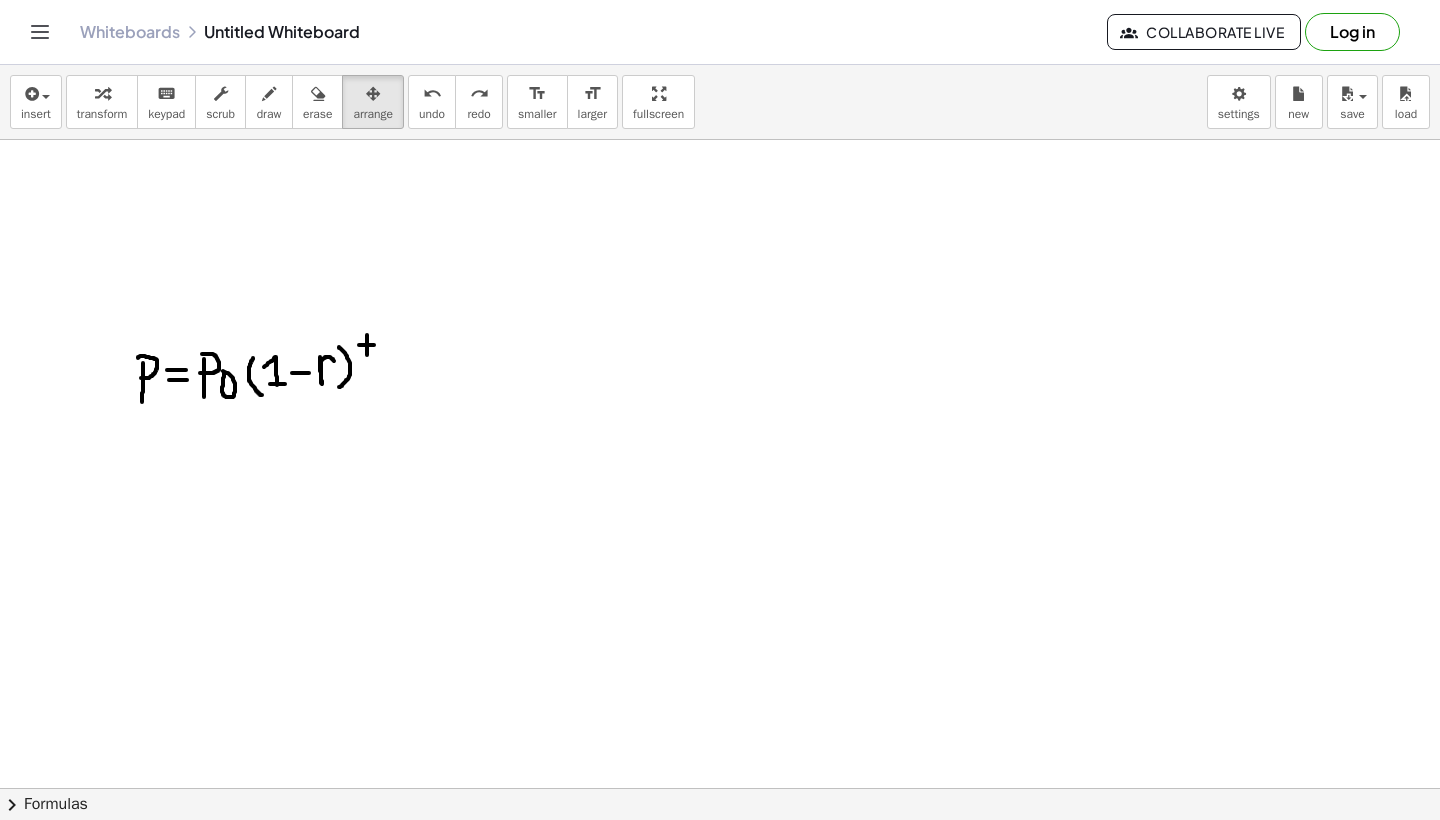 click at bounding box center (720, 788) 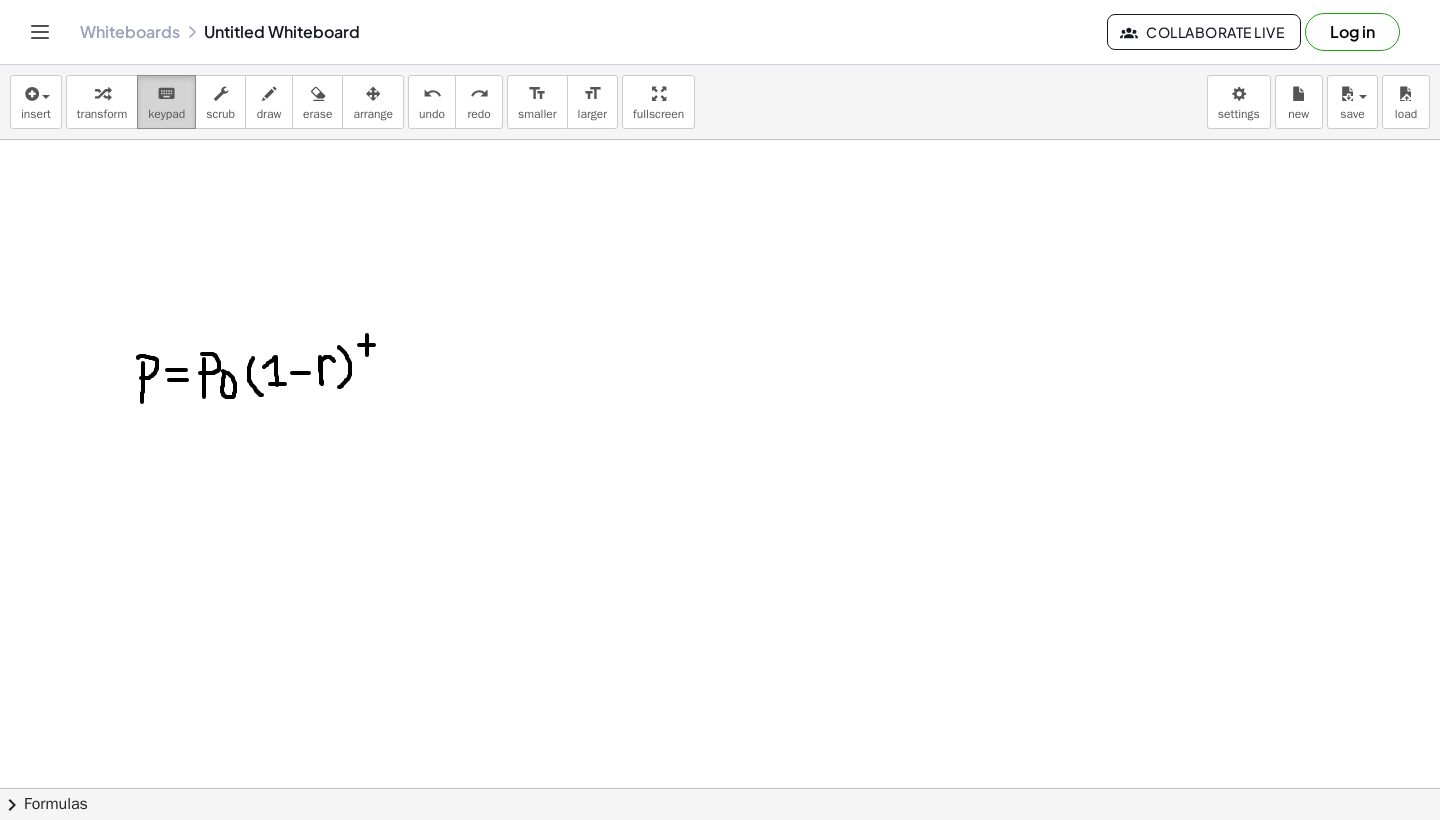 click on "keyboard" at bounding box center [166, 94] 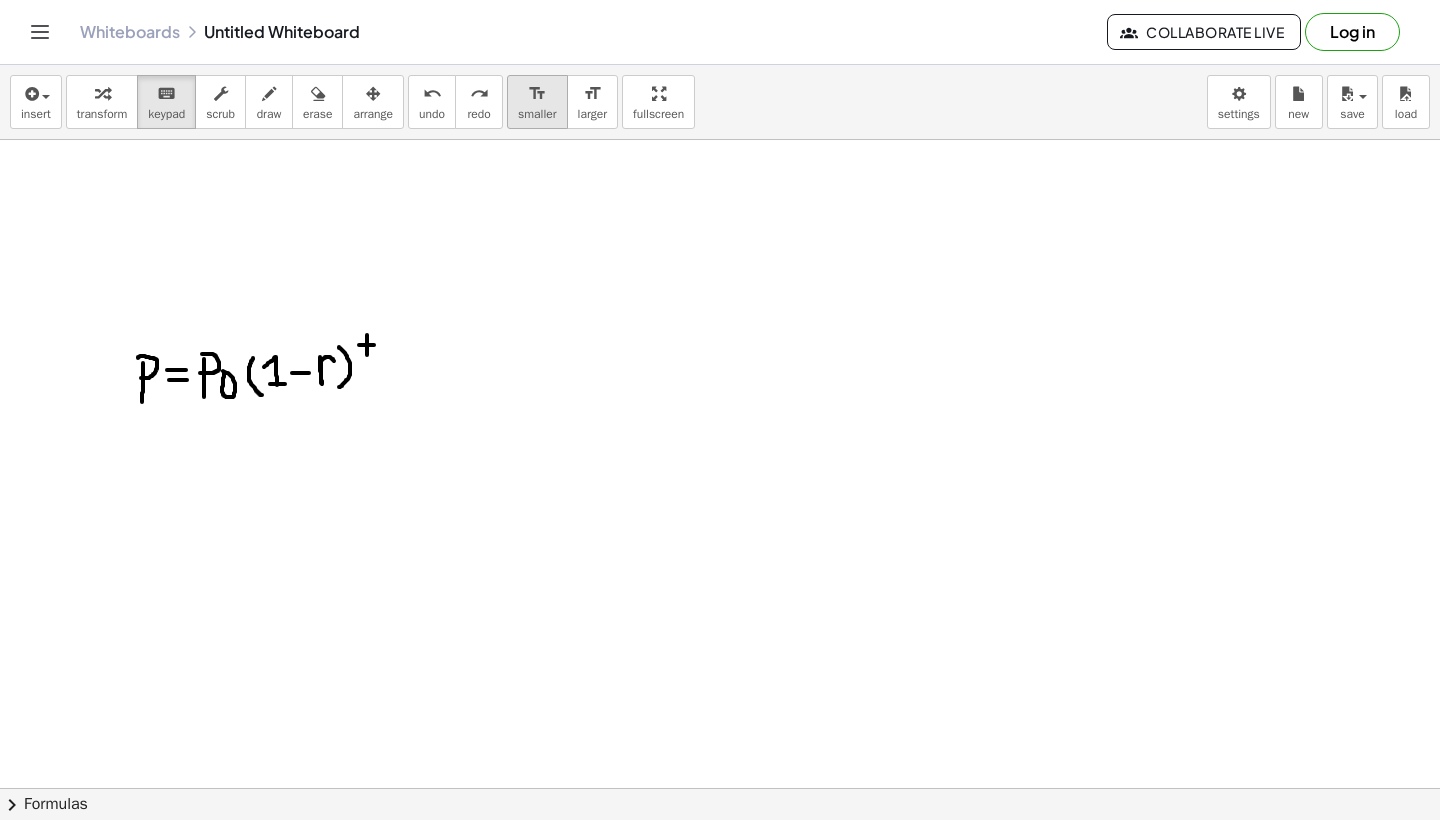 click on "smaller" at bounding box center (537, 114) 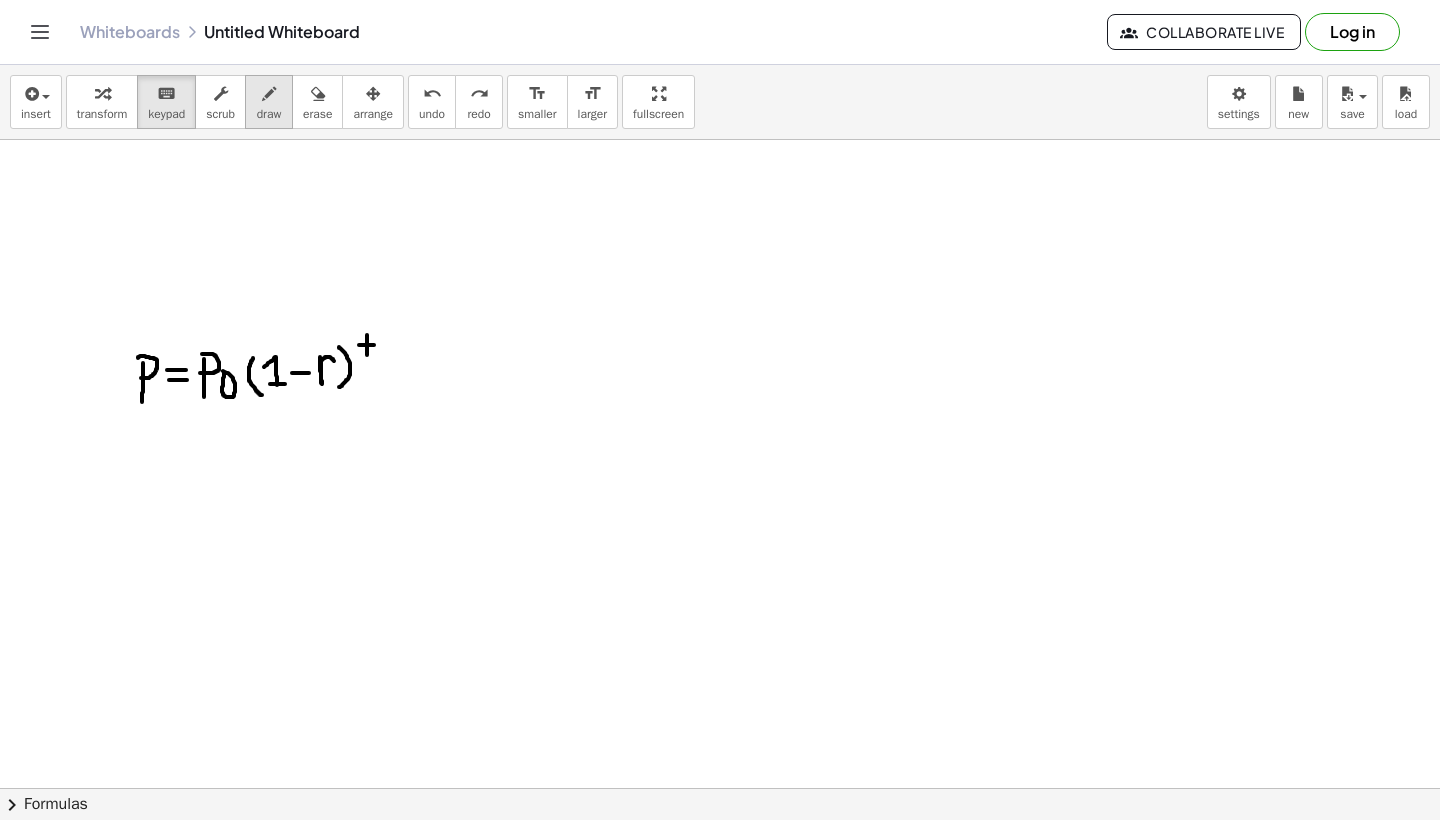 click on "draw" at bounding box center (269, 114) 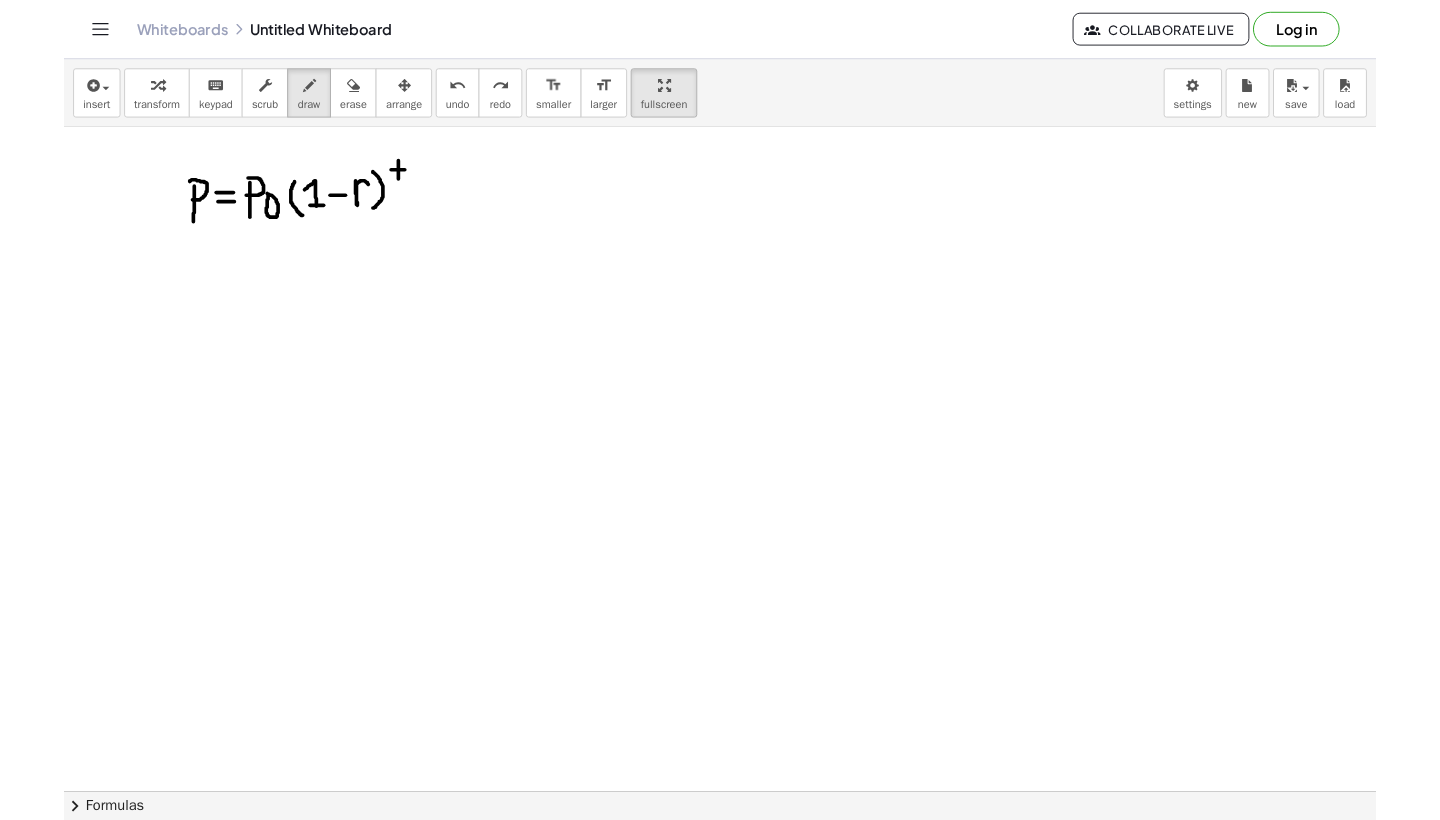 scroll, scrollTop: 170, scrollLeft: 0, axis: vertical 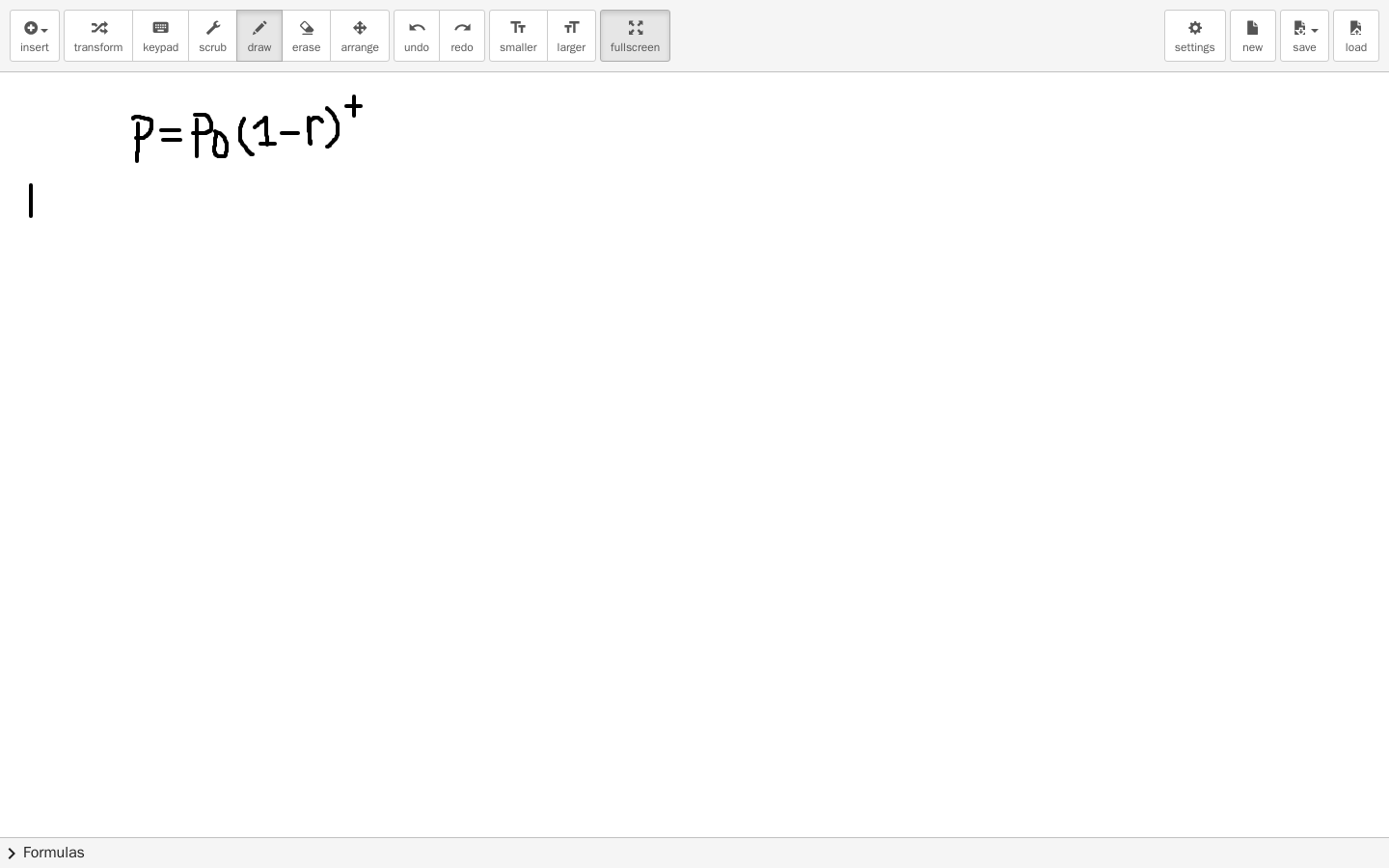 drag, startPoint x: 31, startPoint y: 185, endPoint x: 30, endPoint y: 226, distance: 41.0122 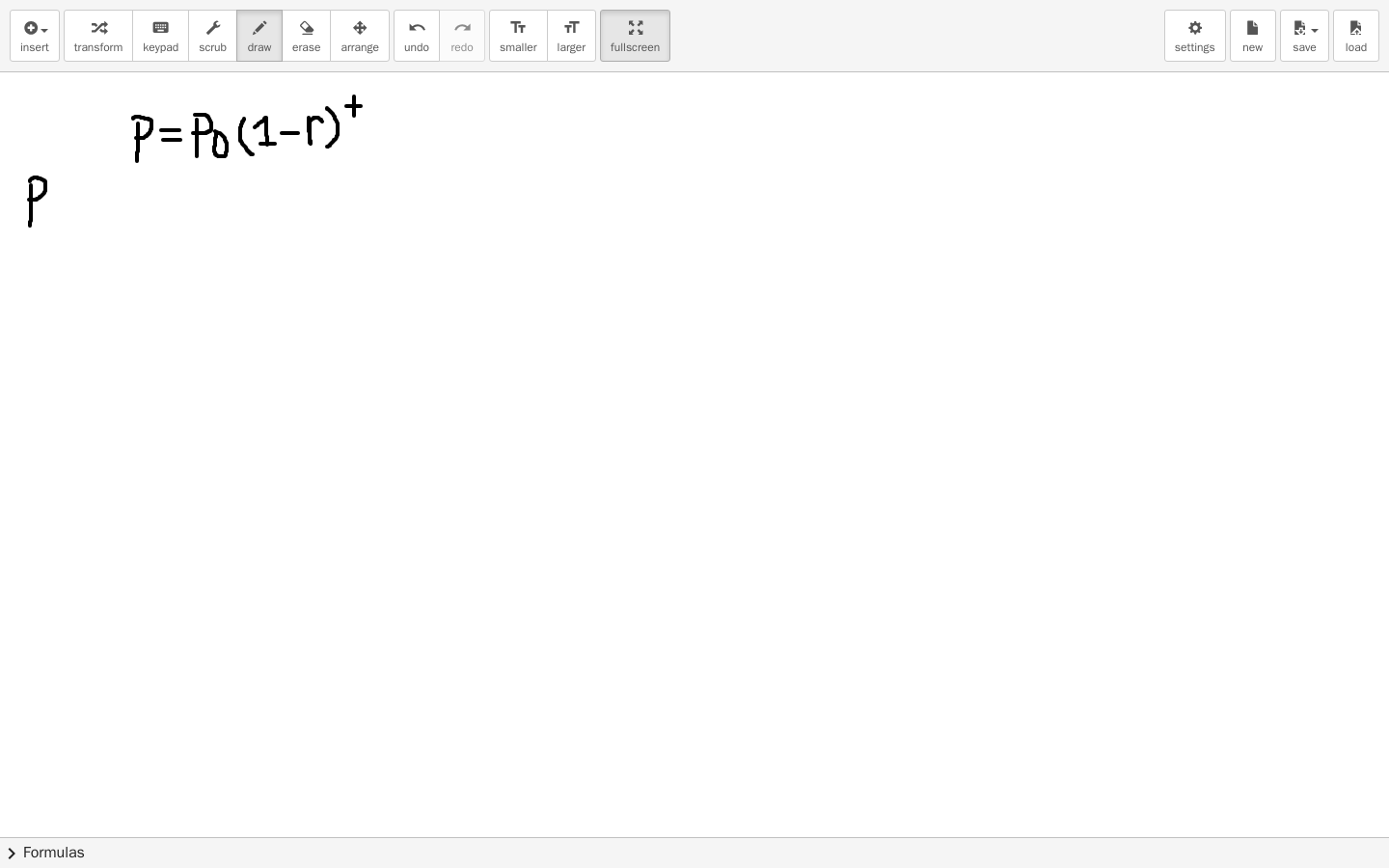 drag, startPoint x: 29, startPoint y: 200, endPoint x: 21, endPoint y: 184, distance: 17.888544 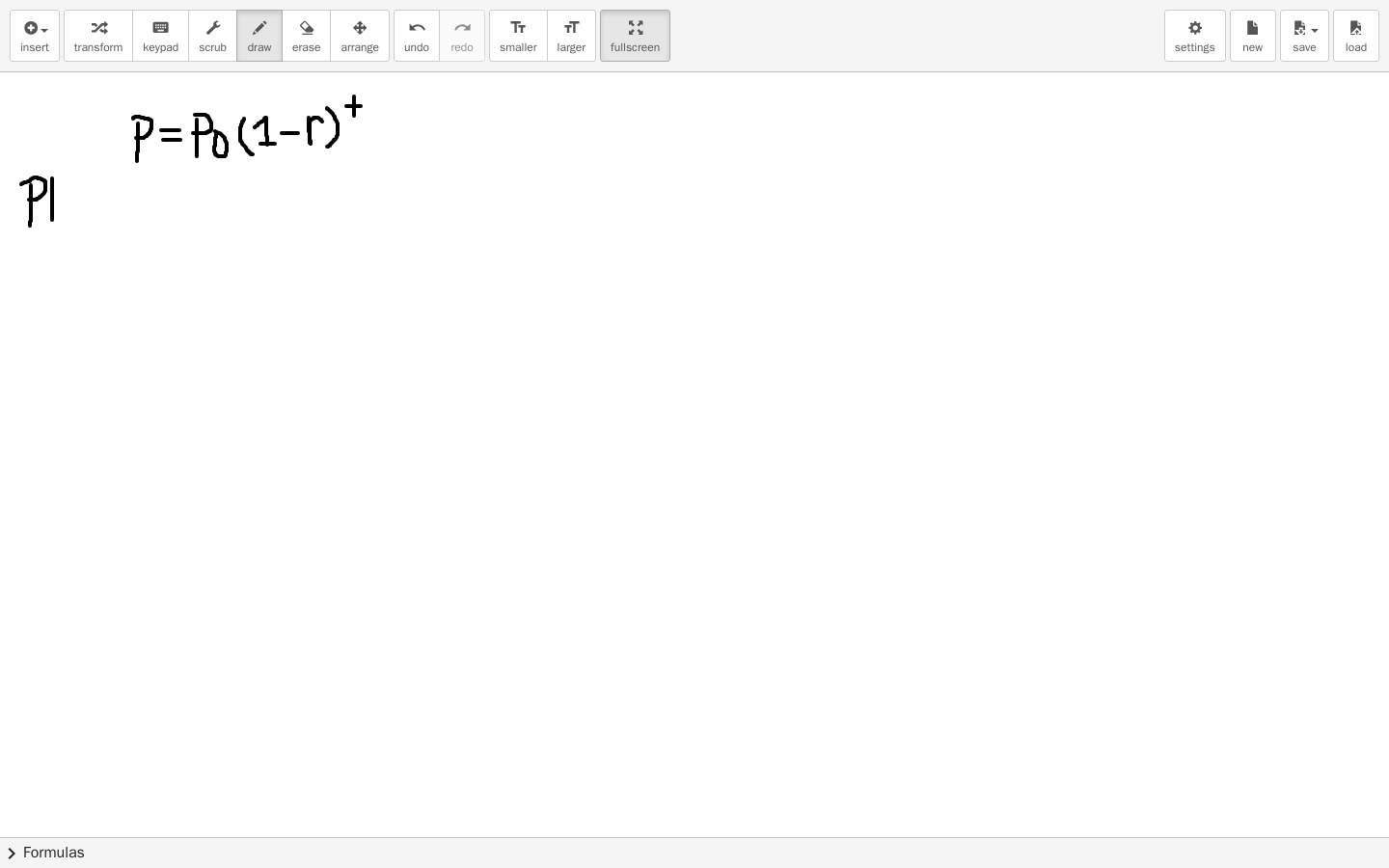 drag, startPoint x: 52, startPoint y: 178, endPoint x: 52, endPoint y: 223, distance: 45 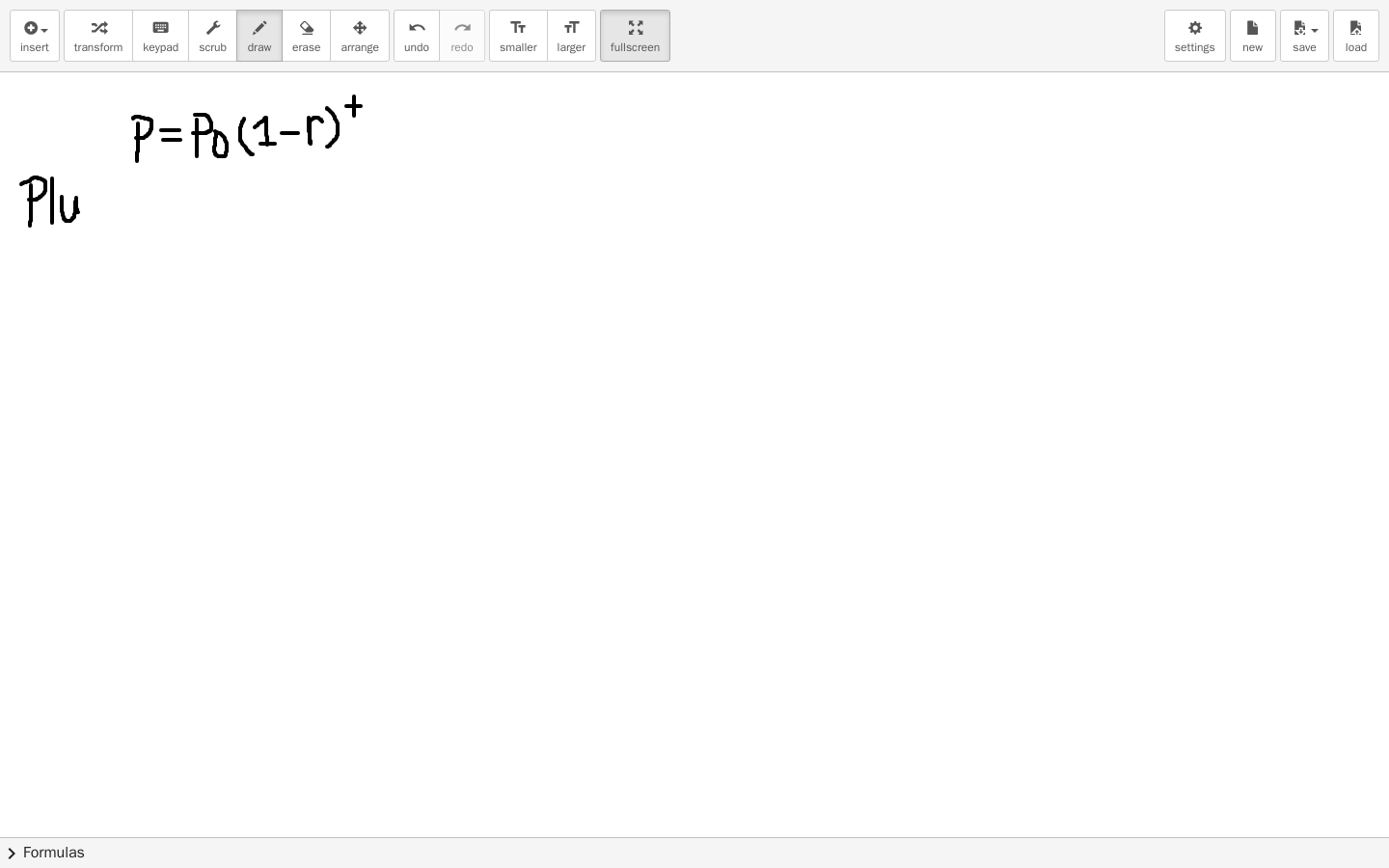 drag, startPoint x: 62, startPoint y: 197, endPoint x: 79, endPoint y: 214, distance: 24.041631 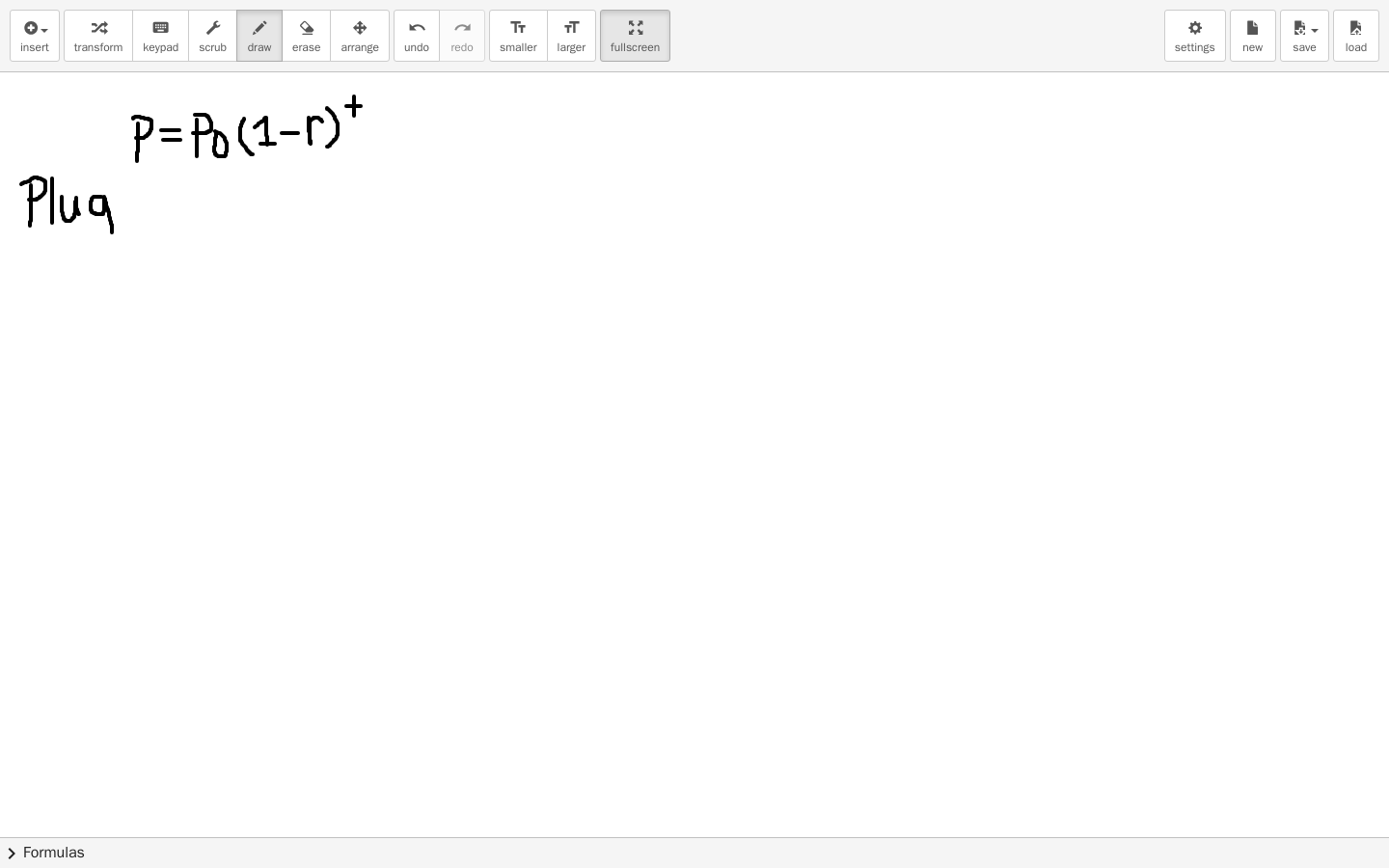 drag, startPoint x: 101, startPoint y: 197, endPoint x: 108, endPoint y: 234, distance: 37.656341 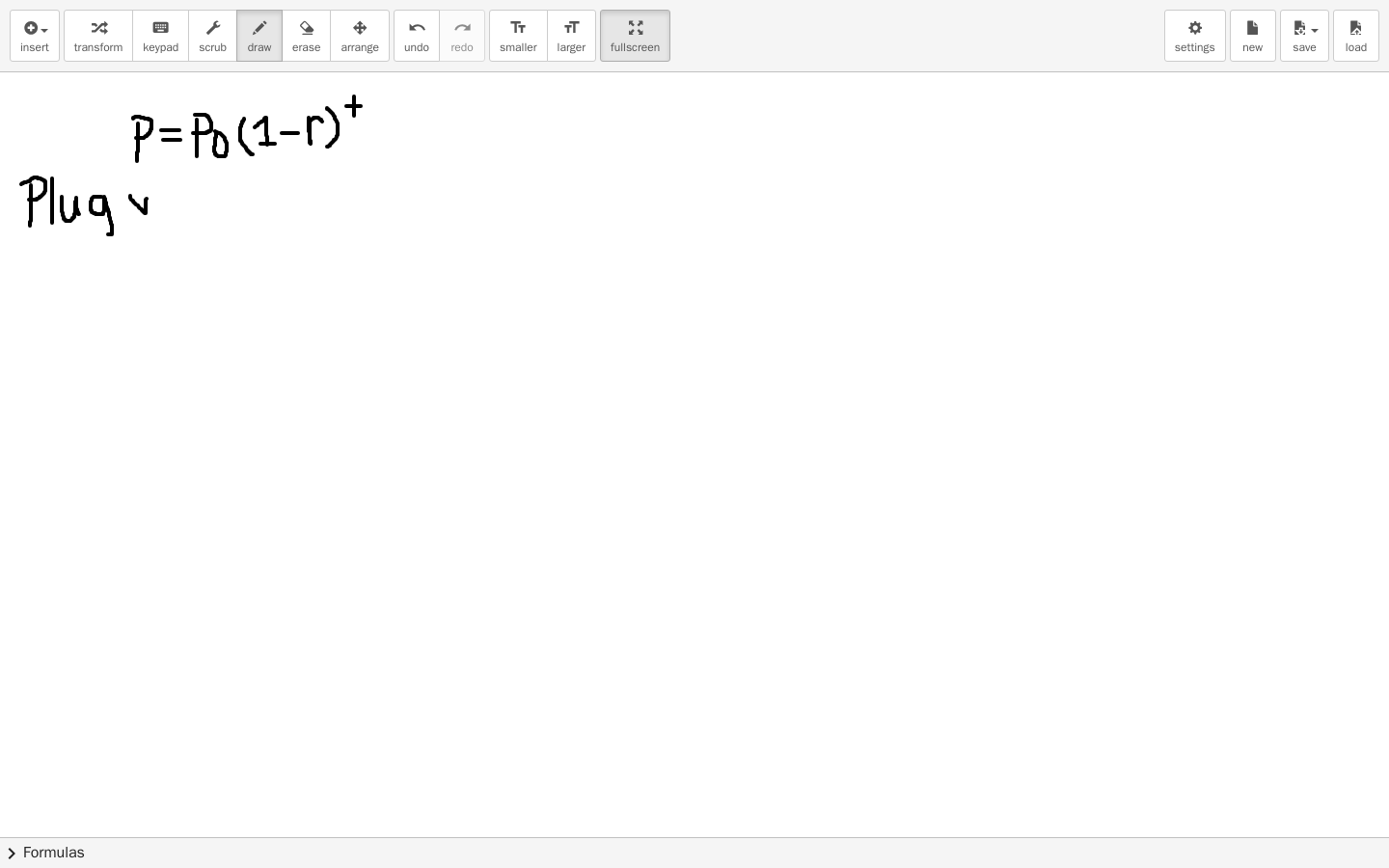 drag, startPoint x: 130, startPoint y: 196, endPoint x: 148, endPoint y: 193, distance: 18.248288 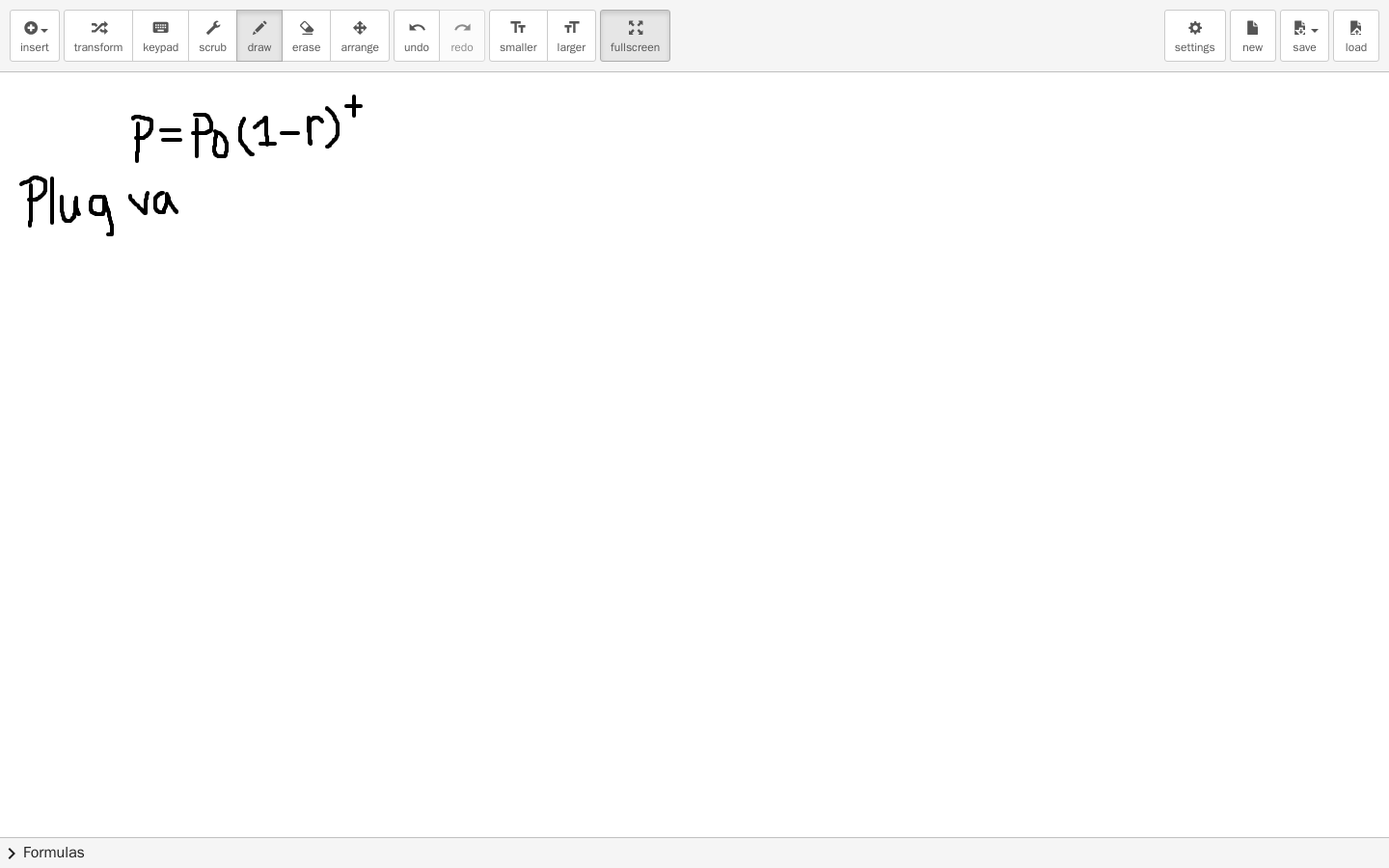 drag, startPoint x: 163, startPoint y: 193, endPoint x: 177, endPoint y: 212, distance: 23.60085 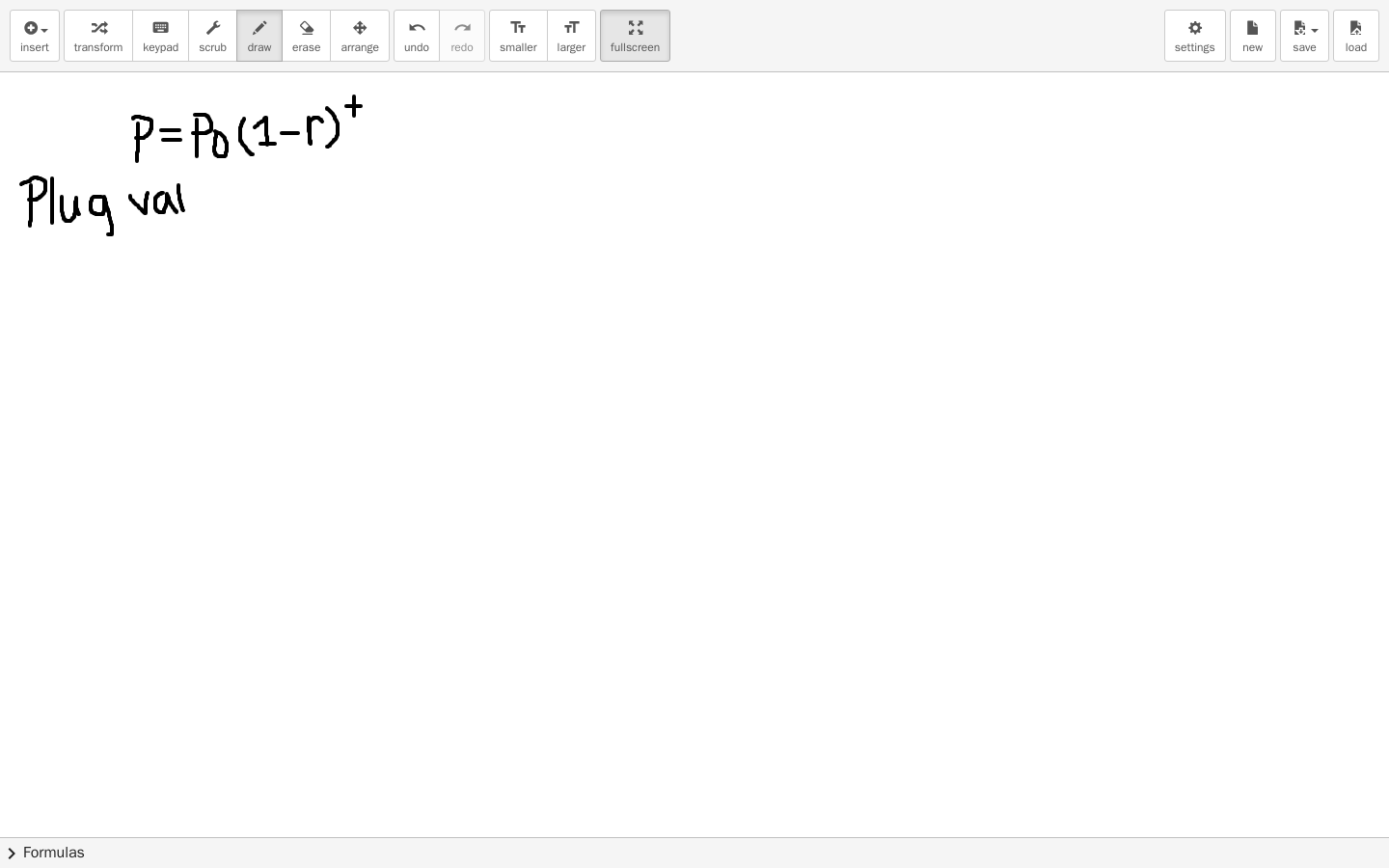 drag, startPoint x: 178, startPoint y: 185, endPoint x: 183, endPoint y: 211, distance: 26.4764 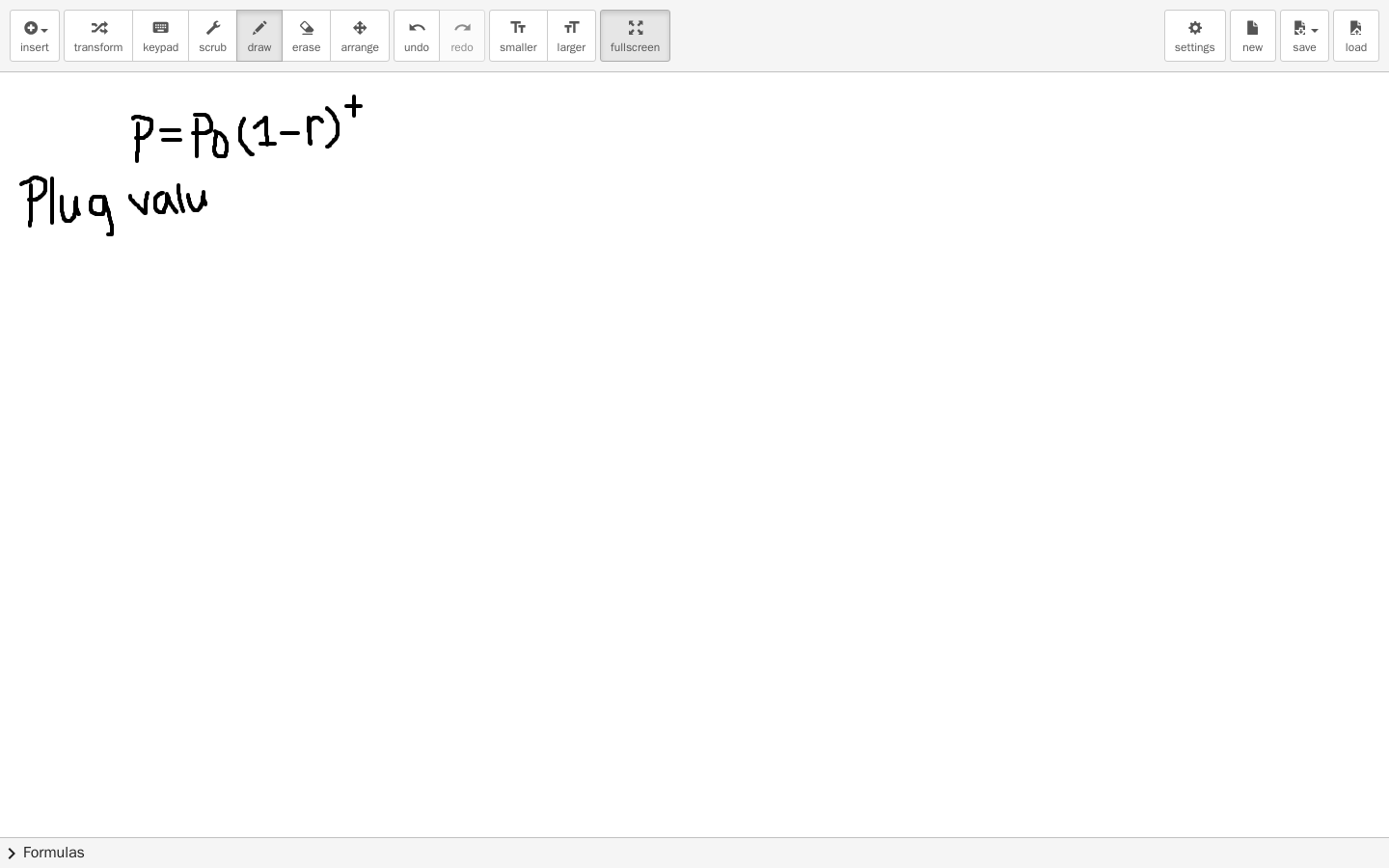 drag, startPoint x: 188, startPoint y: 195, endPoint x: 206, endPoint y: 204, distance: 20.124612 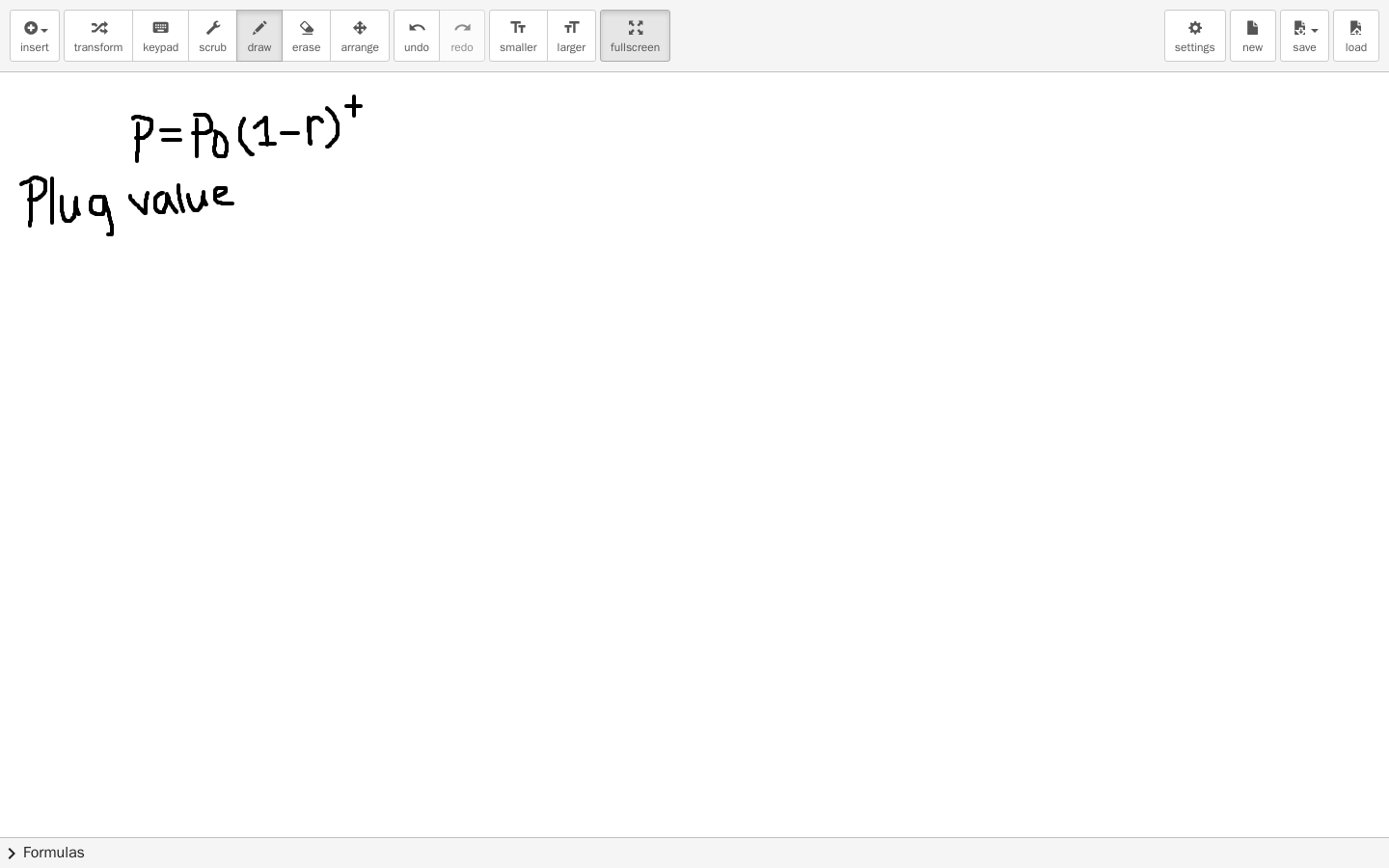 drag, startPoint x: 215, startPoint y: 196, endPoint x: 233, endPoint y: 203, distance: 19.313208 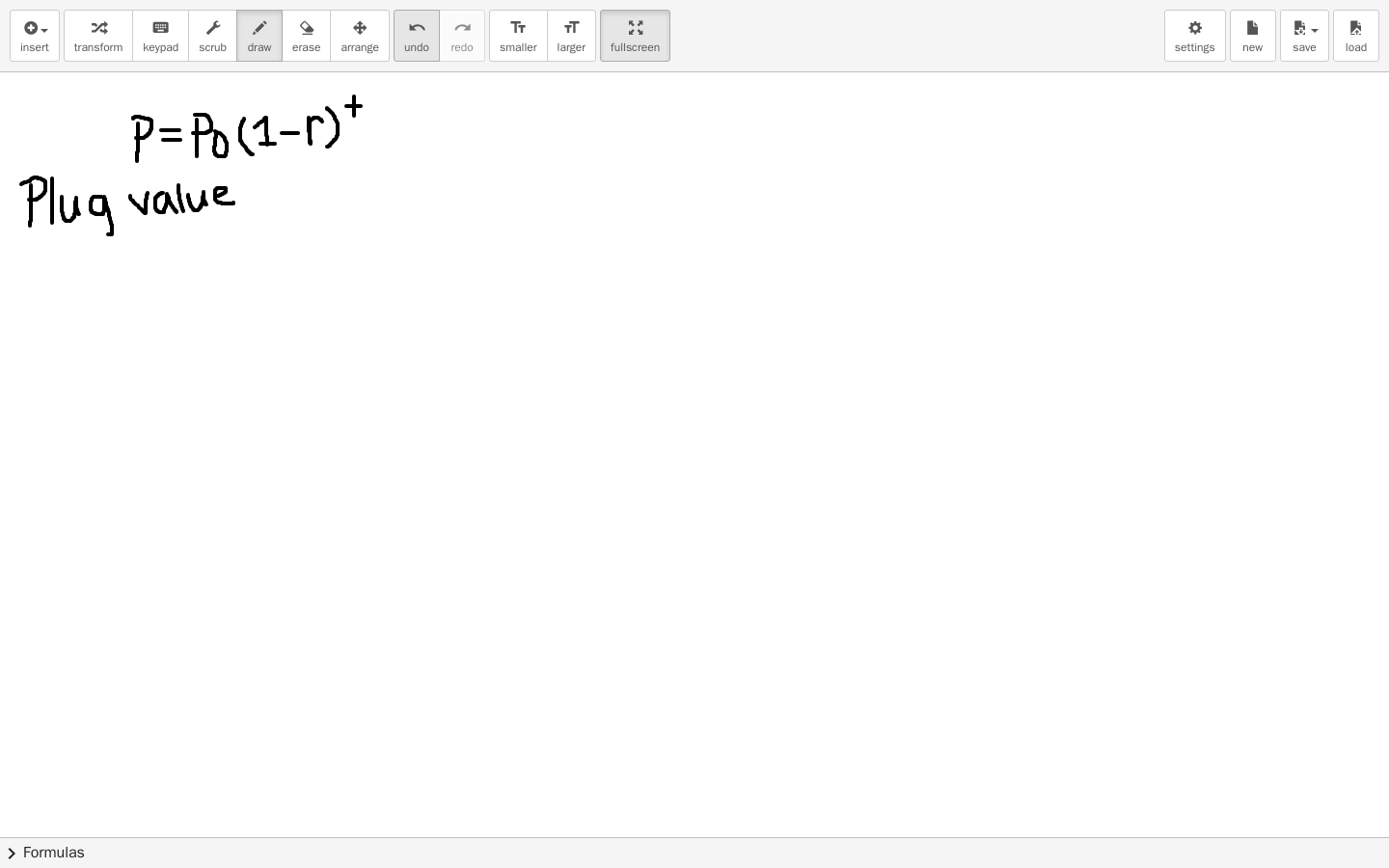 click on "undo" at bounding box center (417, 28) 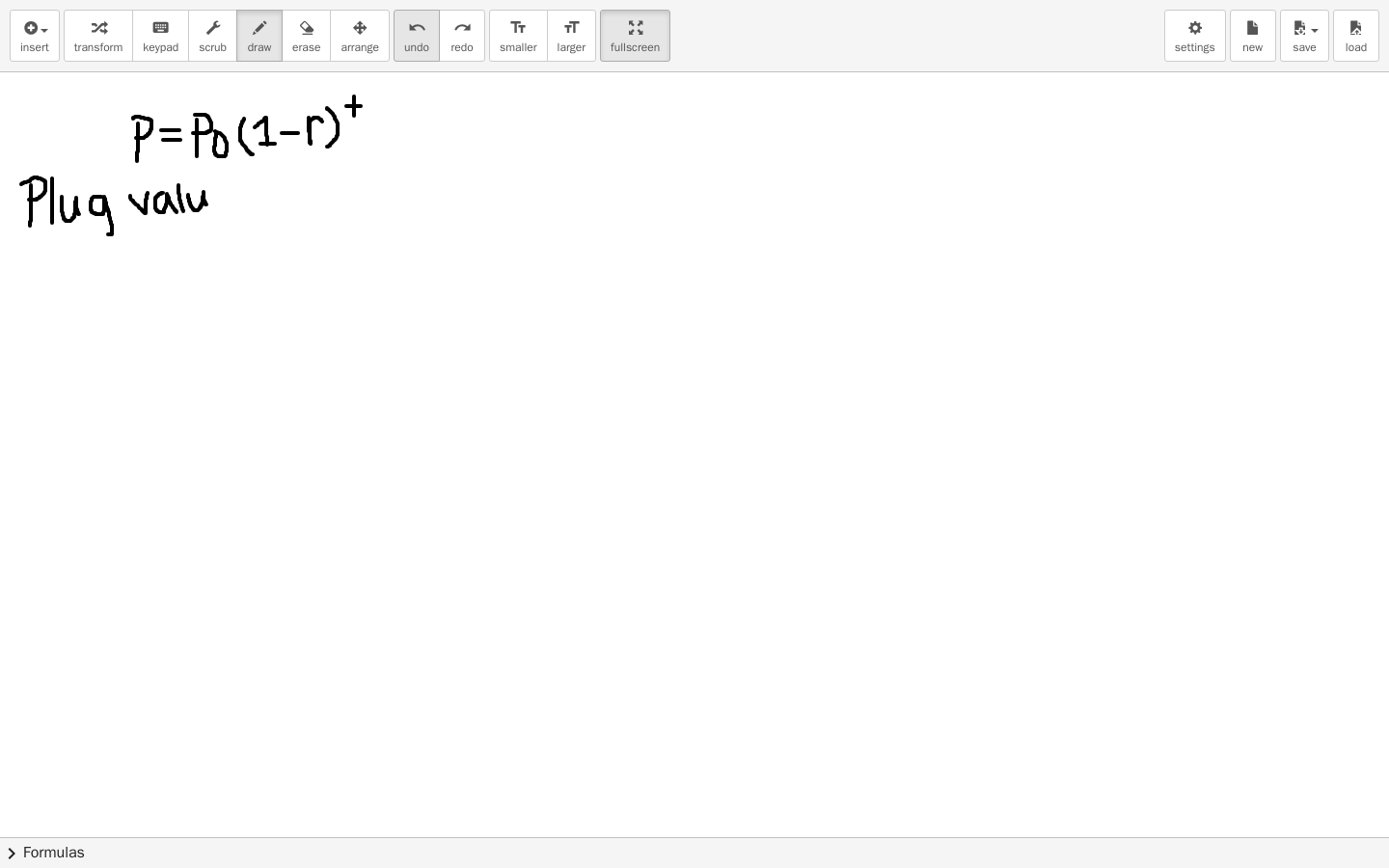 click on "undo" at bounding box center (417, 28) 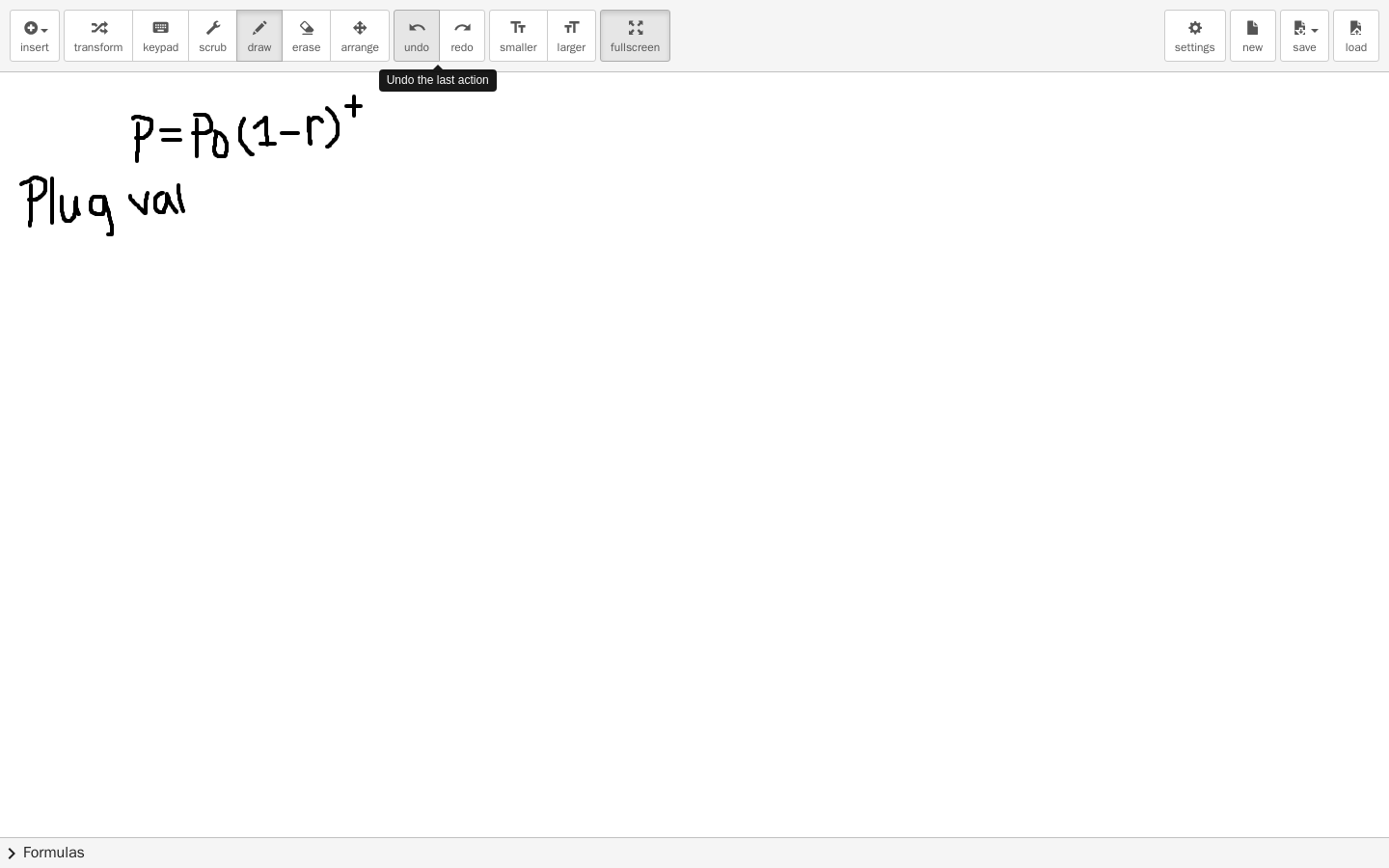 click on "undo" at bounding box center [417, 28] 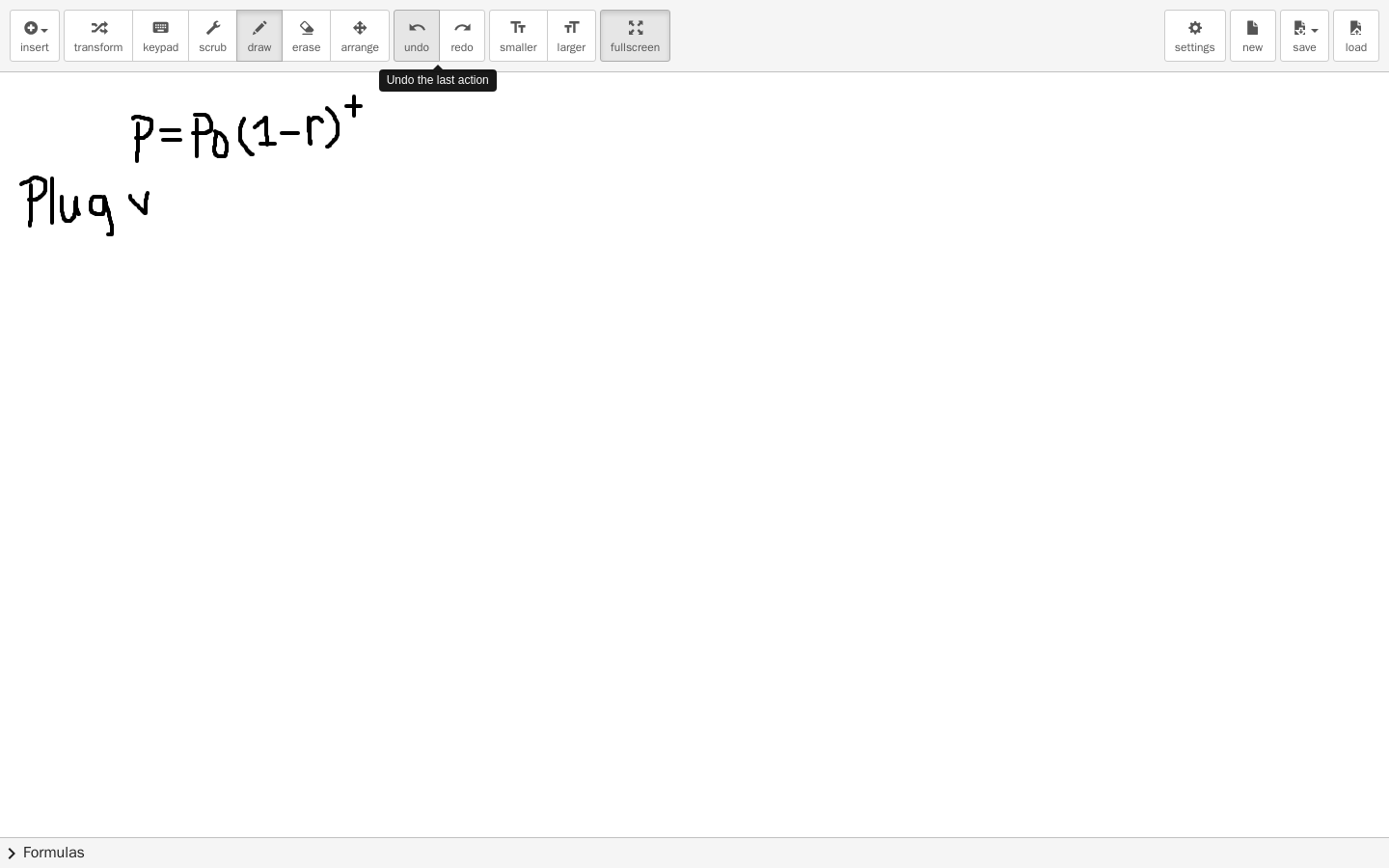 click on "undo" at bounding box center (417, 28) 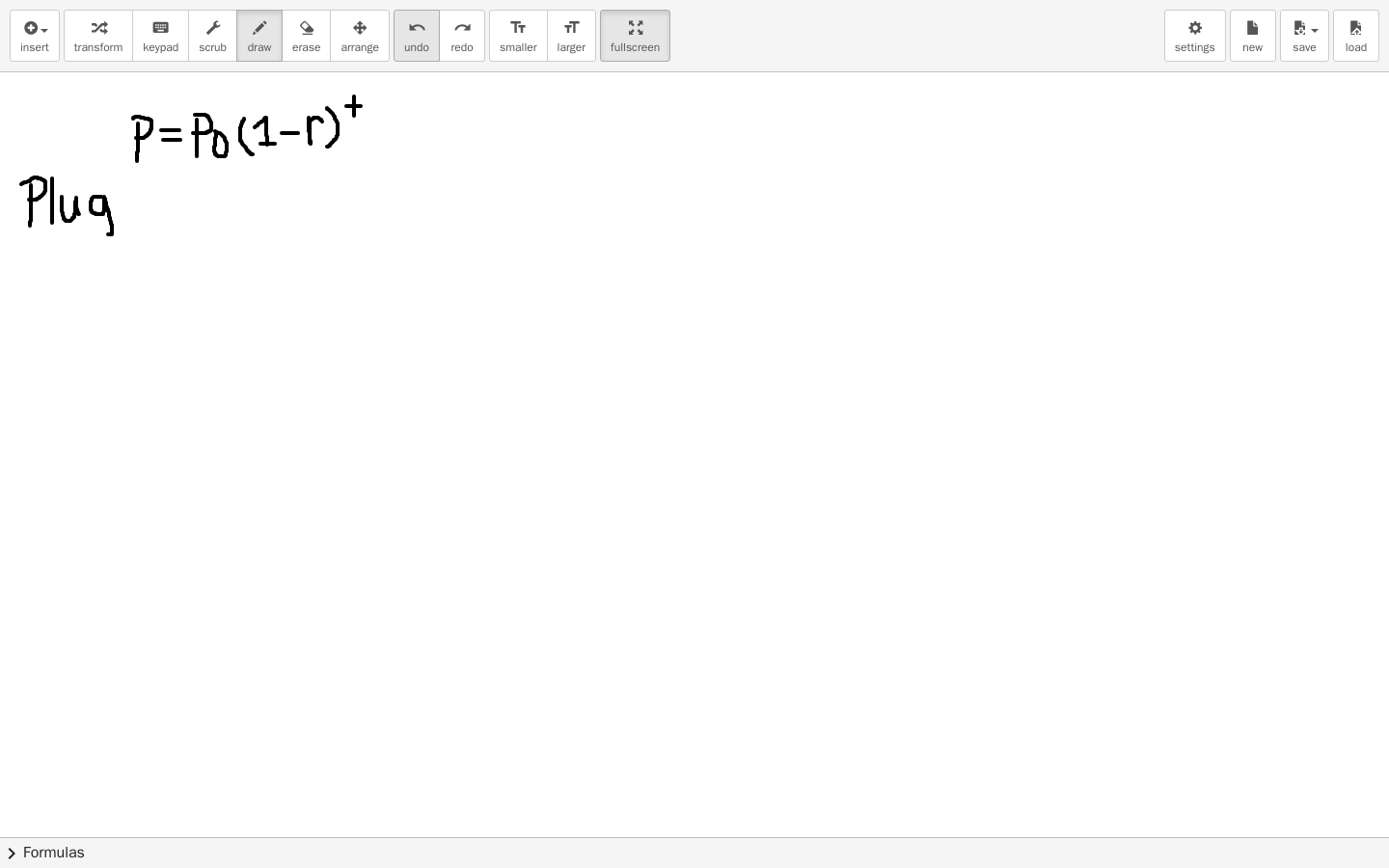 click on "undo" at bounding box center [417, 28] 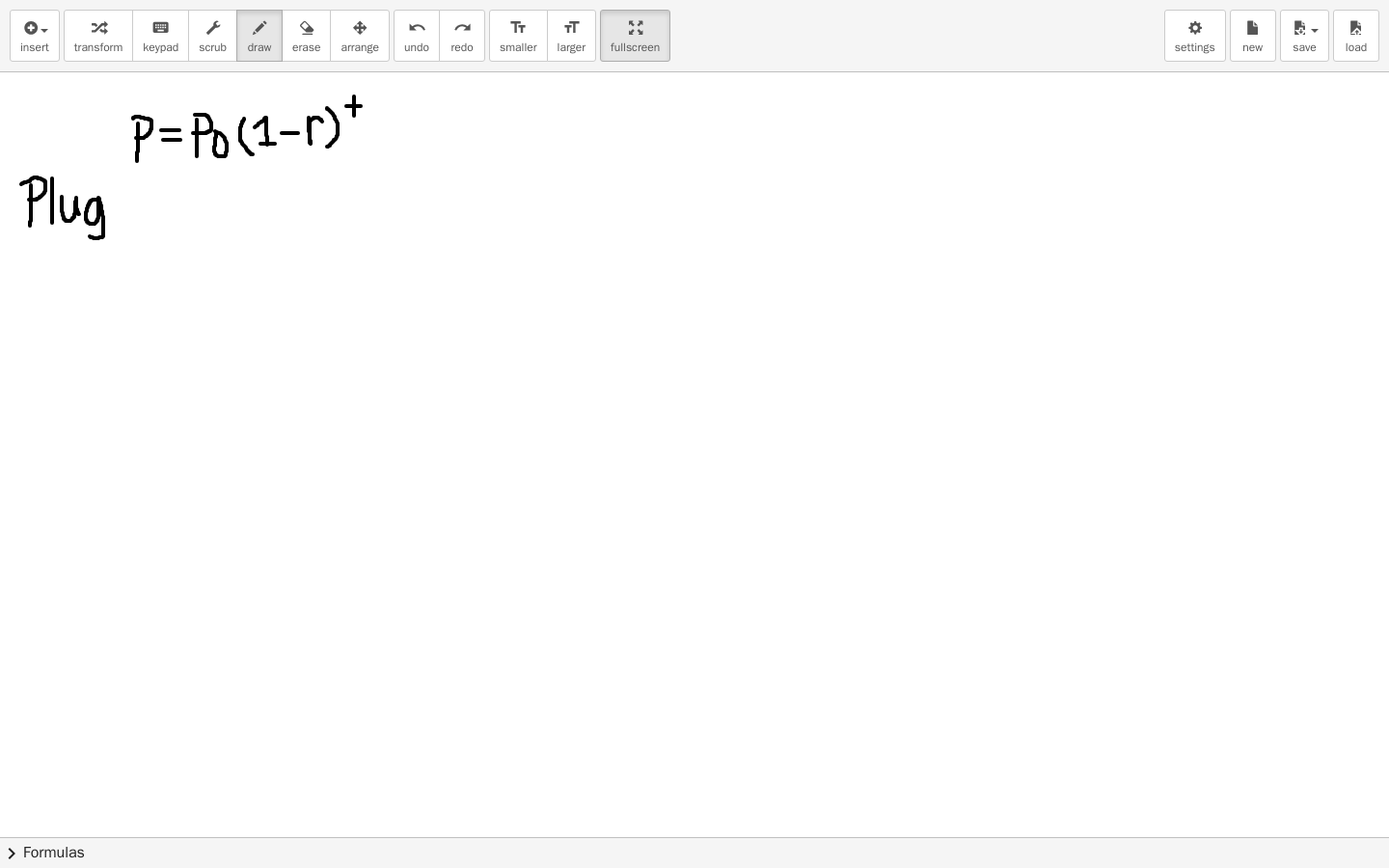drag, startPoint x: 96, startPoint y: 200, endPoint x: 89, endPoint y: 235, distance: 35.69314 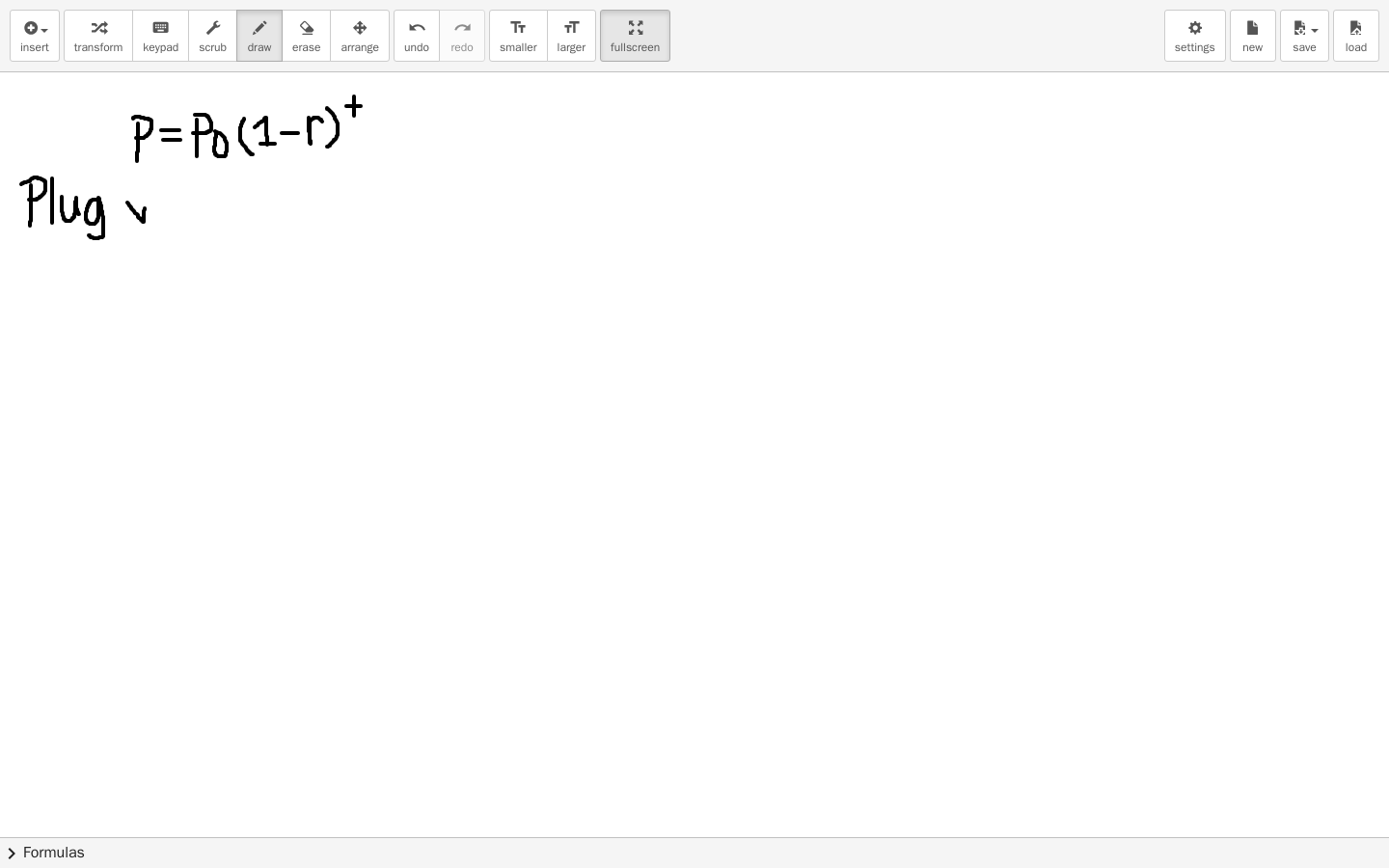 drag, startPoint x: 127, startPoint y: 203, endPoint x: 147, endPoint y: 200, distance: 20.22375 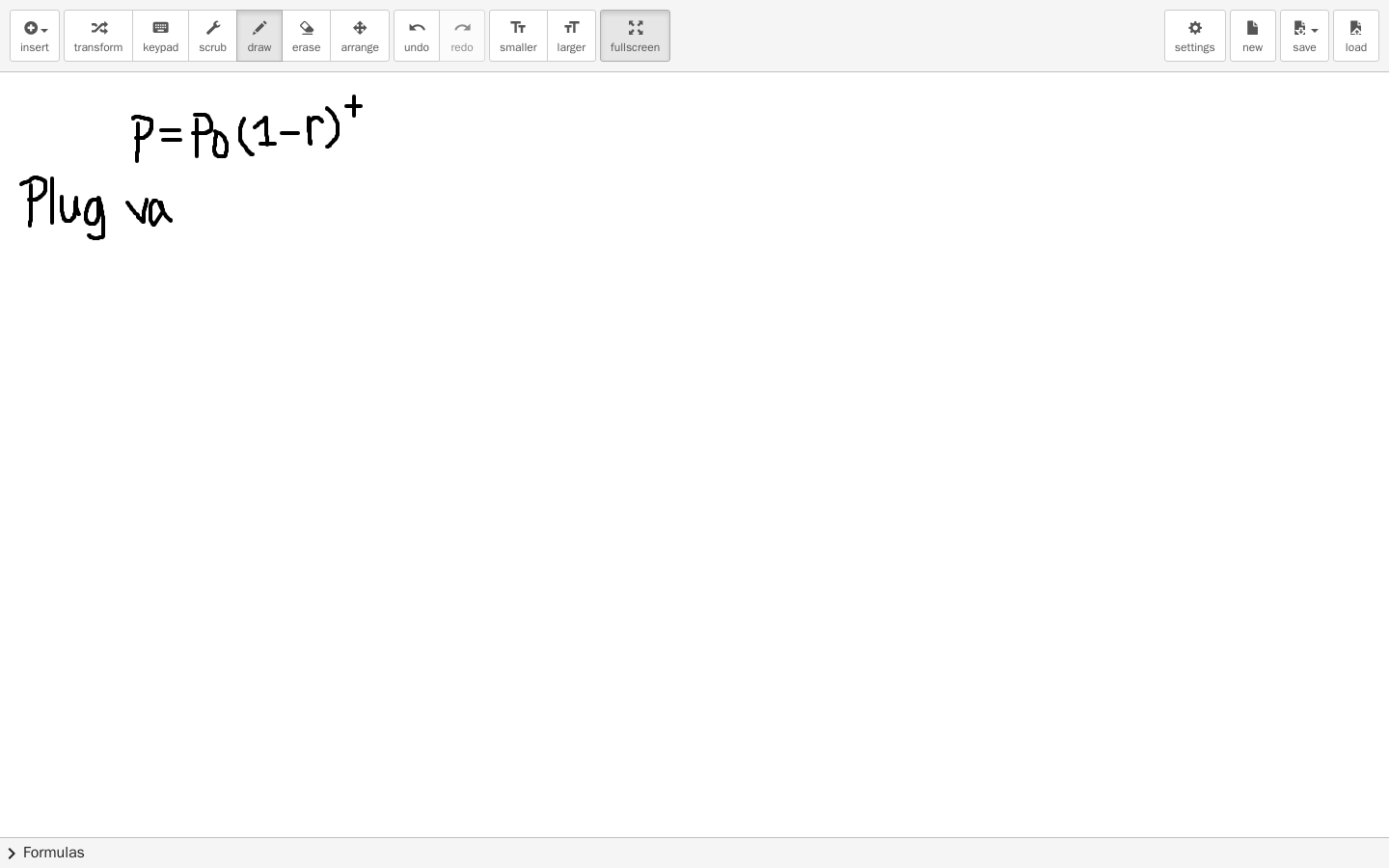 drag, startPoint x: 156, startPoint y: 201, endPoint x: 171, endPoint y: 221, distance: 25 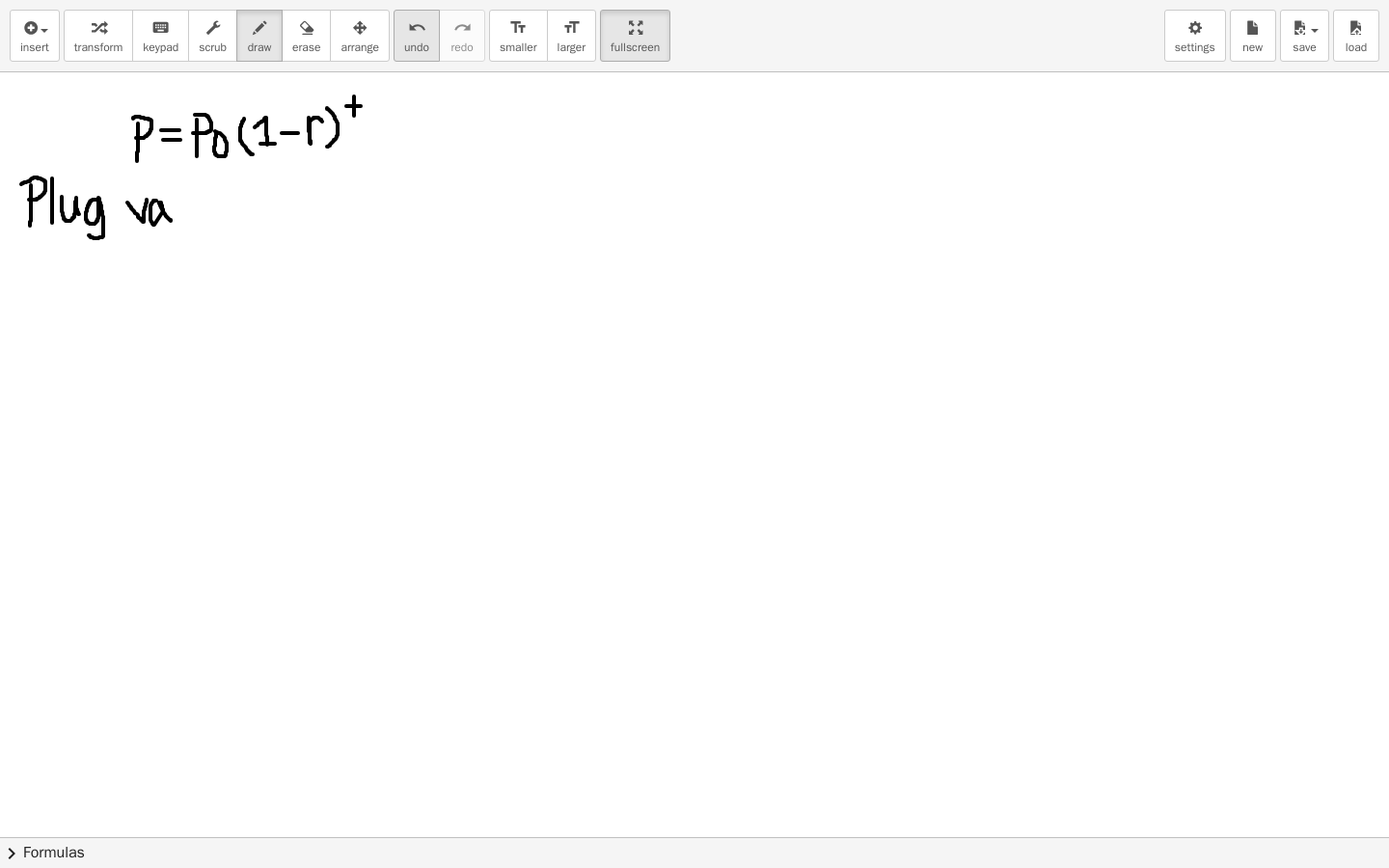 click on "undo" at bounding box center (417, 28) 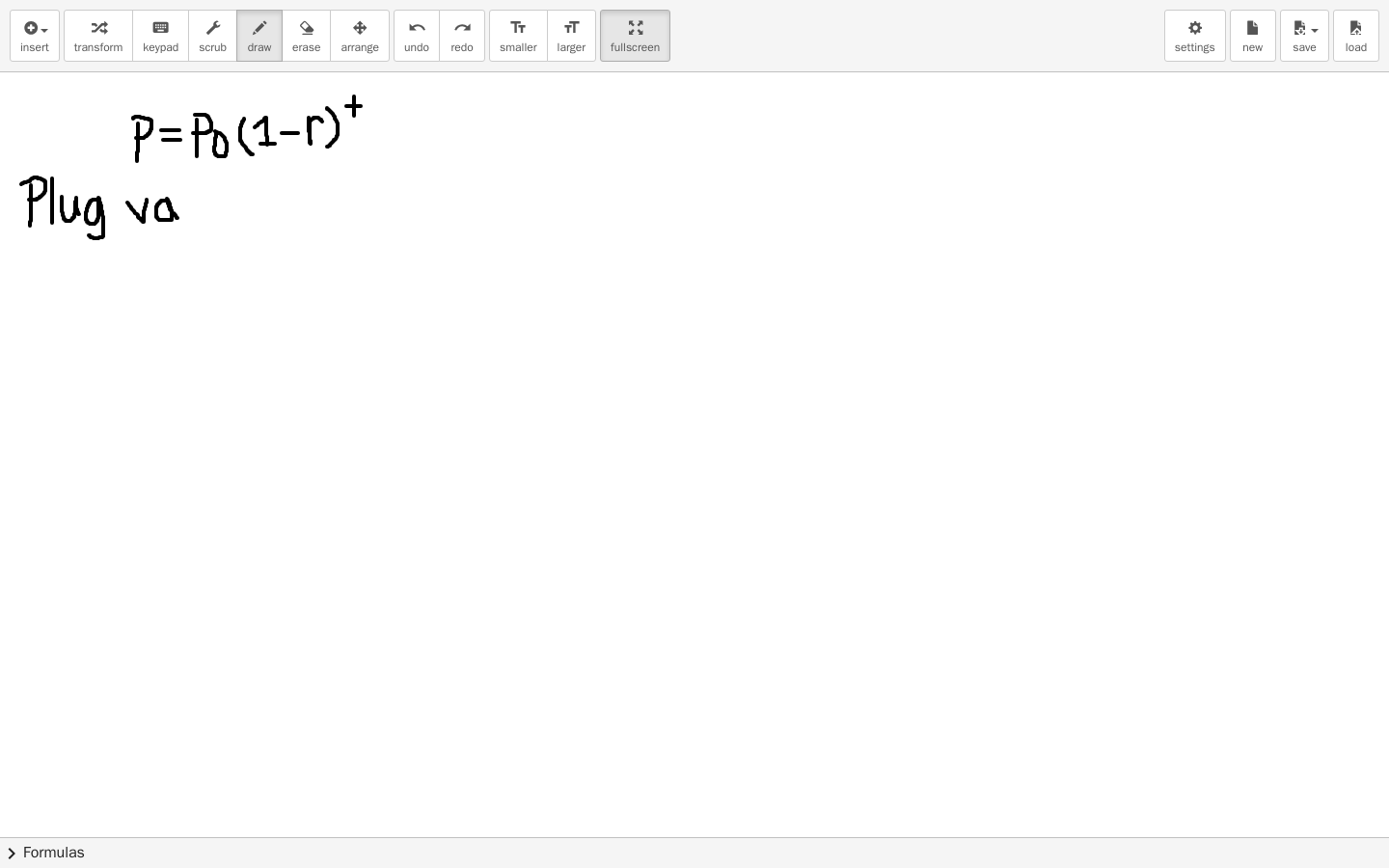 drag, startPoint x: 166, startPoint y: 201, endPoint x: 178, endPoint y: 220, distance: 22.472205 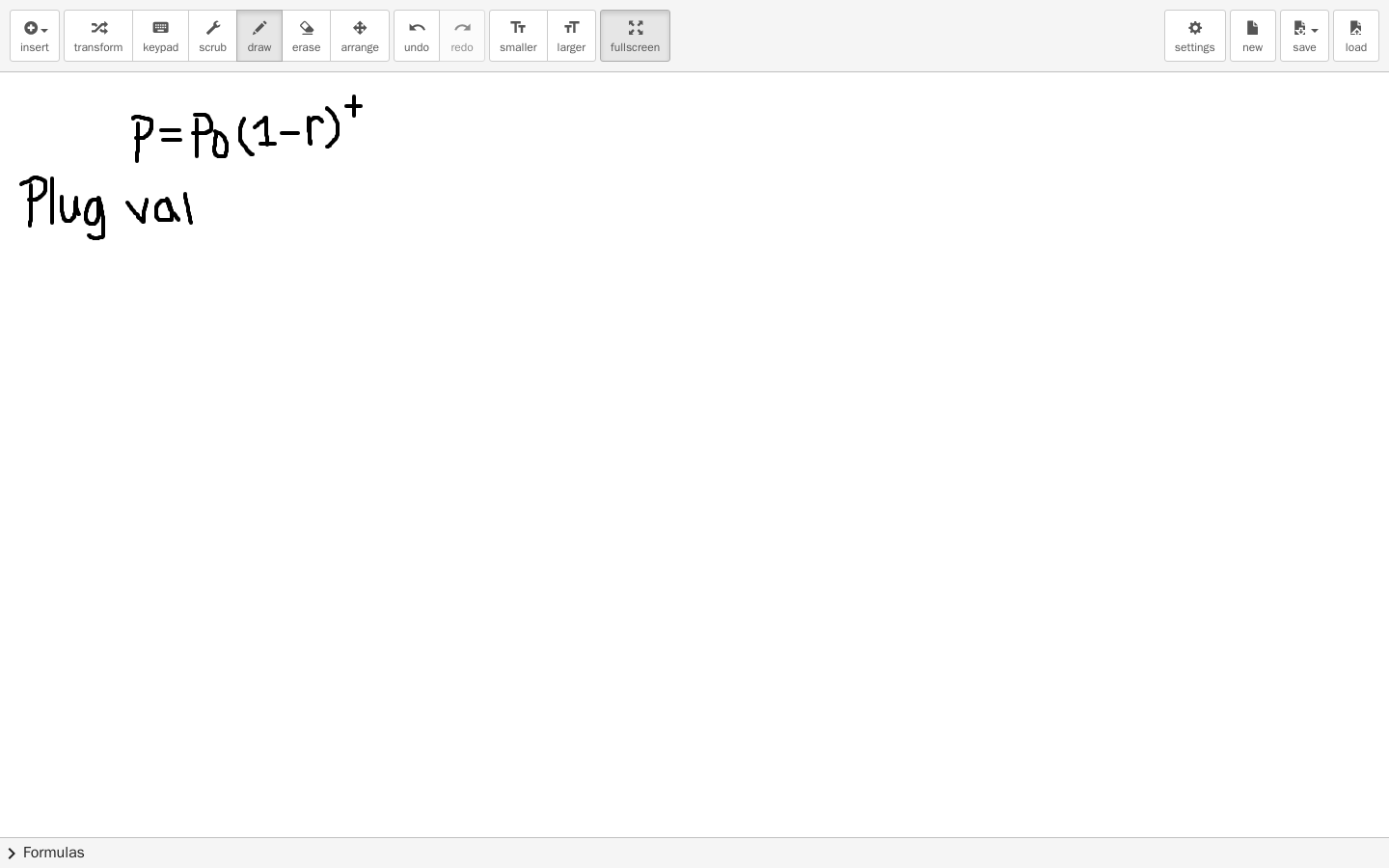 drag, startPoint x: 185, startPoint y: 194, endPoint x: 191, endPoint y: 223, distance: 29.614186 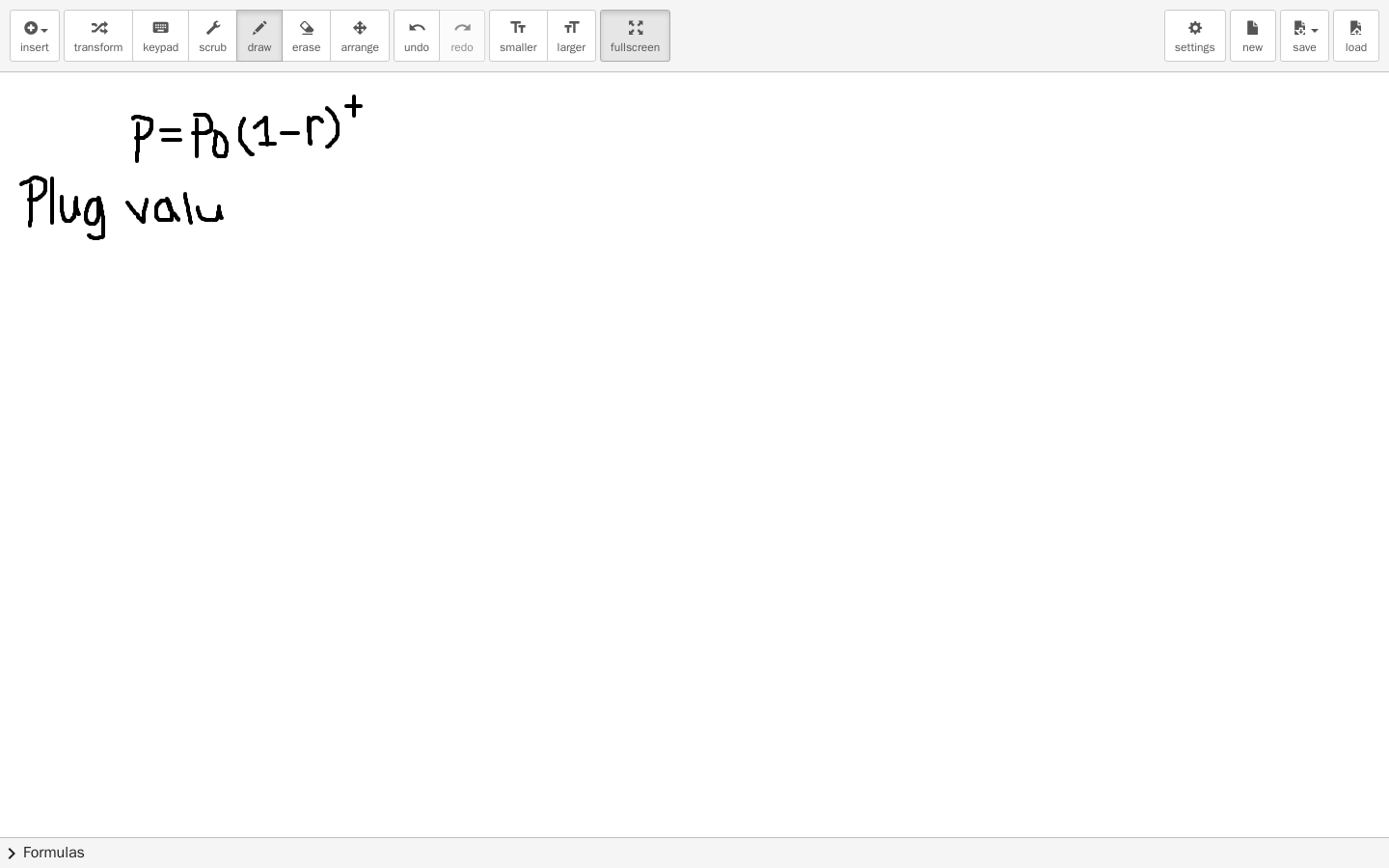 drag, startPoint x: 198, startPoint y: 207, endPoint x: 224, endPoint y: 220, distance: 29.068884 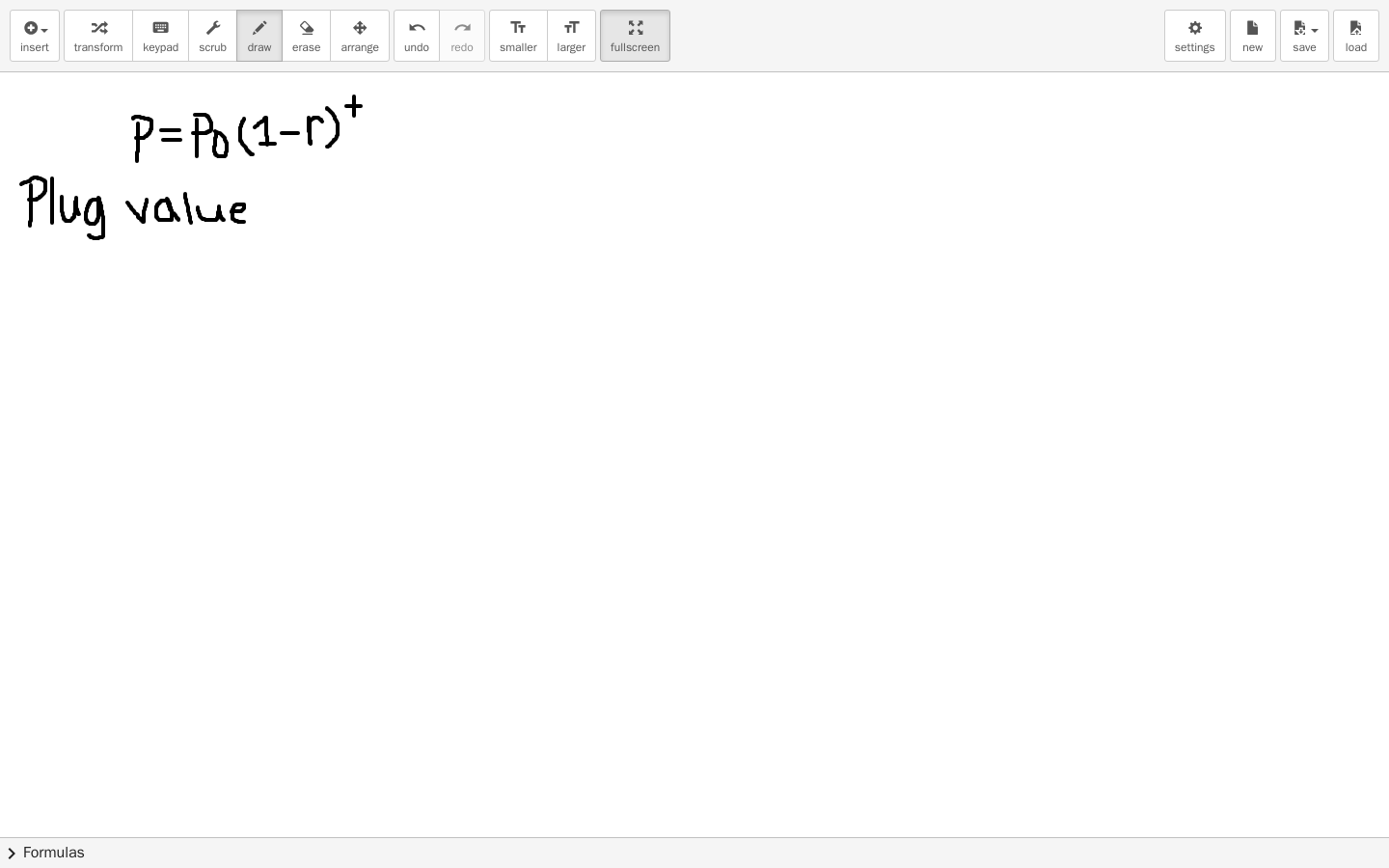 drag, startPoint x: 232, startPoint y: 212, endPoint x: 251, endPoint y: 219, distance: 20.248457 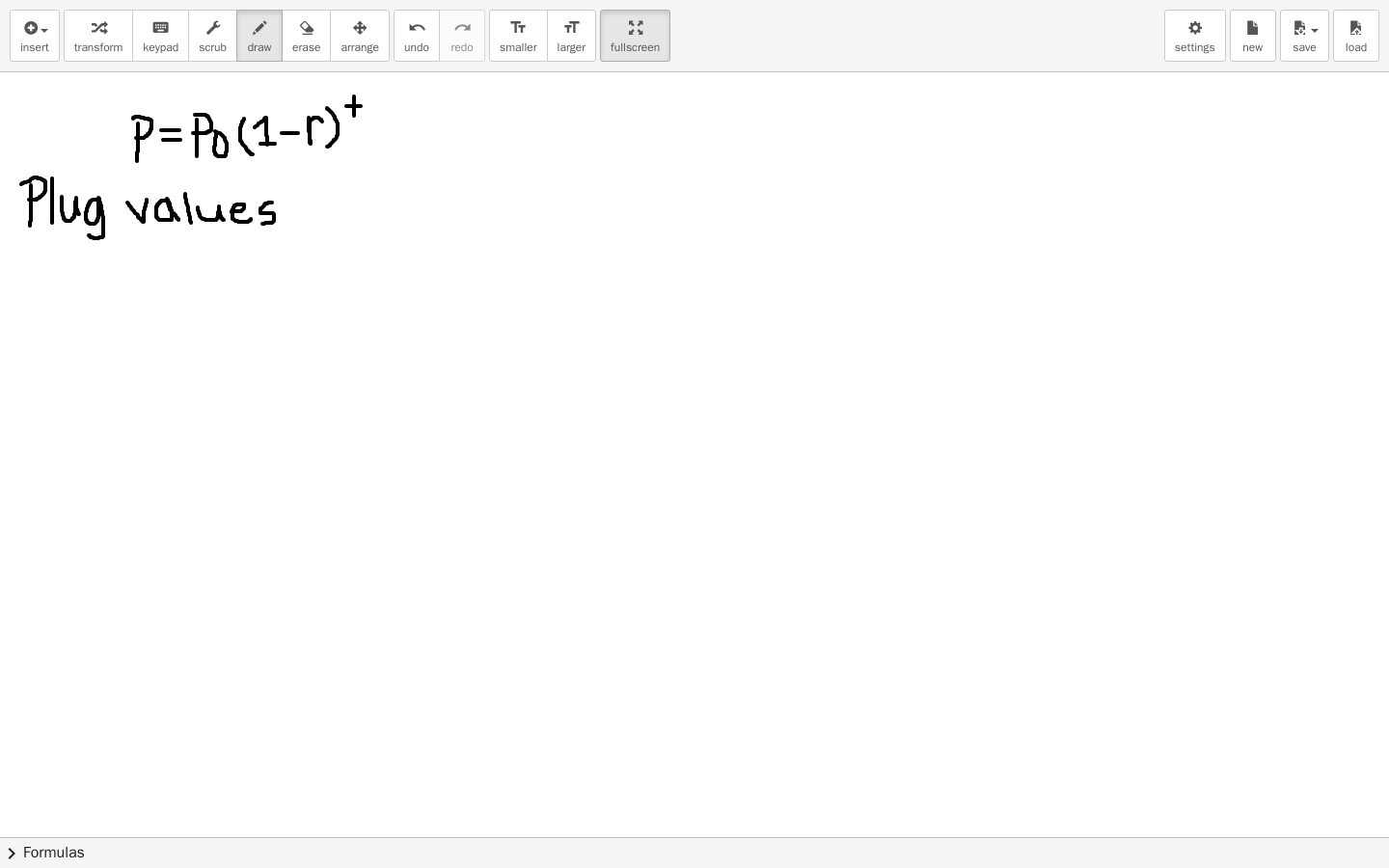 drag, startPoint x: 272, startPoint y: 203, endPoint x: 256, endPoint y: 224, distance: 26.400758 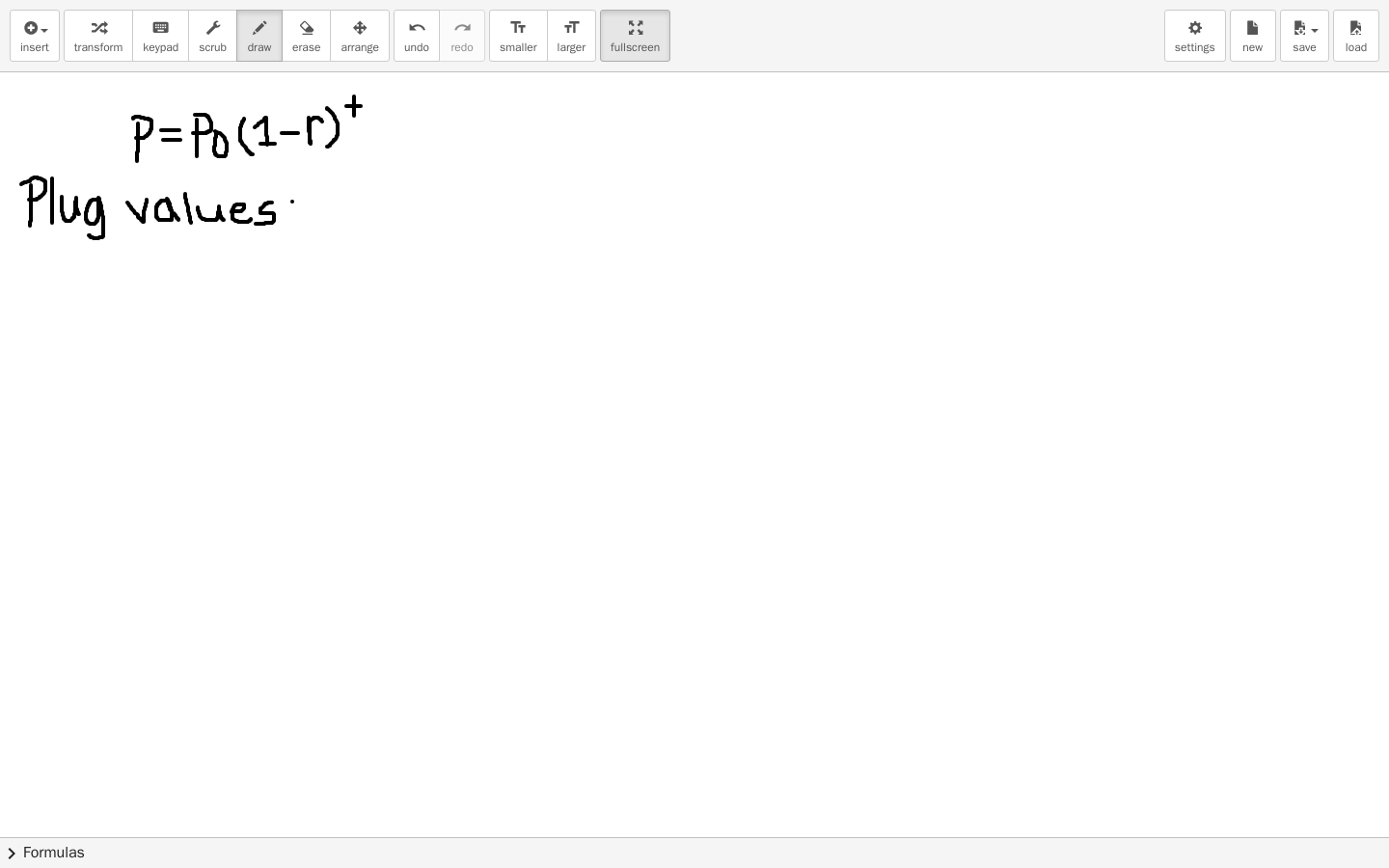 click at bounding box center [694, 673] 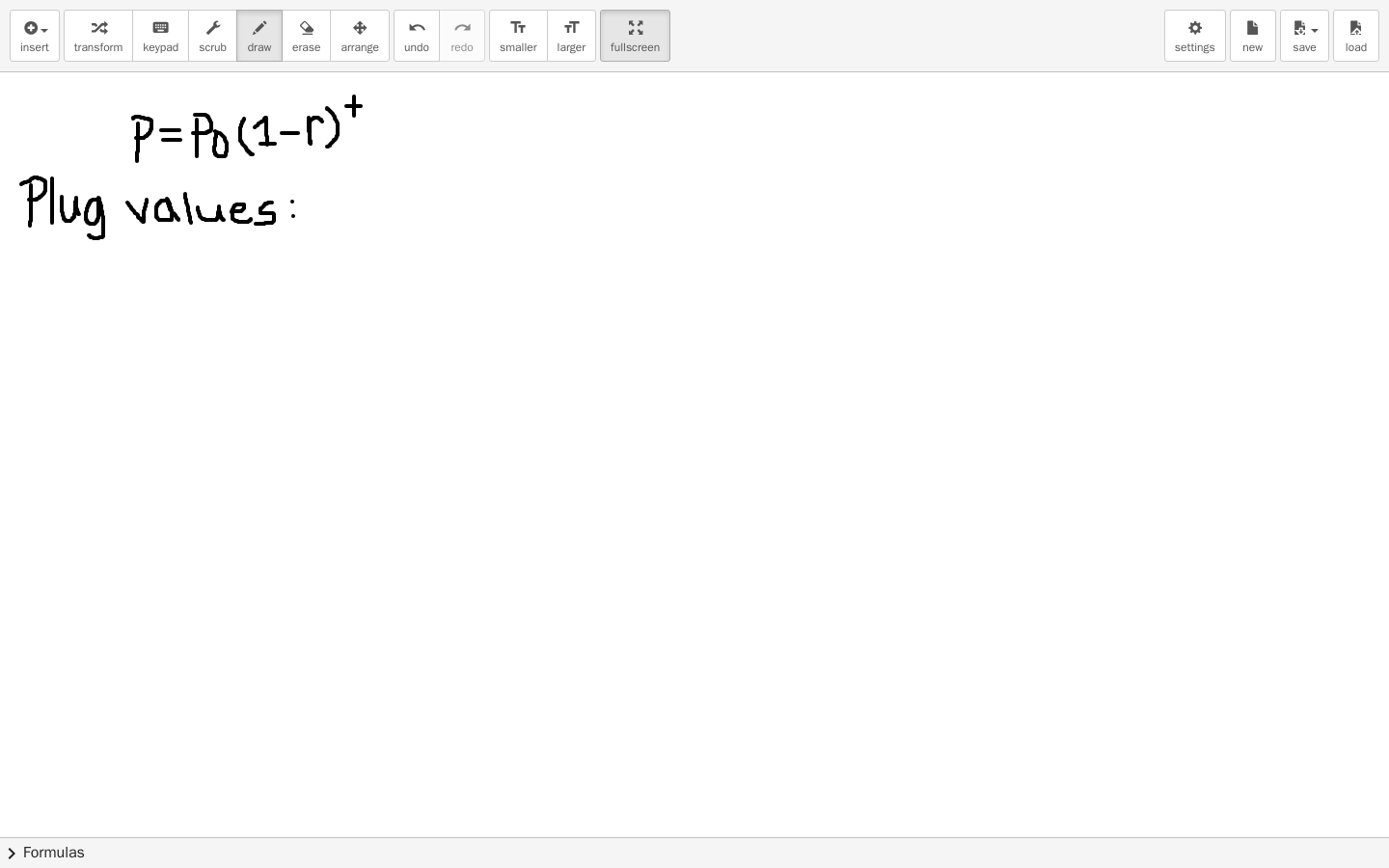 click at bounding box center (694, 673) 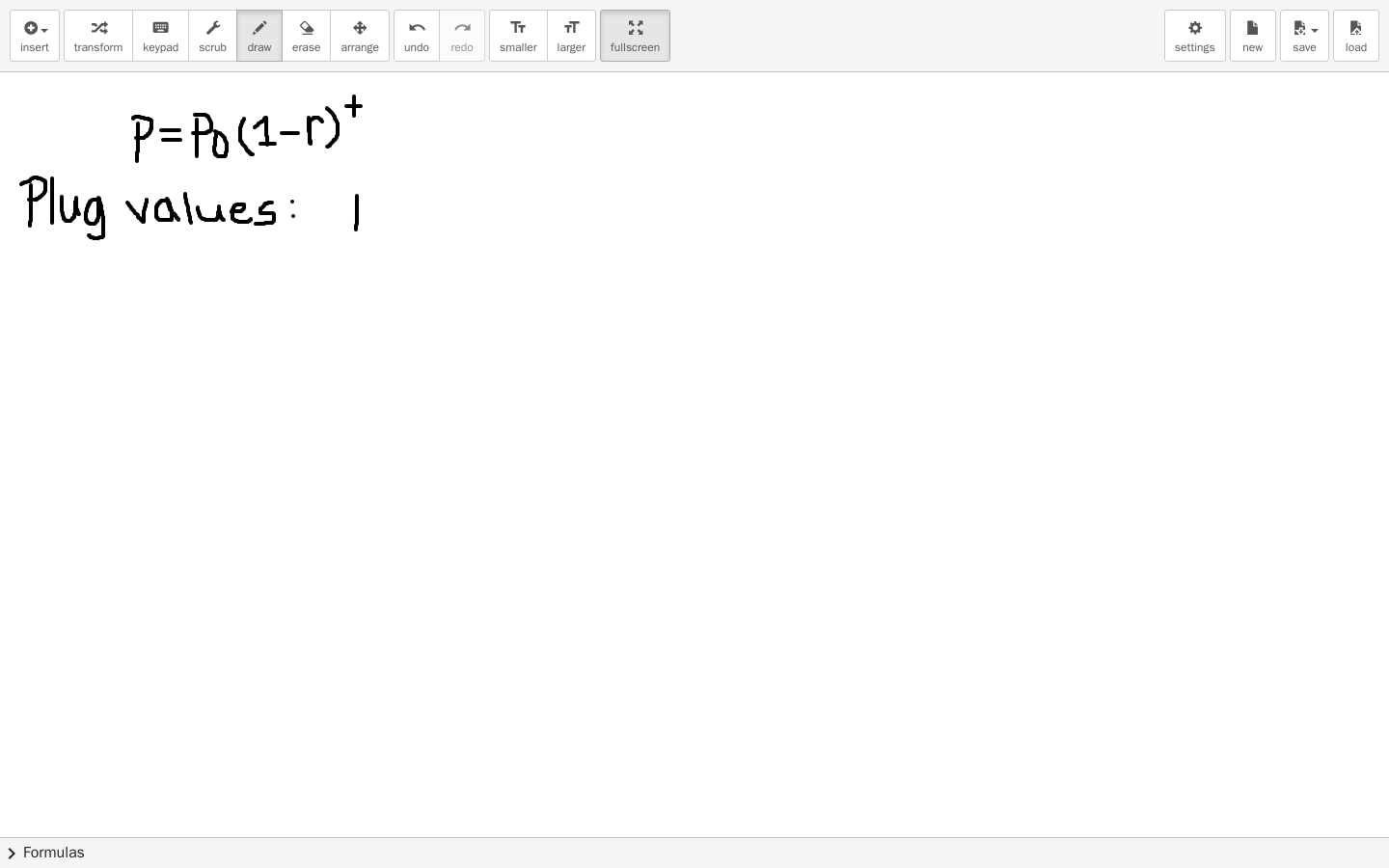 drag, startPoint x: 357, startPoint y: 196, endPoint x: 356, endPoint y: 234, distance: 38.013156 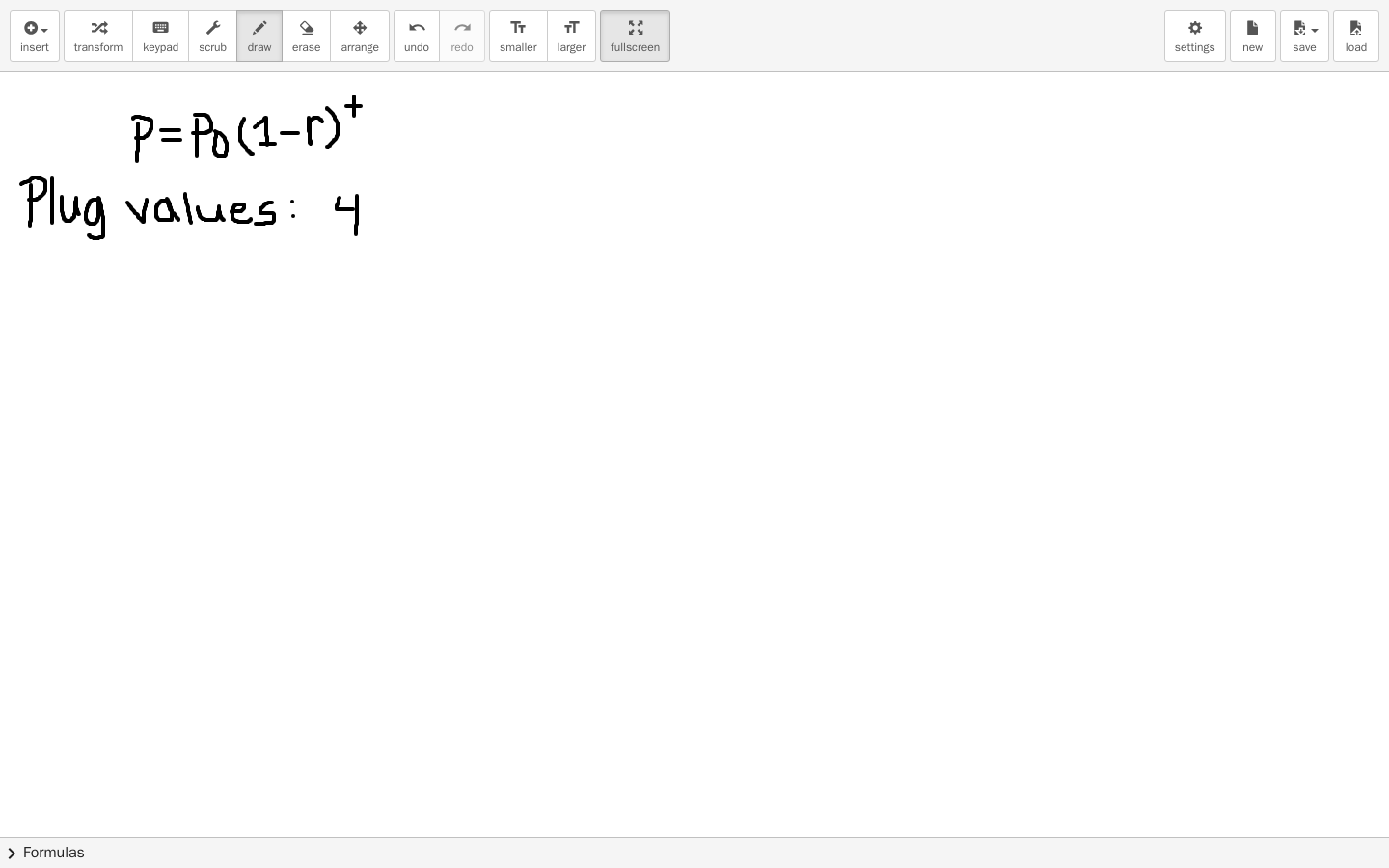 drag, startPoint x: 353, startPoint y: 209, endPoint x: 340, endPoint y: 198, distance: 17.029386 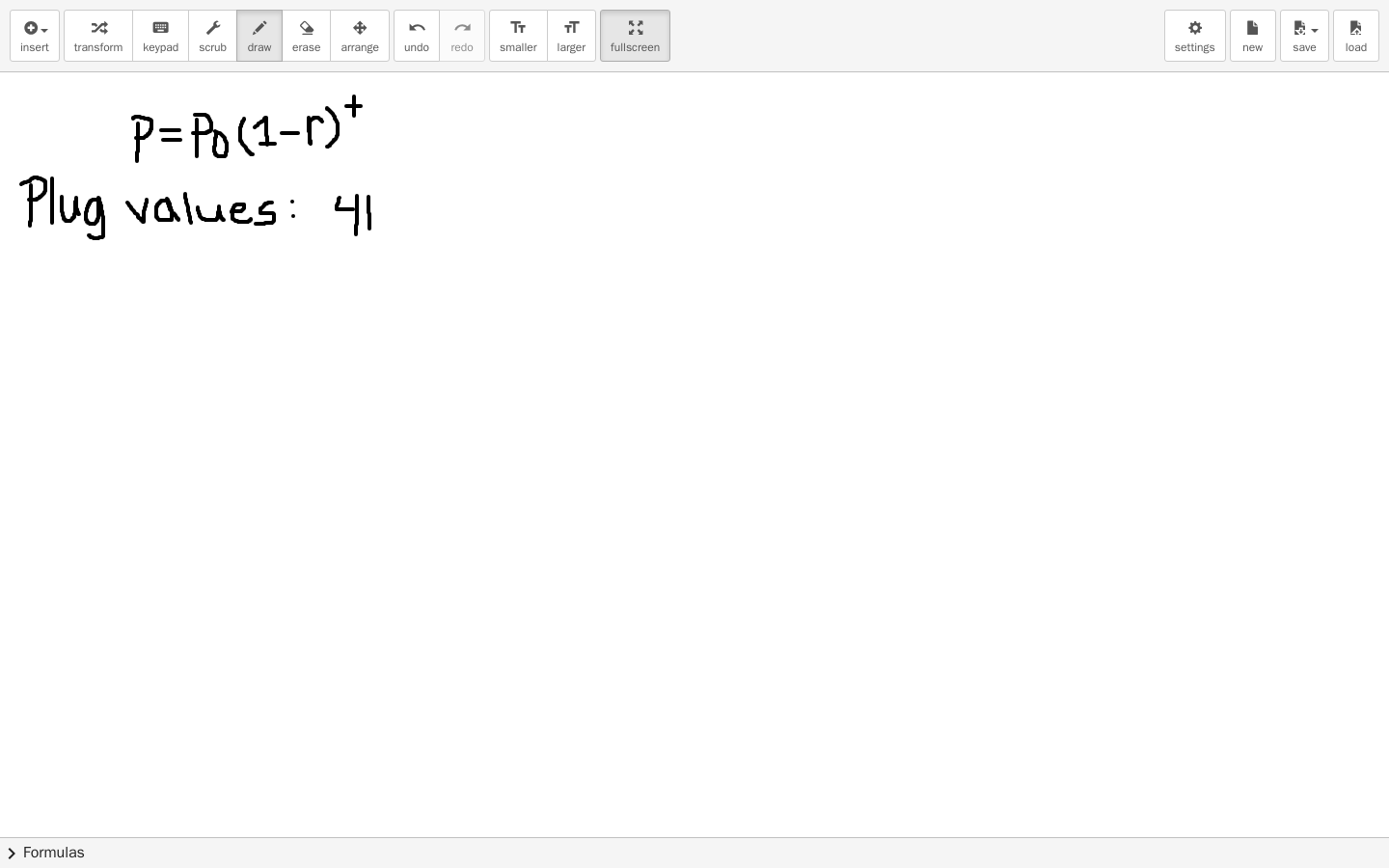 drag, startPoint x: 368, startPoint y: 197, endPoint x: 369, endPoint y: 229, distance: 32.01562 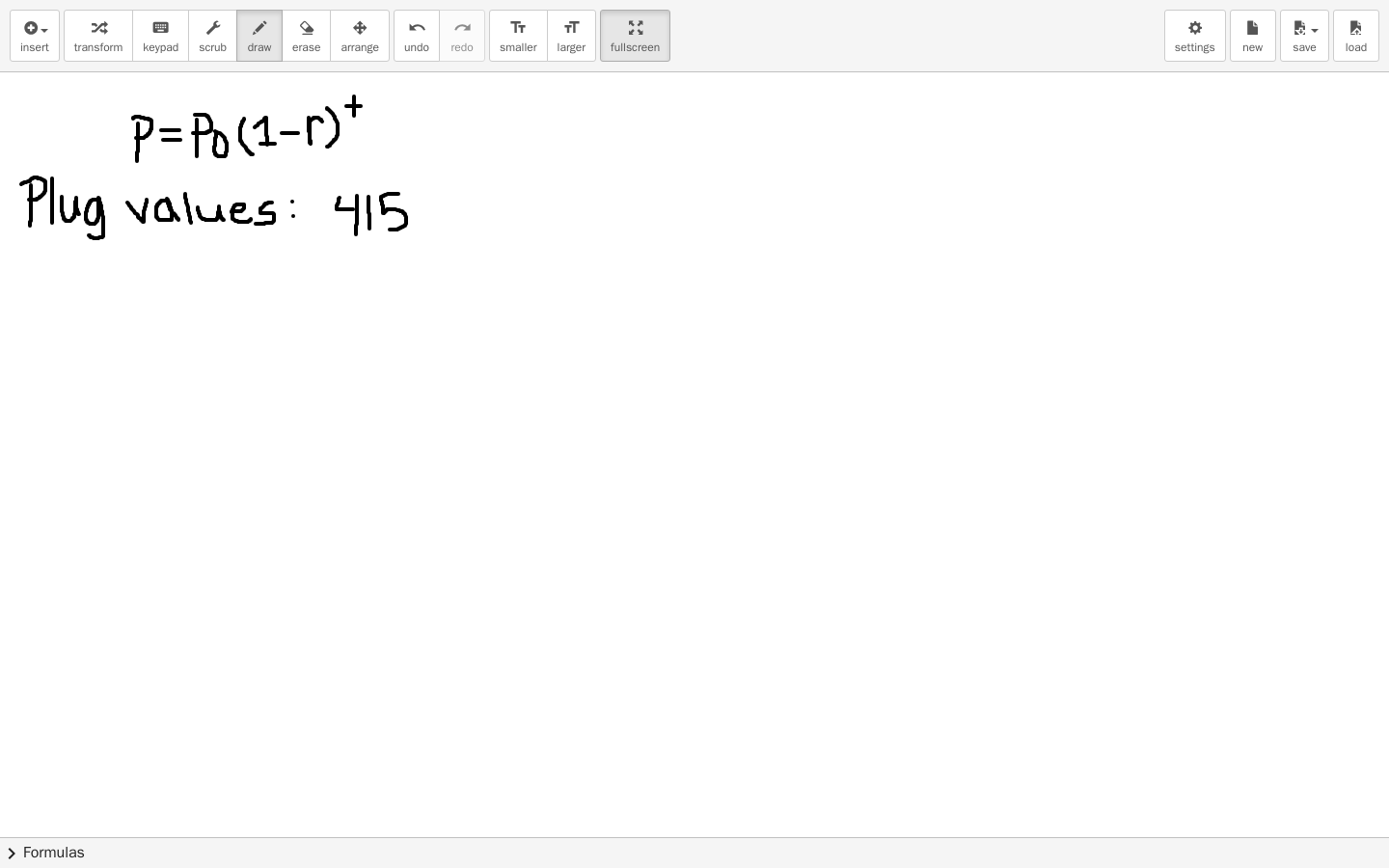 drag, startPoint x: 398, startPoint y: 194, endPoint x: 389, endPoint y: 230, distance: 37.107951 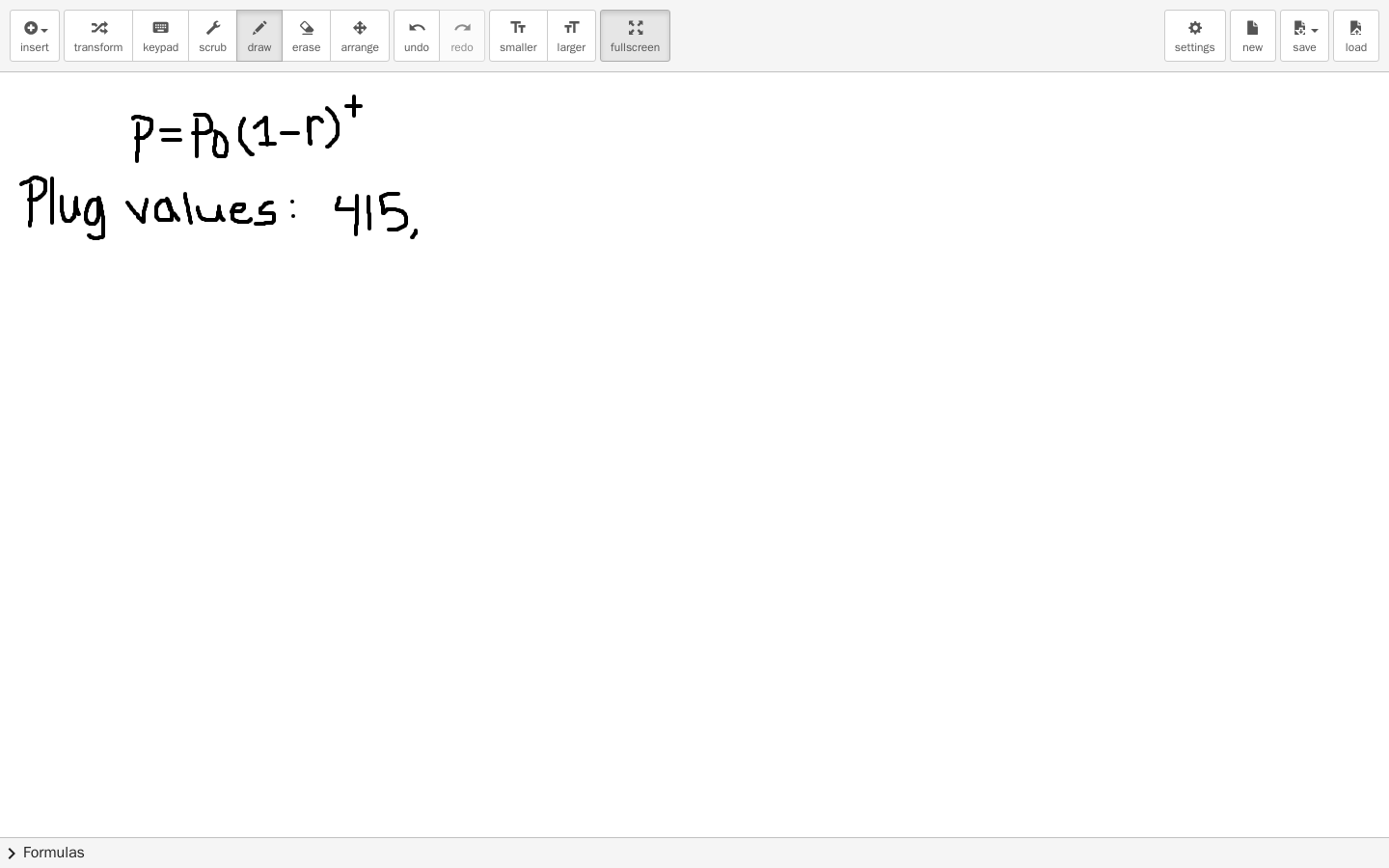 click at bounding box center (694, 673) 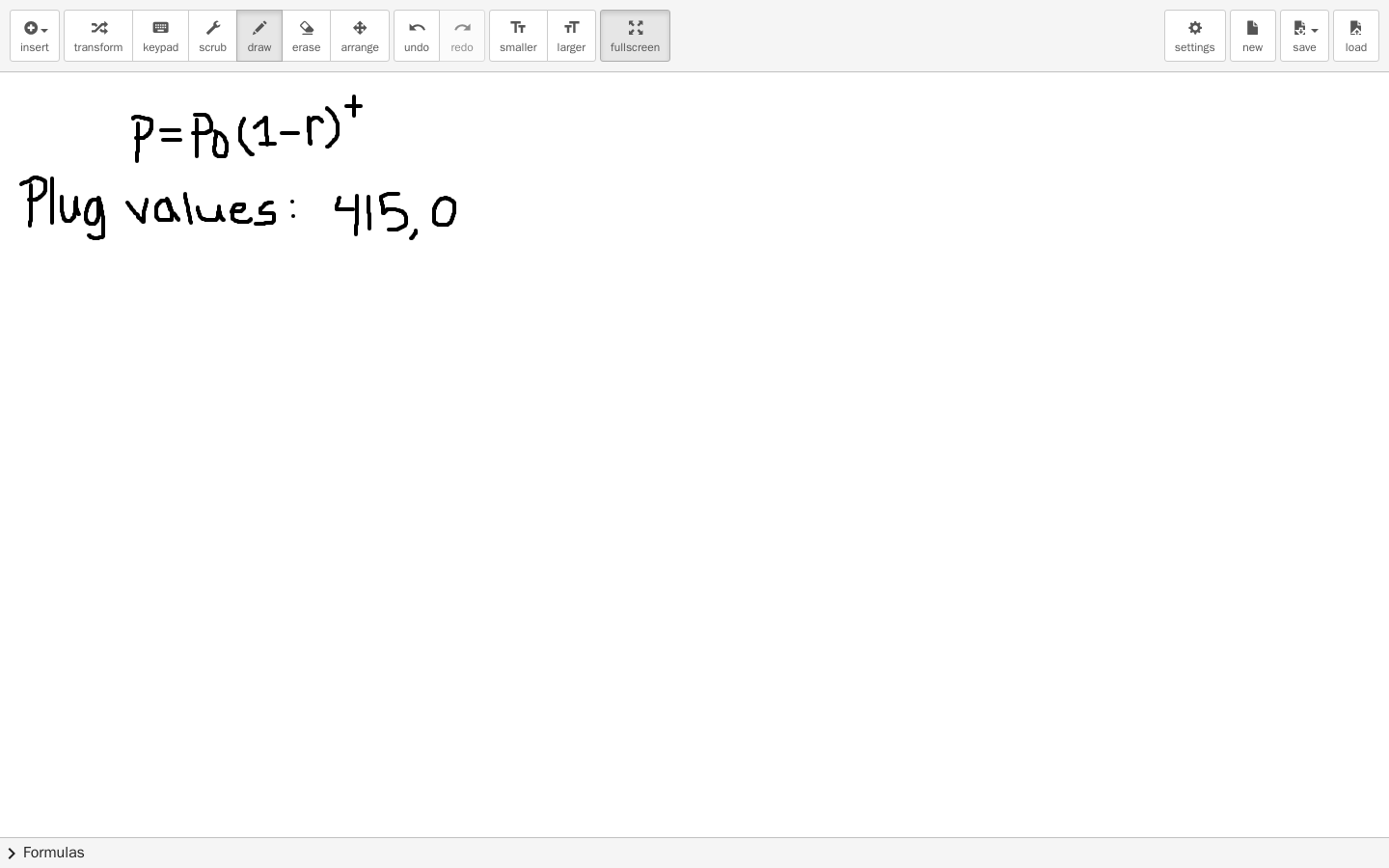 click at bounding box center [694, 673] 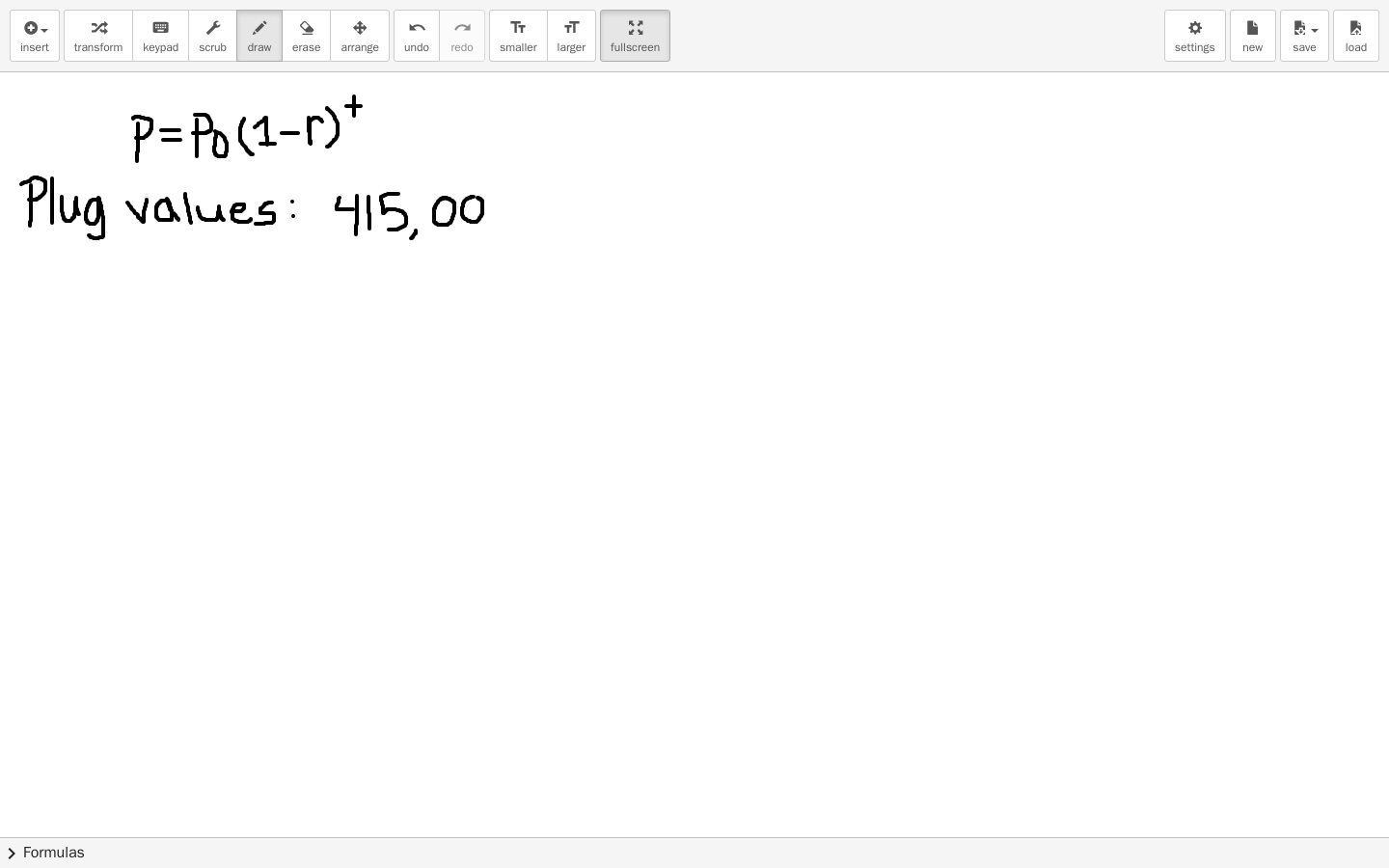 click at bounding box center (694, 673) 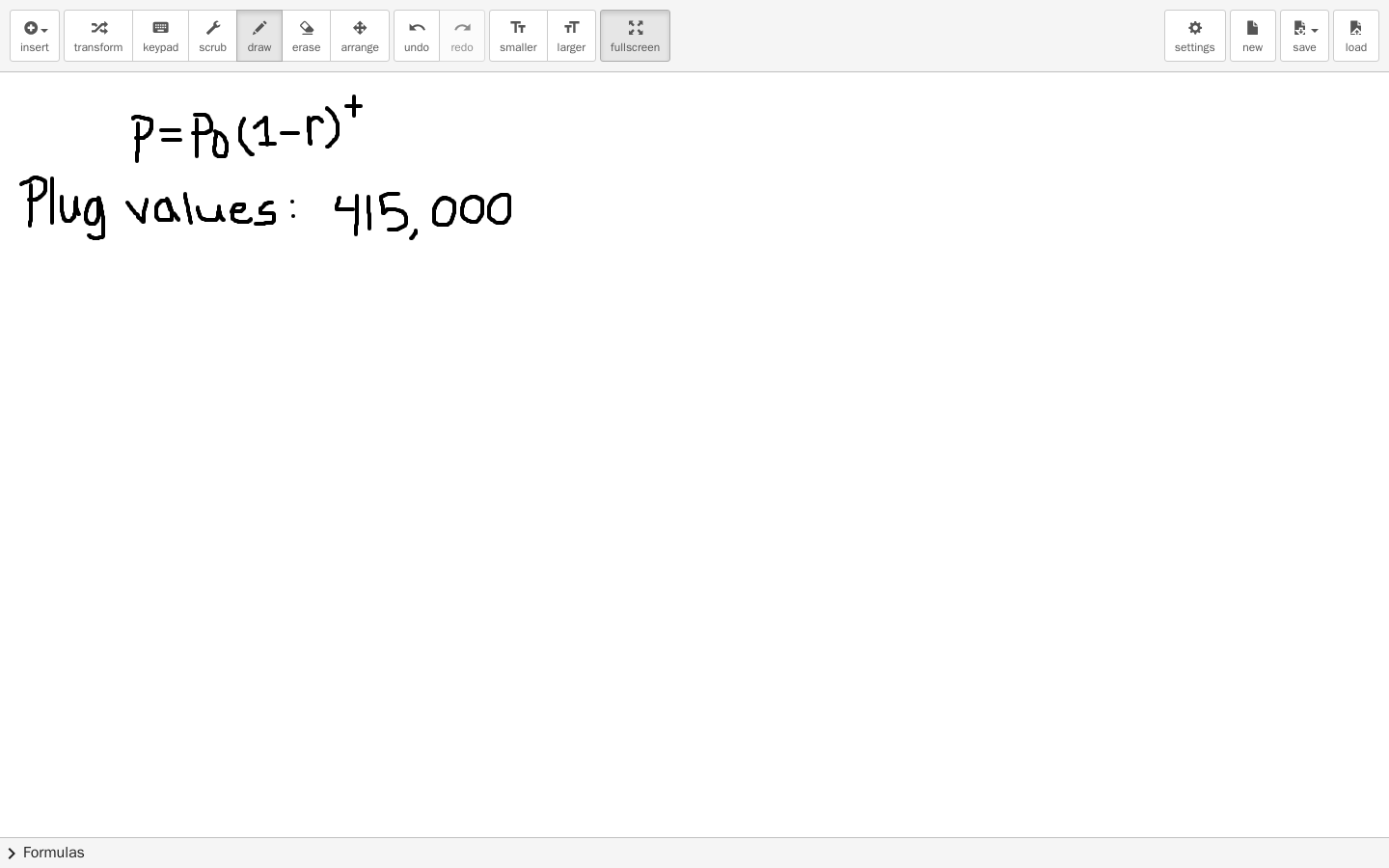 click at bounding box center (694, 673) 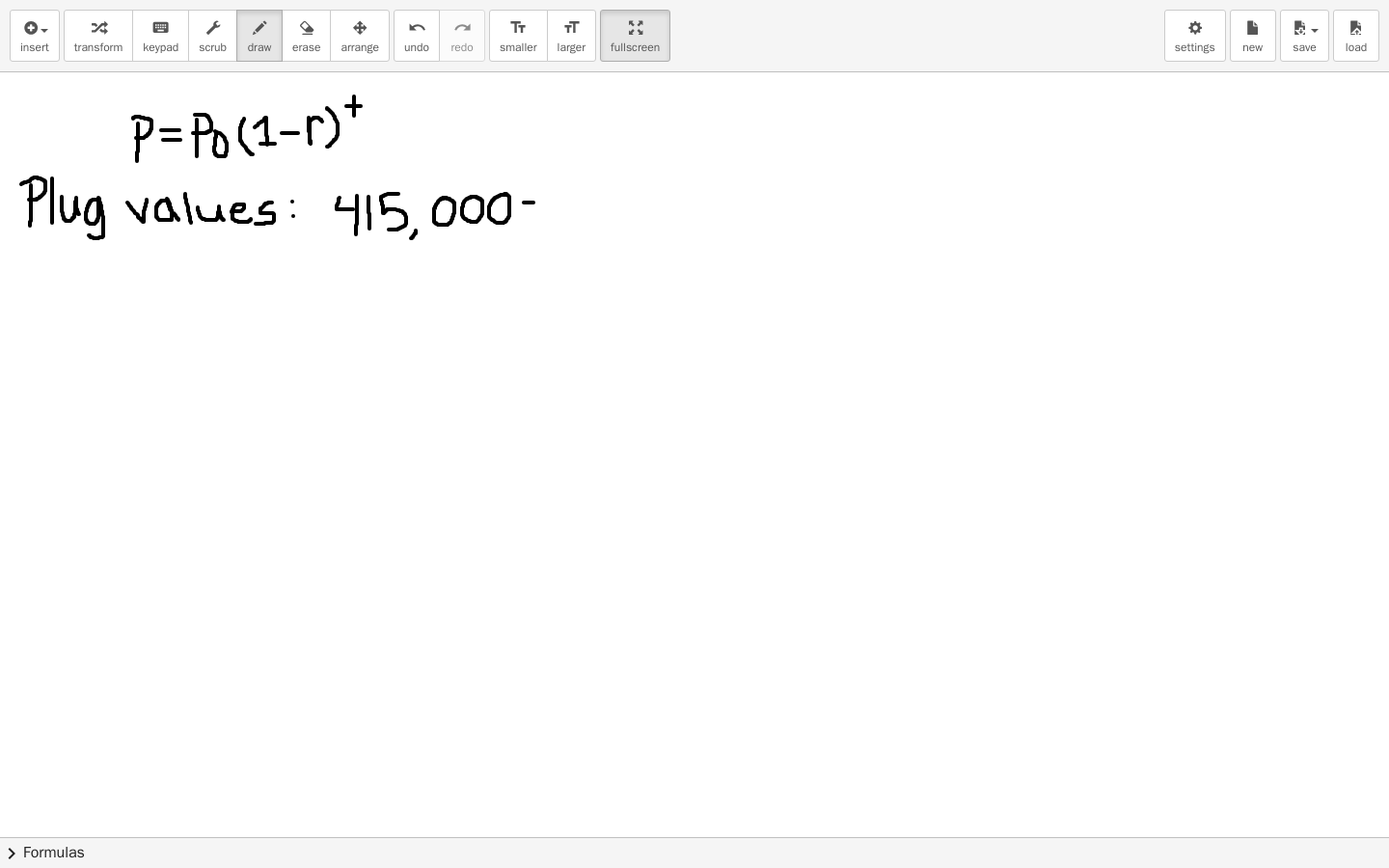 drag, startPoint x: 524, startPoint y: 203, endPoint x: 537, endPoint y: 203, distance: 13 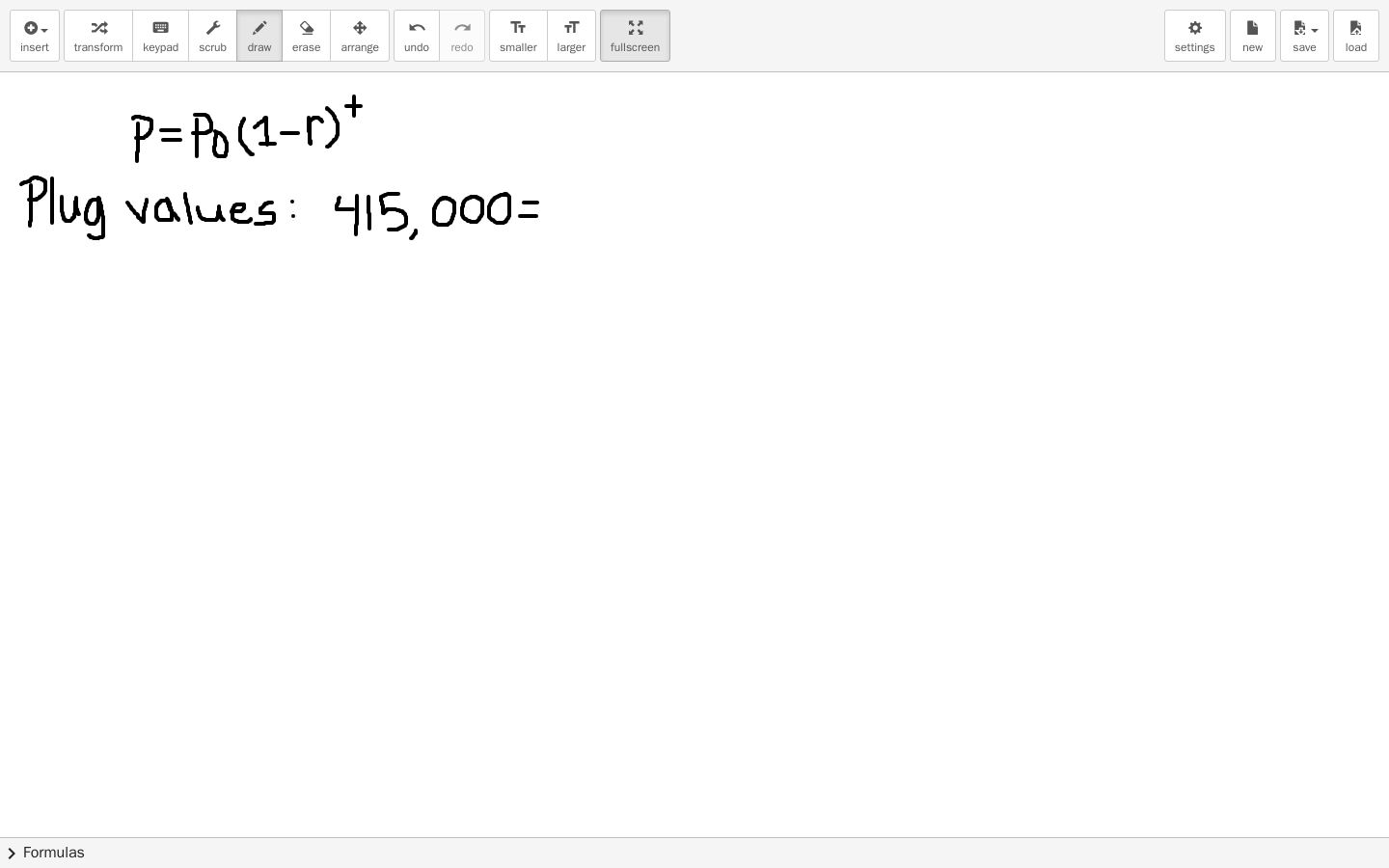 drag, startPoint x: 521, startPoint y: 216, endPoint x: 538, endPoint y: 216, distance: 17 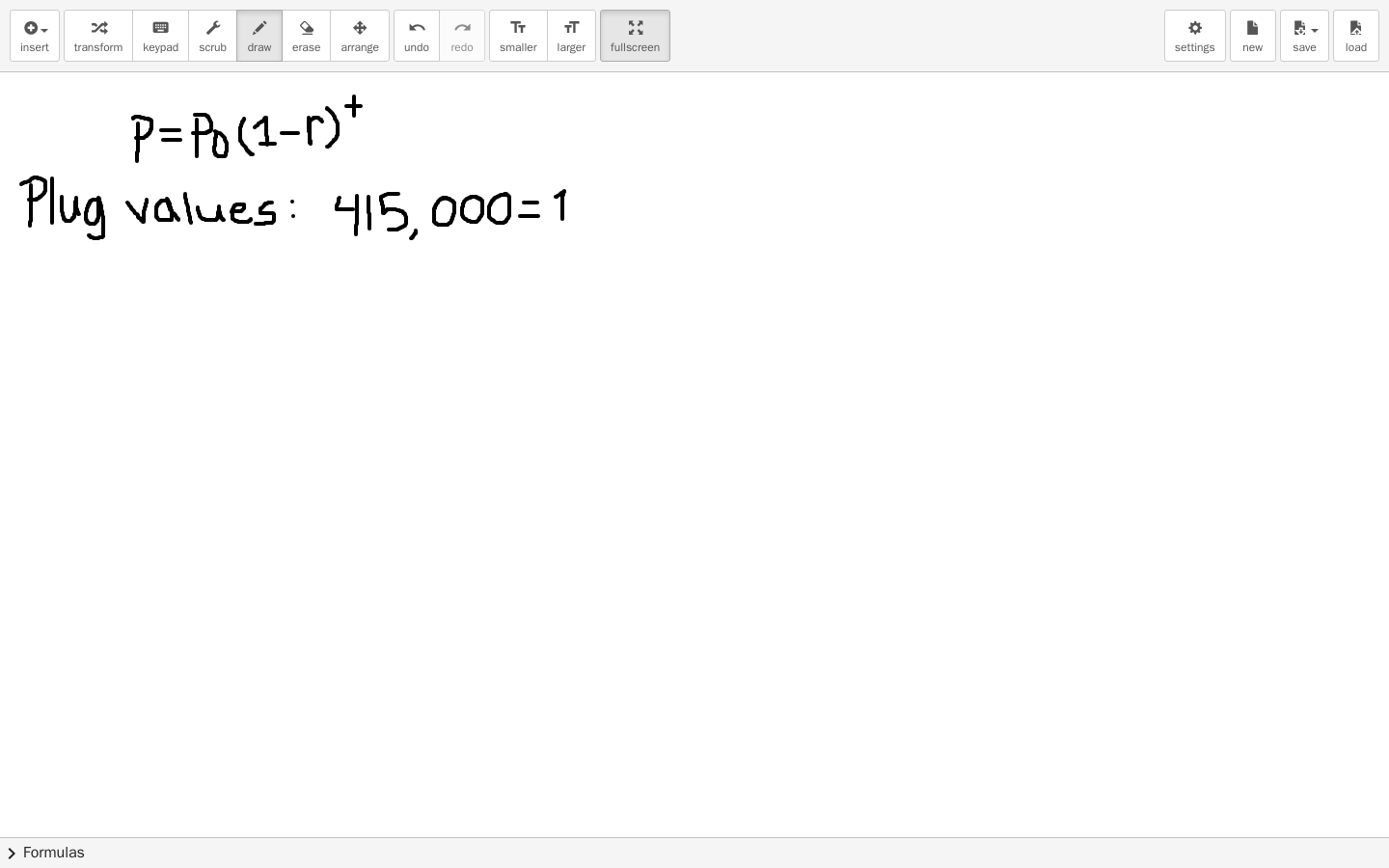 drag, startPoint x: 556, startPoint y: 197, endPoint x: 562, endPoint y: 219, distance: 22.80351 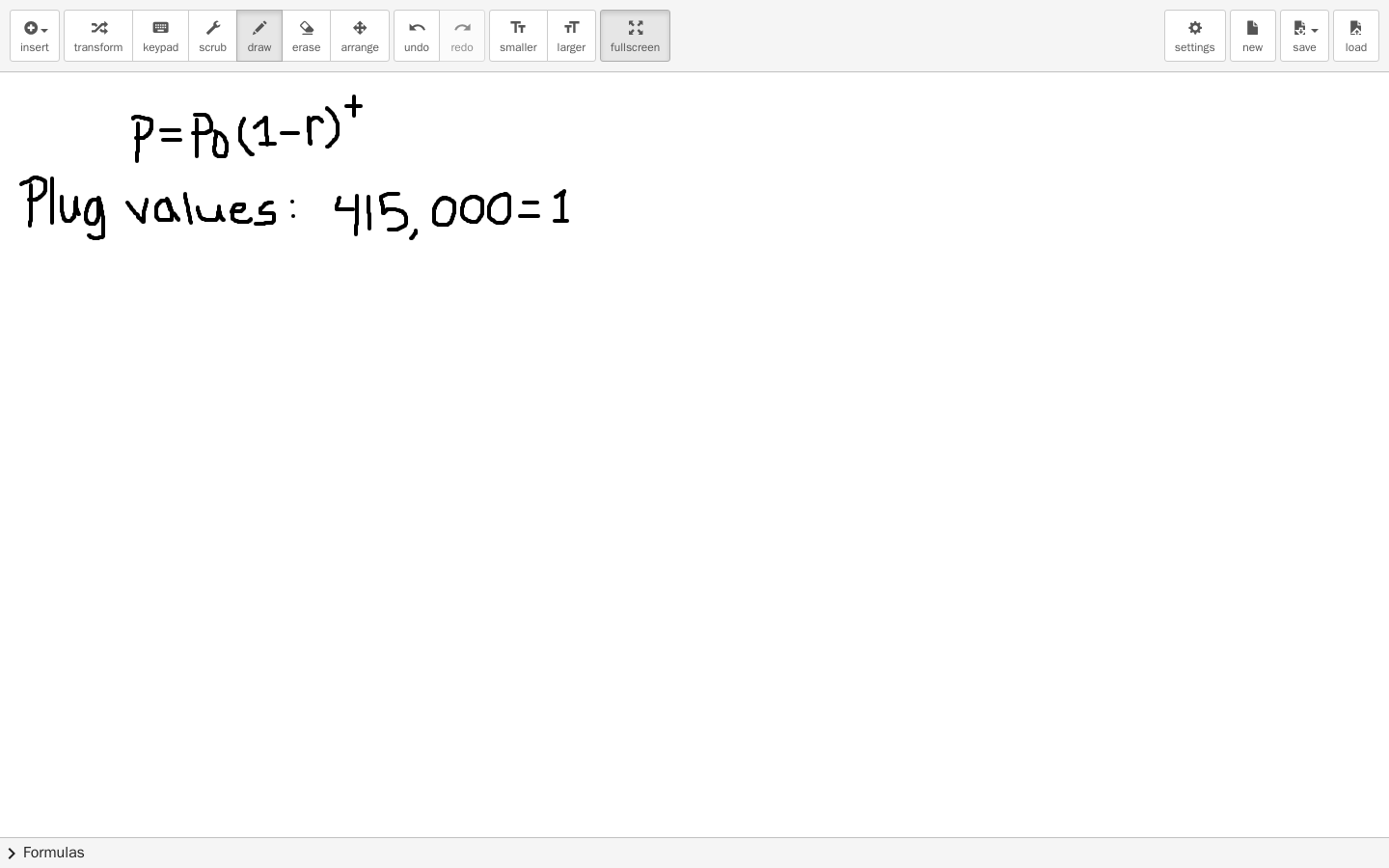 drag, startPoint x: 555, startPoint y: 221, endPoint x: 567, endPoint y: 221, distance: 12 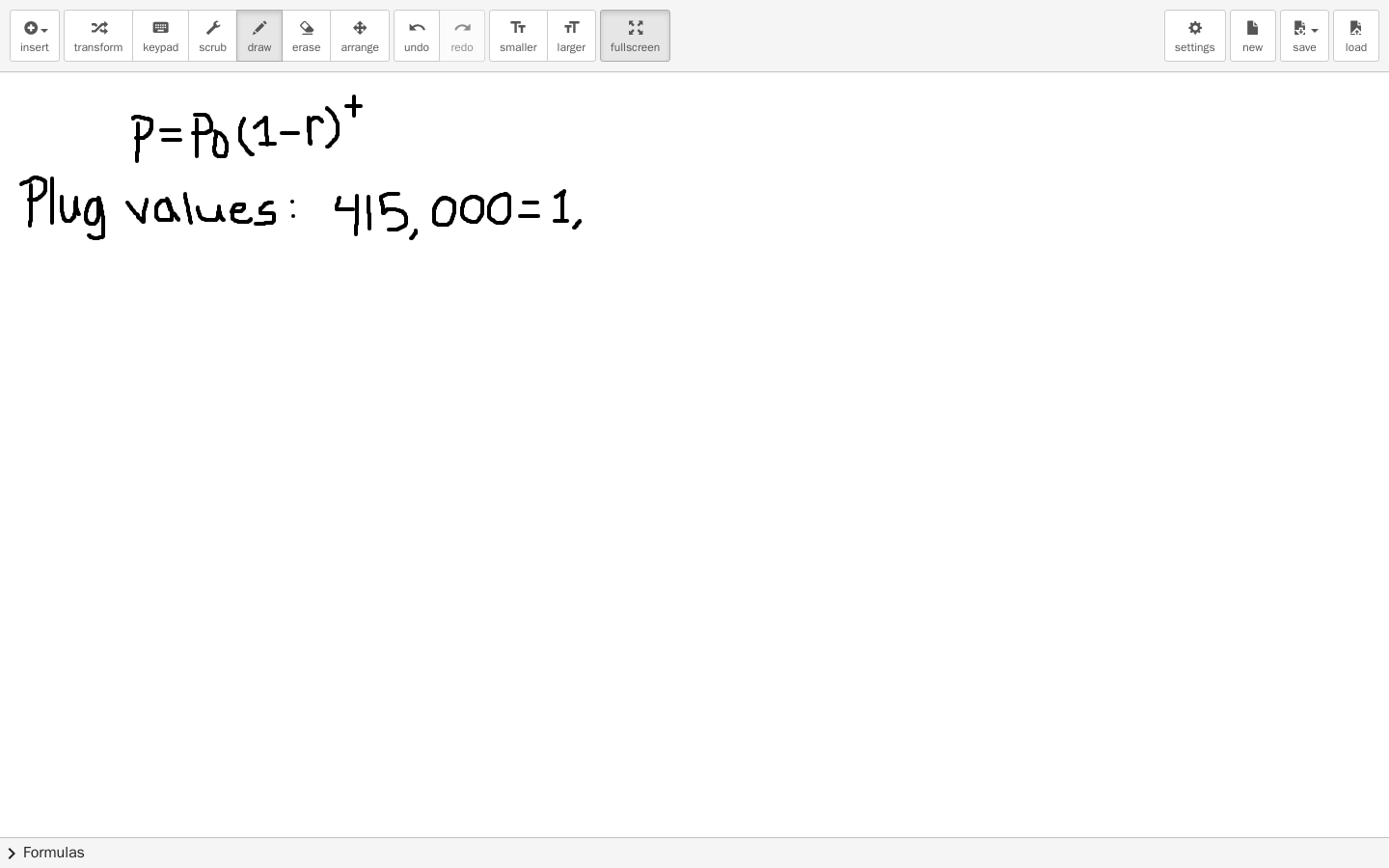 click at bounding box center (694, 673) 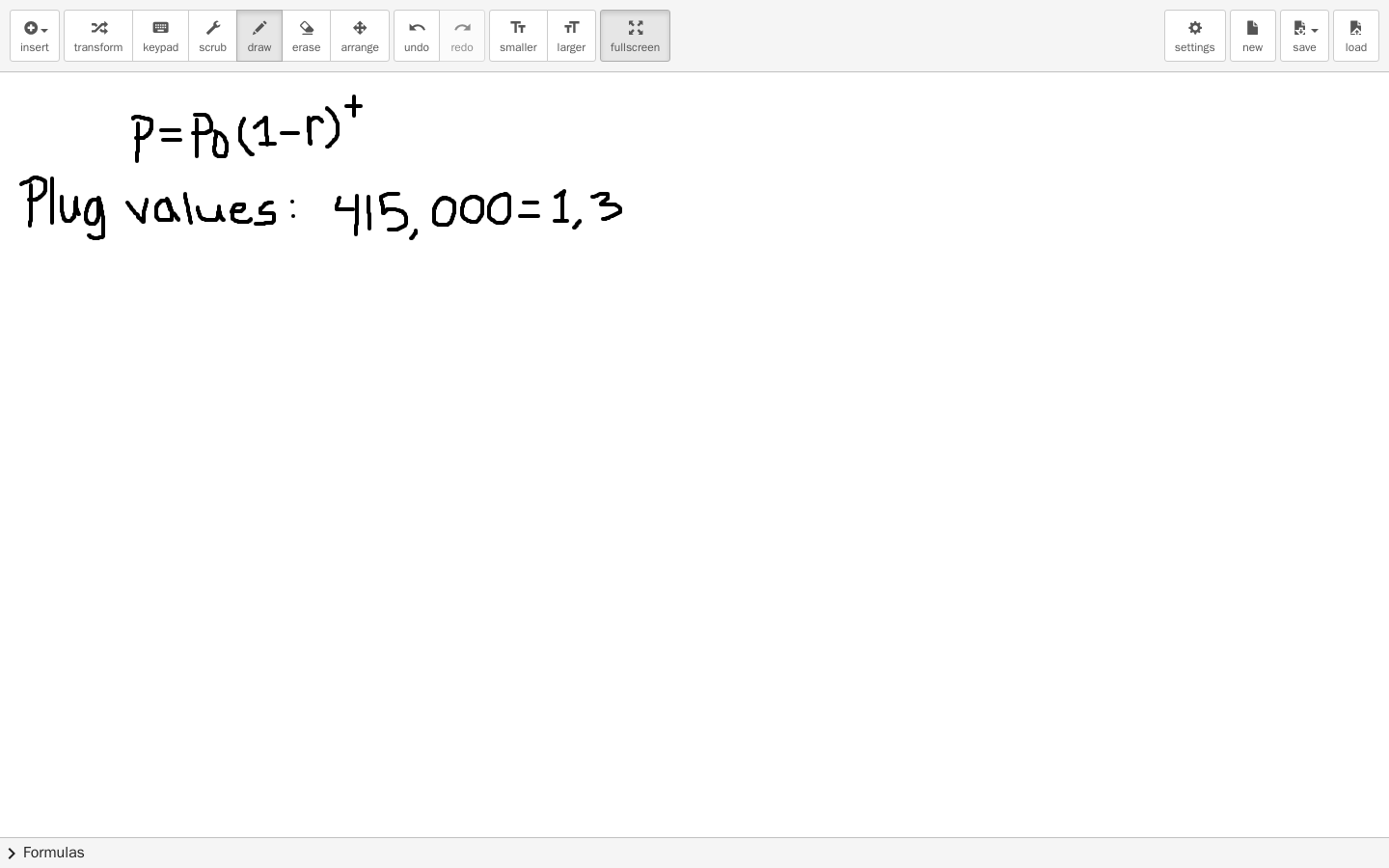 drag, startPoint x: 592, startPoint y: 197, endPoint x: 603, endPoint y: 219, distance: 24.596748 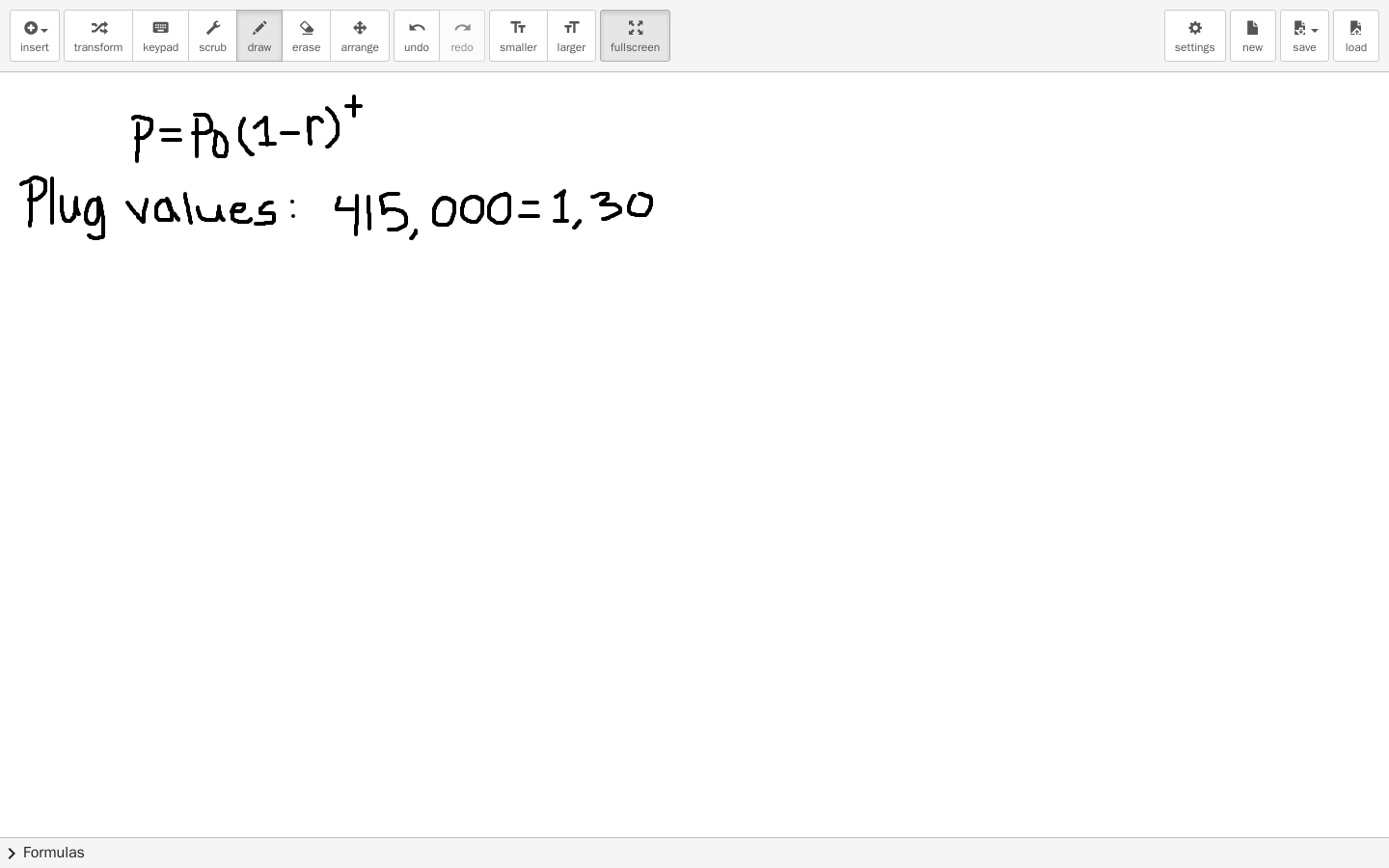 click at bounding box center (694, 673) 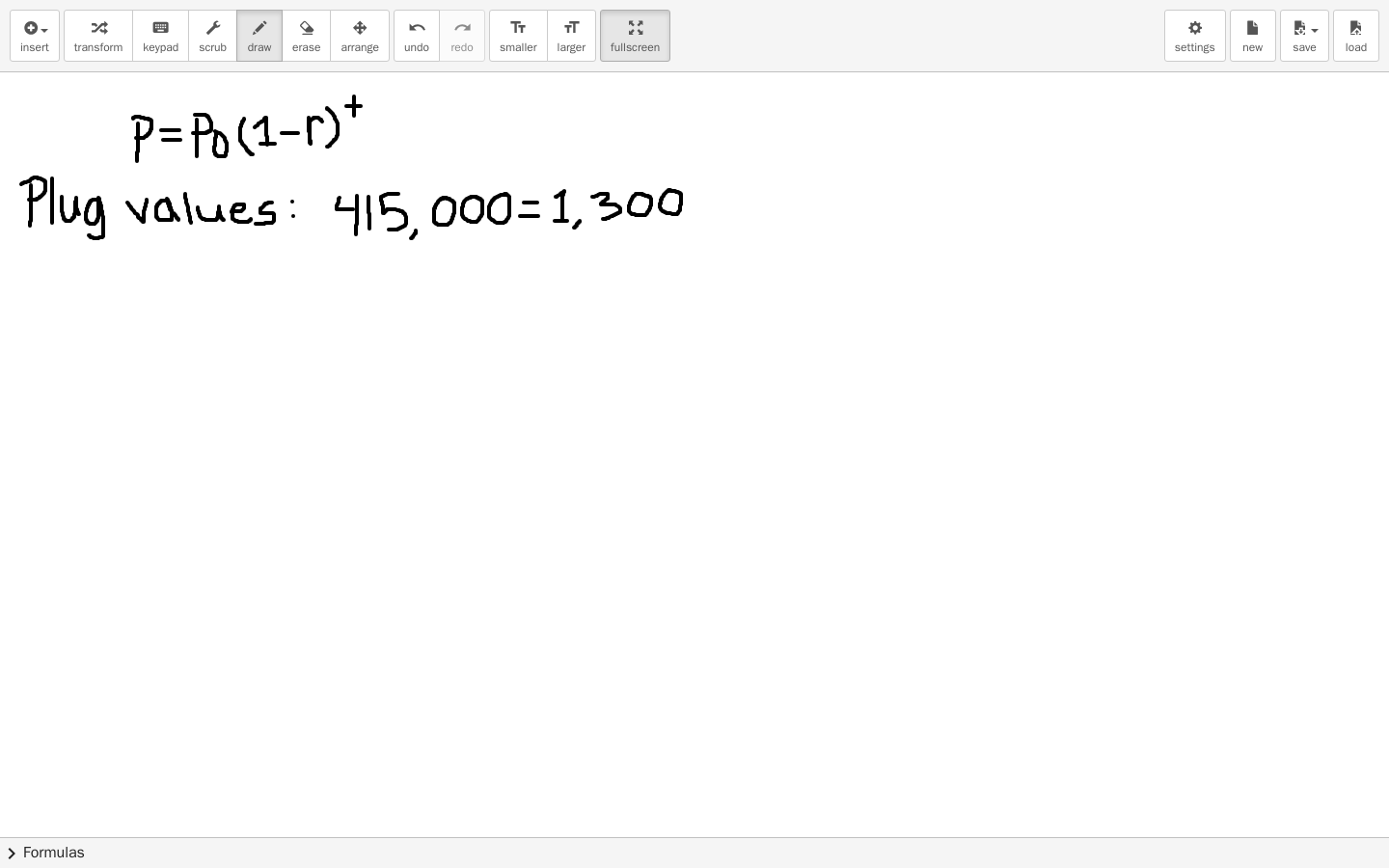 click at bounding box center (694, 673) 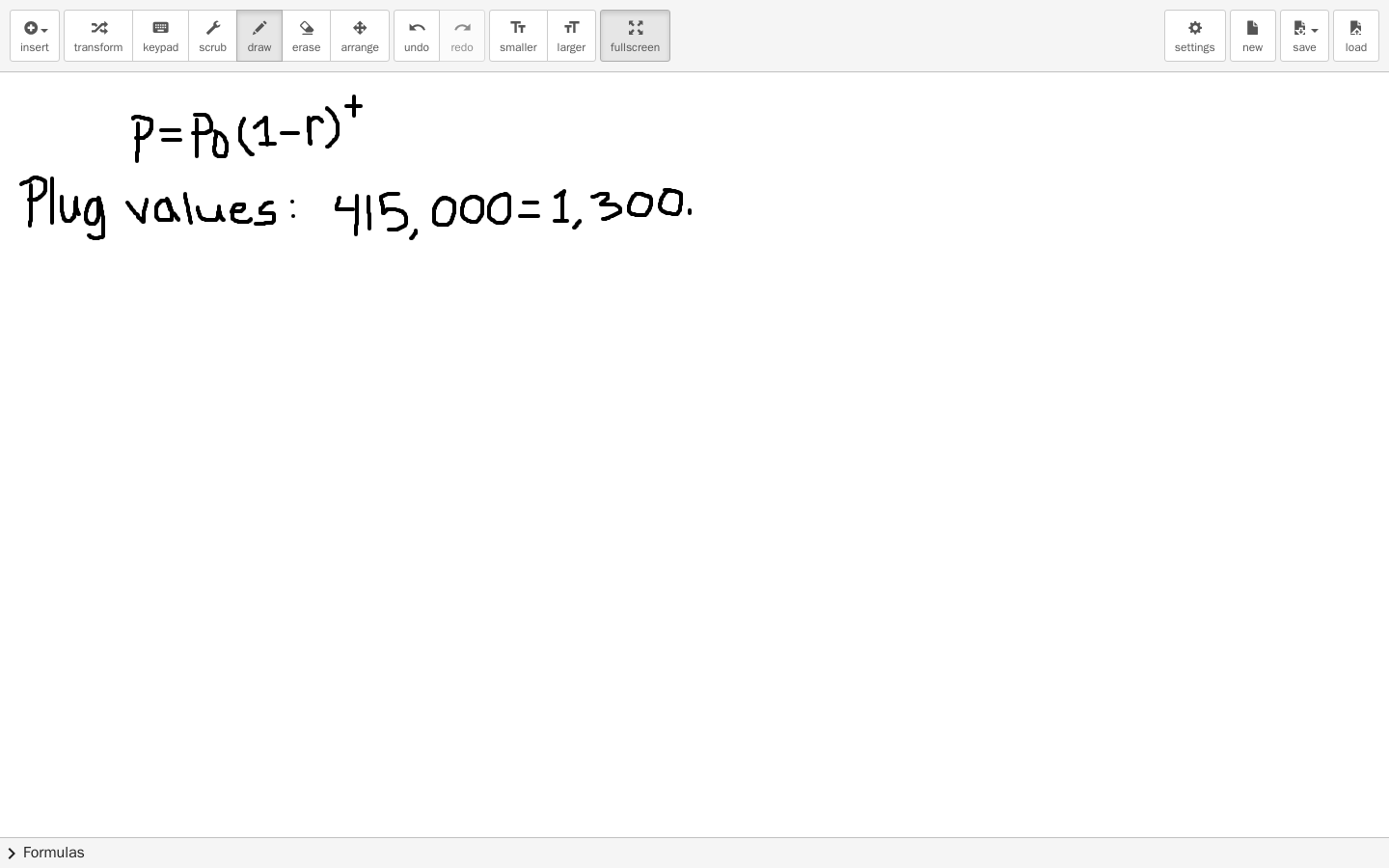 drag, startPoint x: 690, startPoint y: 210, endPoint x: 683, endPoint y: 221, distance: 13.038405 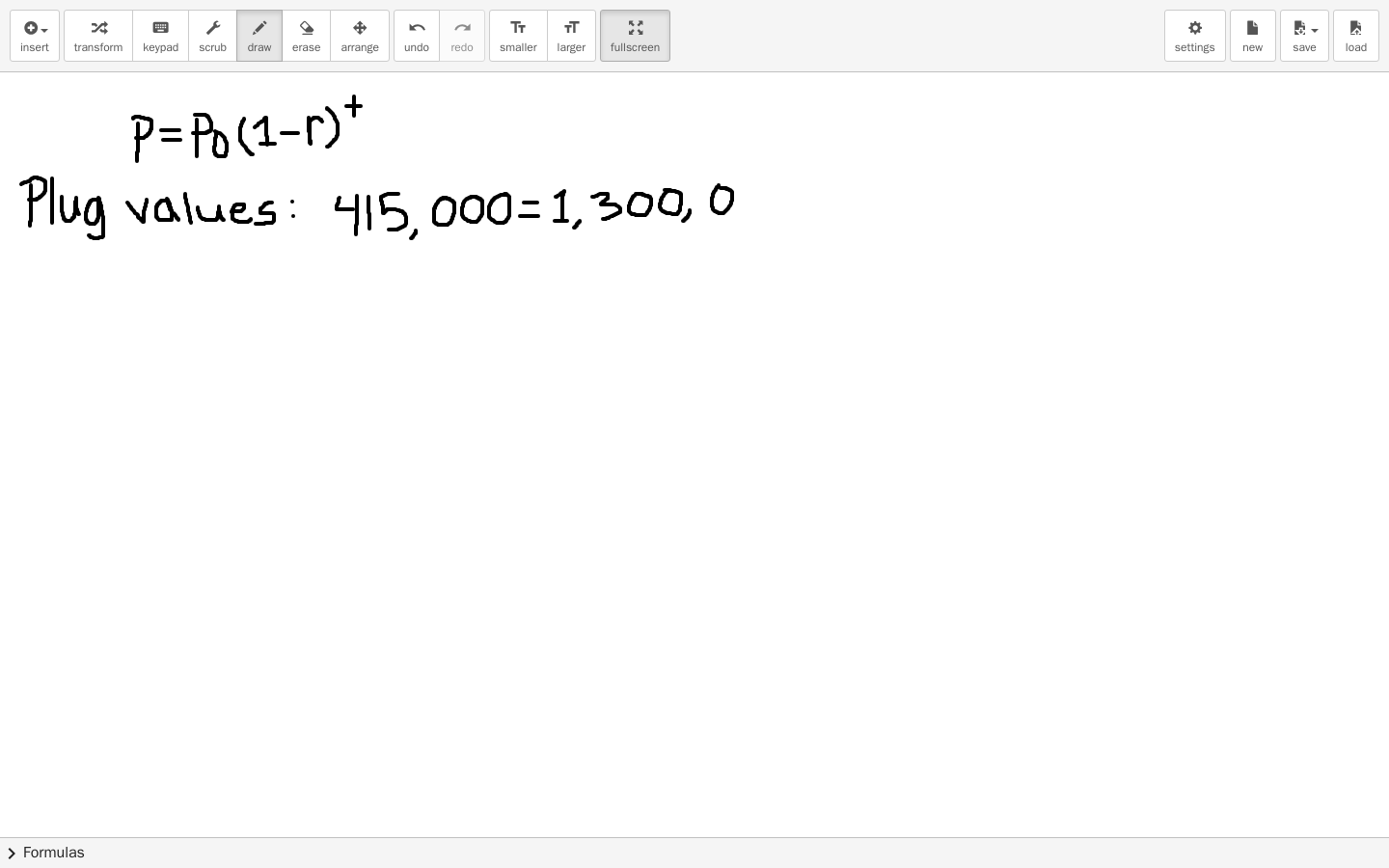 click at bounding box center [694, 673] 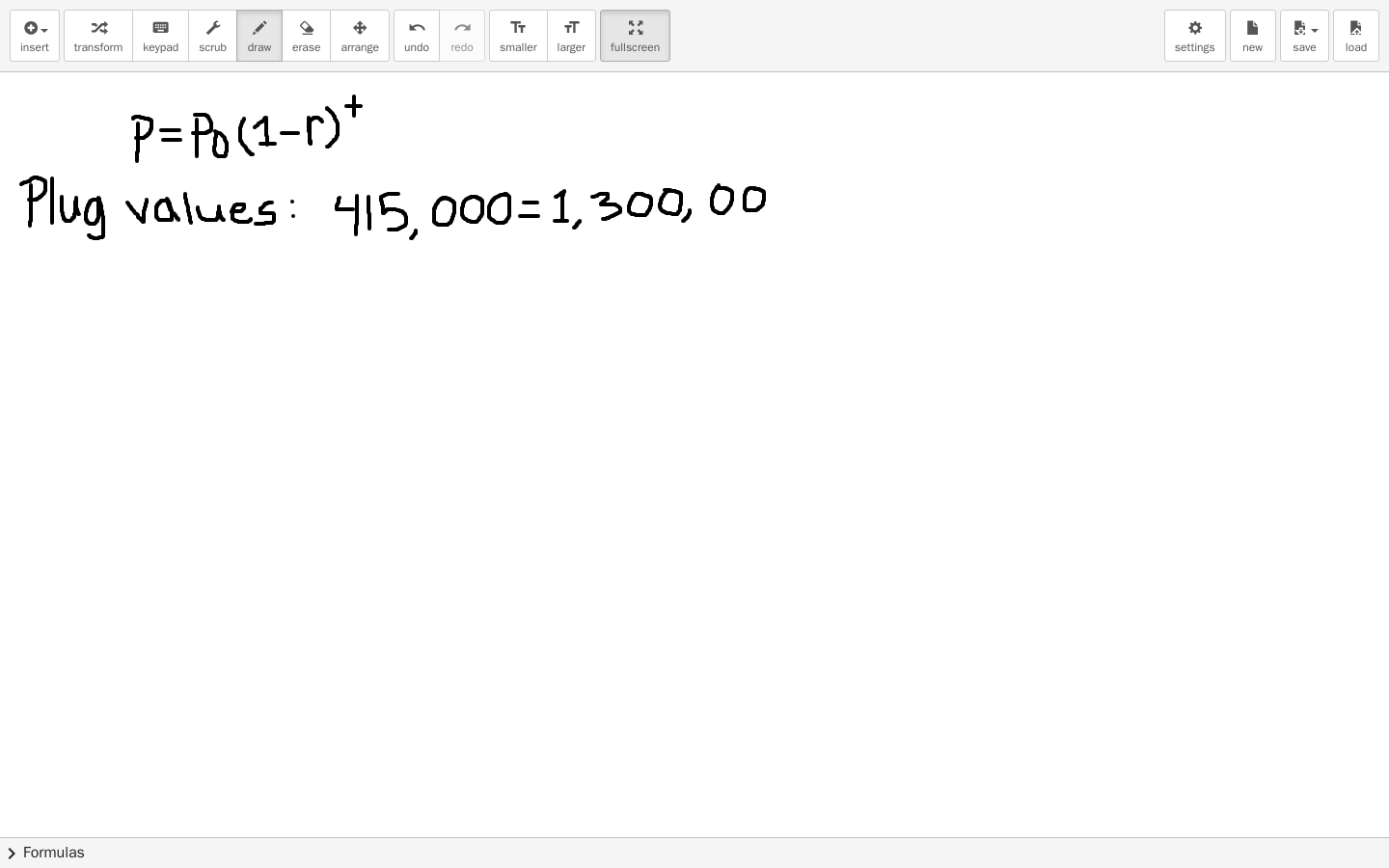 click at bounding box center (694, 673) 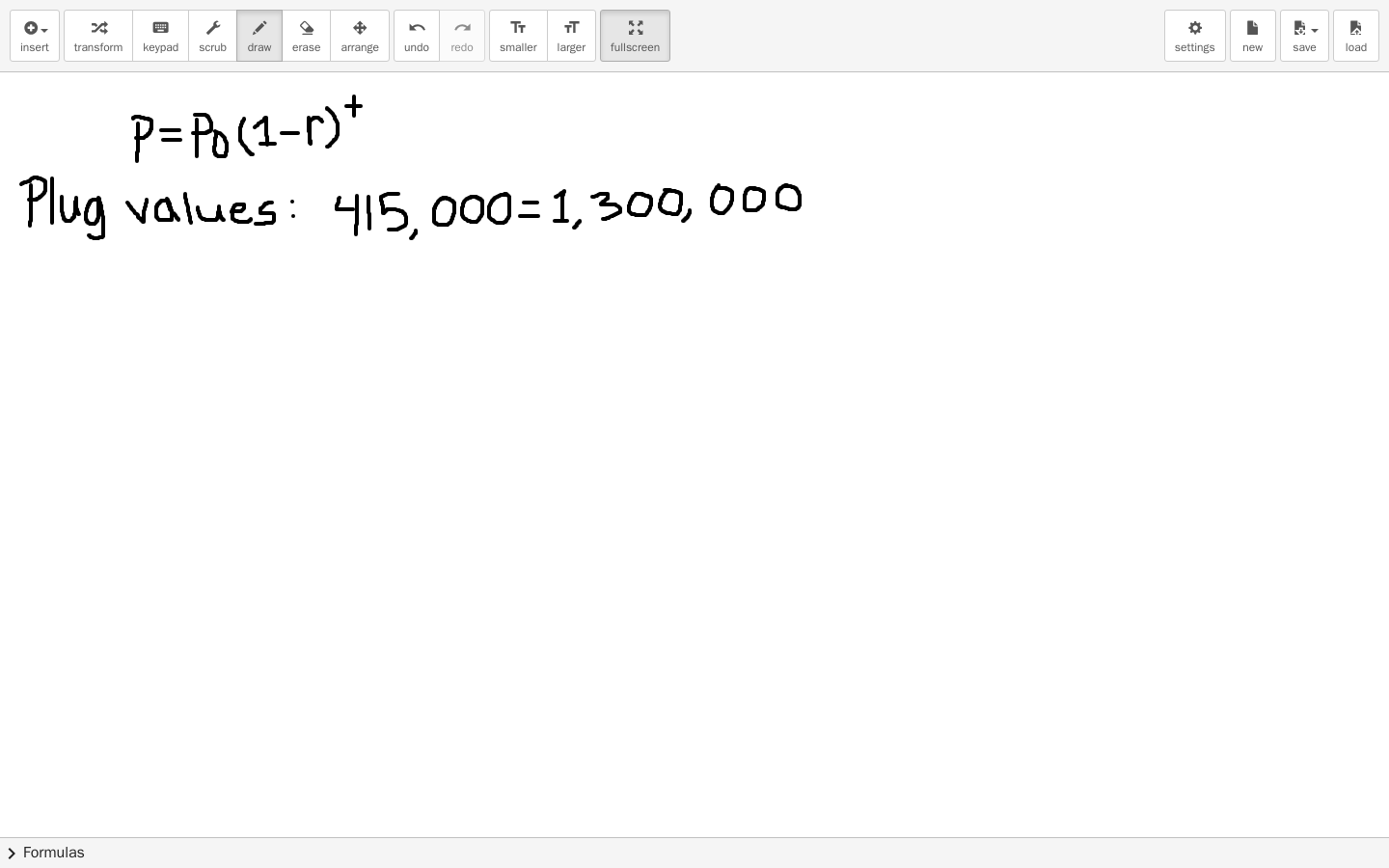 click at bounding box center (694, 673) 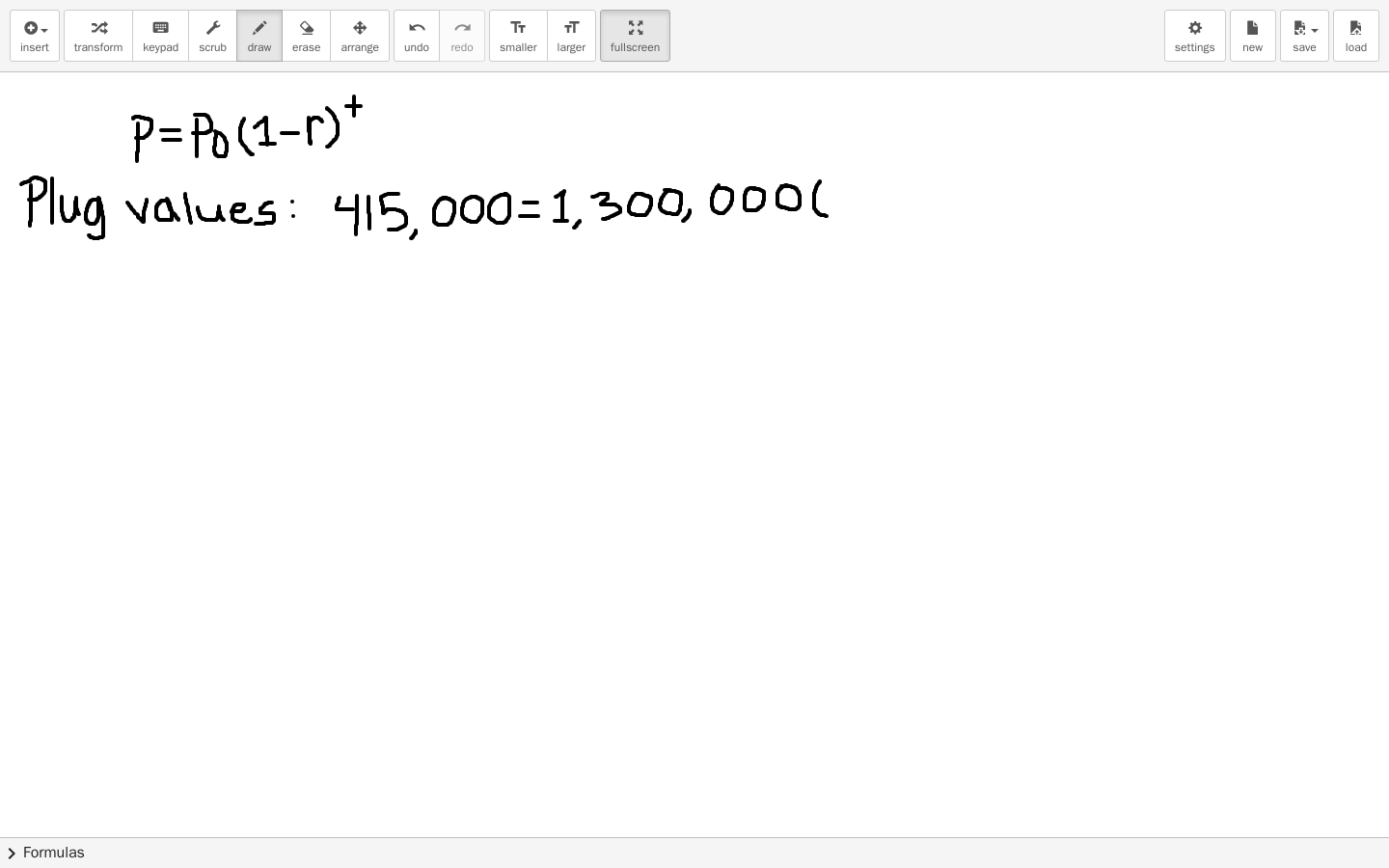 drag, startPoint x: 820, startPoint y: 181, endPoint x: 828, endPoint y: 216, distance: 35.902646 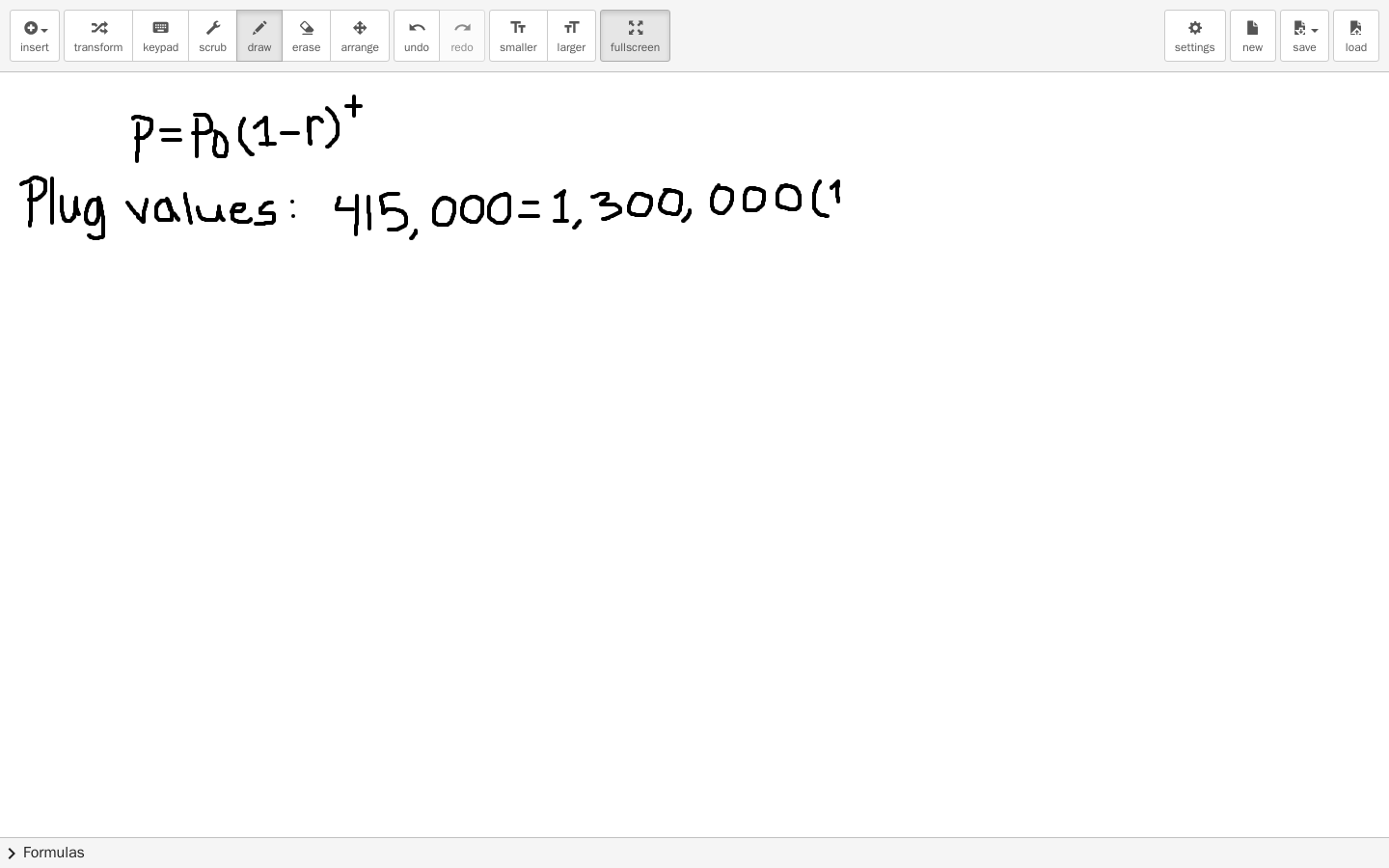 drag, startPoint x: 831, startPoint y: 188, endPoint x: 839, endPoint y: 203, distance: 17 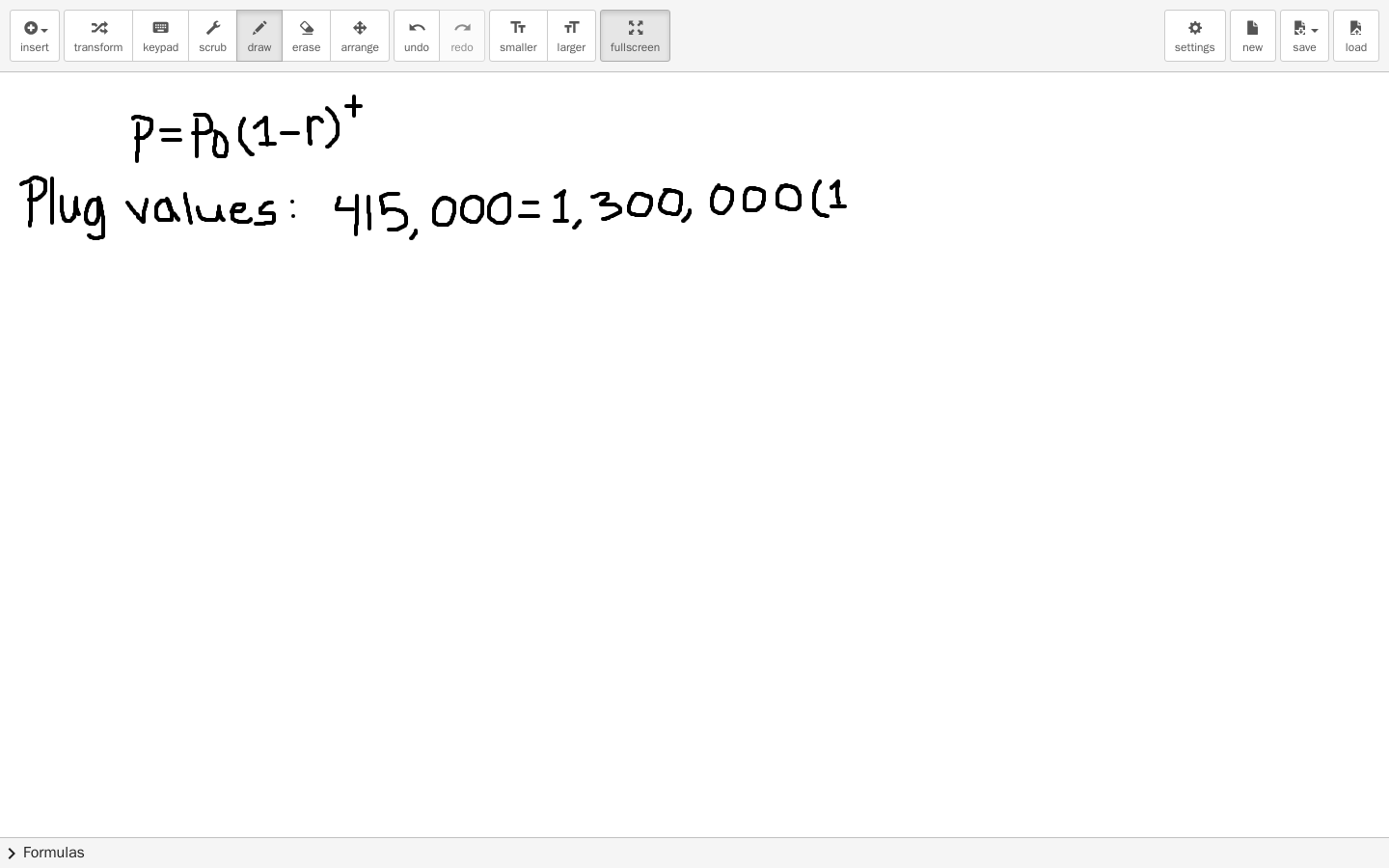 drag, startPoint x: 831, startPoint y: 206, endPoint x: 847, endPoint y: 206, distance: 16 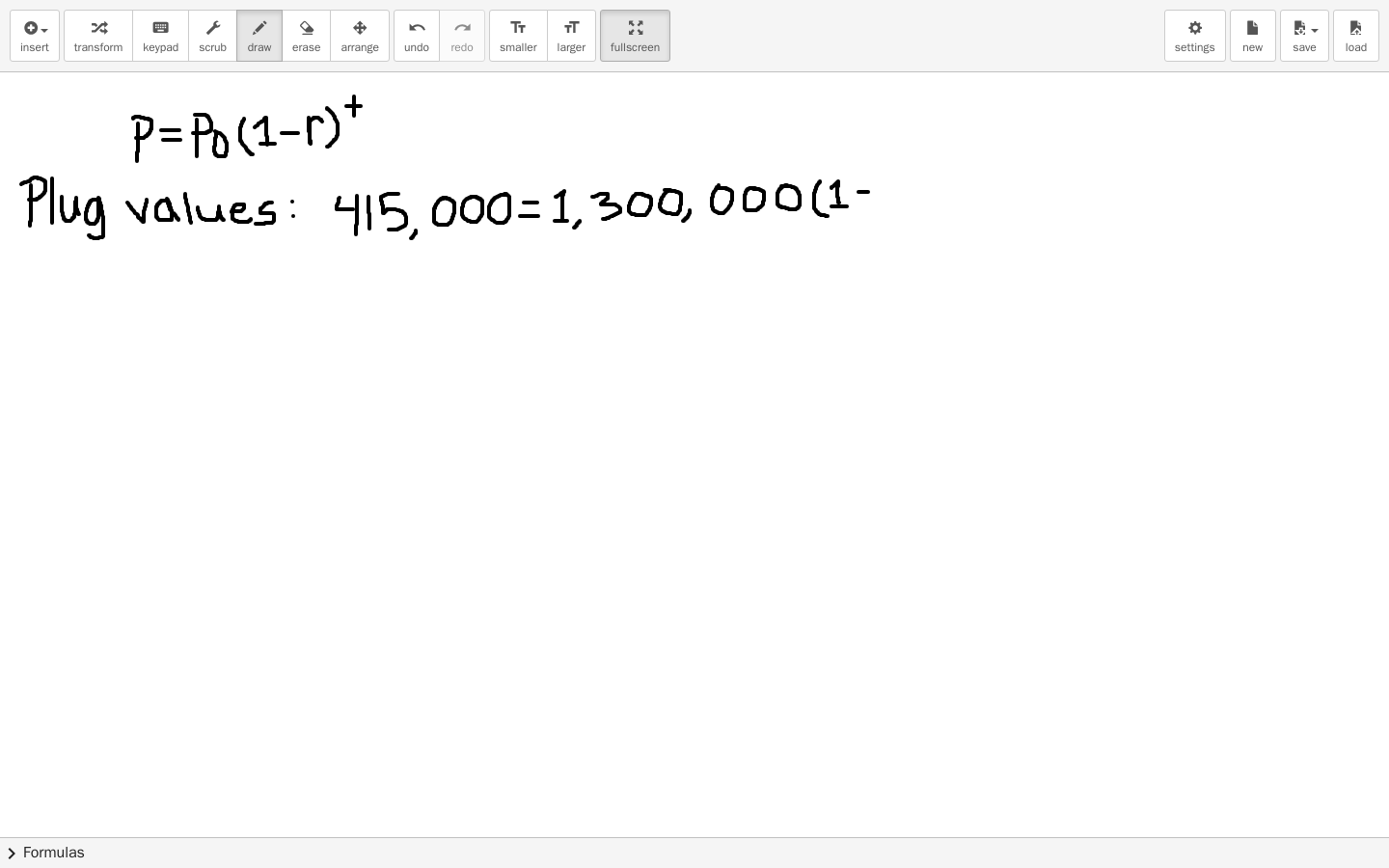 drag, startPoint x: 858, startPoint y: 192, endPoint x: 870, endPoint y: 191, distance: 12.0415946 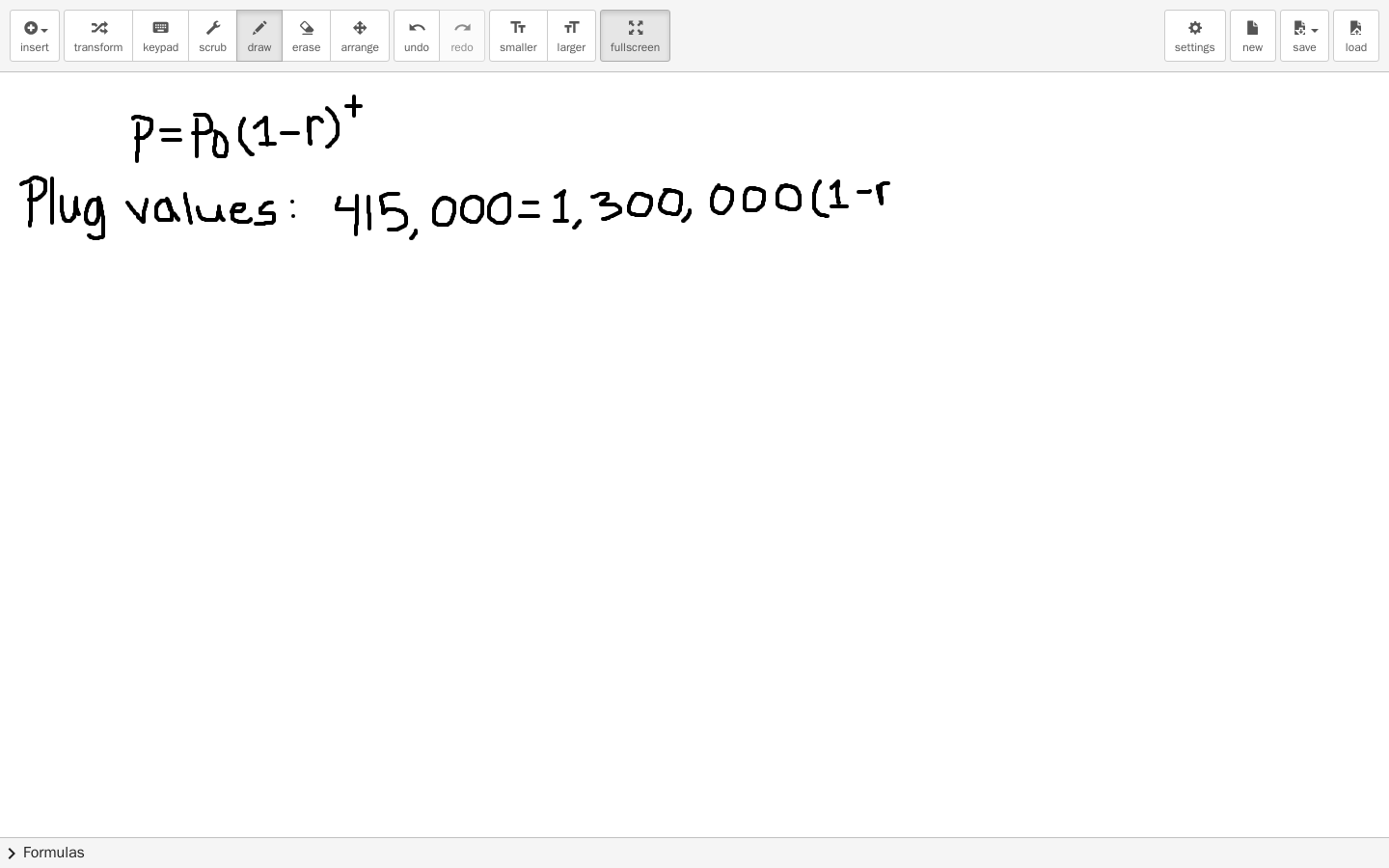 drag, startPoint x: 878, startPoint y: 186, endPoint x: 893, endPoint y: 183, distance: 15.29706 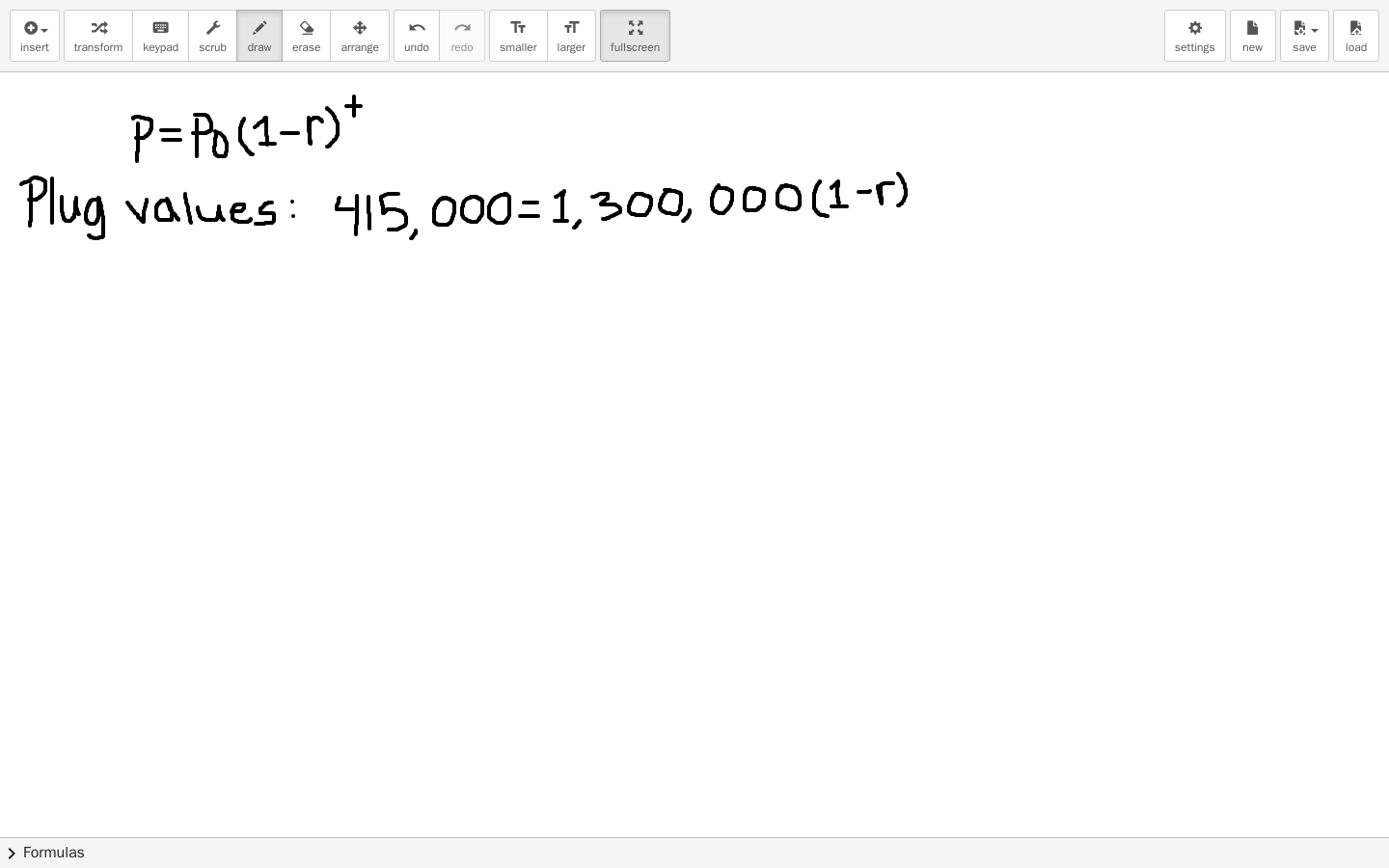 drag, startPoint x: 898, startPoint y: 174, endPoint x: 898, endPoint y: 205, distance: 31 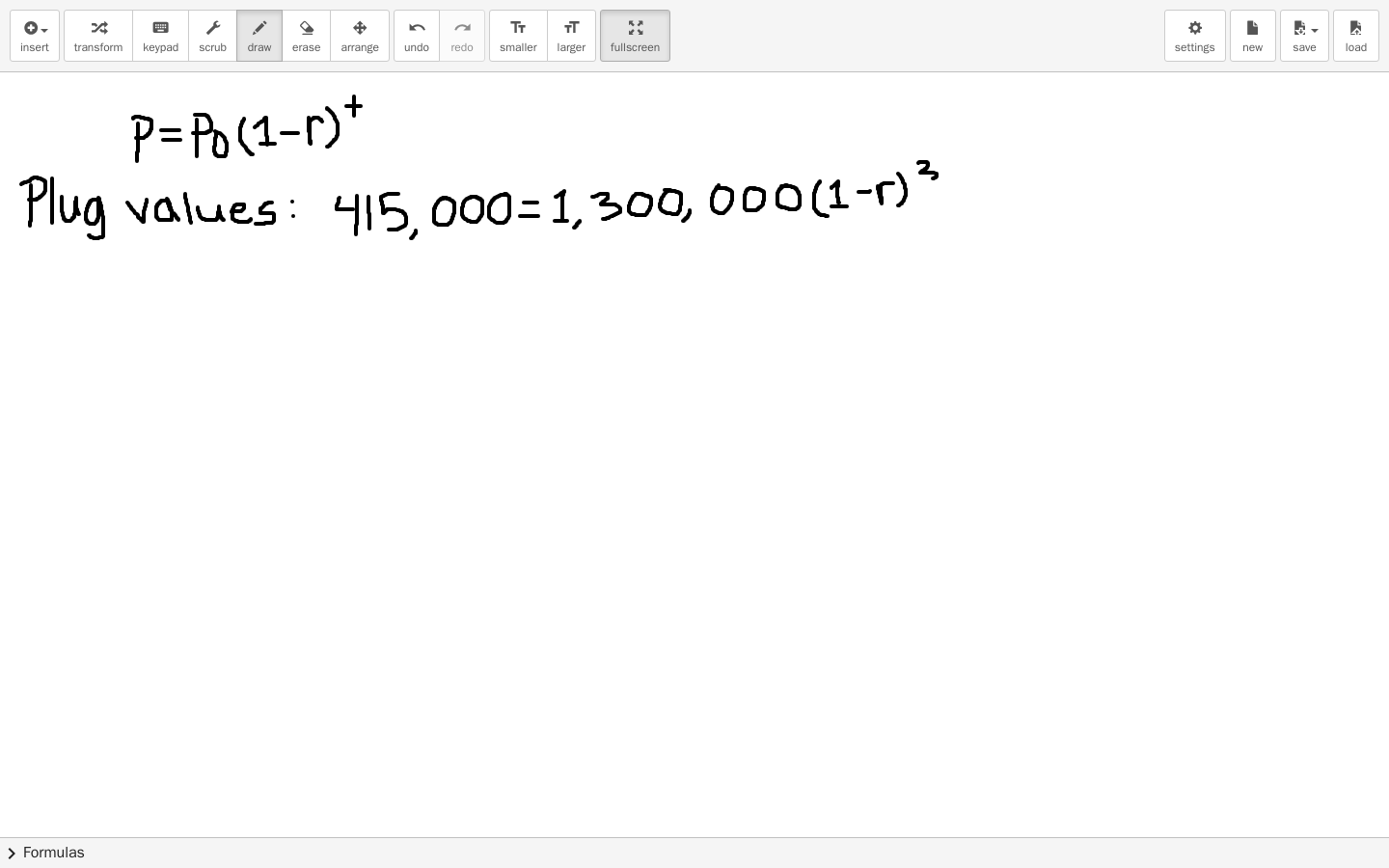 drag, startPoint x: 918, startPoint y: 163, endPoint x: 926, endPoint y: 182, distance: 20.615528 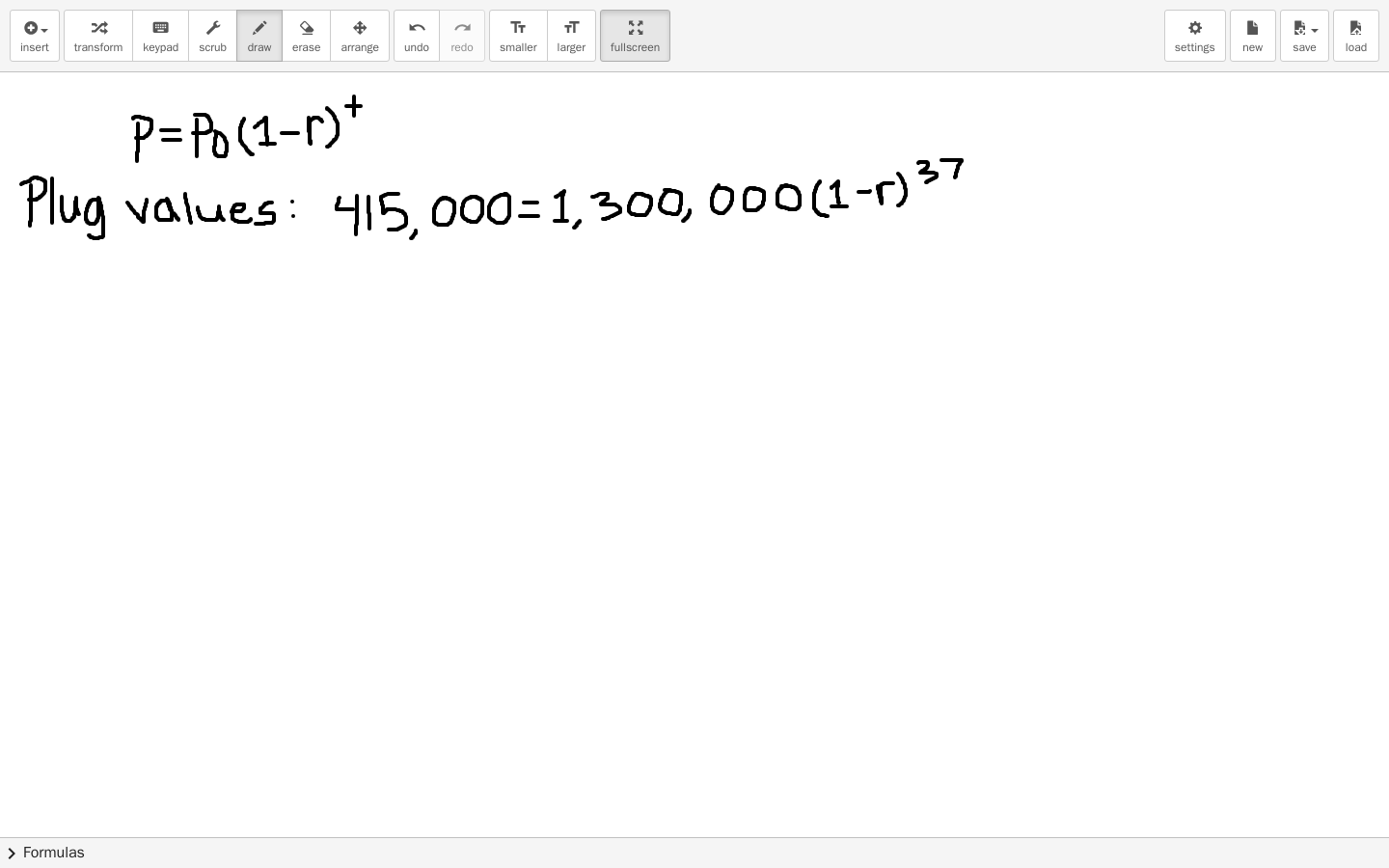 drag, startPoint x: 941, startPoint y: 160, endPoint x: 955, endPoint y: 177, distance: 22.022716 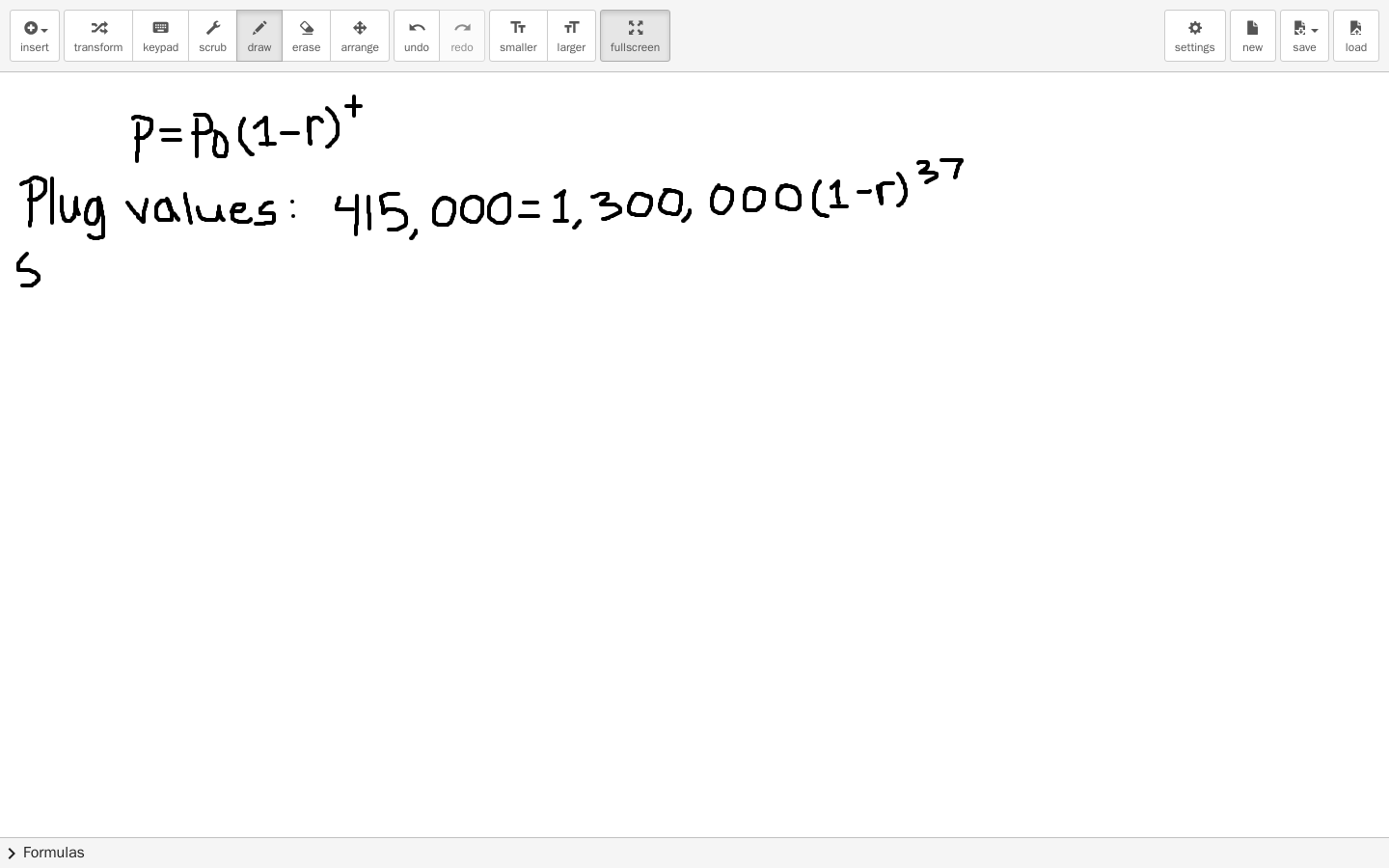 drag, startPoint x: 27, startPoint y: 254, endPoint x: 22, endPoint y: 285, distance: 31.40064 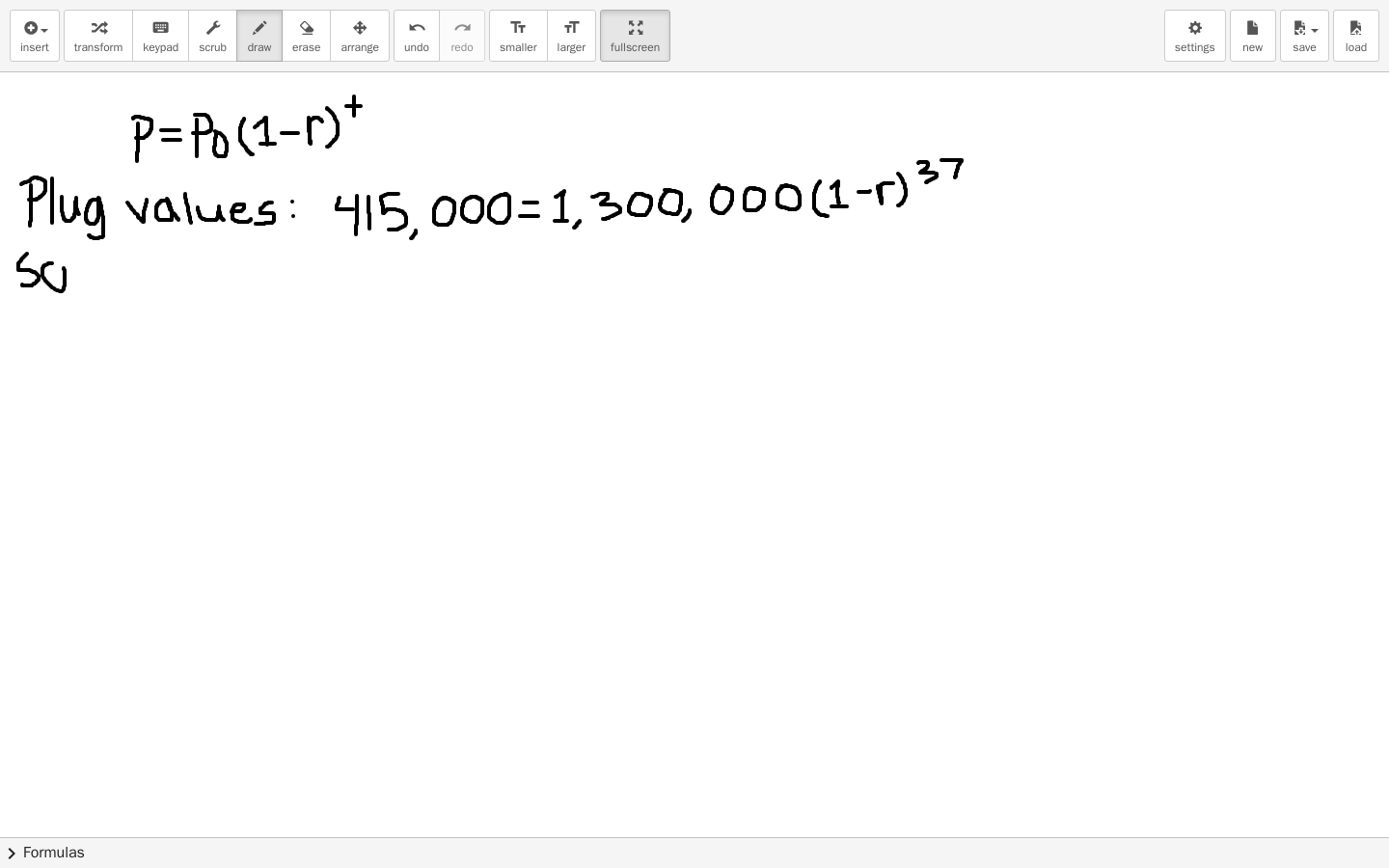 click at bounding box center [694, 673] 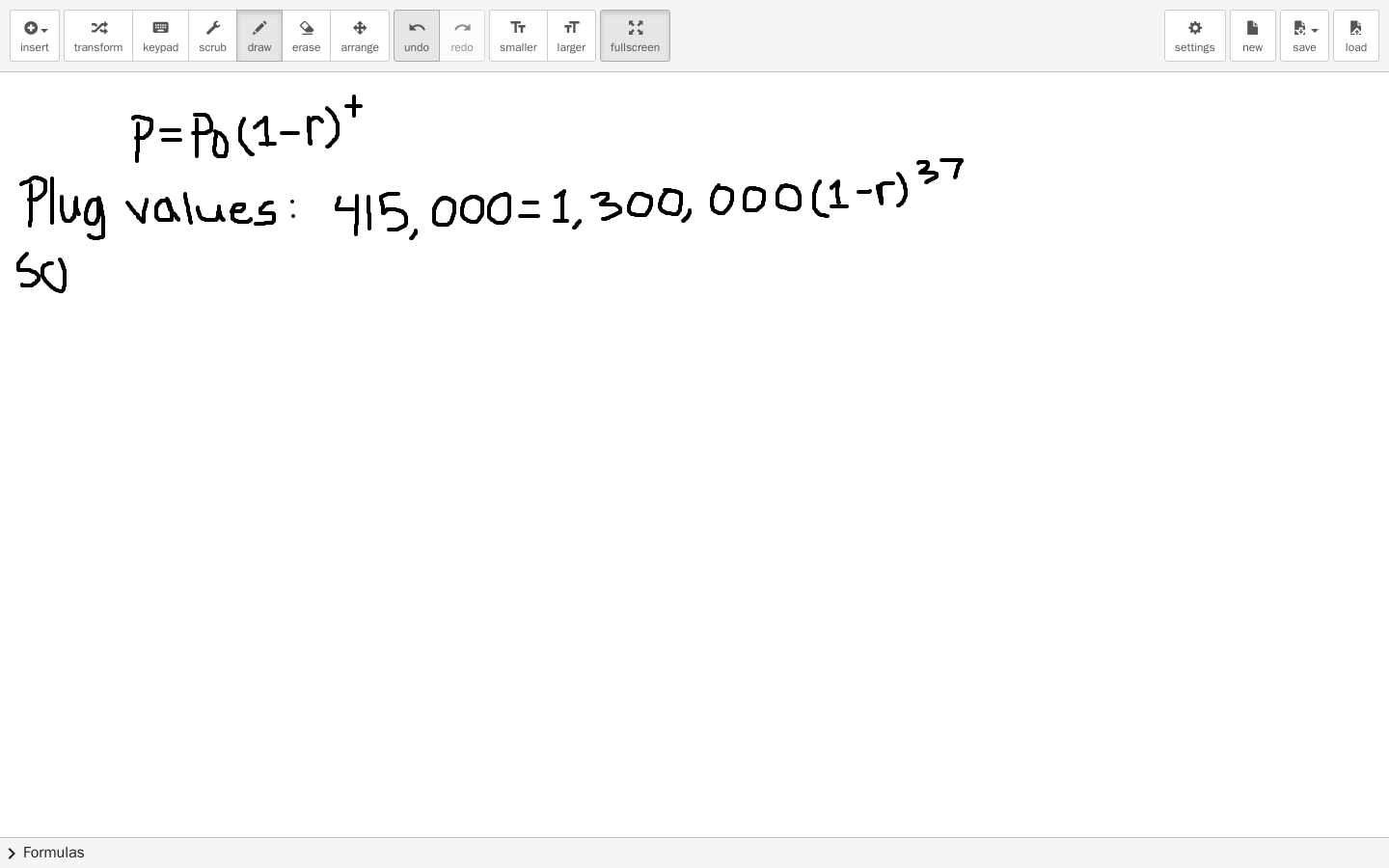 click on "undo" at bounding box center (417, 27) 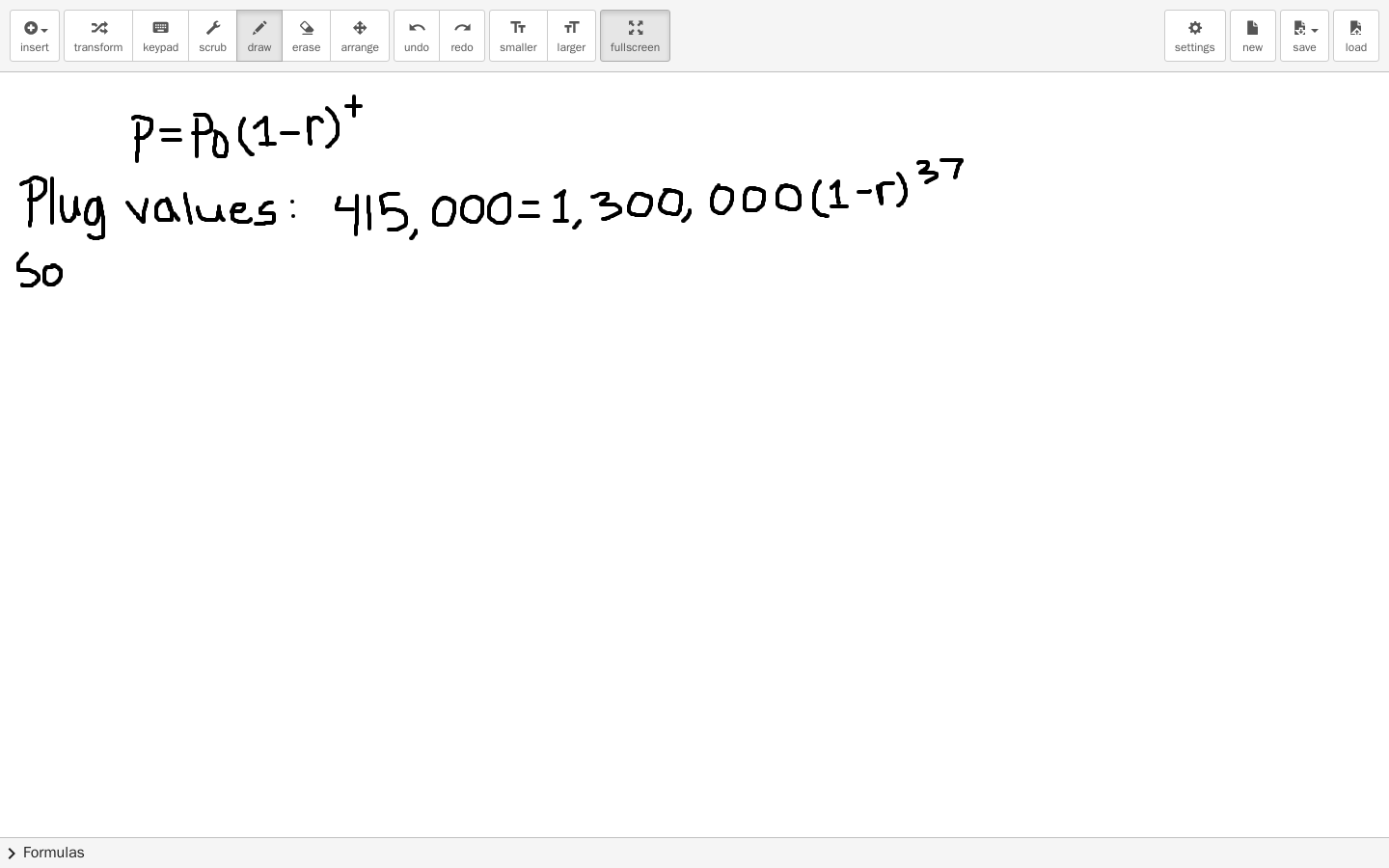 click at bounding box center [694, 673] 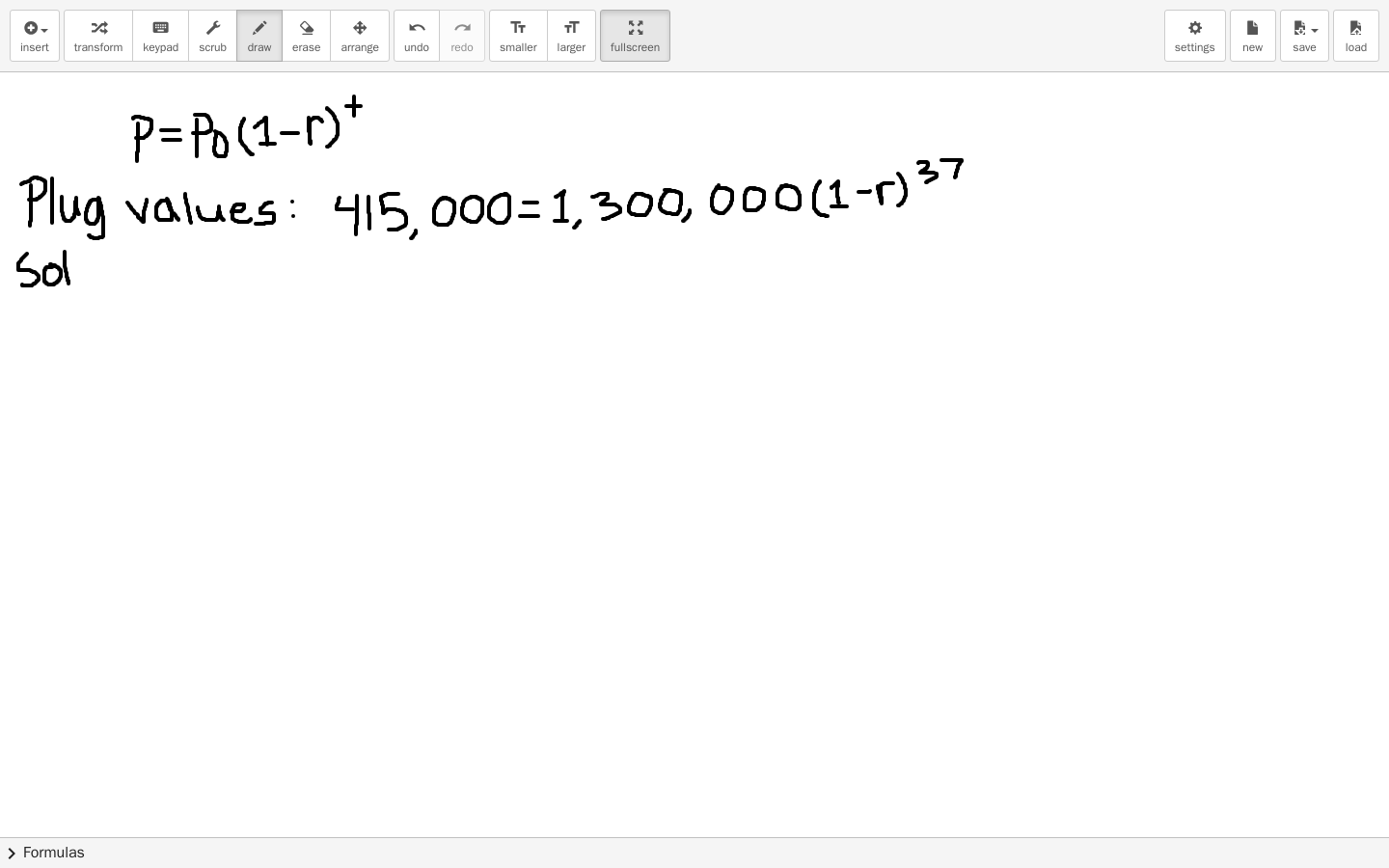 drag, startPoint x: 65, startPoint y: 252, endPoint x: 68, endPoint y: 284, distance: 32.14032 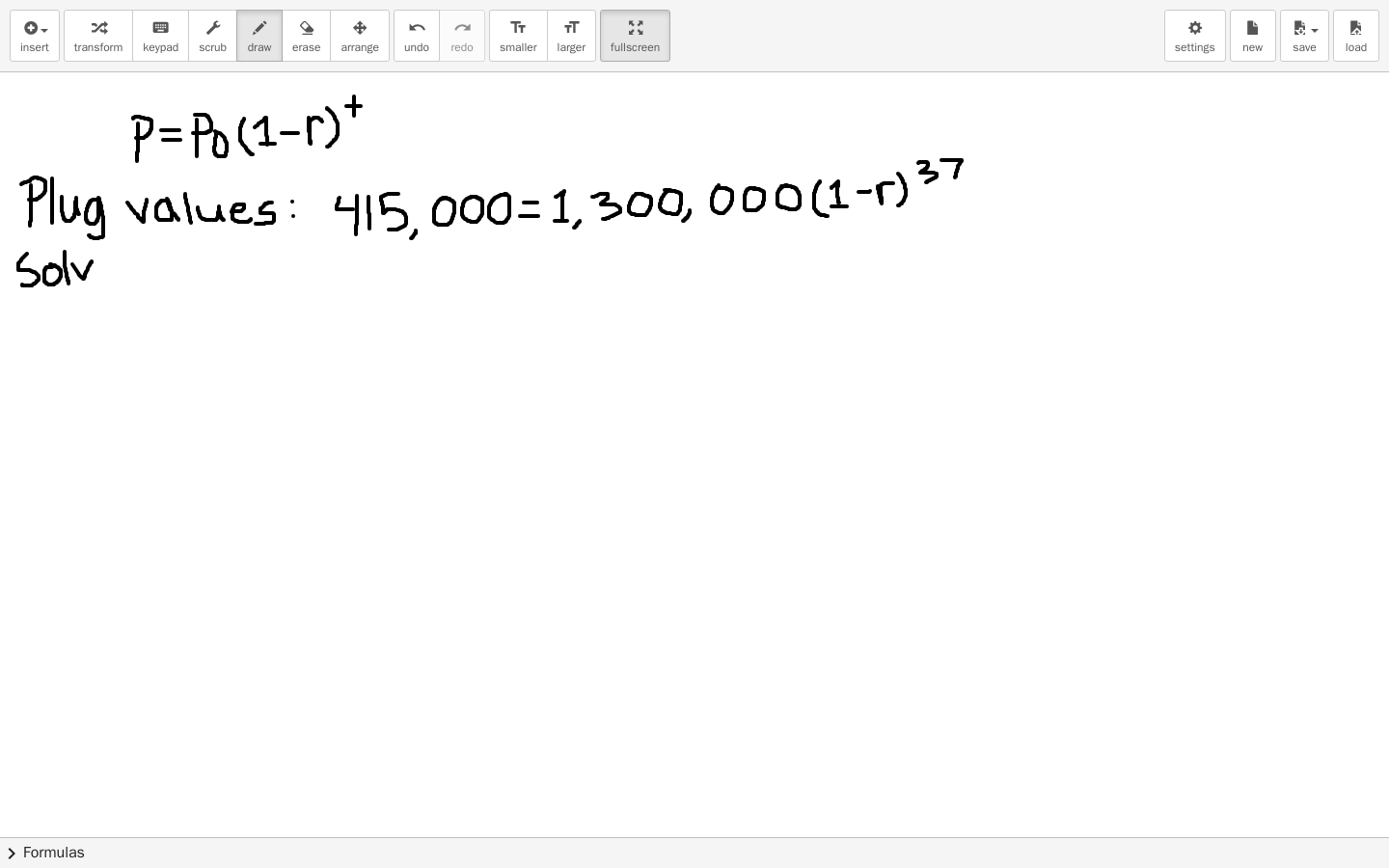 drag, startPoint x: 72, startPoint y: 264, endPoint x: 92, endPoint y: 261, distance: 20.22375 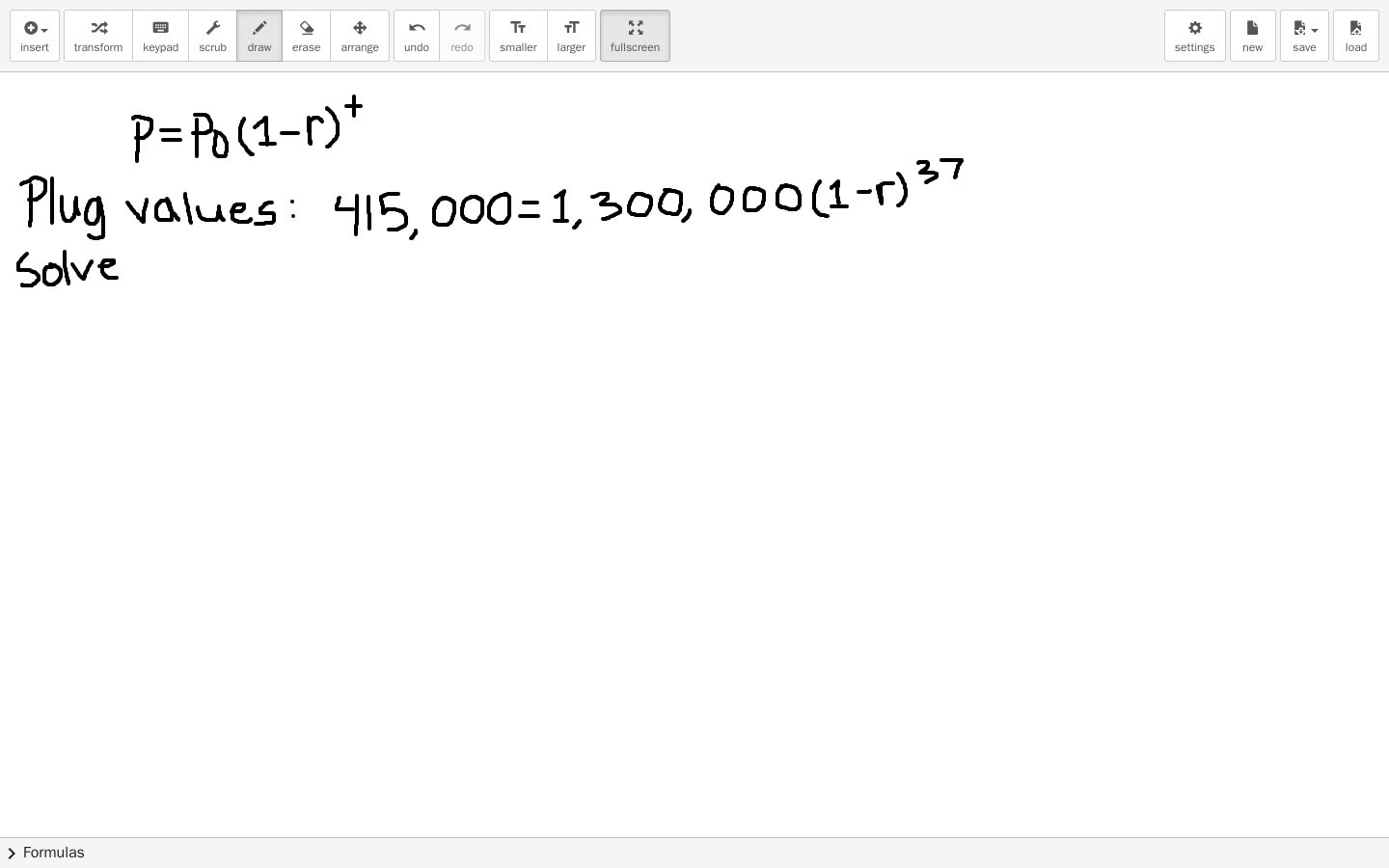drag, startPoint x: 99, startPoint y: 266, endPoint x: 122, endPoint y: 273, distance: 24.04163 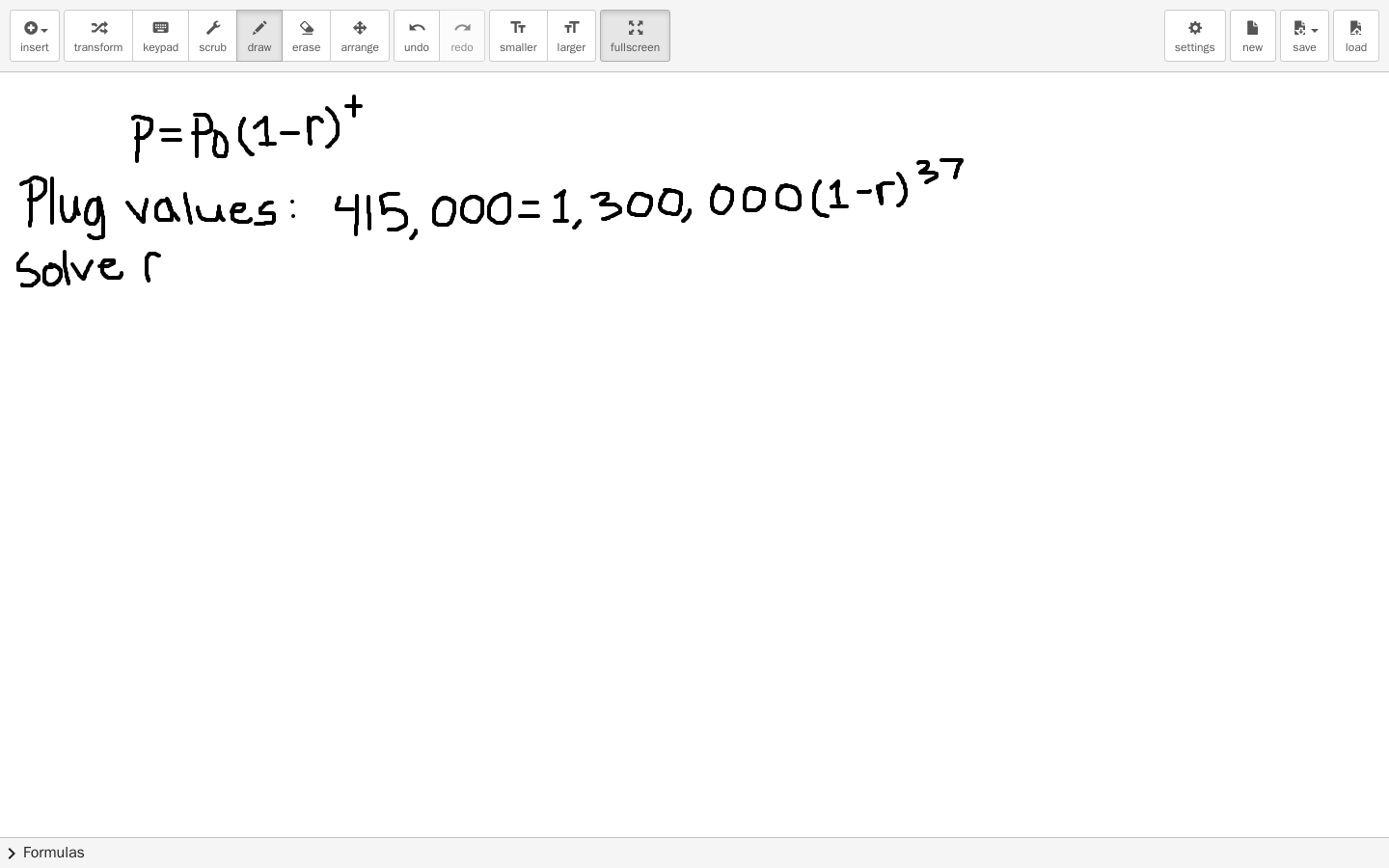 drag, startPoint x: 159, startPoint y: 256, endPoint x: 149, endPoint y: 282, distance: 27.85678 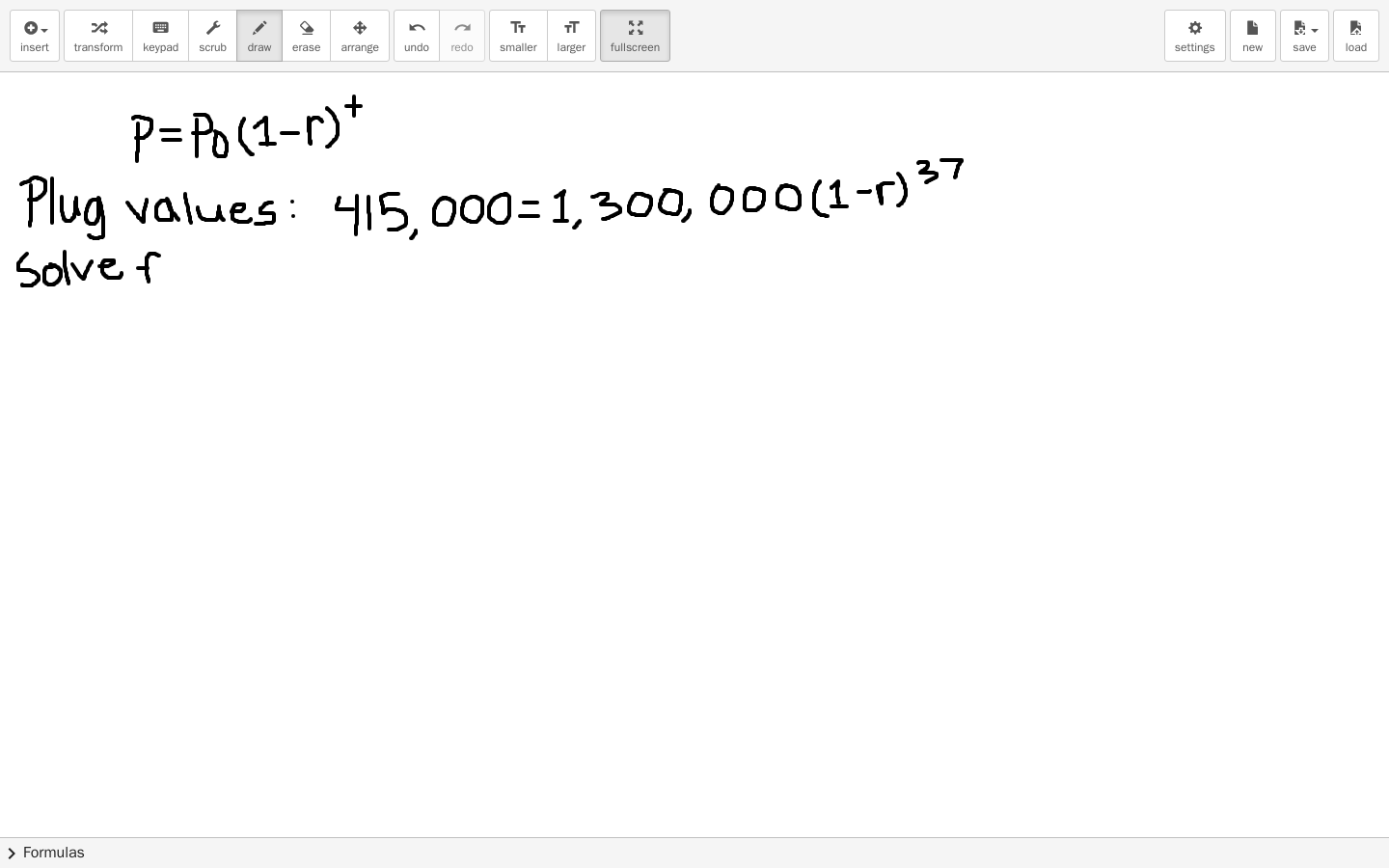 drag, startPoint x: 138, startPoint y: 268, endPoint x: 150, endPoint y: 268, distance: 12 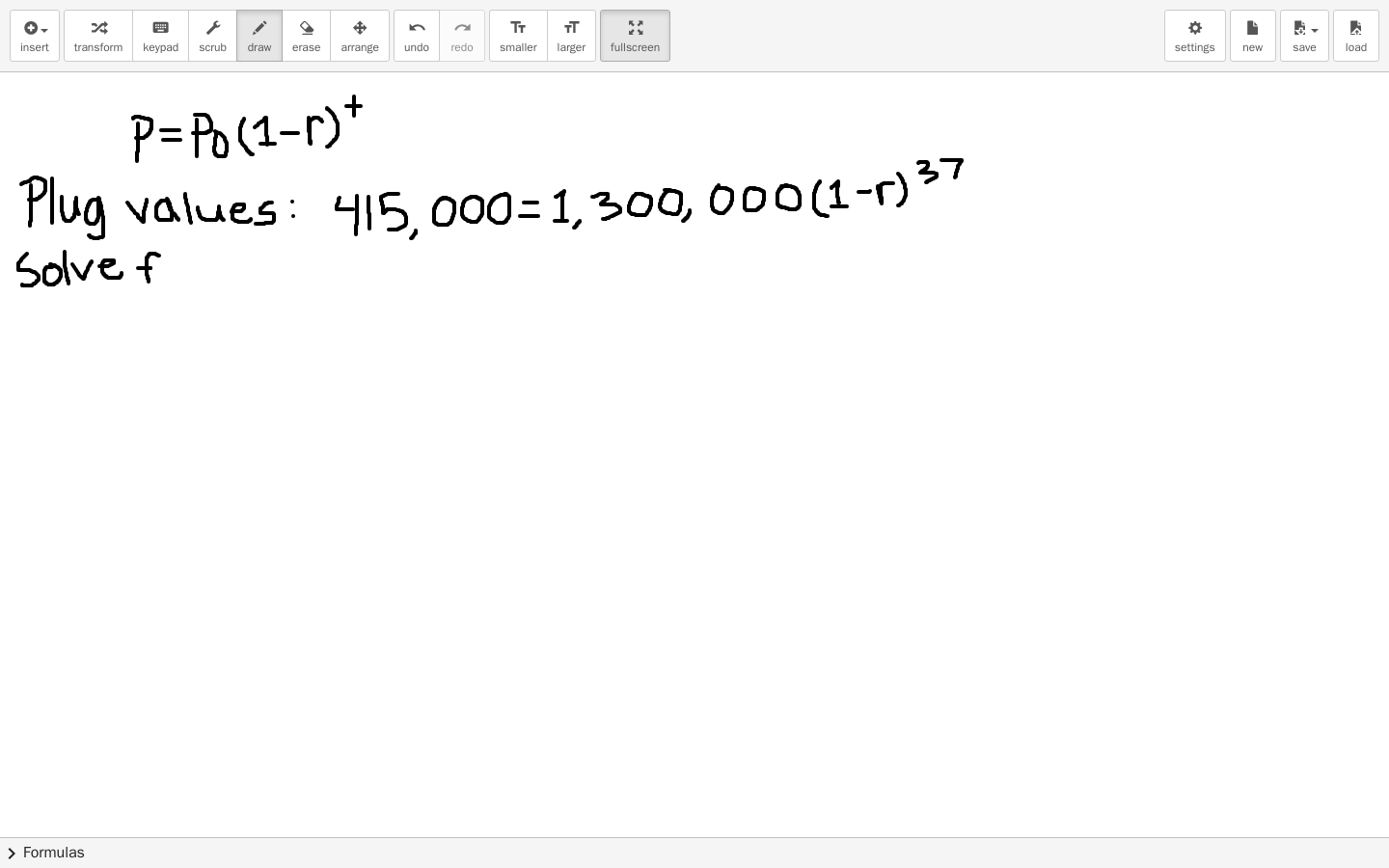click at bounding box center [694, 673] 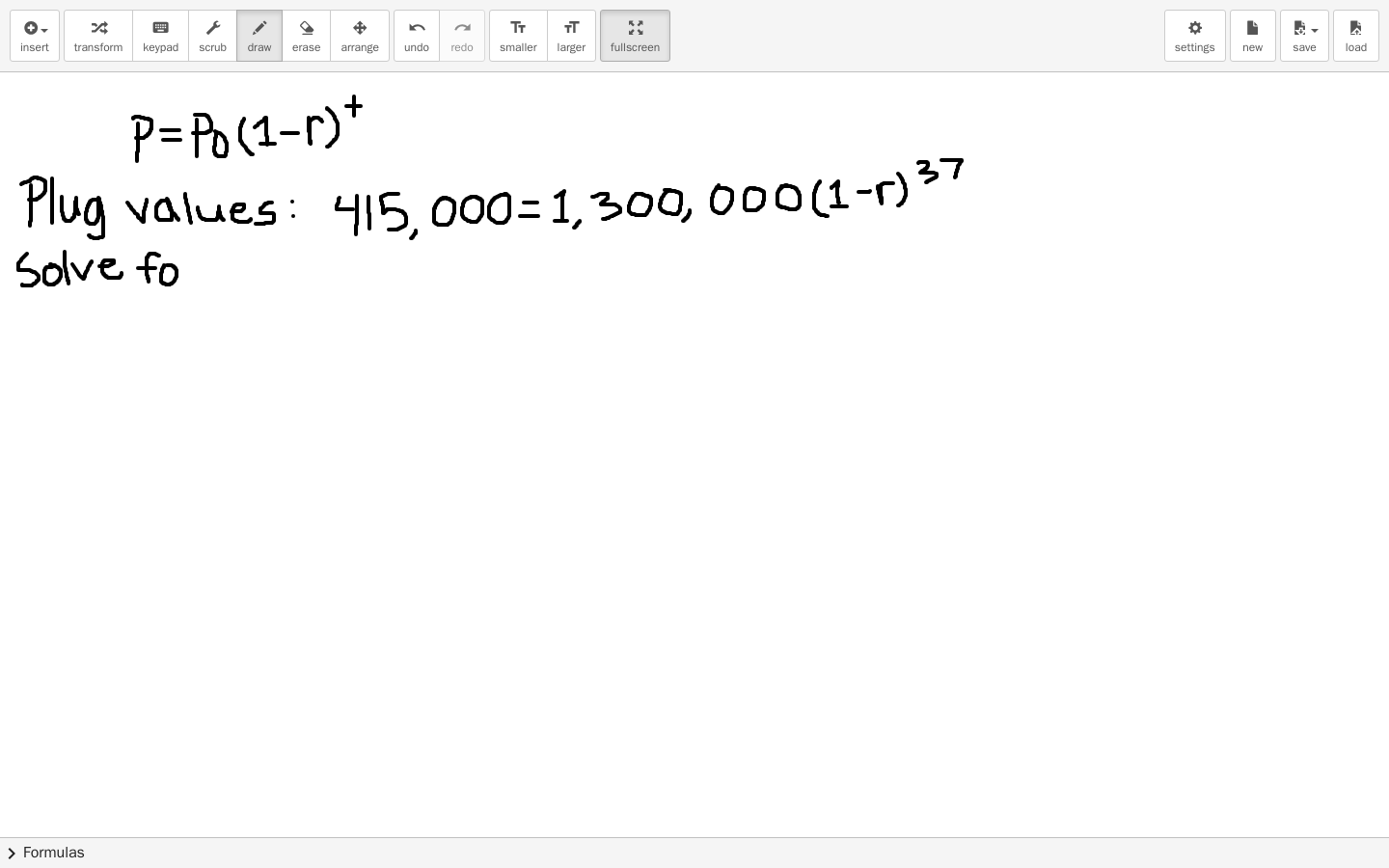 click at bounding box center (694, 673) 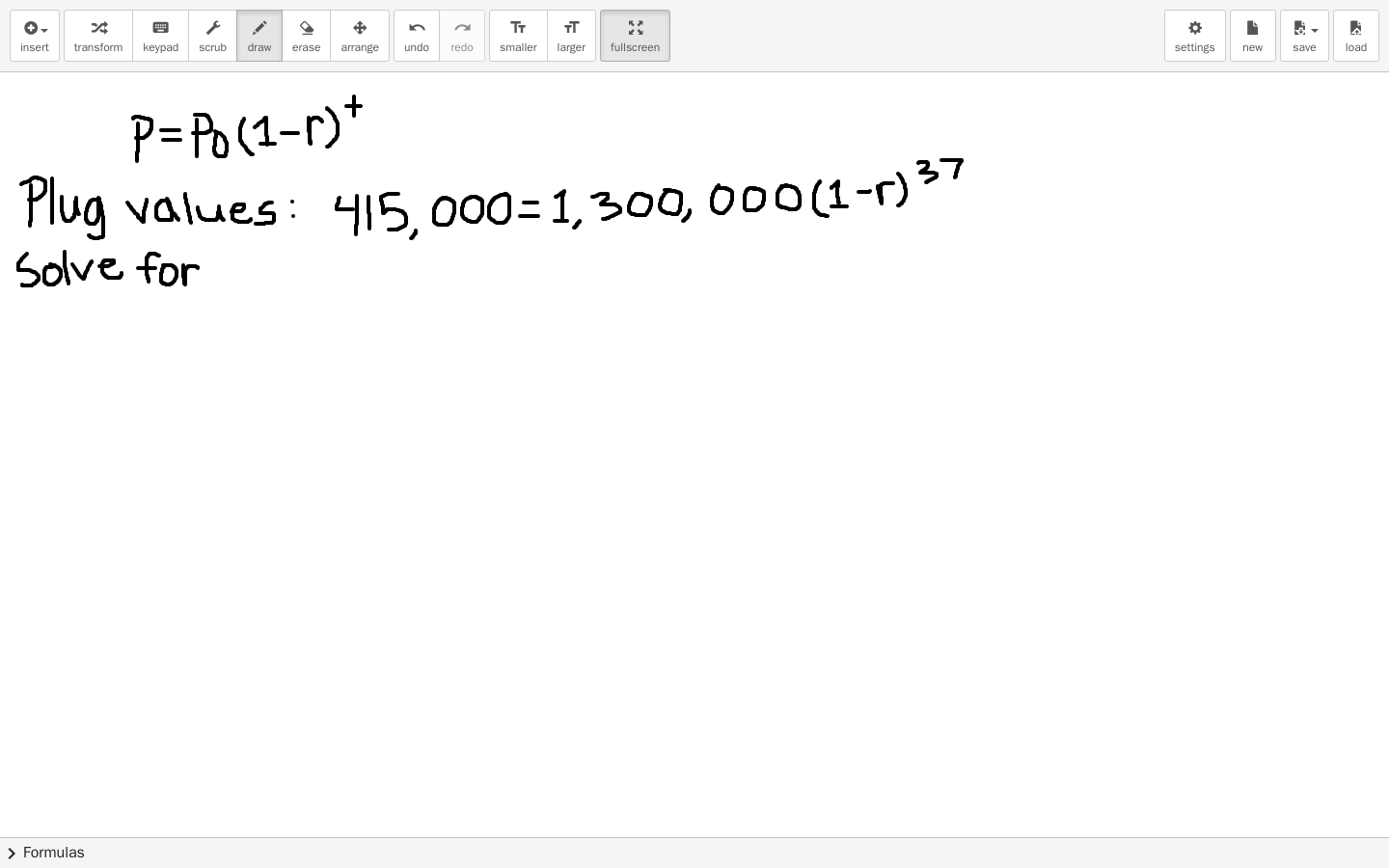 drag, startPoint x: 183, startPoint y: 265, endPoint x: 198, endPoint y: 268, distance: 15.297059 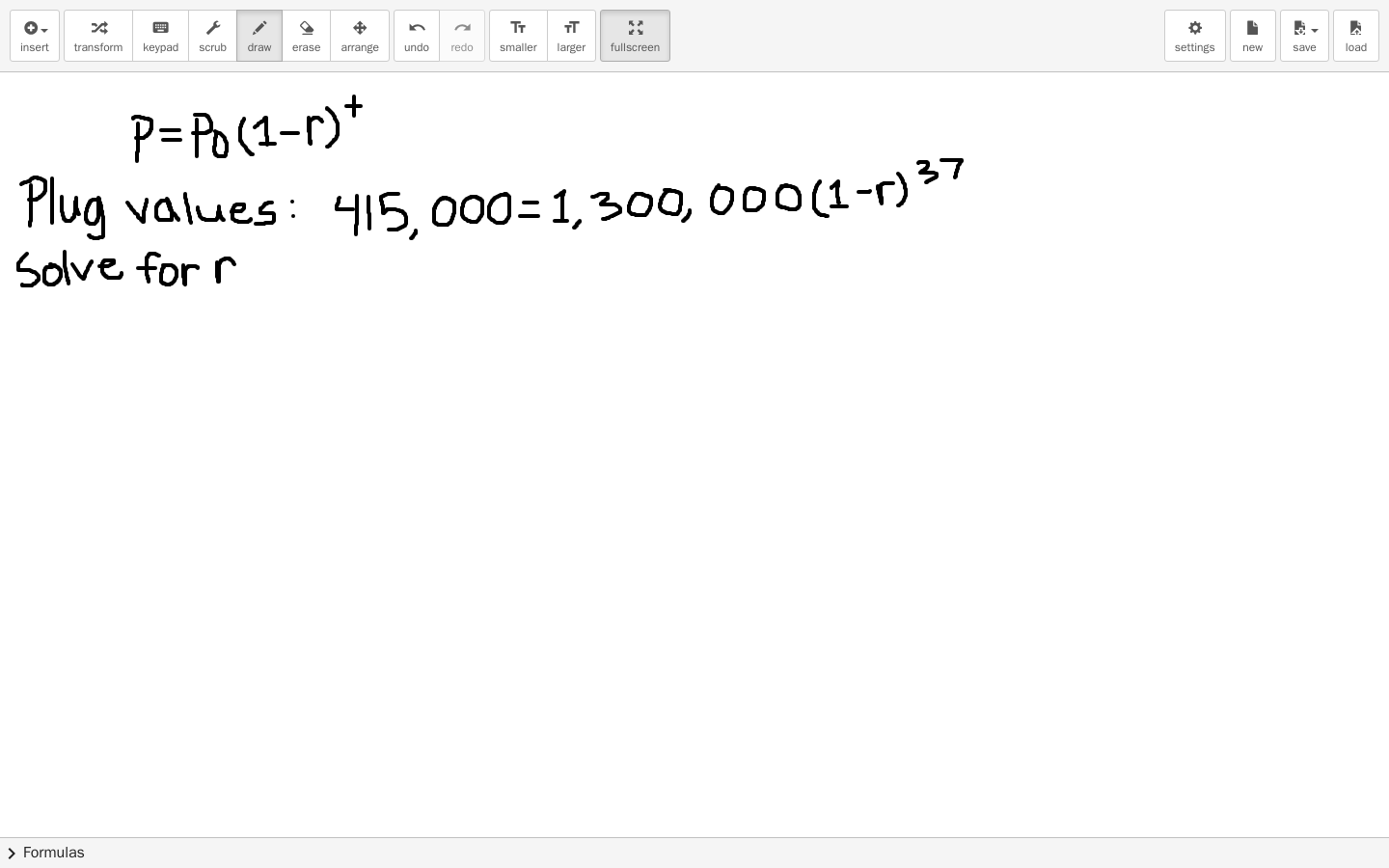drag, startPoint x: 217, startPoint y: 262, endPoint x: 235, endPoint y: 265, distance: 18.248288 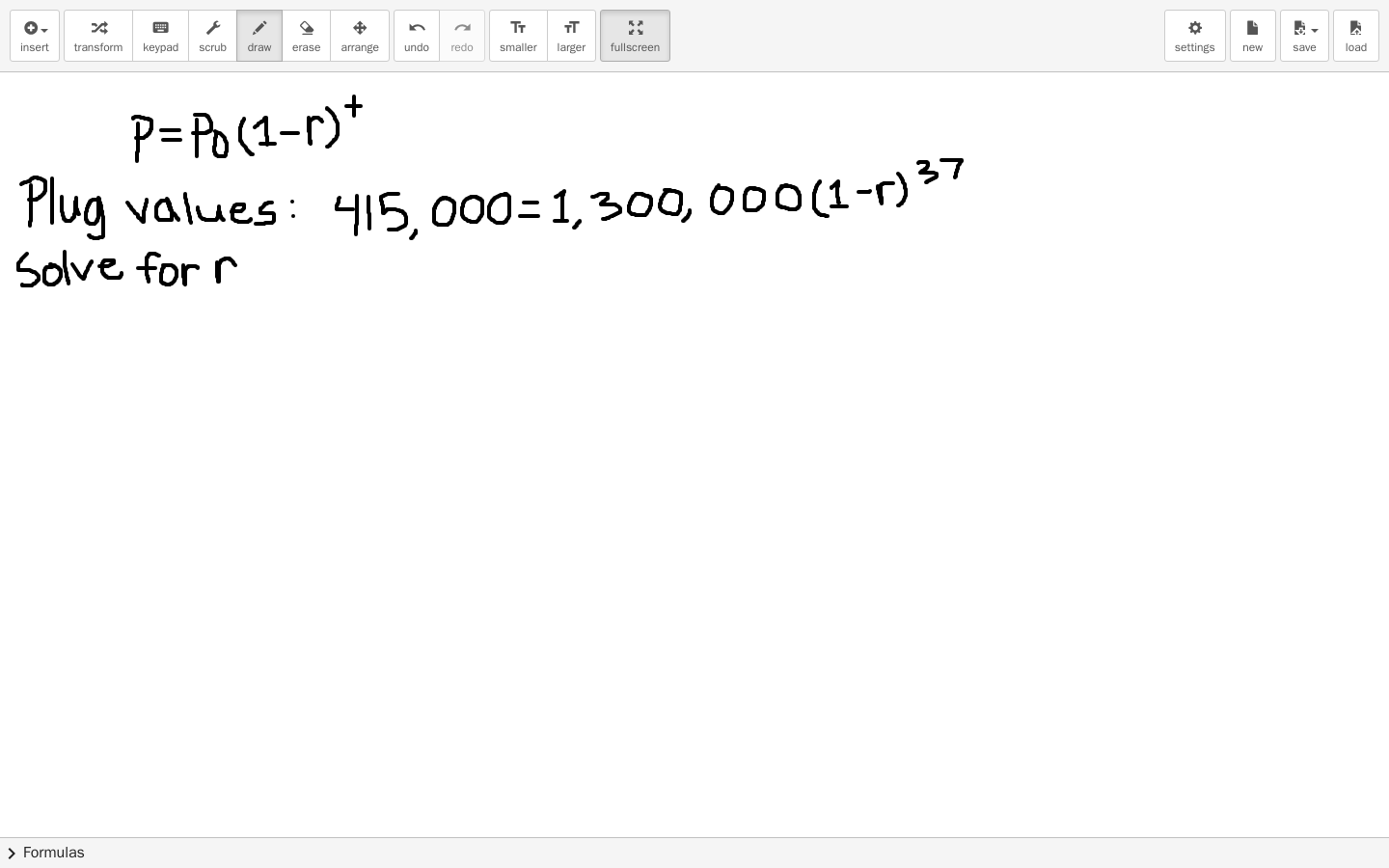 click at bounding box center (694, 673) 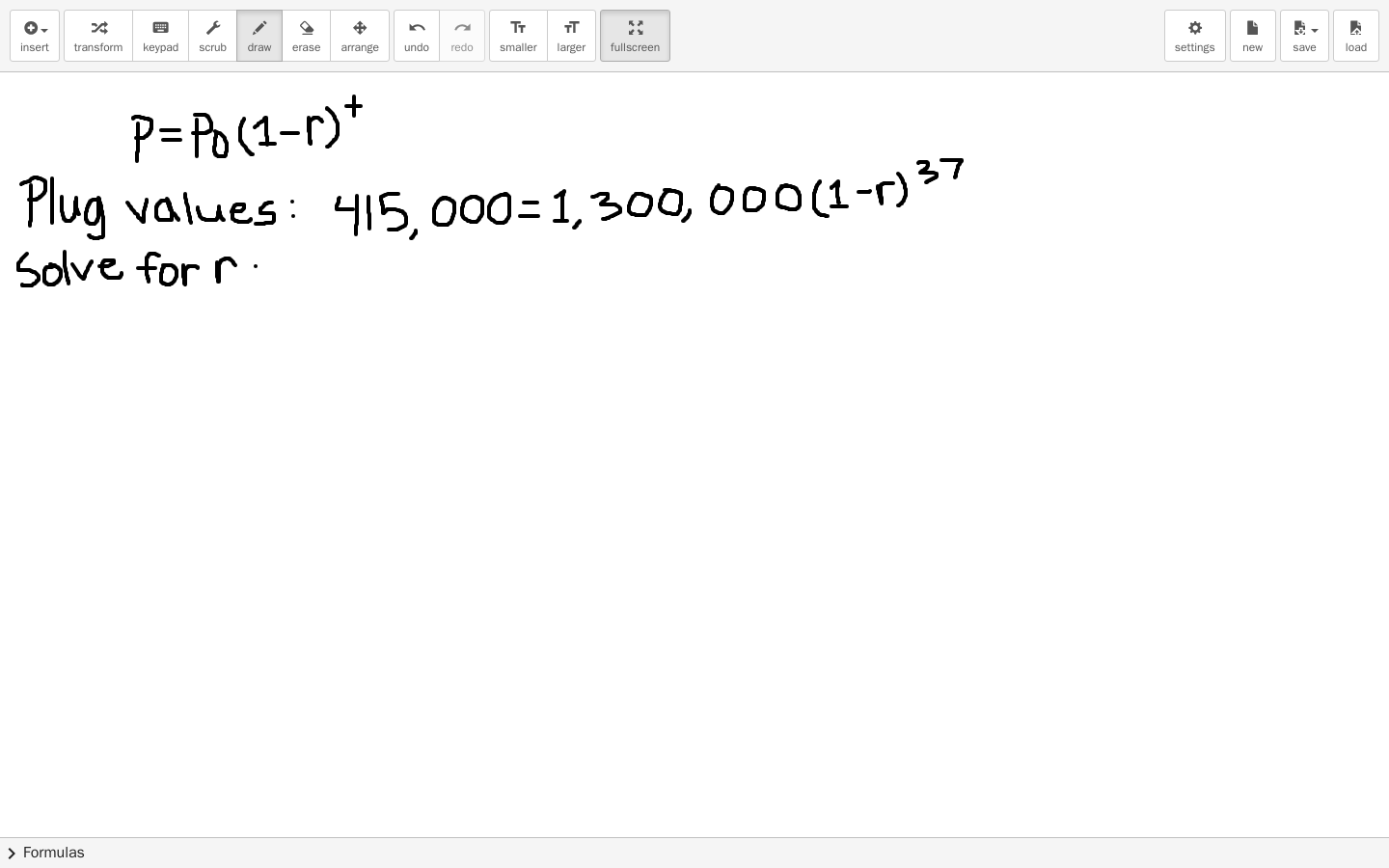 click at bounding box center [694, 673] 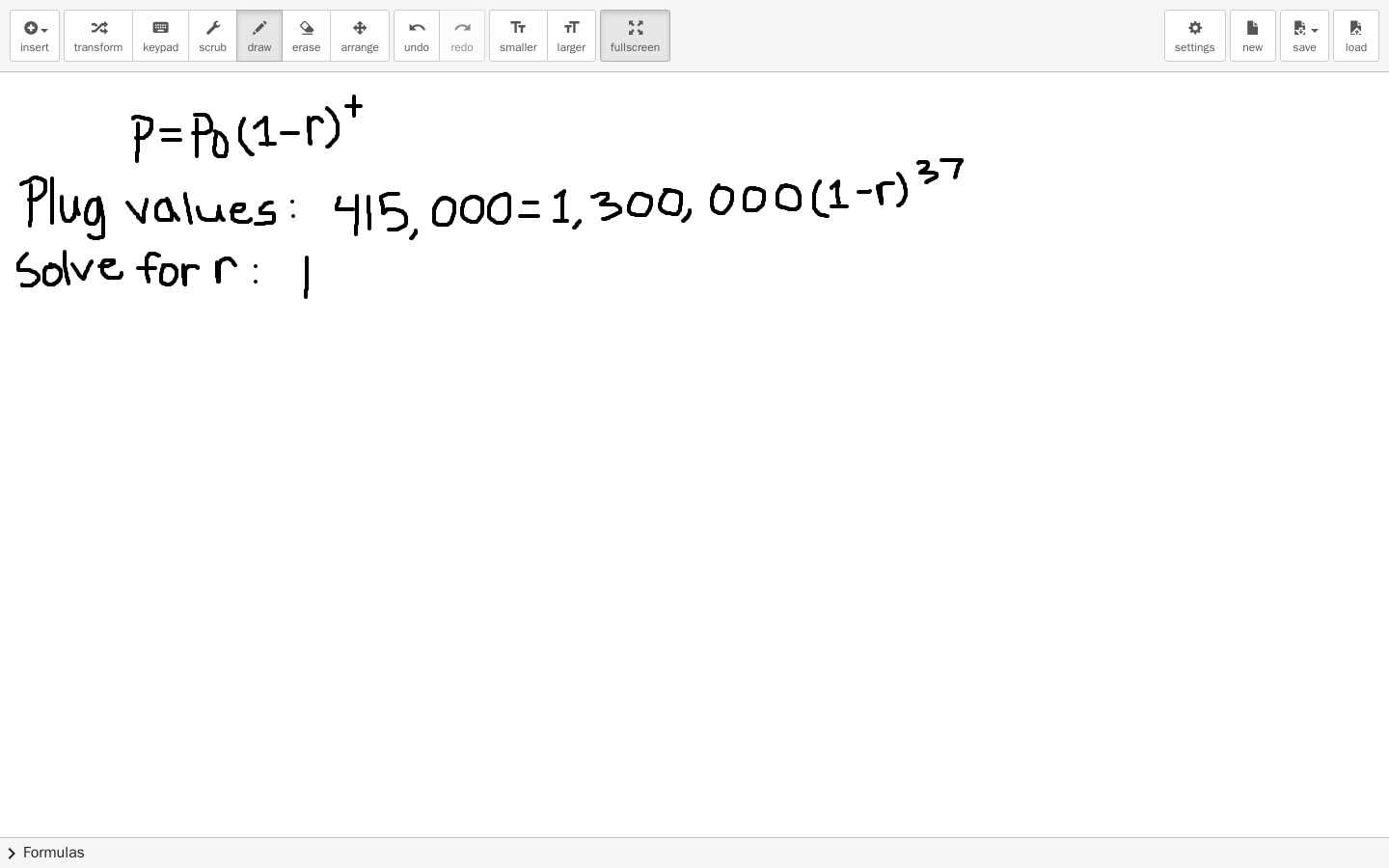 drag, startPoint x: 307, startPoint y: 258, endPoint x: 306, endPoint y: 297, distance: 39.01282 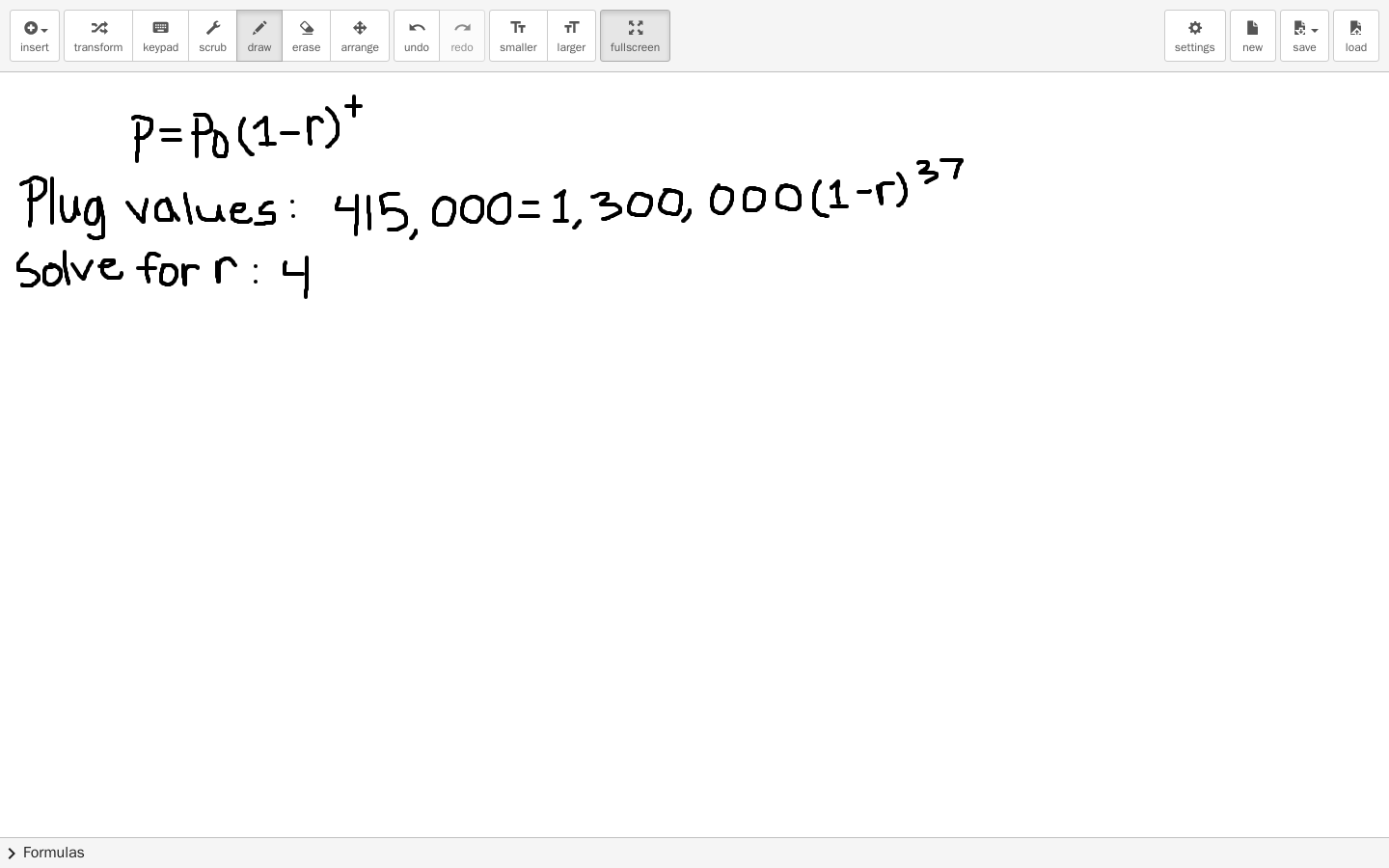 drag, startPoint x: 303, startPoint y: 274, endPoint x: 286, endPoint y: 258, distance: 23.34524 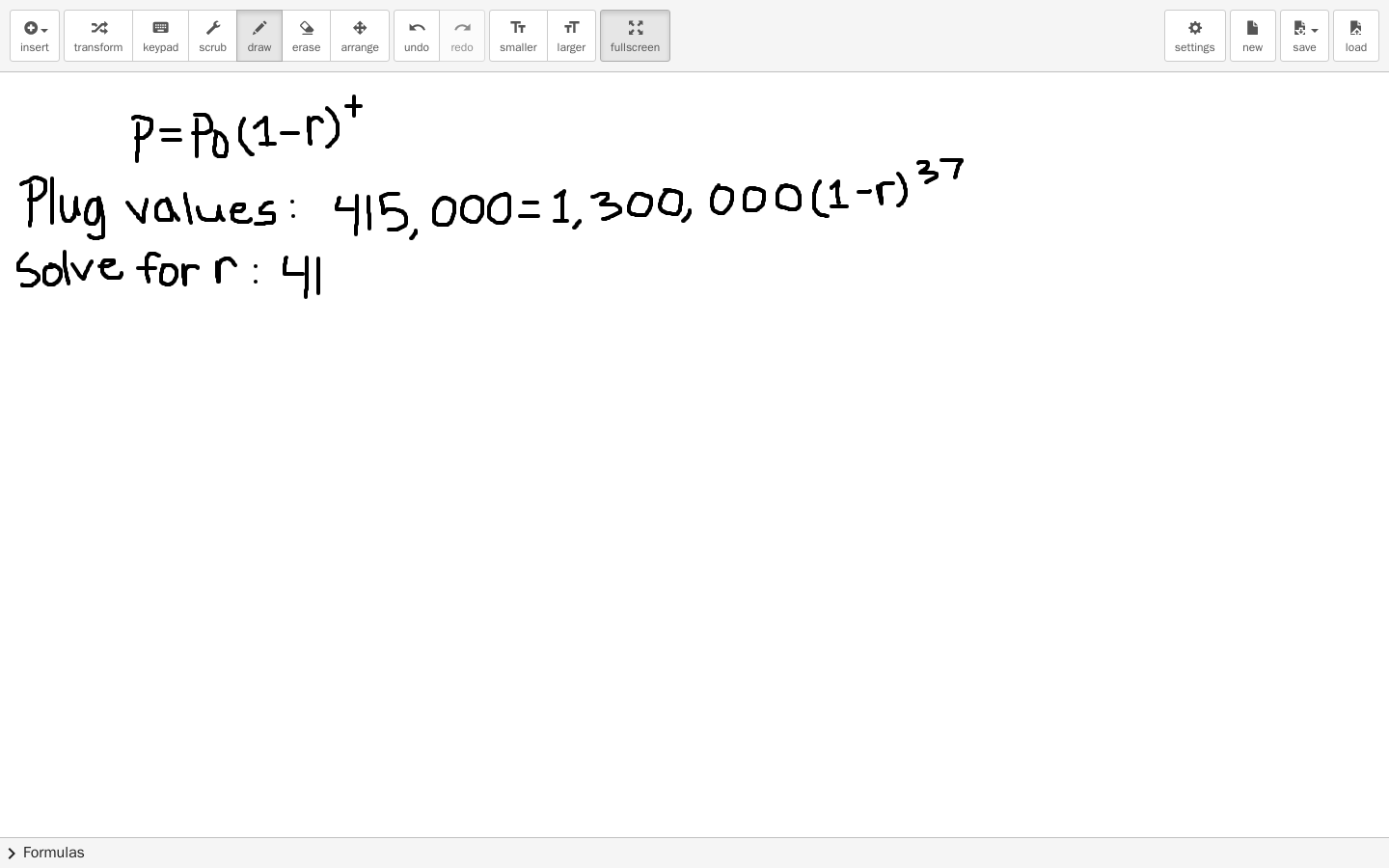 drag, startPoint x: 318, startPoint y: 258, endPoint x: 318, endPoint y: 295, distance: 37 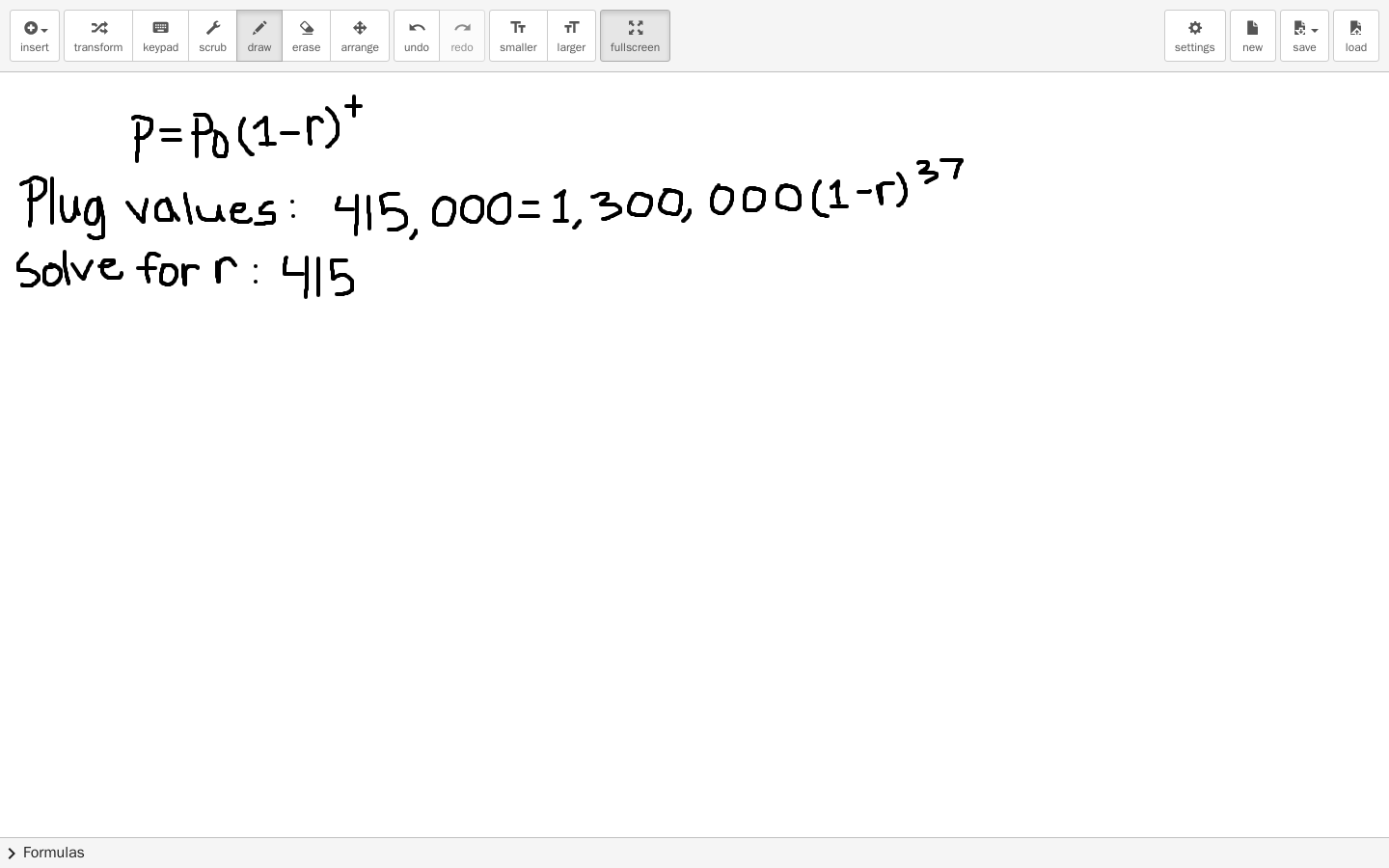 drag, startPoint x: 346, startPoint y: 260, endPoint x: 336, endPoint y: 293, distance: 34.481879 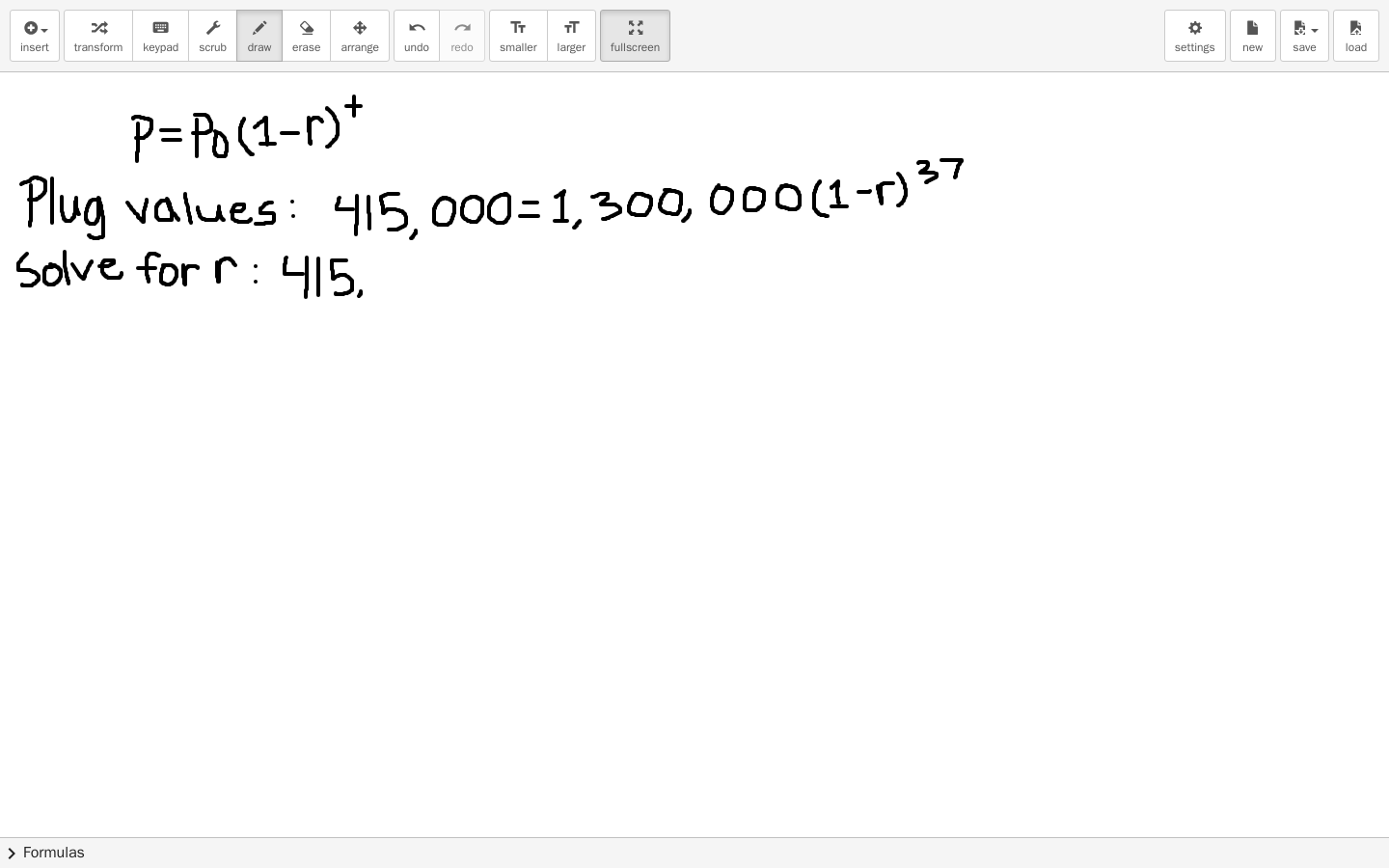 click at bounding box center [694, 673] 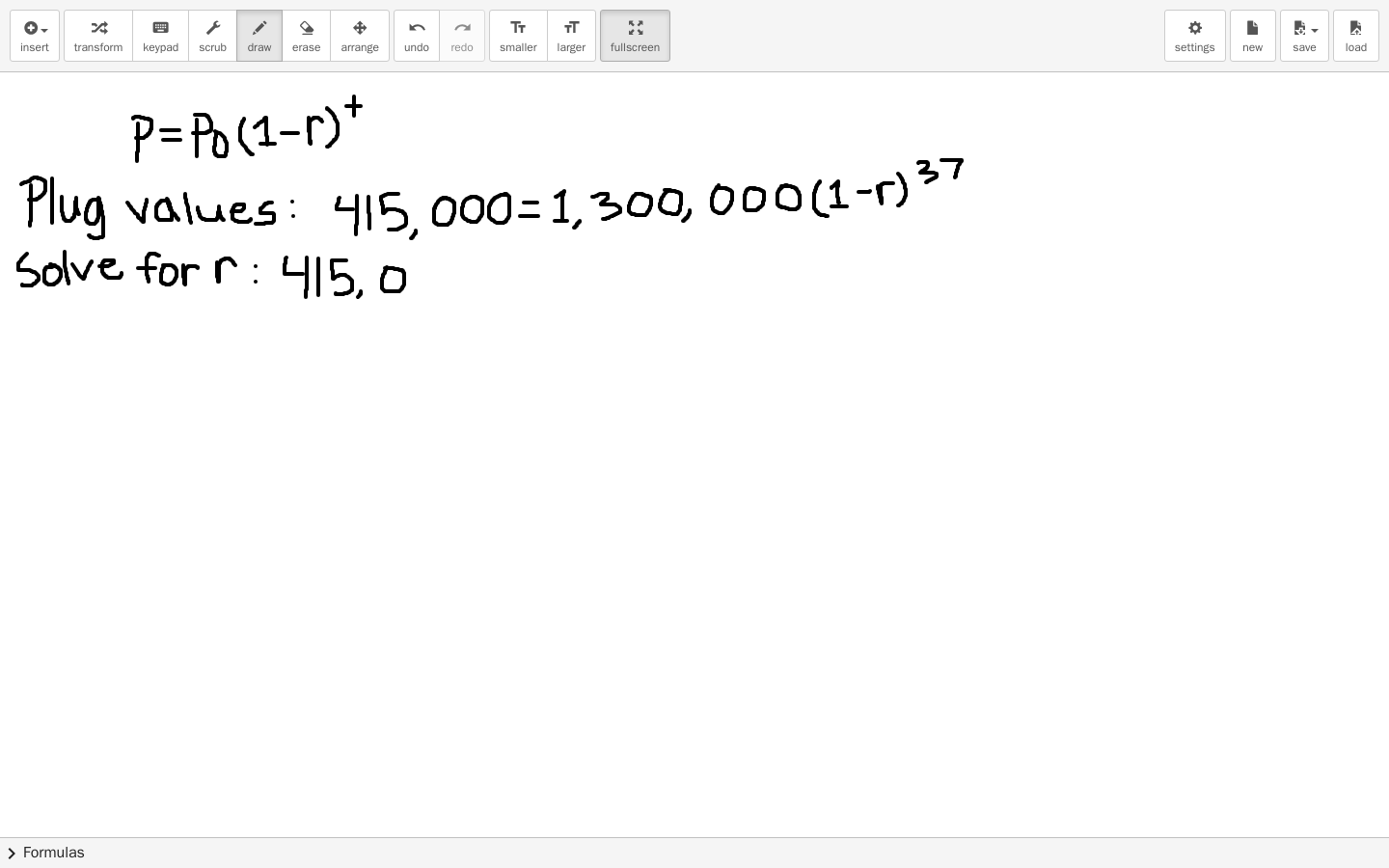 click at bounding box center (694, 673) 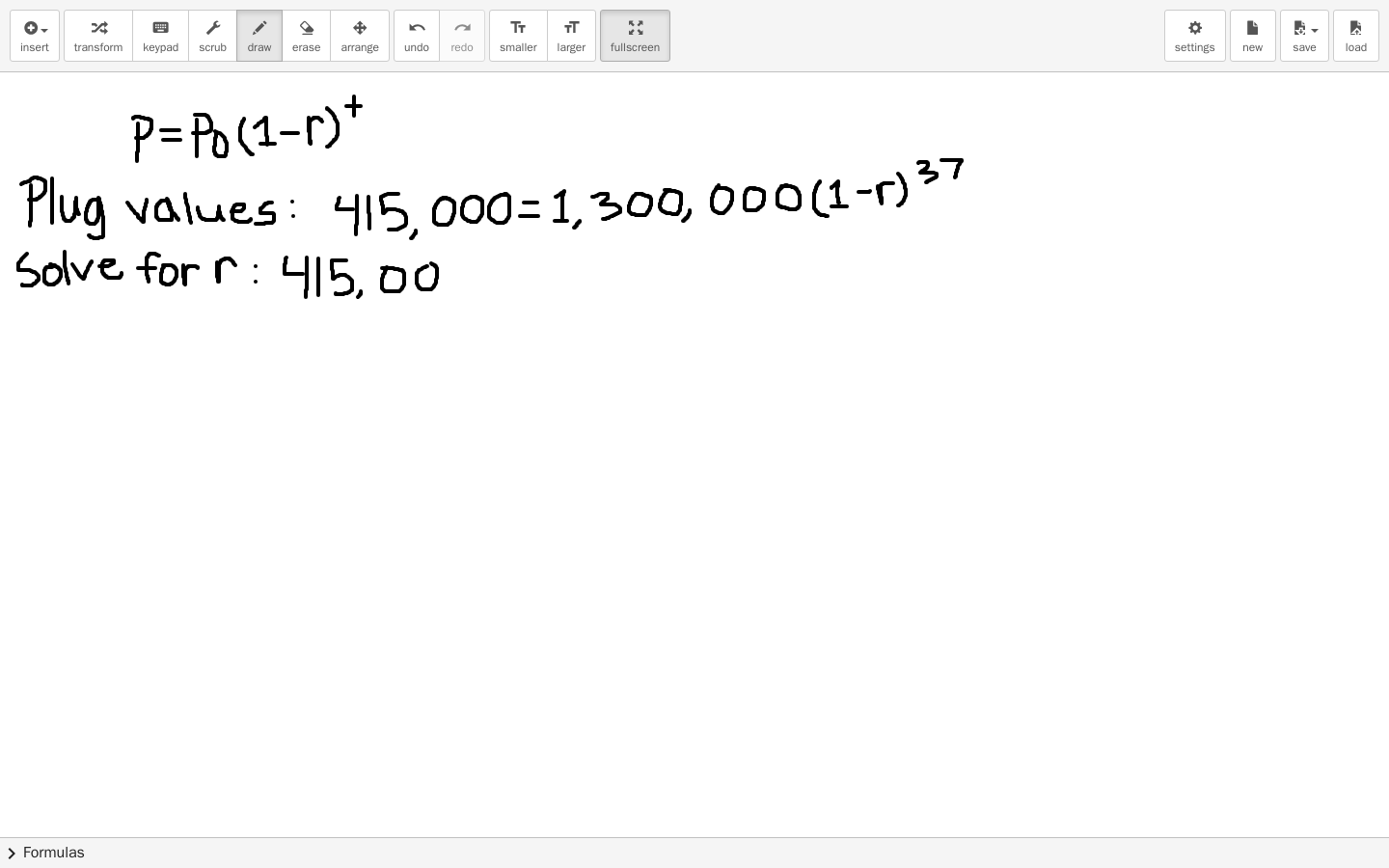 click at bounding box center [694, 673] 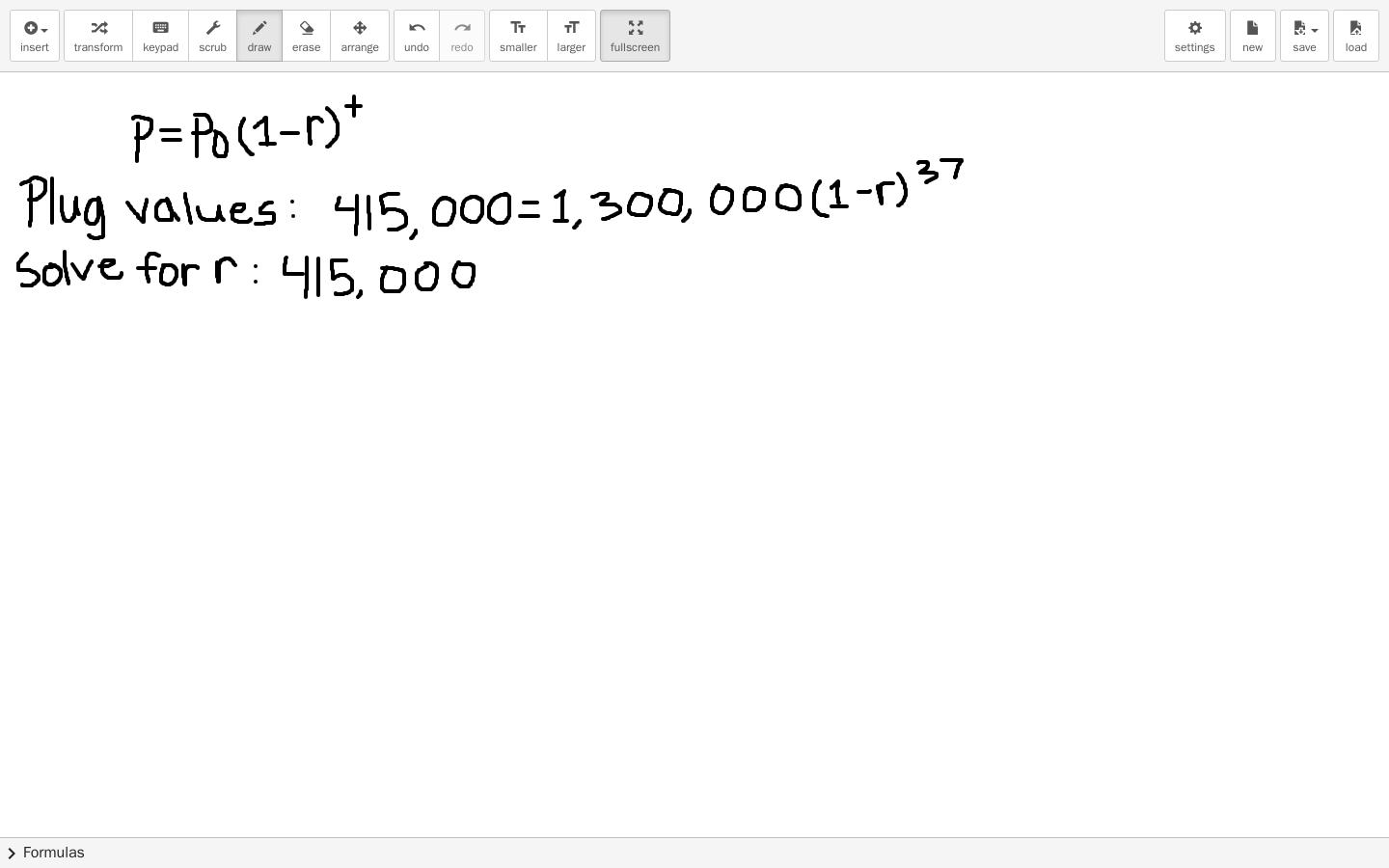 click at bounding box center (694, 673) 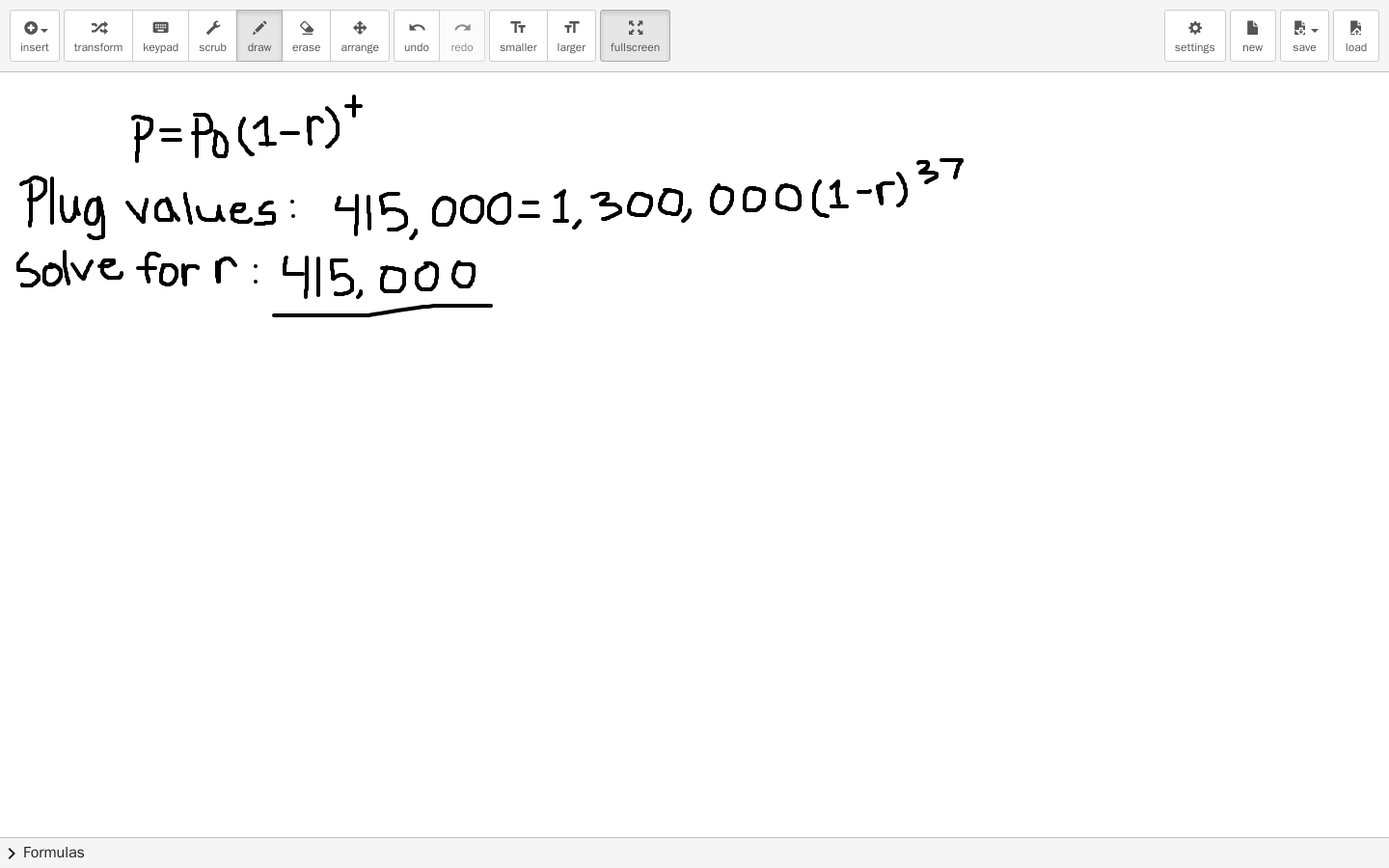 drag, startPoint x: 274, startPoint y: 315, endPoint x: 500, endPoint y: 306, distance: 226.17913 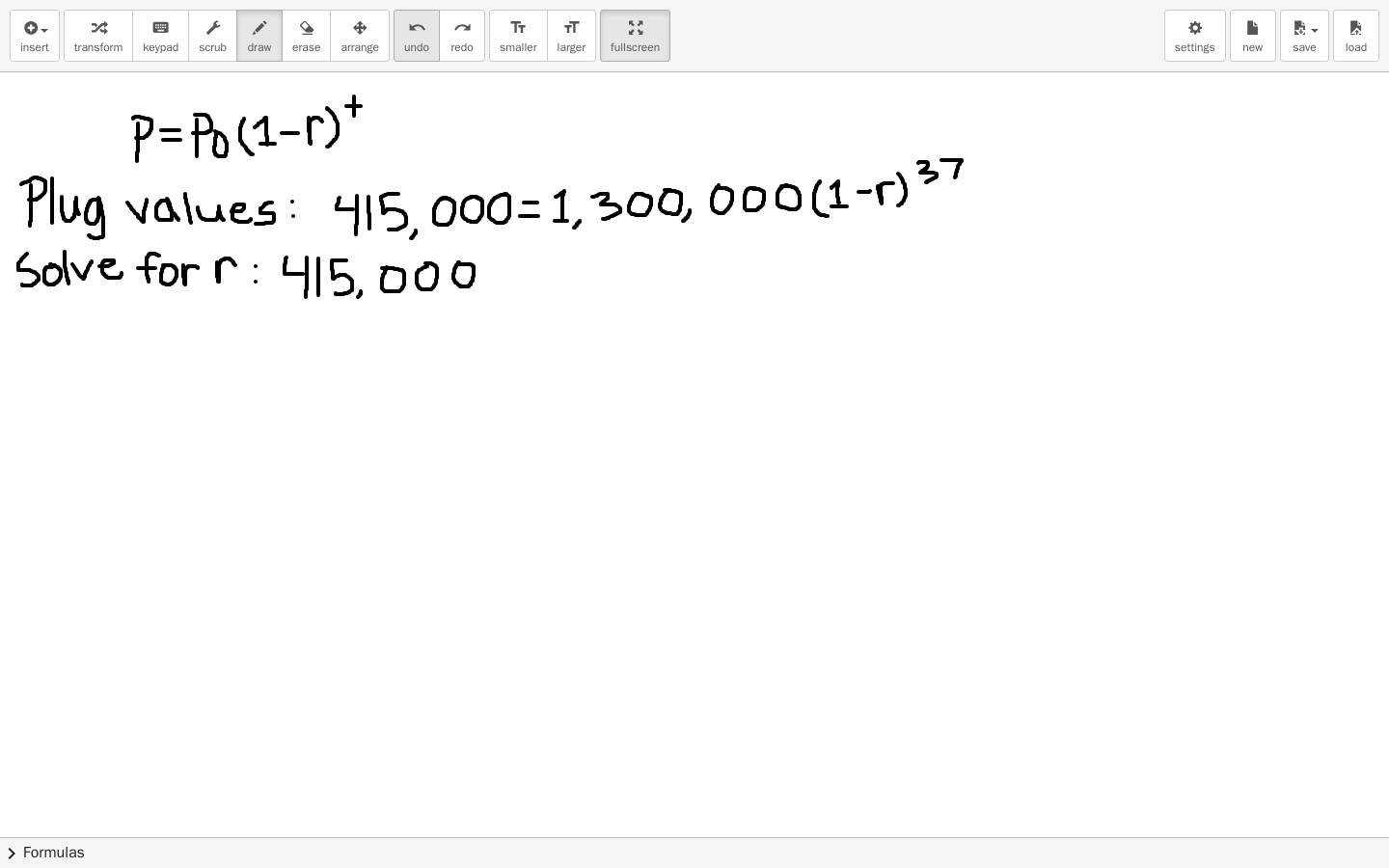 click on "undo" at bounding box center [417, 28] 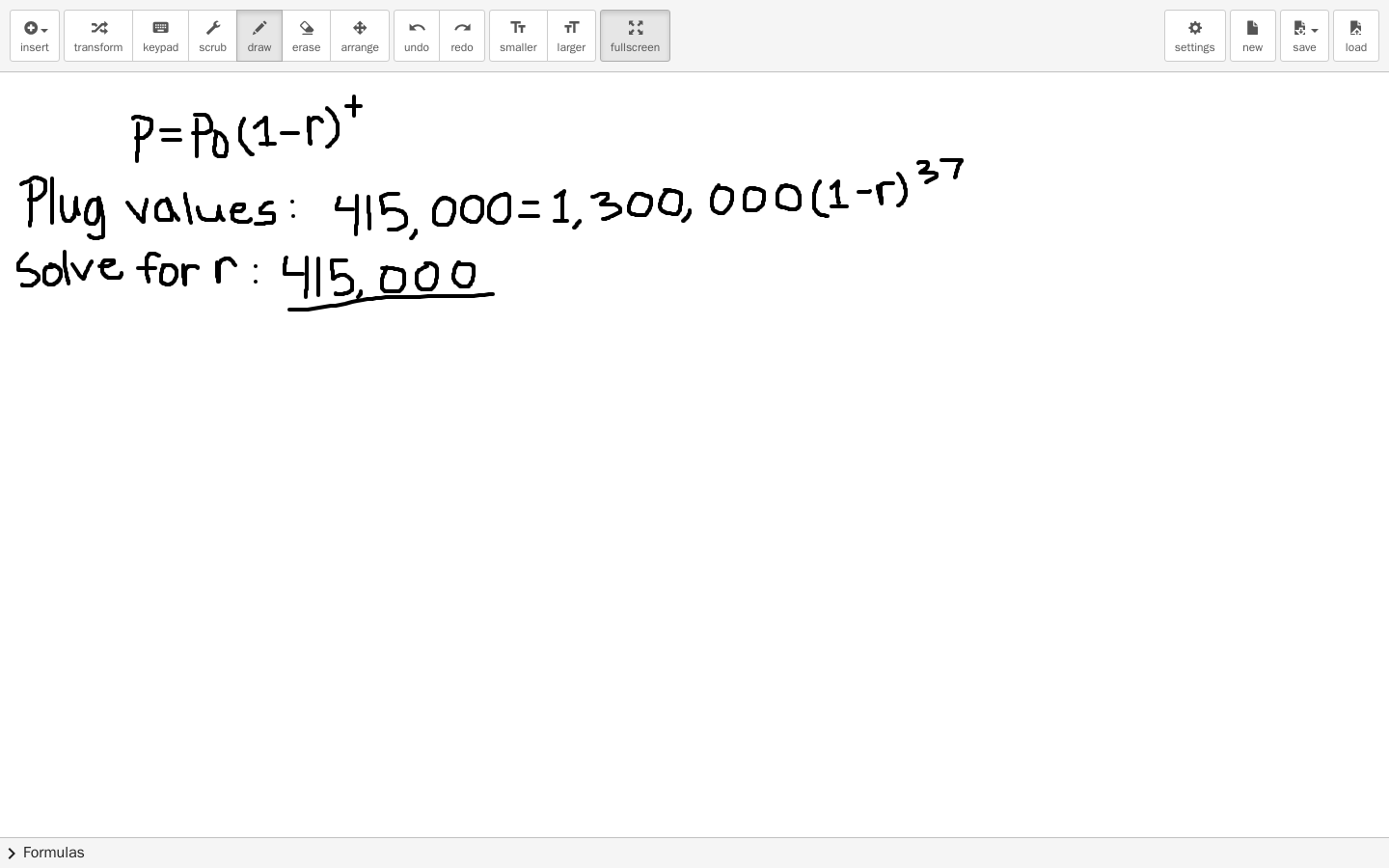 drag, startPoint x: 289, startPoint y: 310, endPoint x: 498, endPoint y: 292, distance: 209.7737 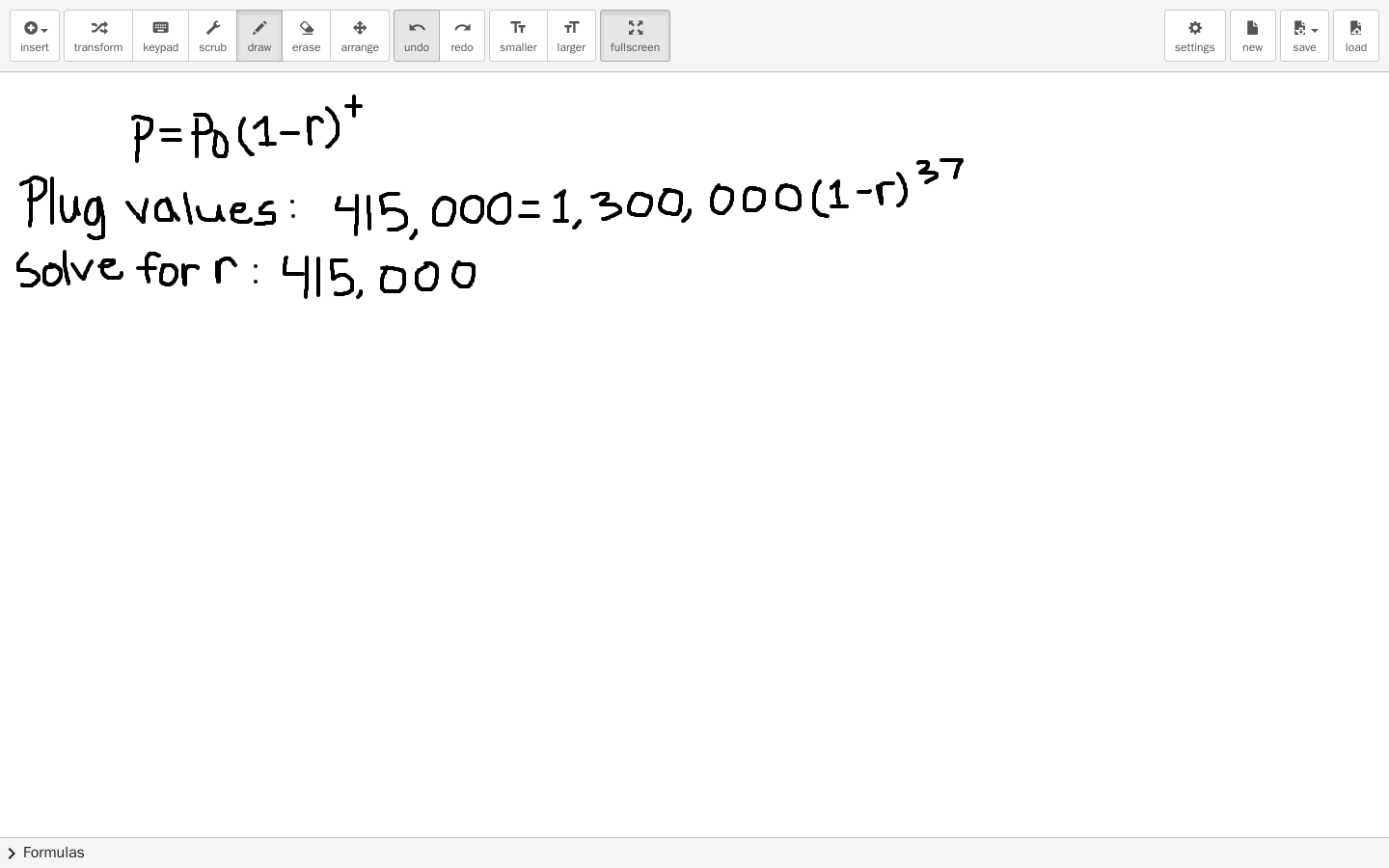 click on "undo" at bounding box center (417, 47) 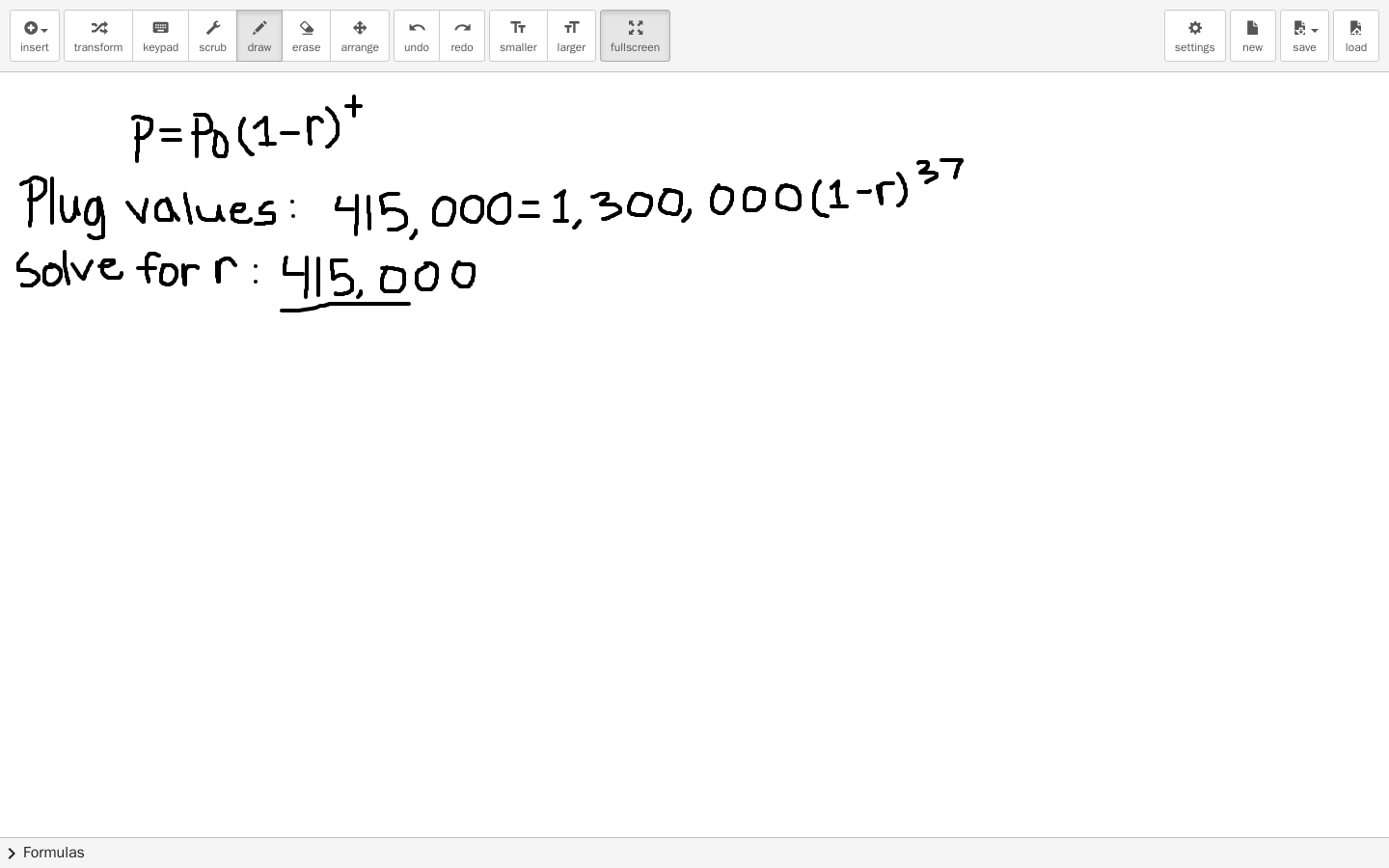 drag, startPoint x: 282, startPoint y: 311, endPoint x: 491, endPoint y: 293, distance: 209.77369 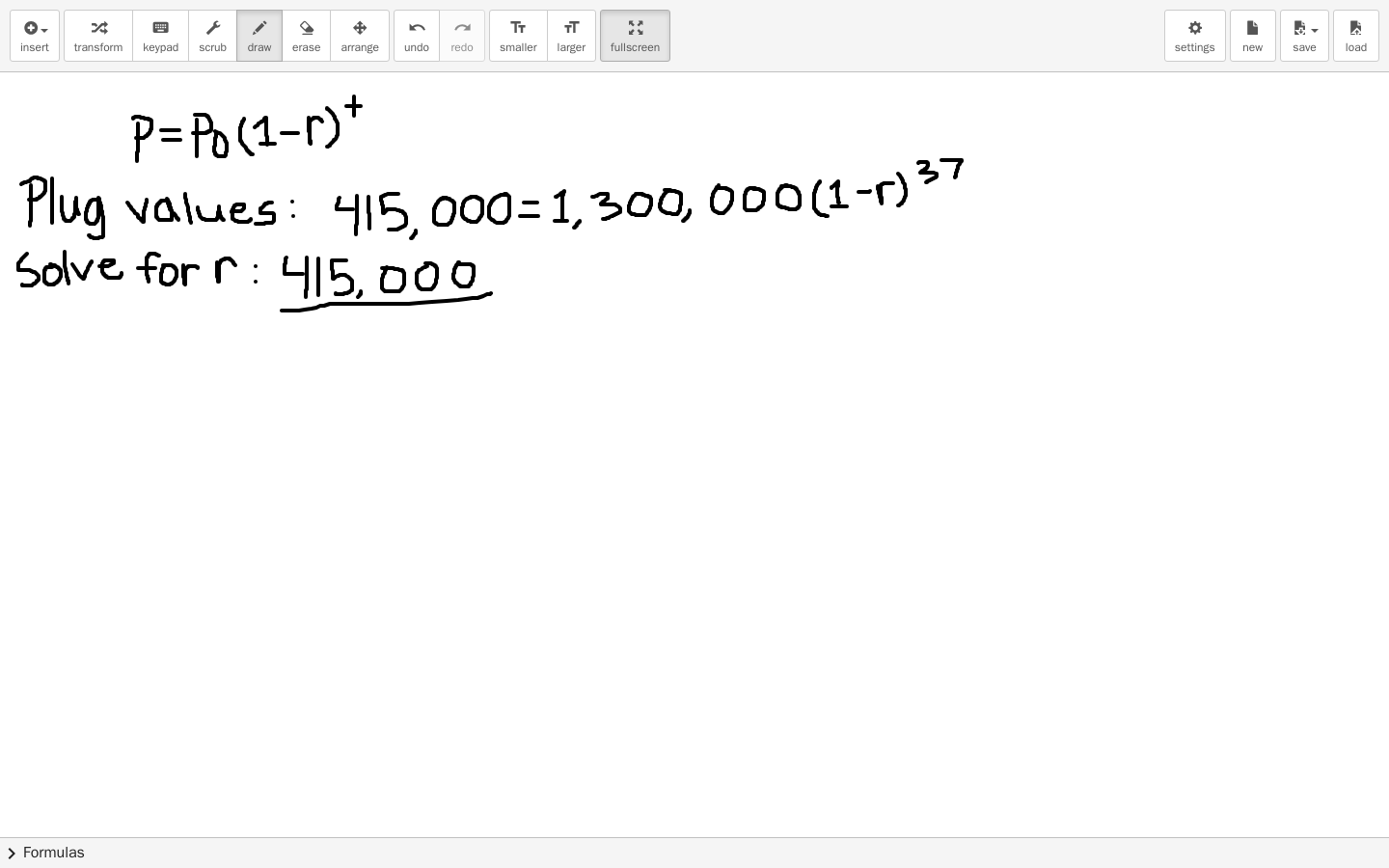click on "insert select one: Math Expression Function Text Youtube Video Graphing Geometry Geometry 3D transform keyboard keypad scrub draw erase arrange undo undo redo redo format_size smaller format_size larger fullscreen load   save new settings" at bounding box center (694, 36) 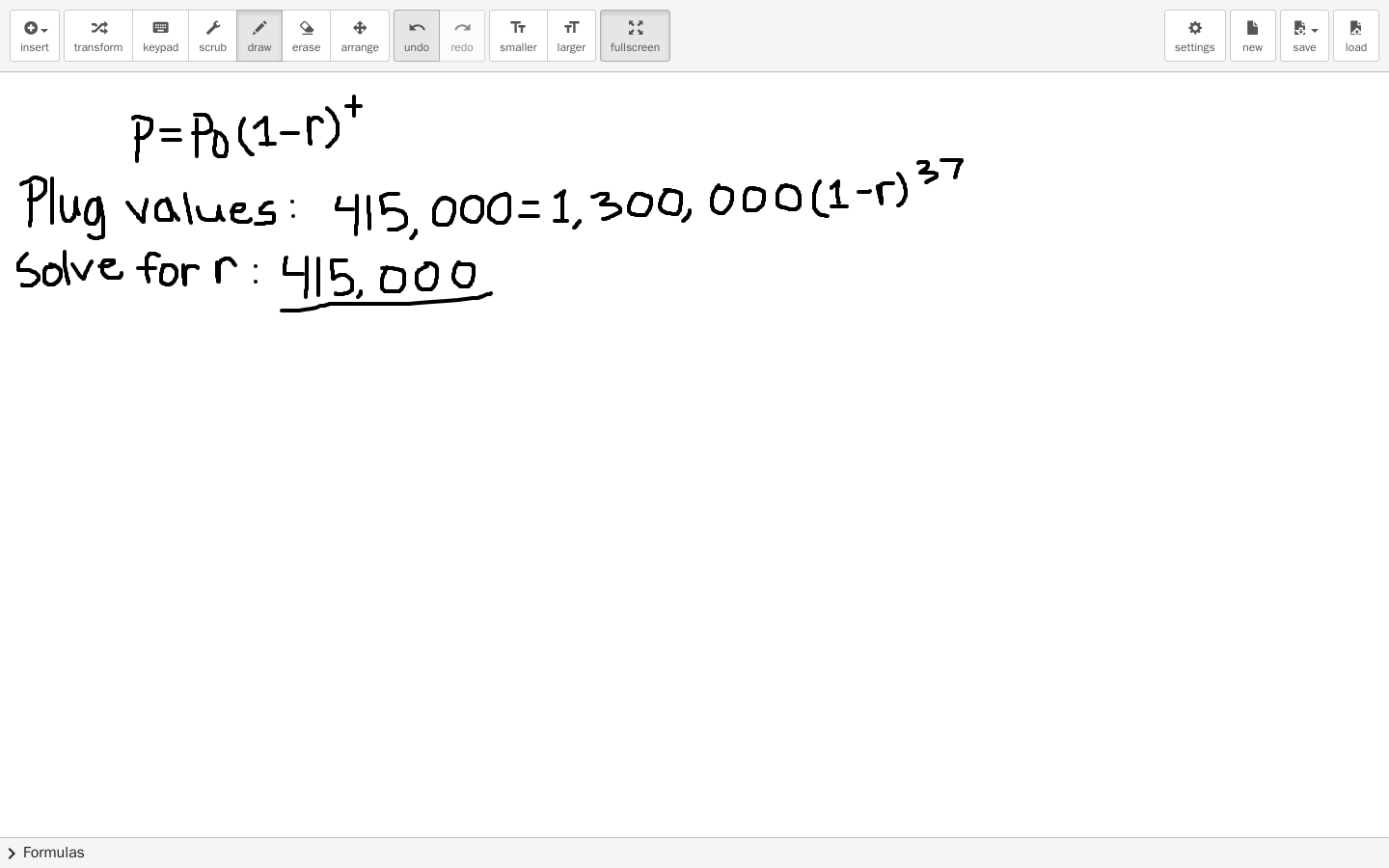 click on "undo" at bounding box center [417, 27] 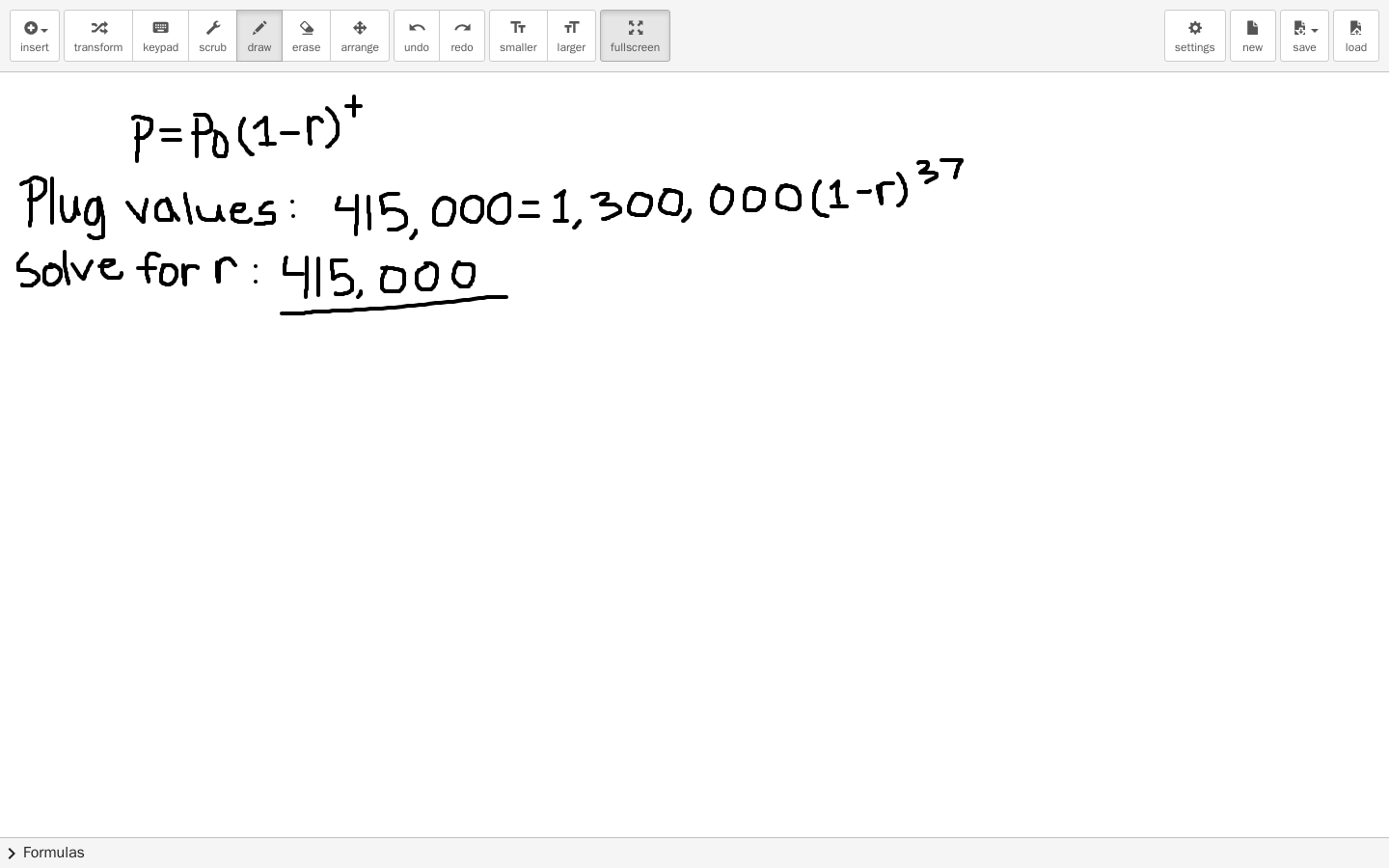 drag, startPoint x: 282, startPoint y: 313, endPoint x: 506, endPoint y: 297, distance: 224.5707 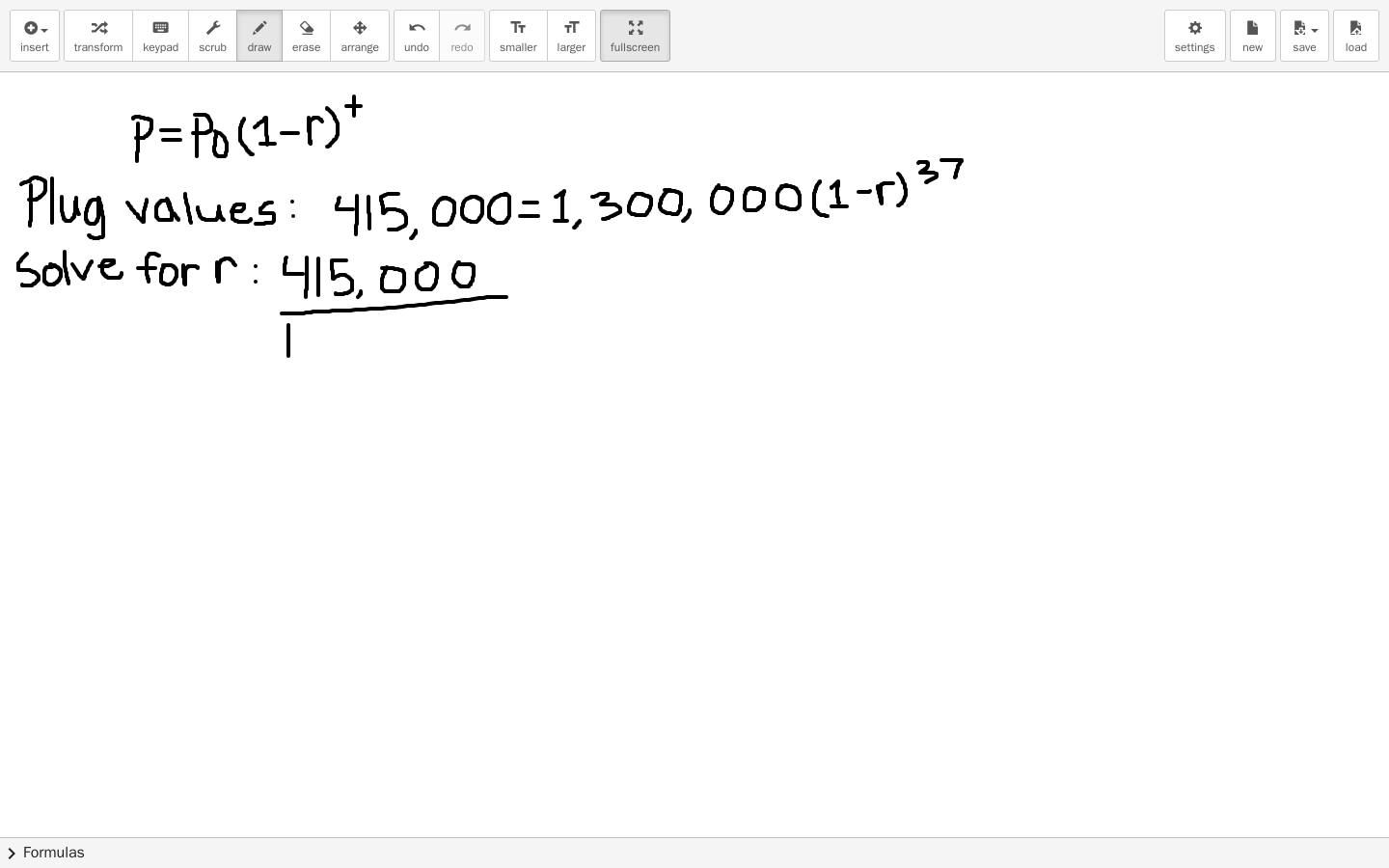 drag, startPoint x: 288, startPoint y: 325, endPoint x: 288, endPoint y: 356, distance: 31 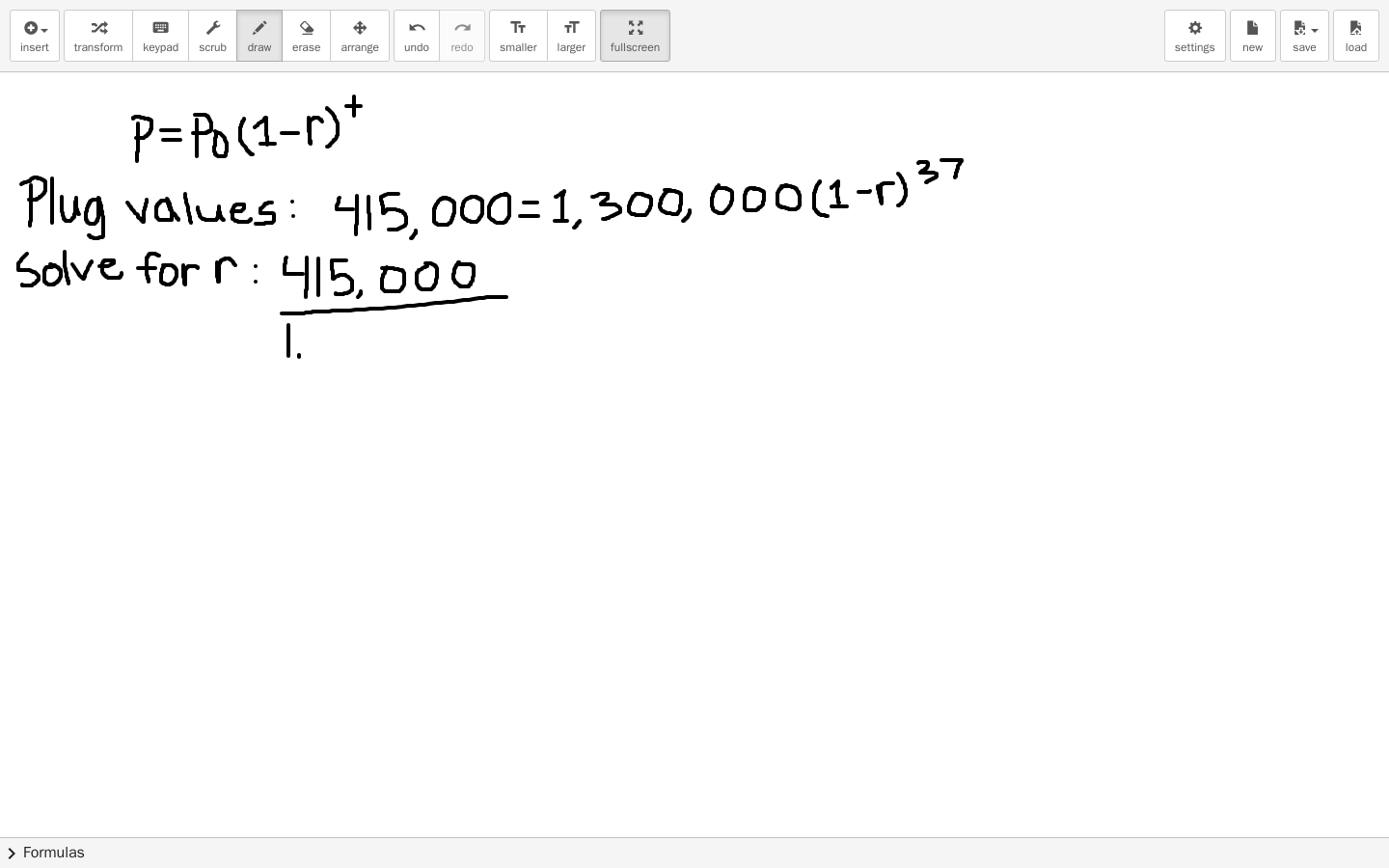 click at bounding box center (694, 673) 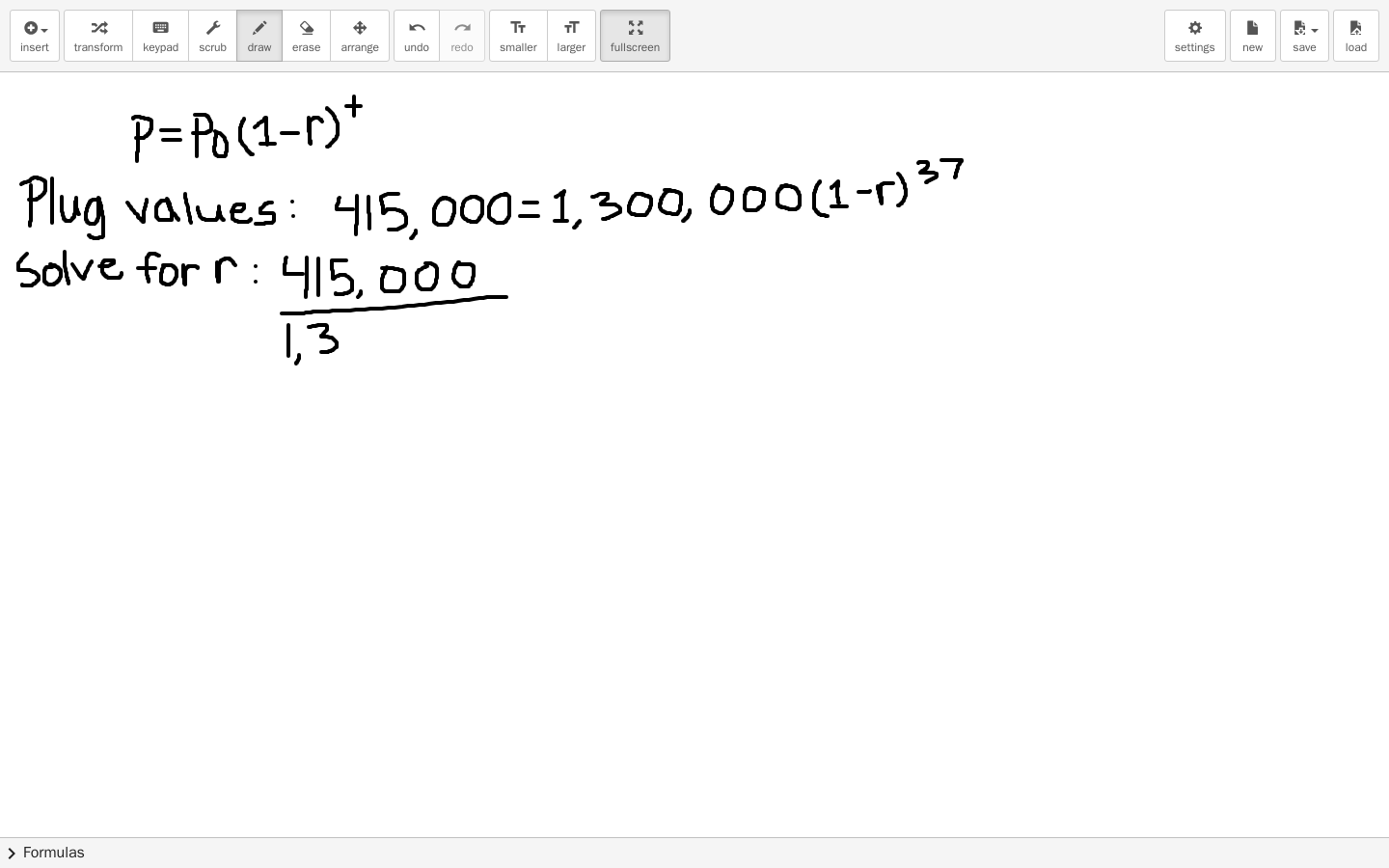 drag, startPoint x: 309, startPoint y: 327, endPoint x: 321, endPoint y: 352, distance: 27.730849 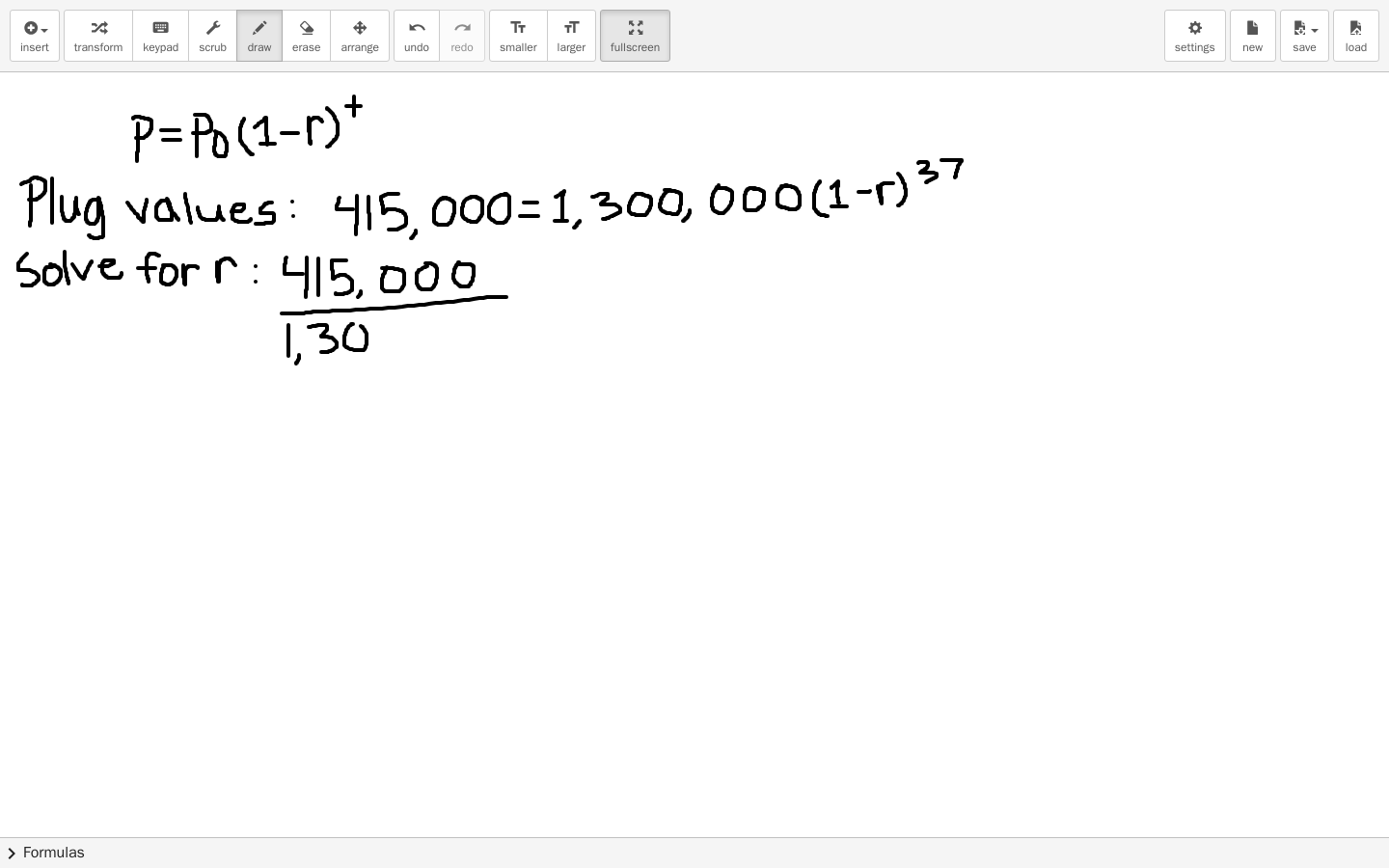 click at bounding box center [694, 673] 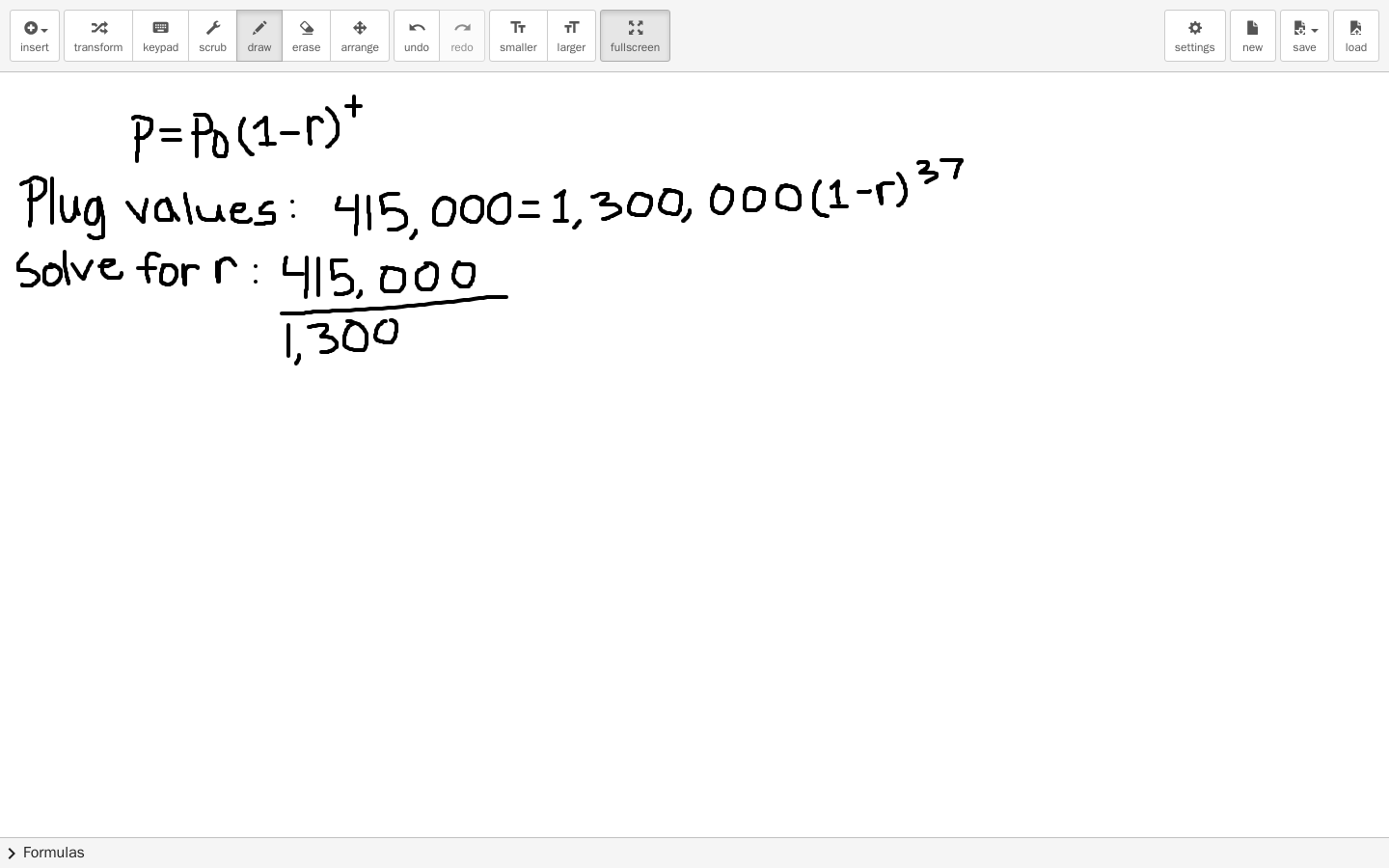 click at bounding box center [694, 673] 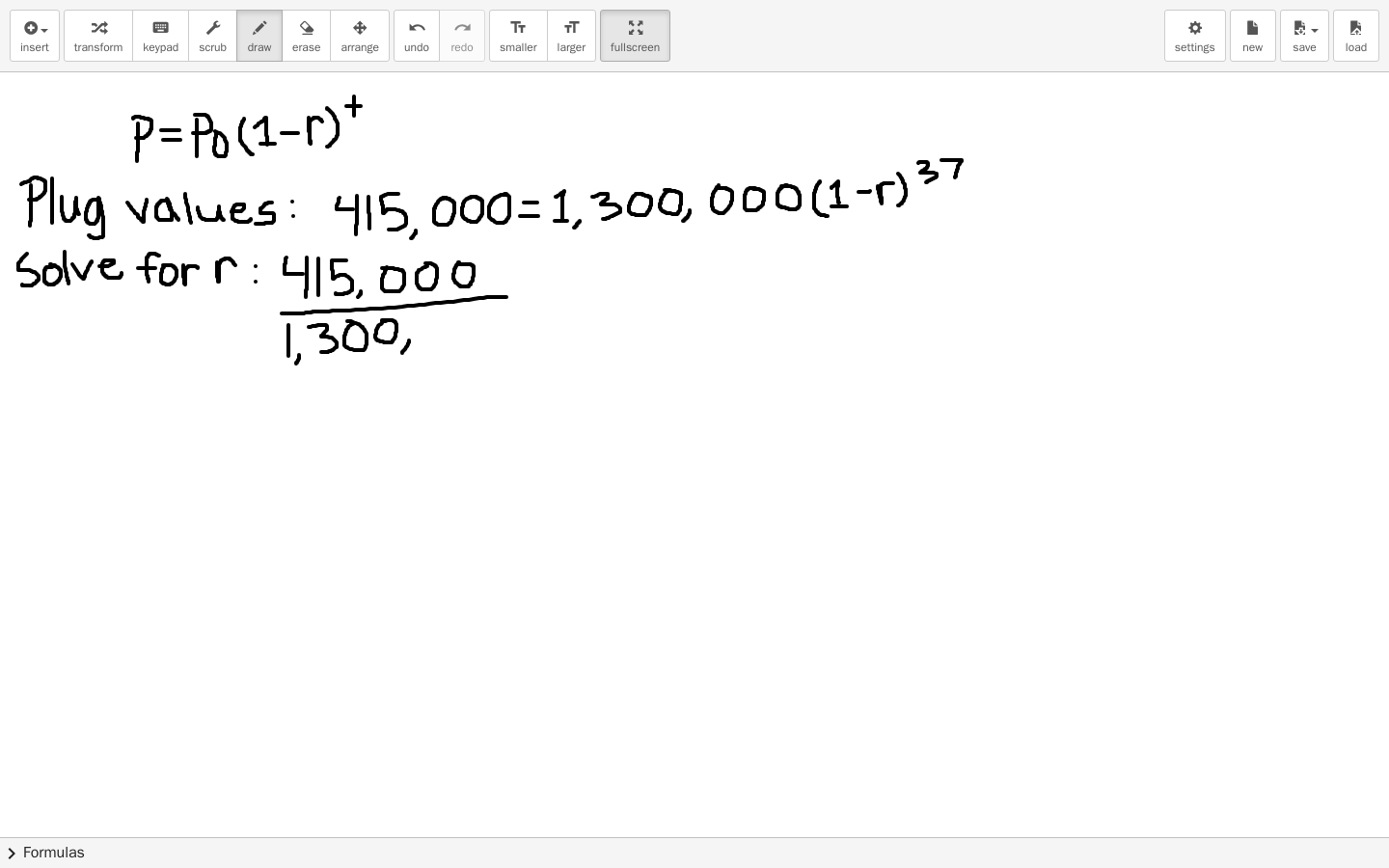 drag, startPoint x: 409, startPoint y: 340, endPoint x: 401, endPoint y: 355, distance: 17 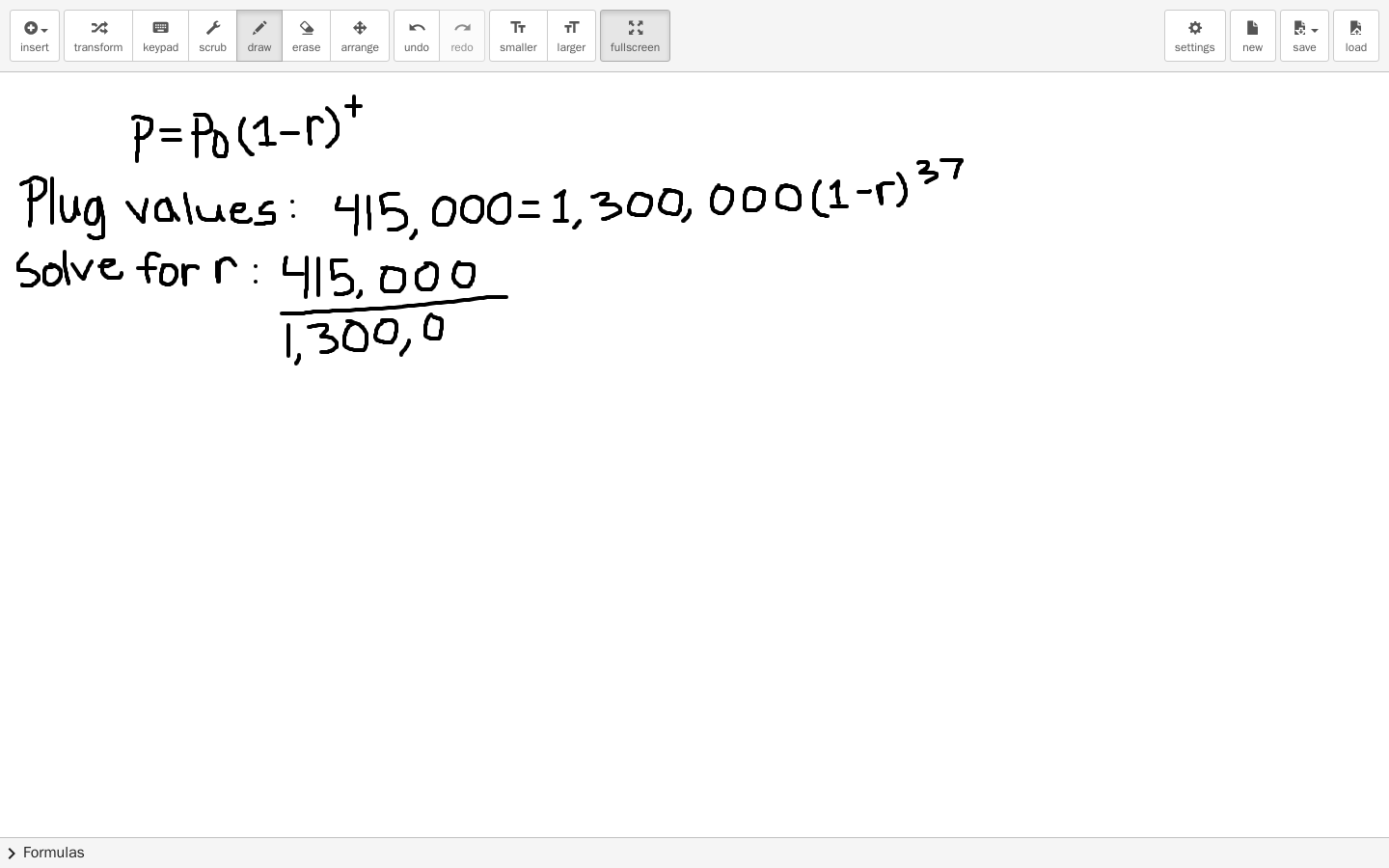 click at bounding box center [694, 673] 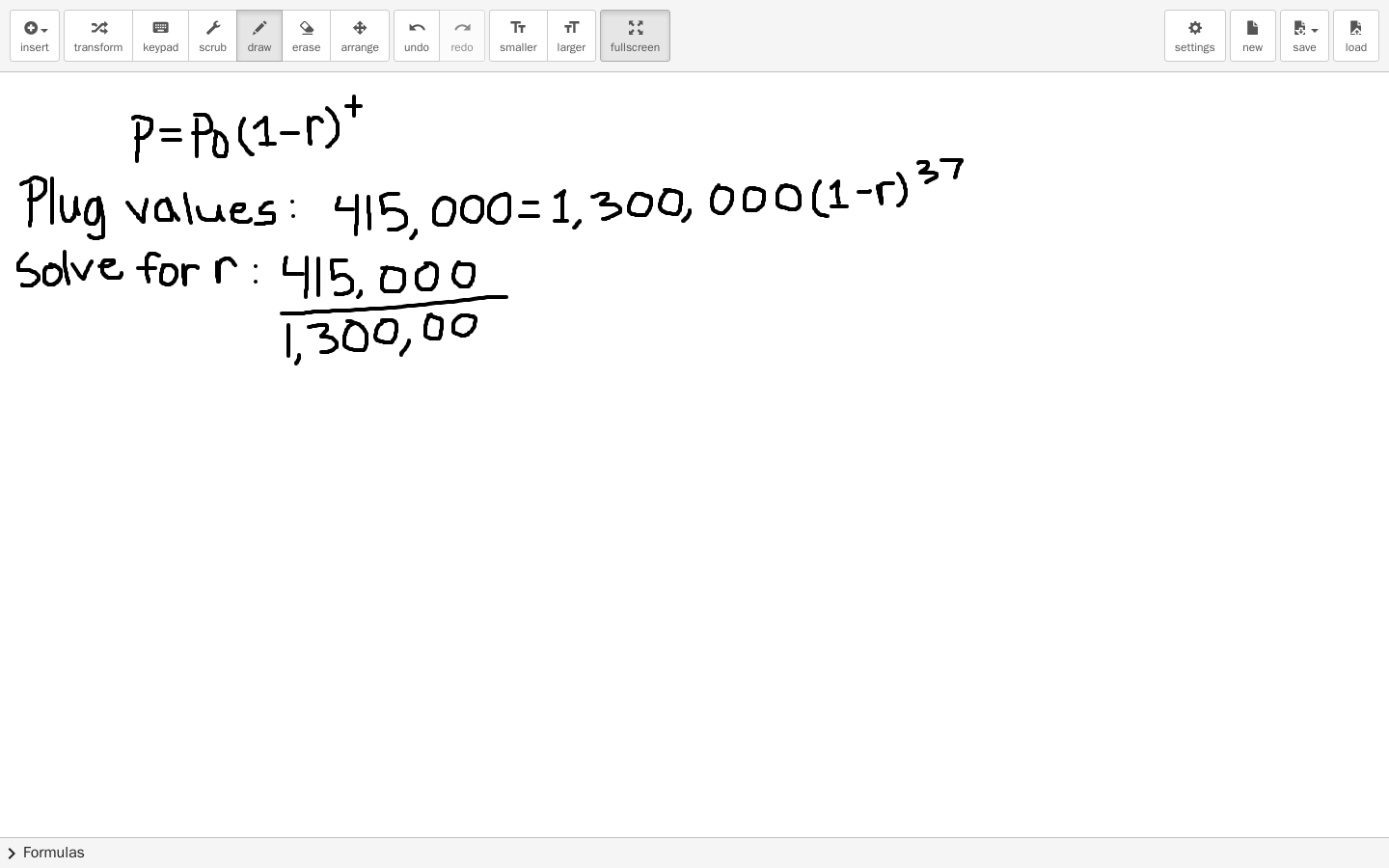click at bounding box center (694, 673) 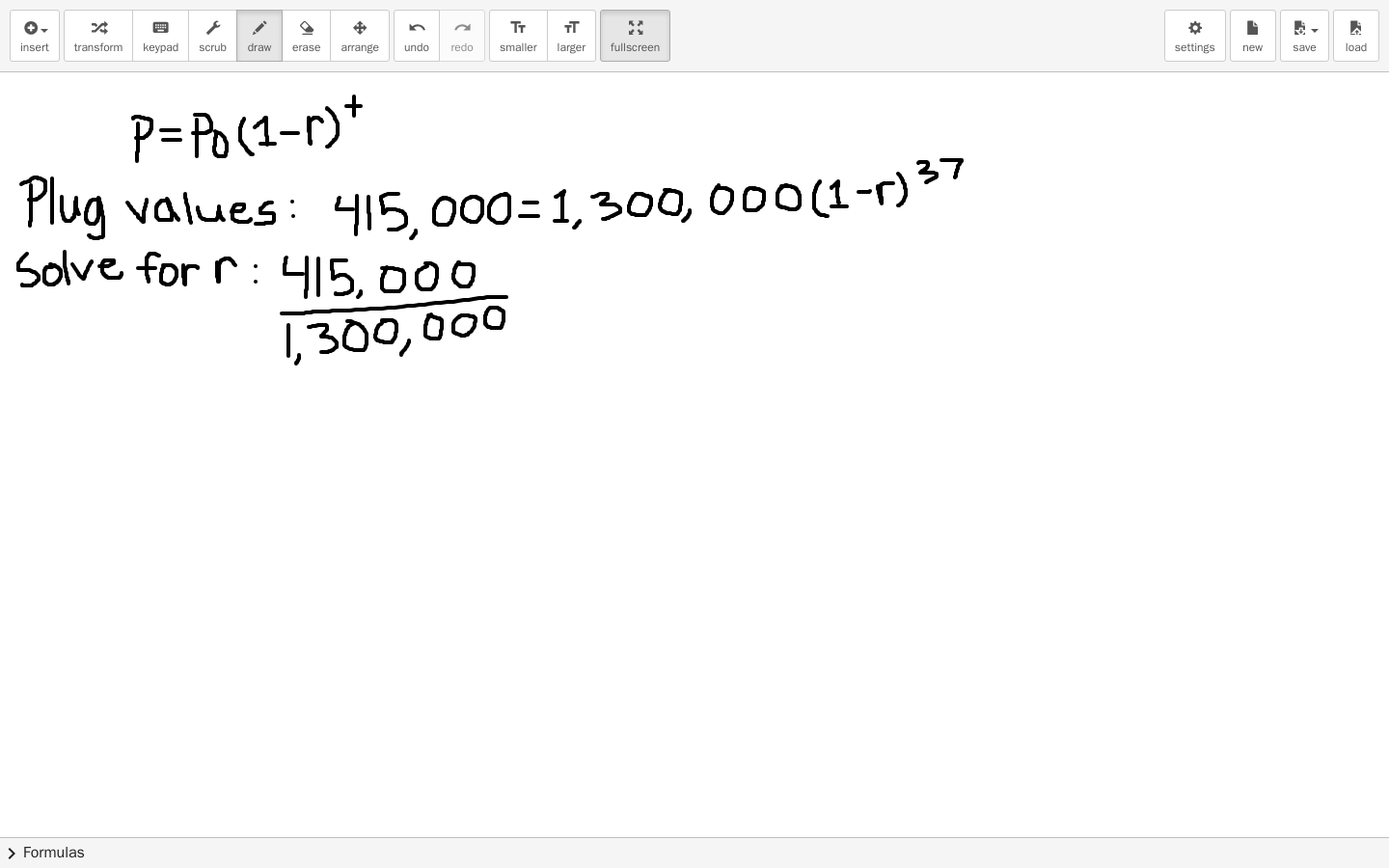 click at bounding box center (694, 673) 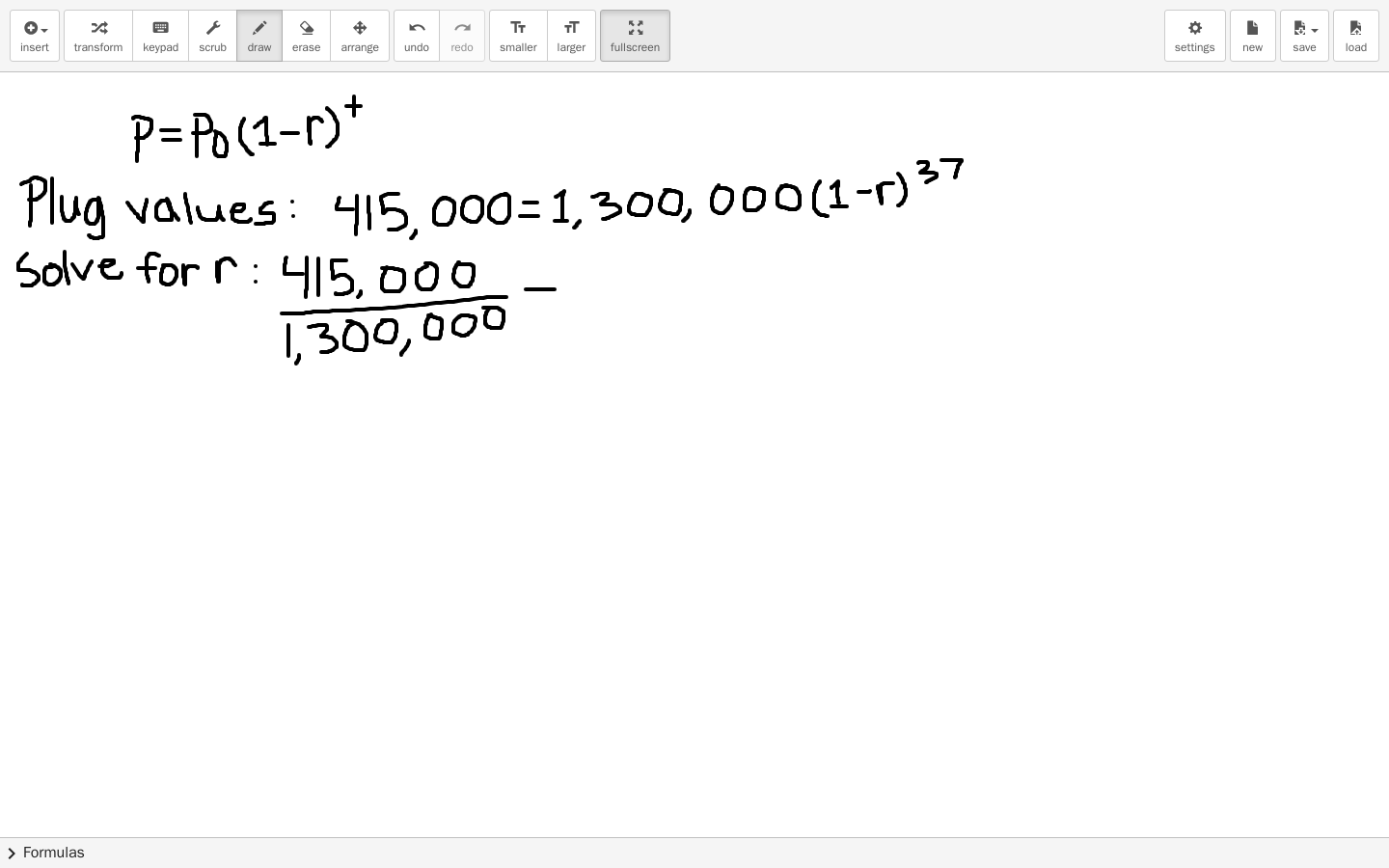 drag, startPoint x: 526, startPoint y: 289, endPoint x: 555, endPoint y: 289, distance: 29 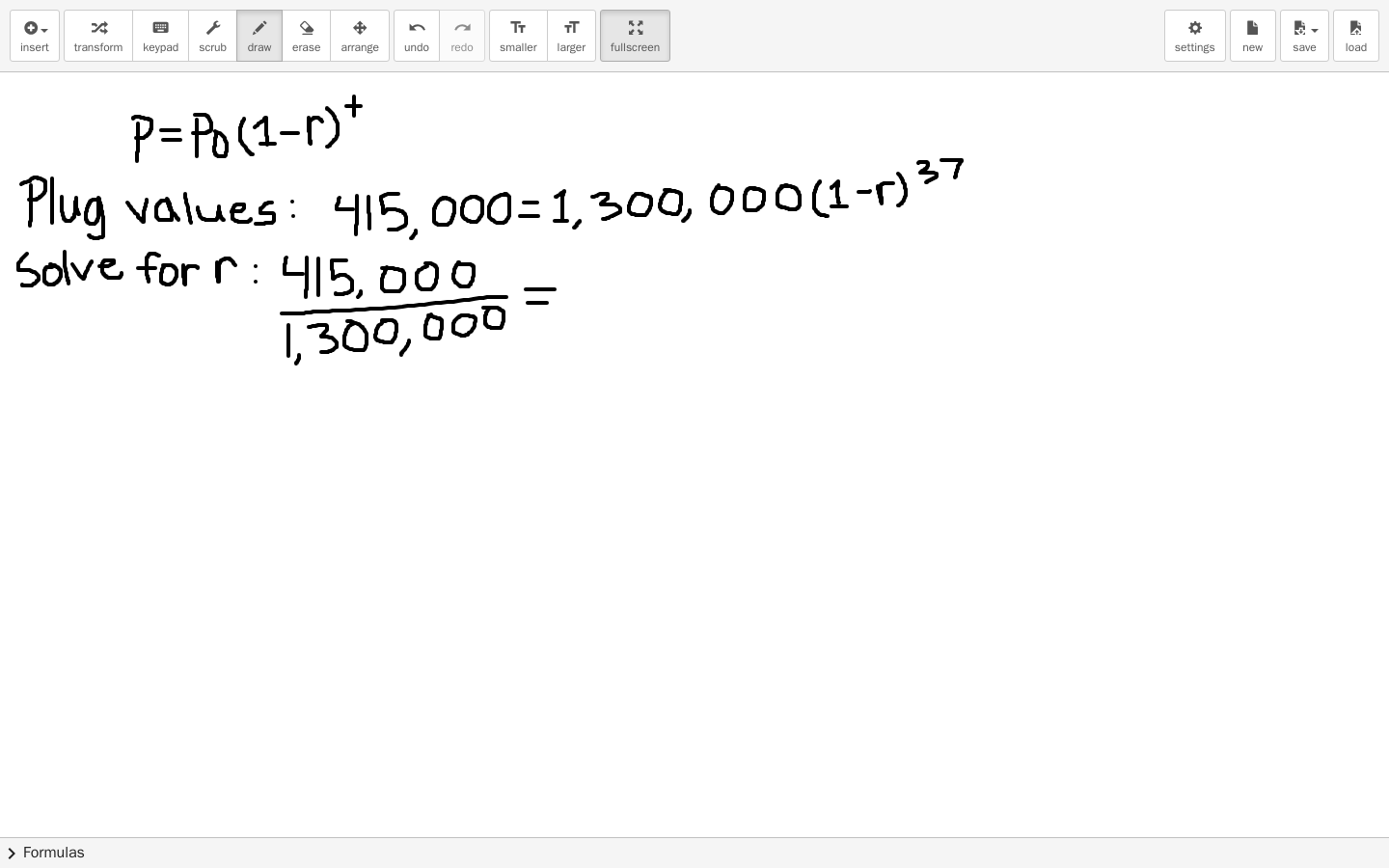 drag, startPoint x: 528, startPoint y: 303, endPoint x: 548, endPoint y: 303, distance: 20 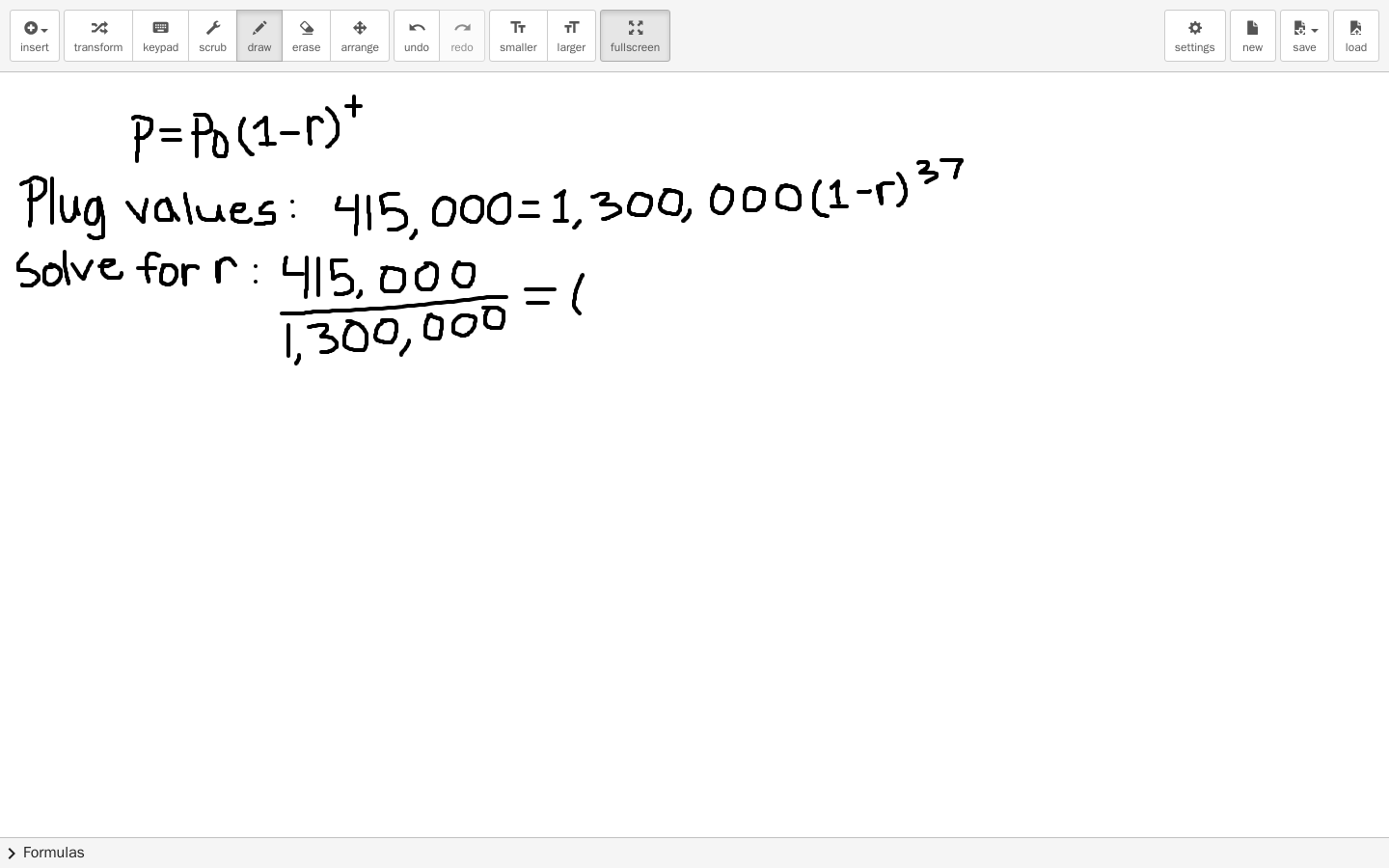drag, startPoint x: 583, startPoint y: 275, endPoint x: 584, endPoint y: 315, distance: 40.0125 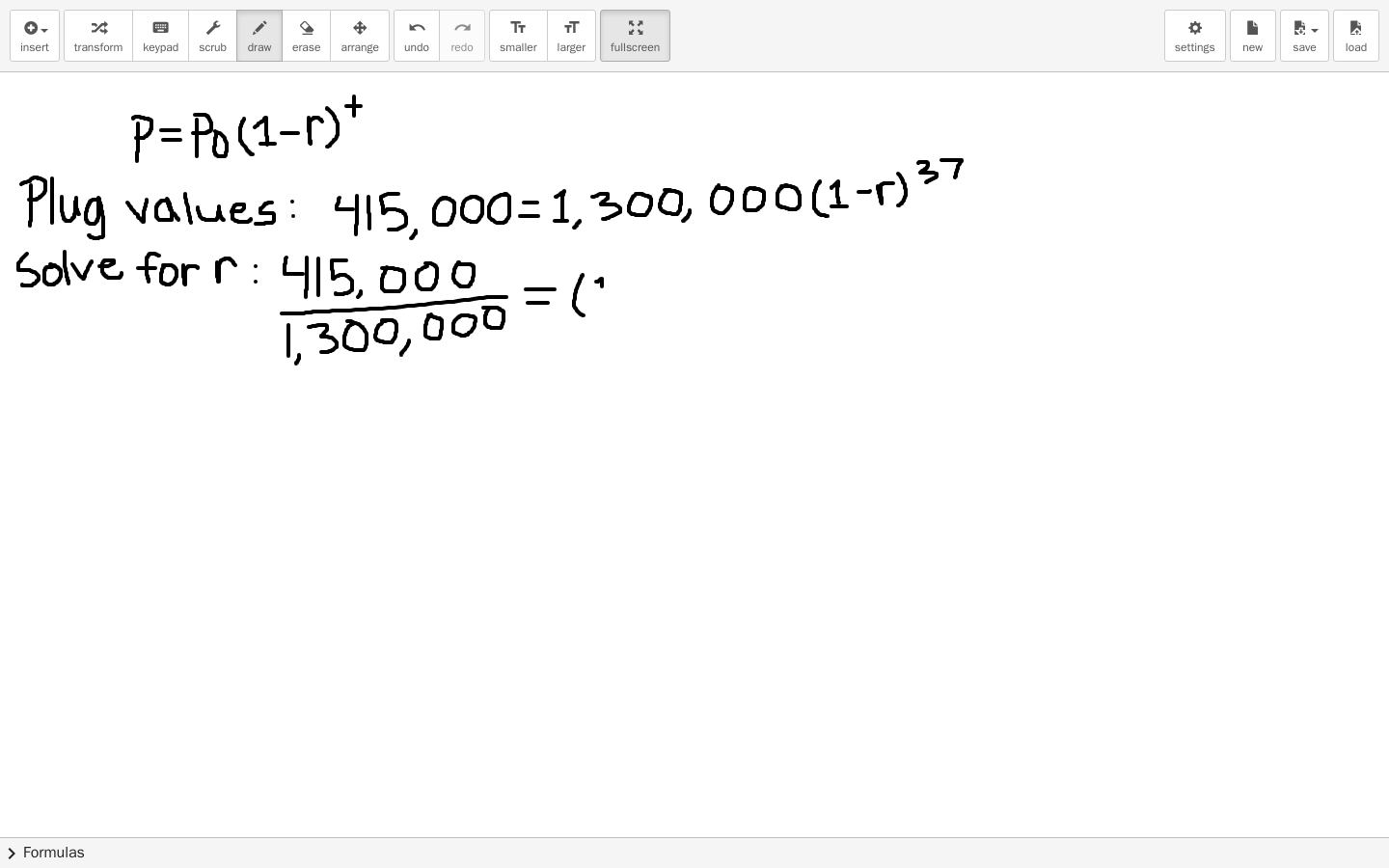 drag, startPoint x: 596, startPoint y: 282, endPoint x: 604, endPoint y: 308, distance: 27.202941 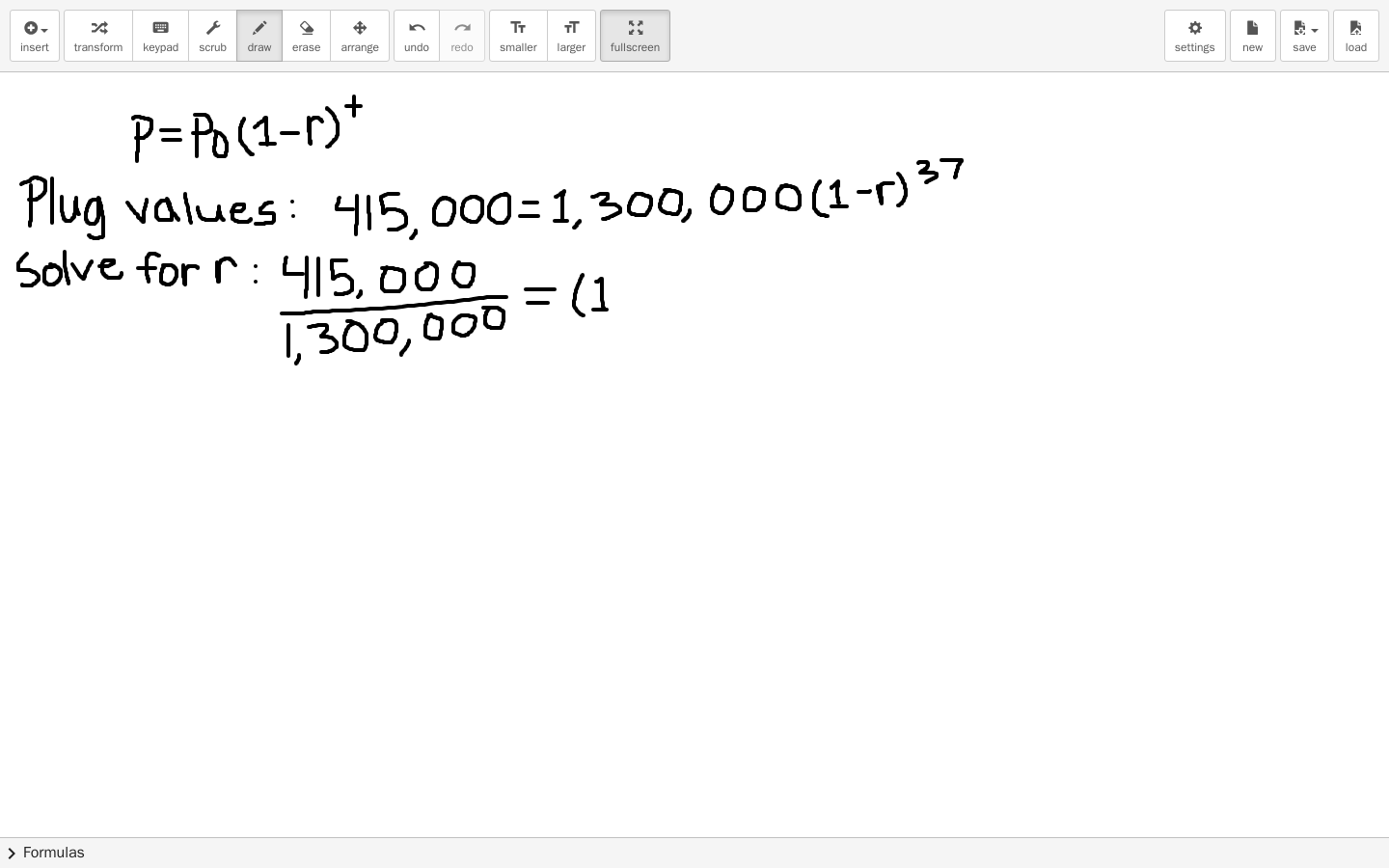 drag, startPoint x: 594, startPoint y: 310, endPoint x: 607, endPoint y: 310, distance: 13 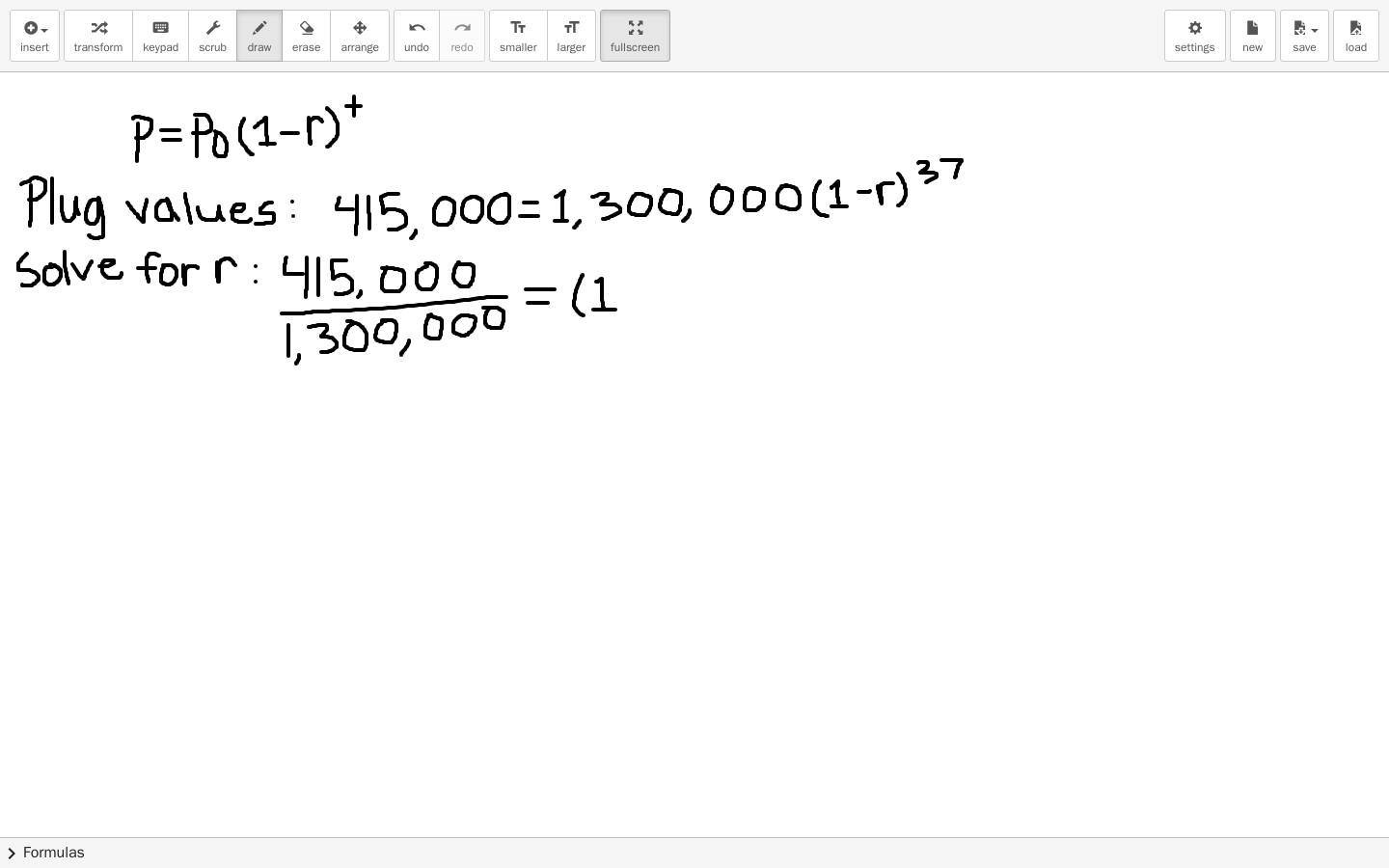 click at bounding box center (694, 673) 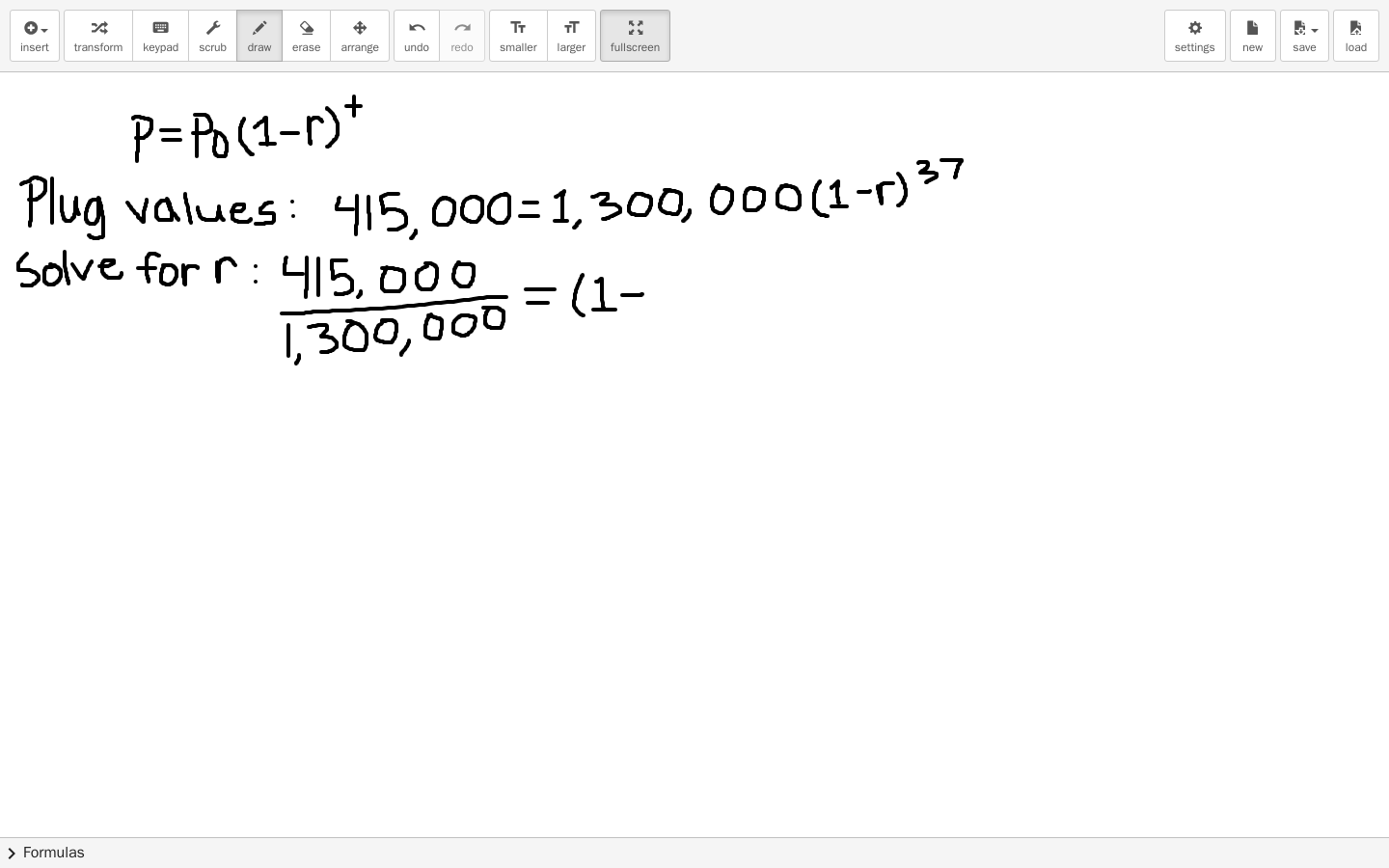drag, startPoint x: 622, startPoint y: 295, endPoint x: 642, endPoint y: 294, distance: 20.024984 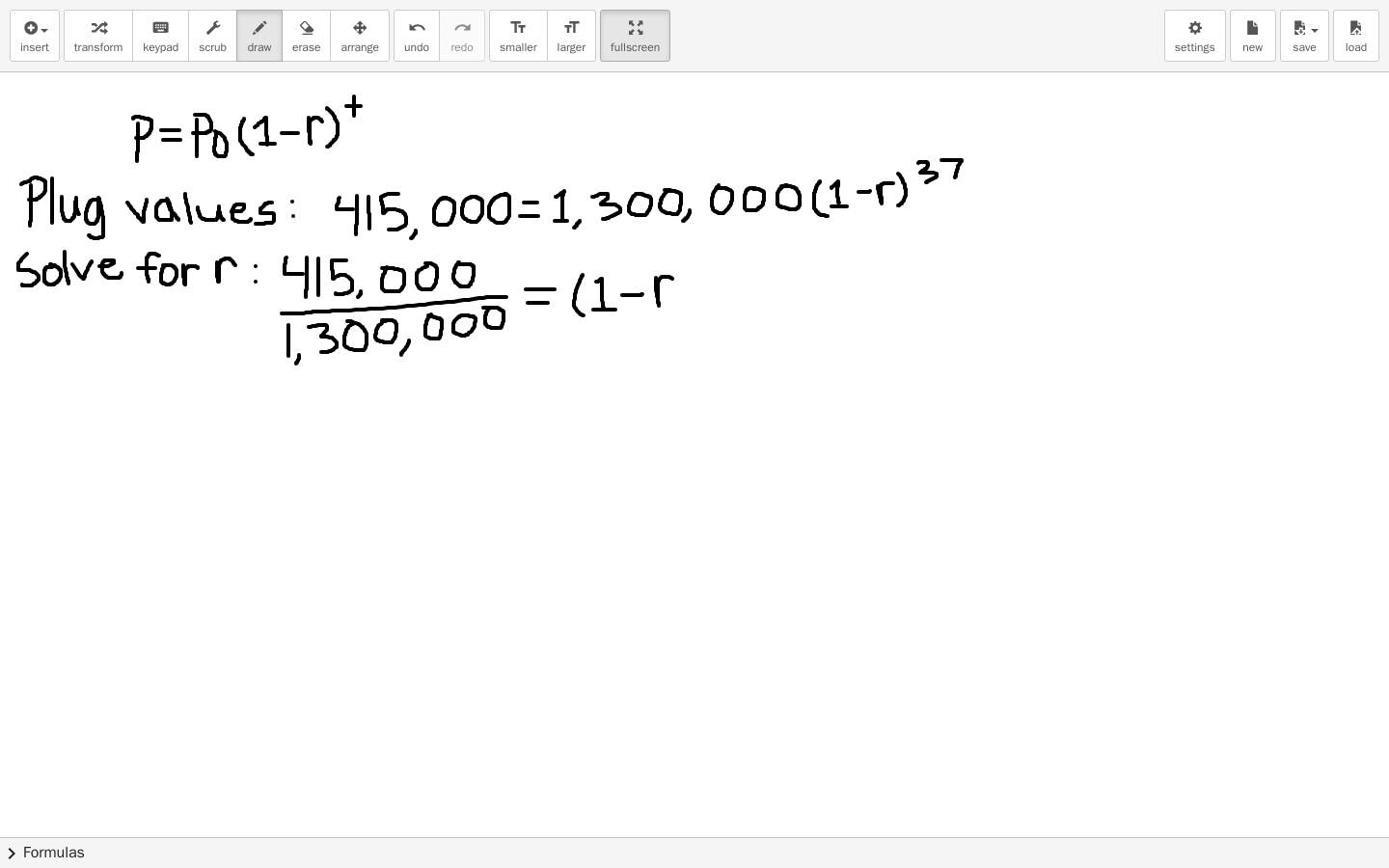 drag, startPoint x: 656, startPoint y: 278, endPoint x: 674, endPoint y: 281, distance: 18.248288 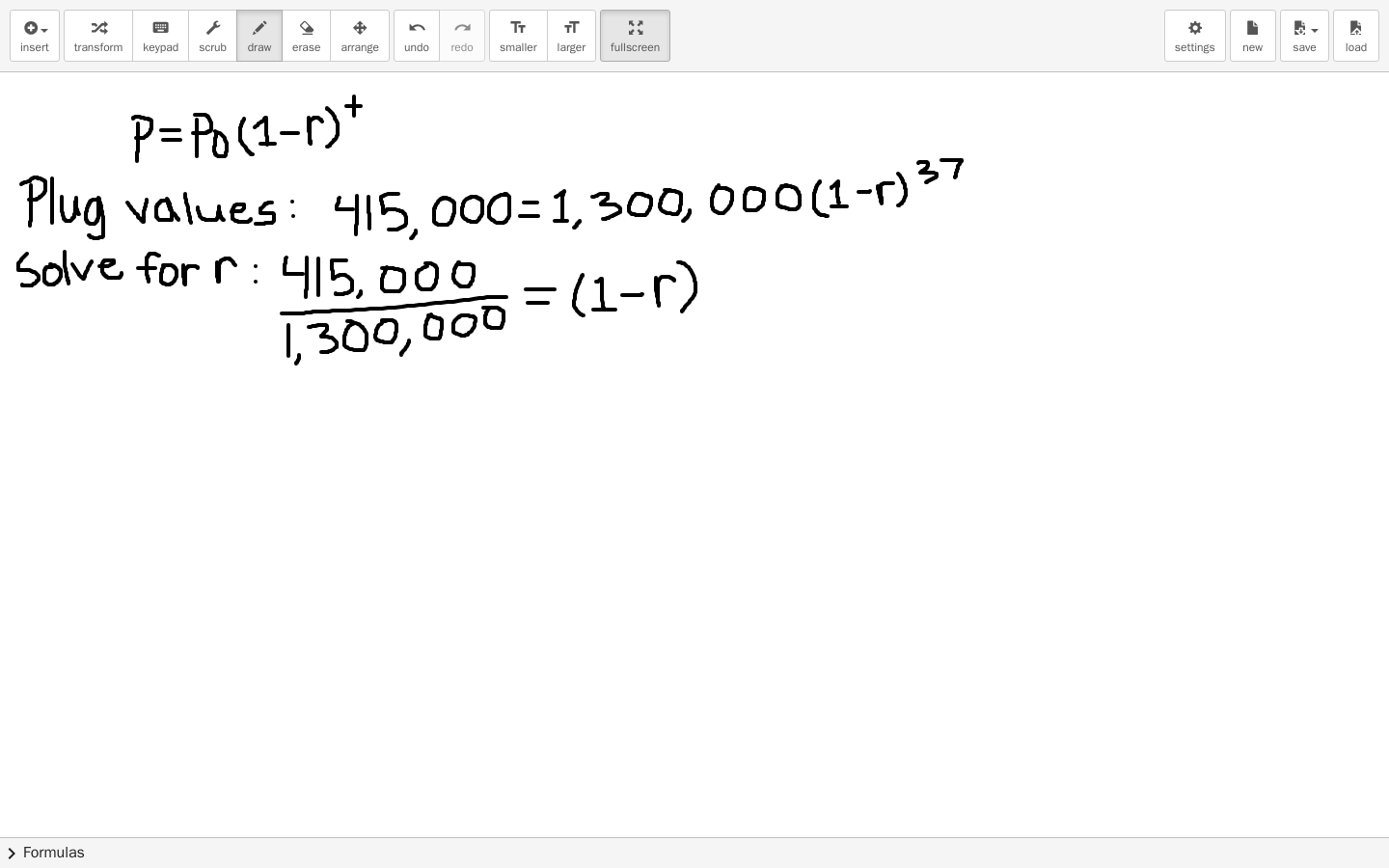 drag, startPoint x: 678, startPoint y: 262, endPoint x: 682, endPoint y: 312, distance: 50.159745 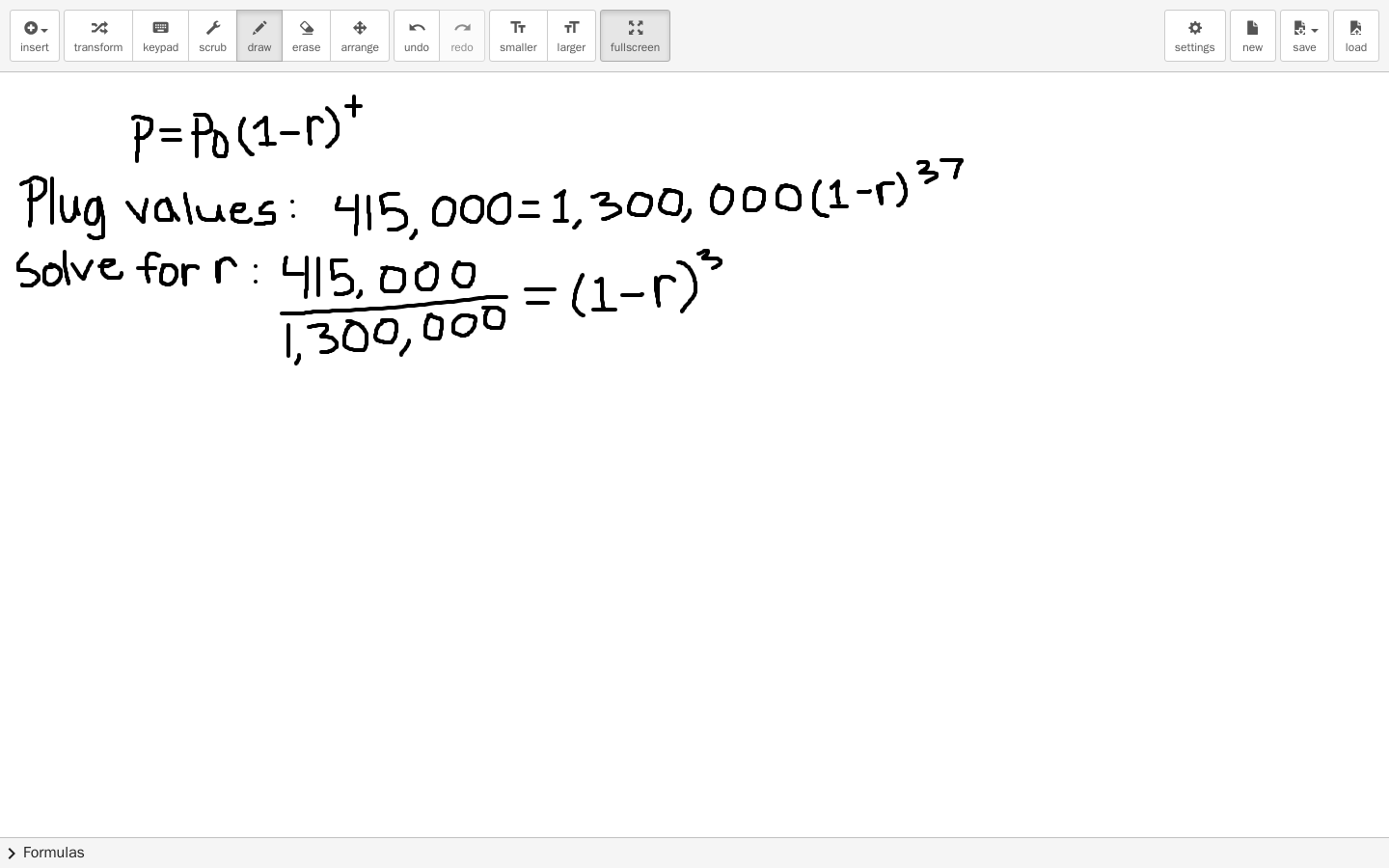 drag, startPoint x: 698, startPoint y: 254, endPoint x: 707, endPoint y: 270, distance: 18.35756 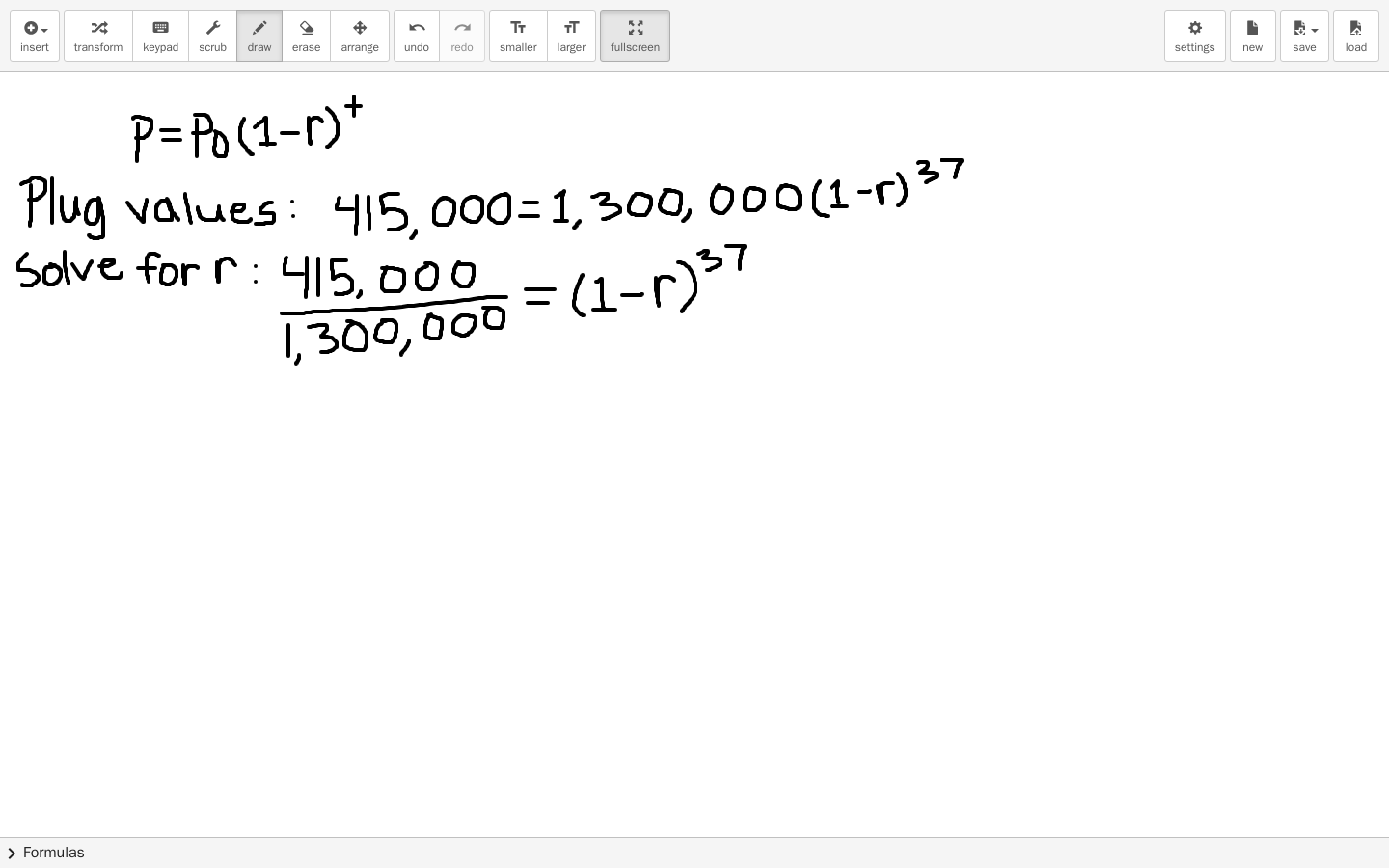 drag, startPoint x: 726, startPoint y: 246, endPoint x: 740, endPoint y: 270, distance: 27.784888 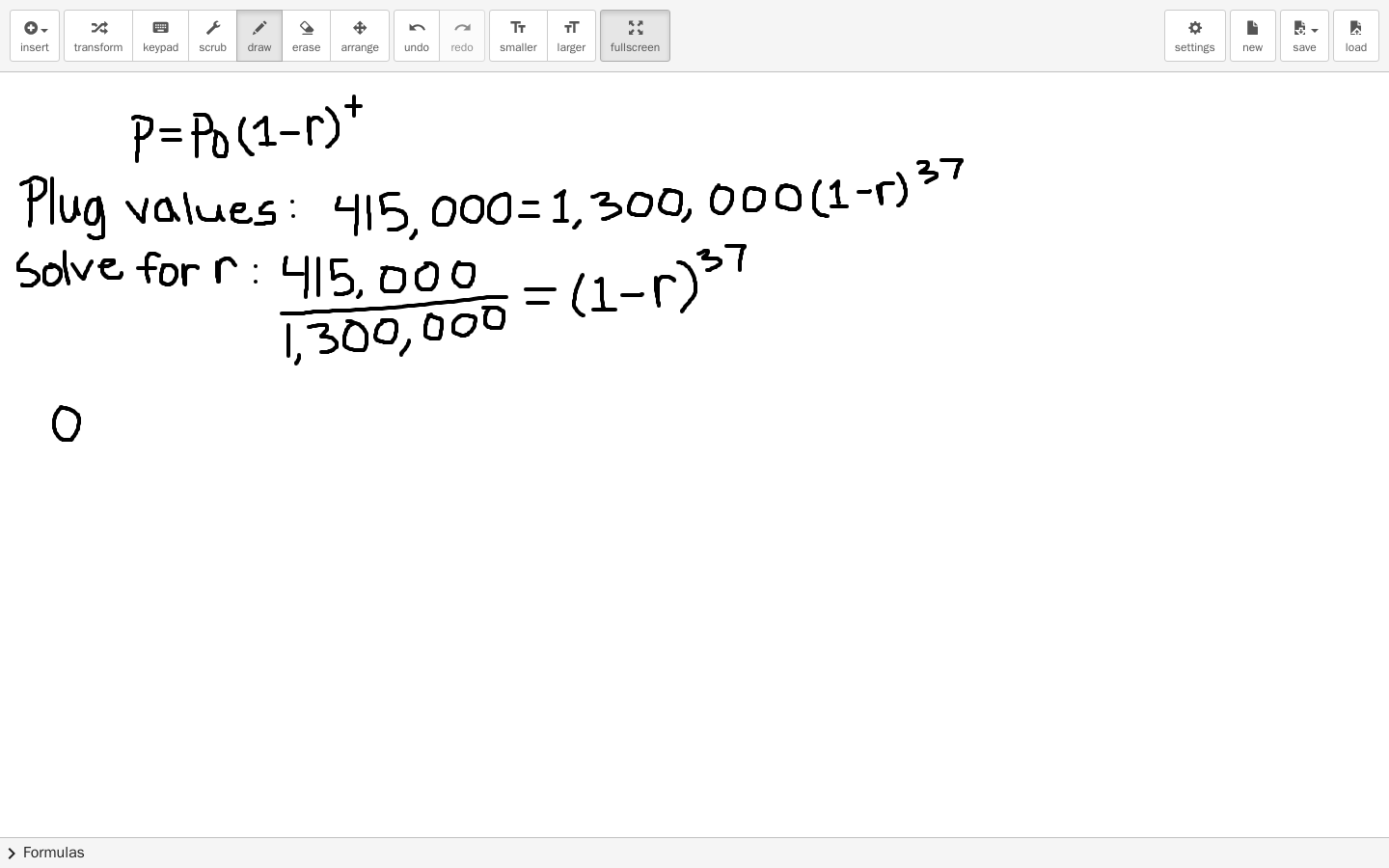 click at bounding box center (694, 673) 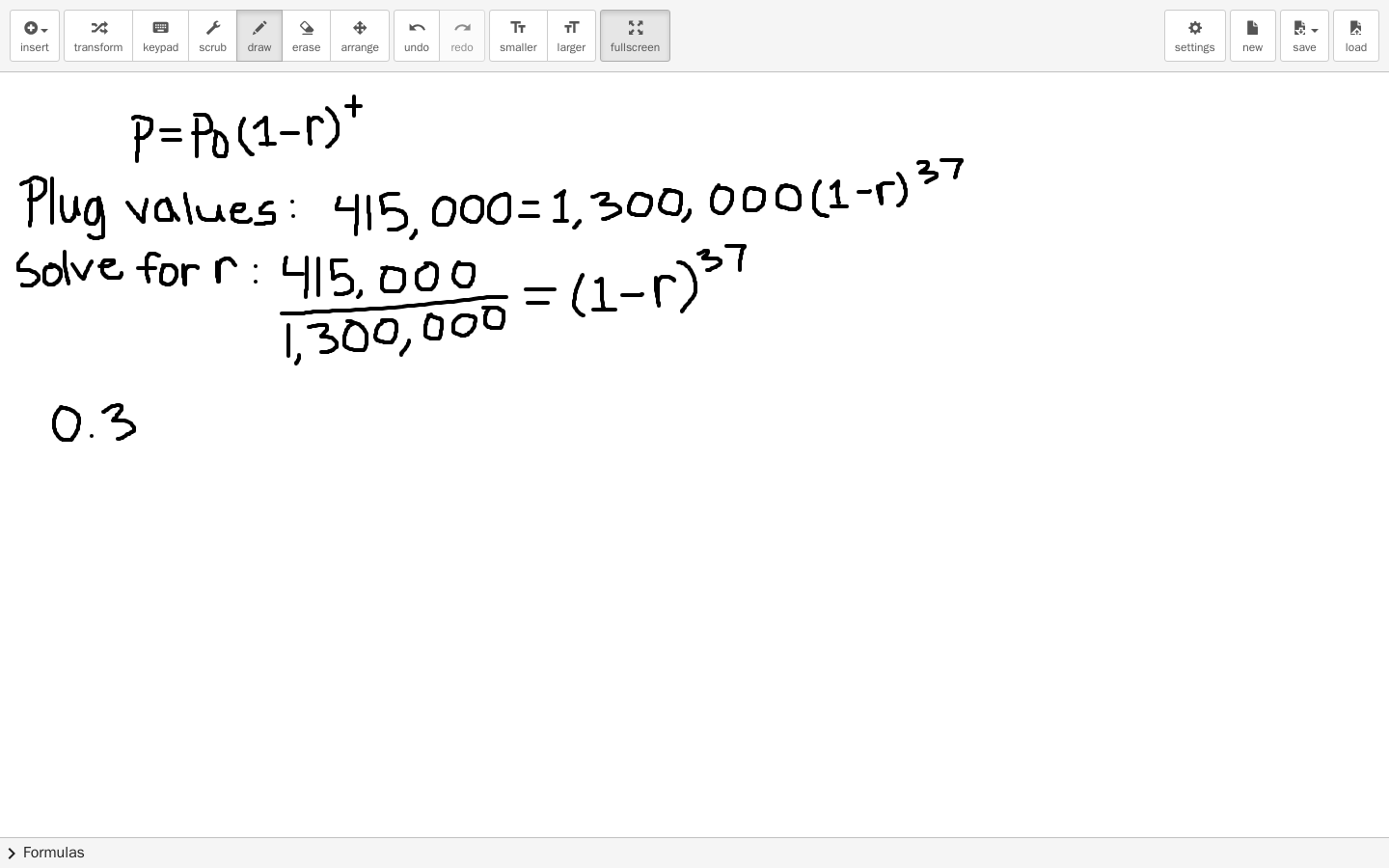 drag, startPoint x: 103, startPoint y: 412, endPoint x: 118, endPoint y: 439, distance: 30.88689 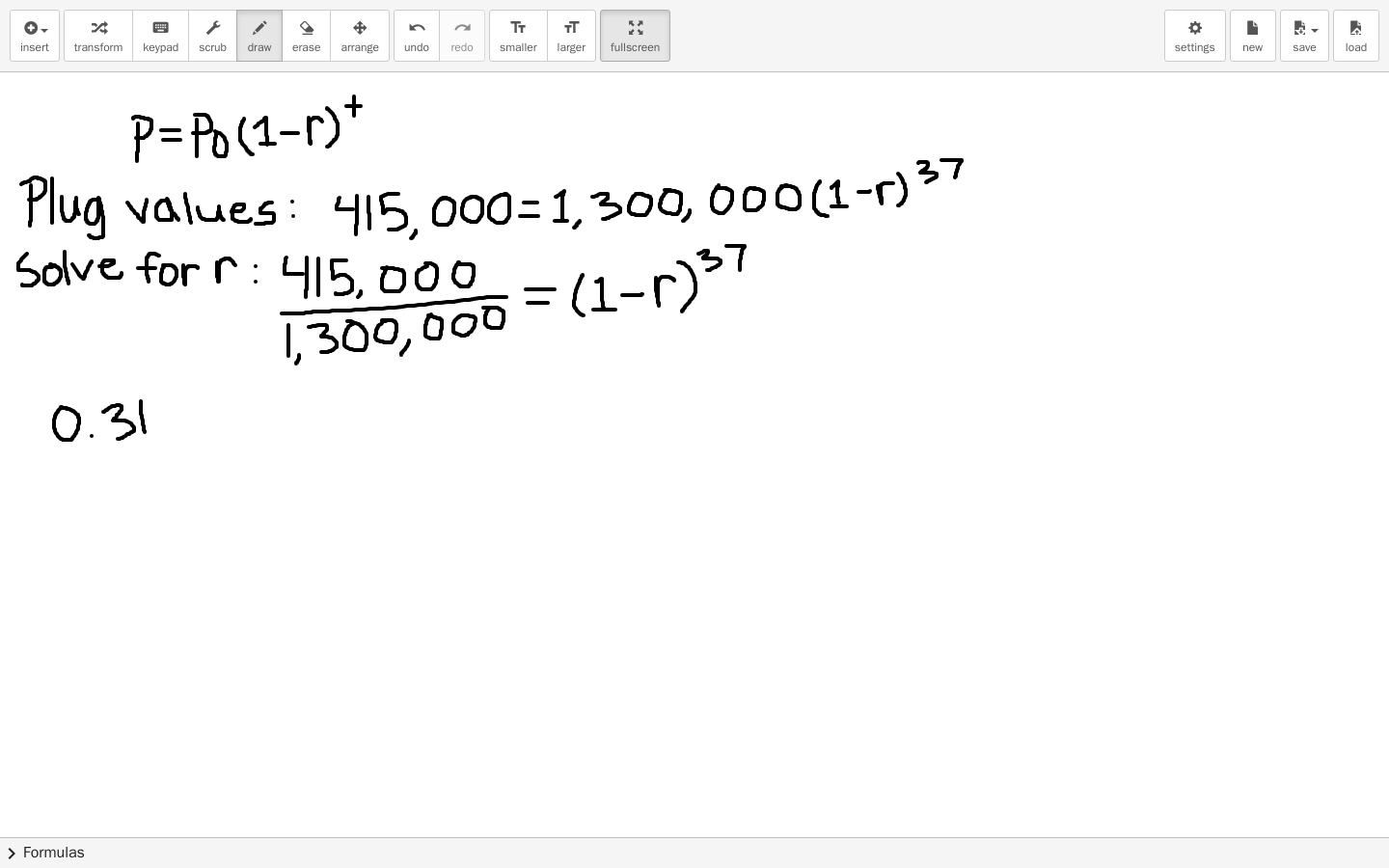 drag, startPoint x: 141, startPoint y: 401, endPoint x: 145, endPoint y: 433, distance: 32.24903 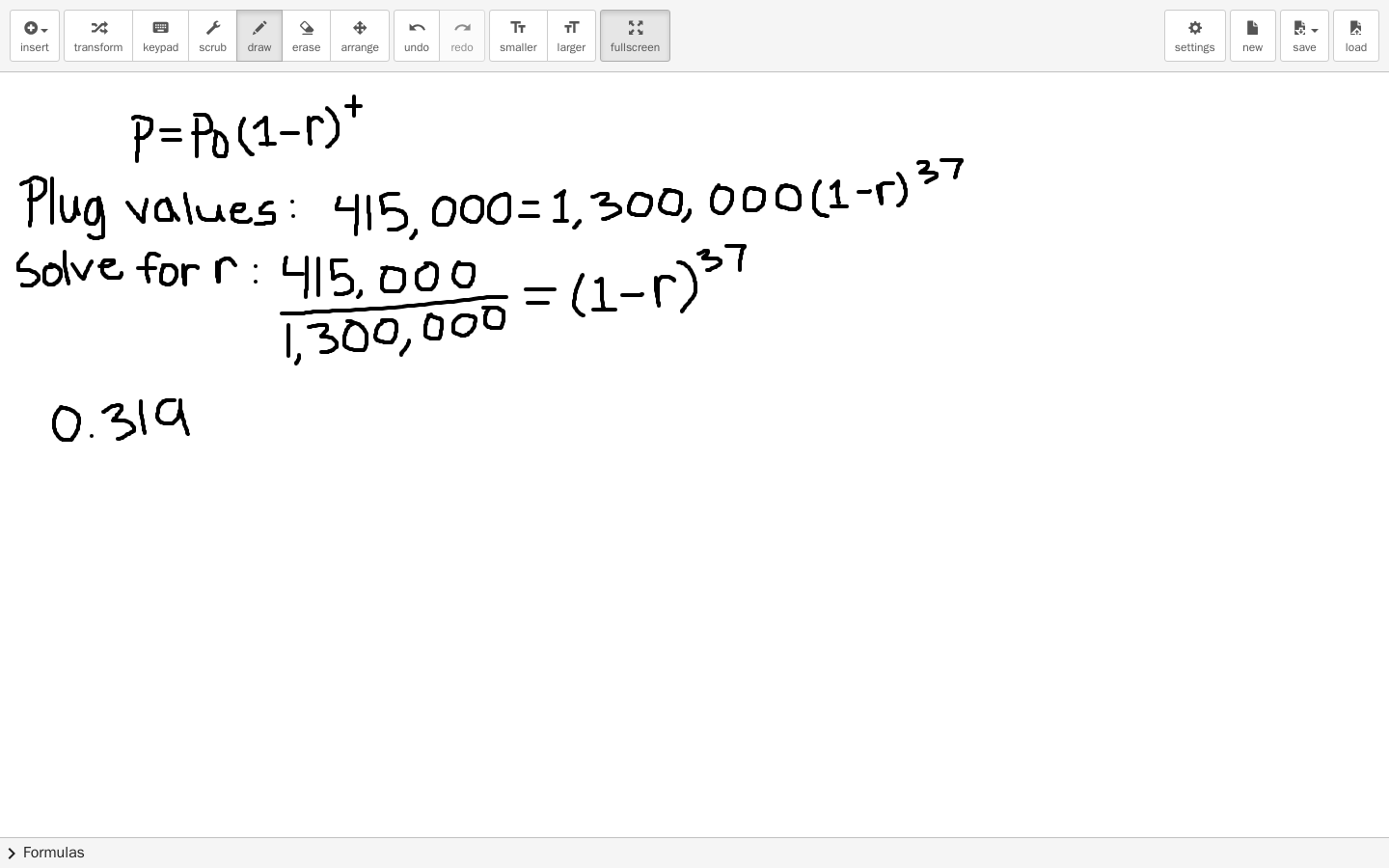 drag, startPoint x: 175, startPoint y: 400, endPoint x: 189, endPoint y: 437, distance: 39.560081 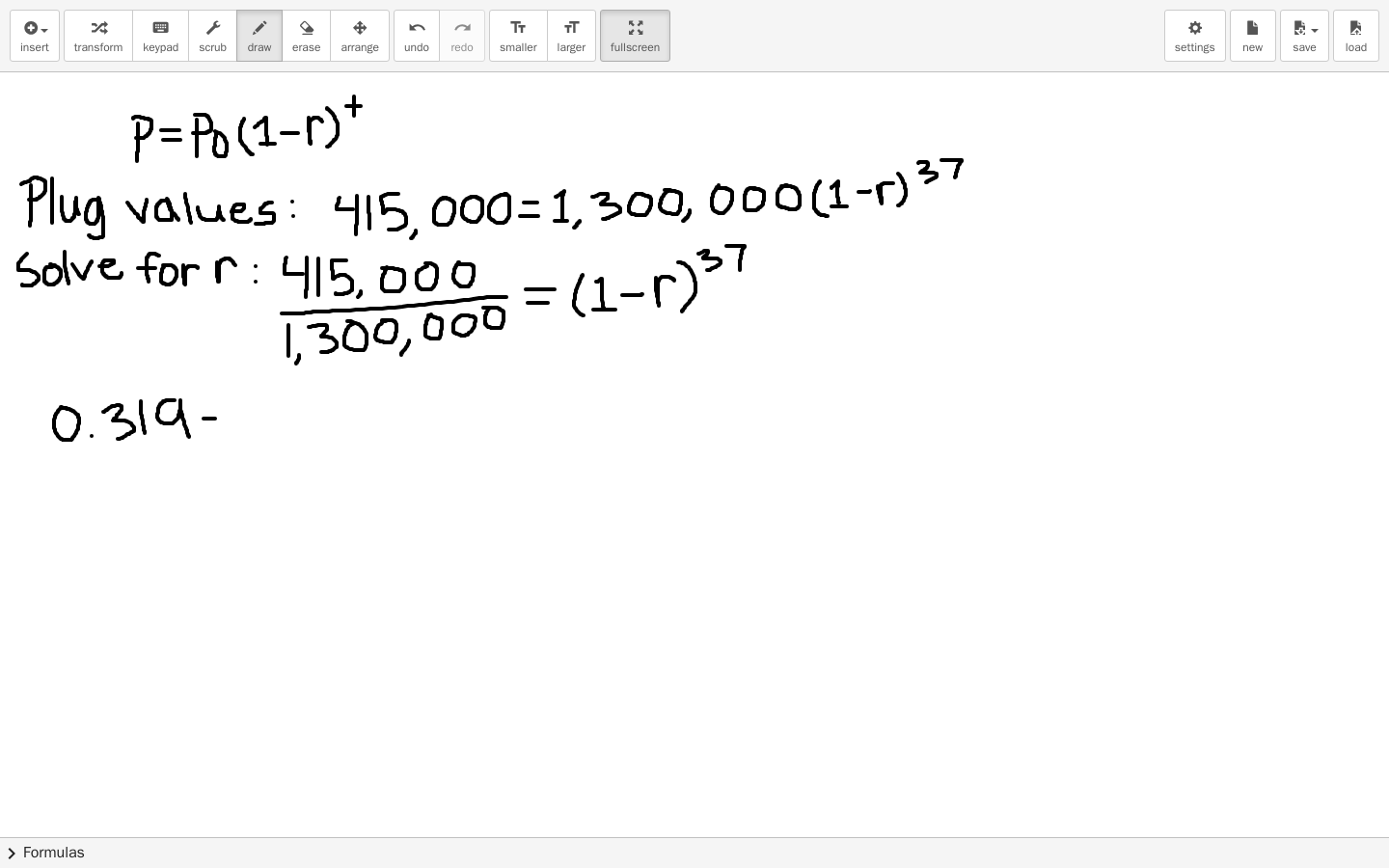 drag, startPoint x: 204, startPoint y: 419, endPoint x: 221, endPoint y: 419, distance: 17 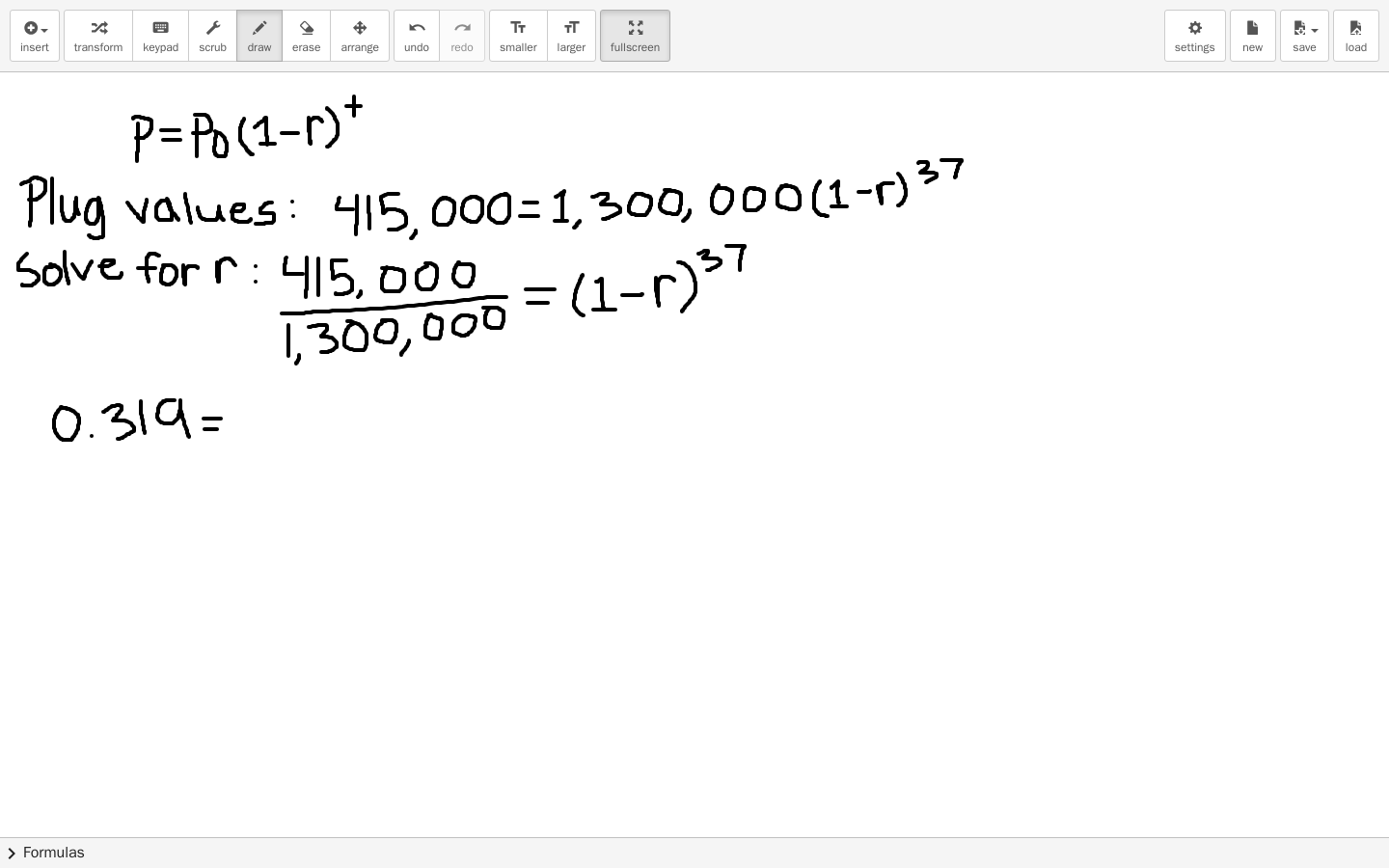 drag, startPoint x: 204, startPoint y: 429, endPoint x: 228, endPoint y: 429, distance: 24 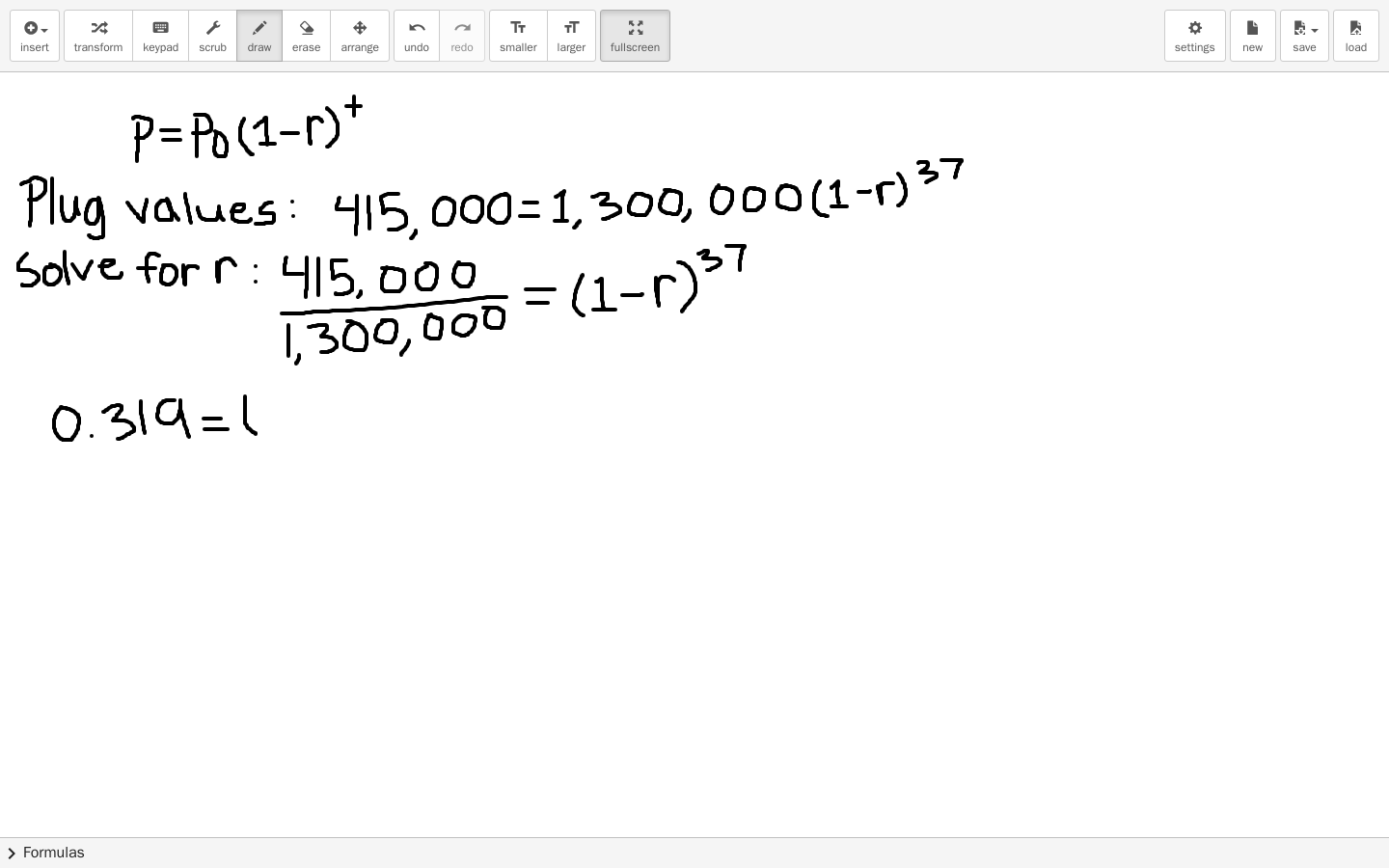 drag, startPoint x: 245, startPoint y: 396, endPoint x: 257, endPoint y: 434, distance: 39.849718 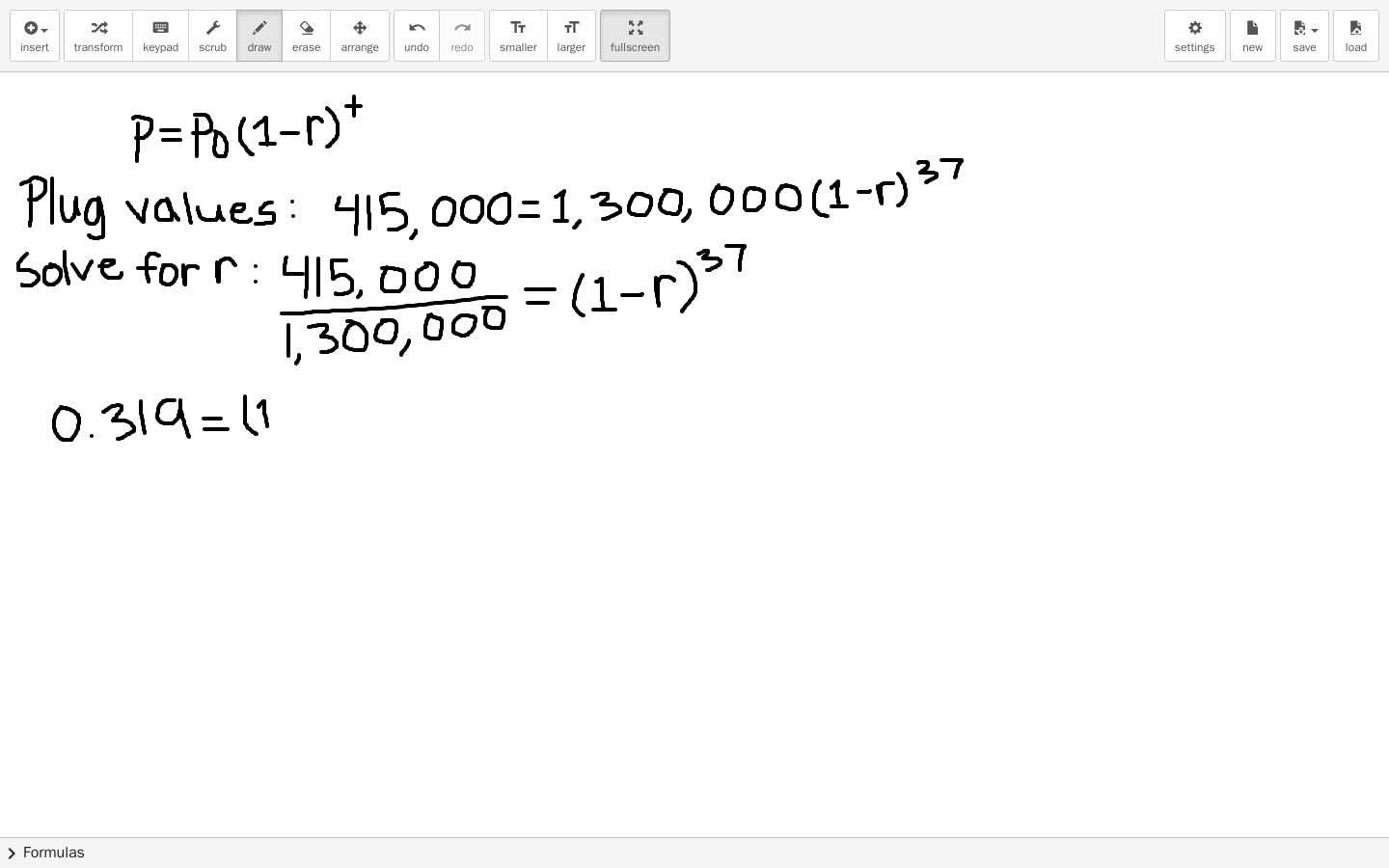 drag, startPoint x: 259, startPoint y: 407, endPoint x: 269, endPoint y: 433, distance: 27.85678 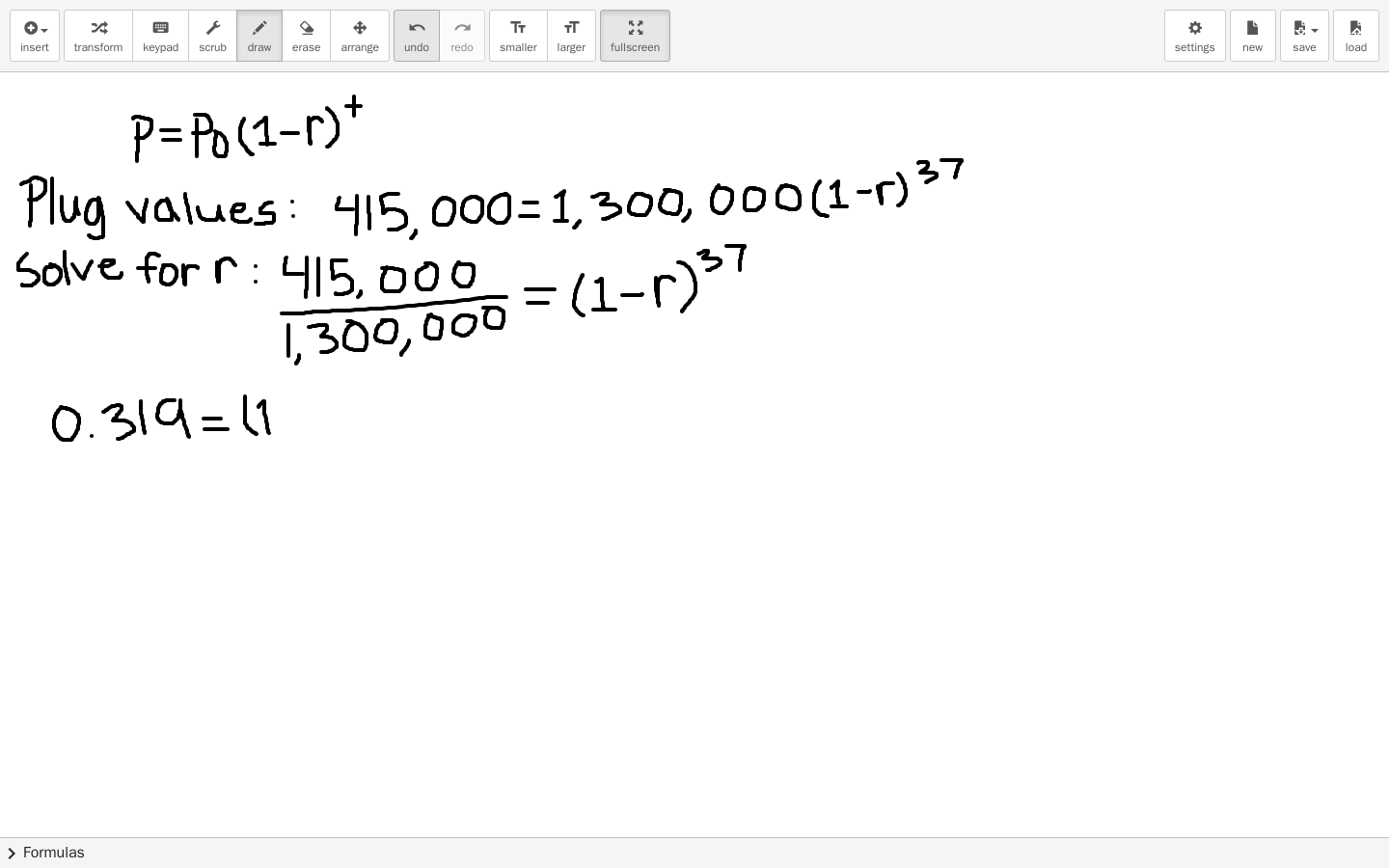 click on "undo" at bounding box center (417, 47) 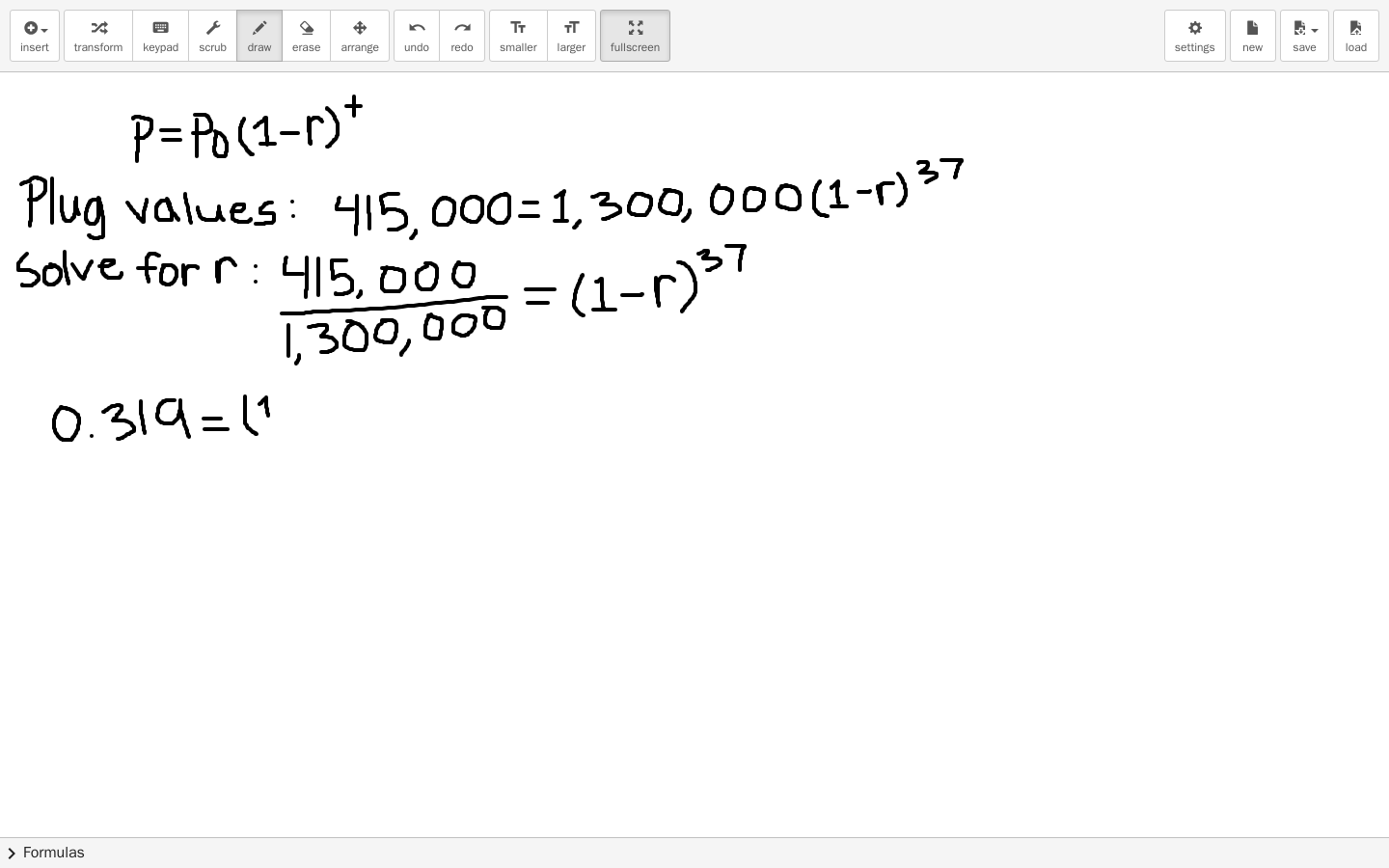 drag, startPoint x: 259, startPoint y: 404, endPoint x: 270, endPoint y: 422, distance: 21.095023 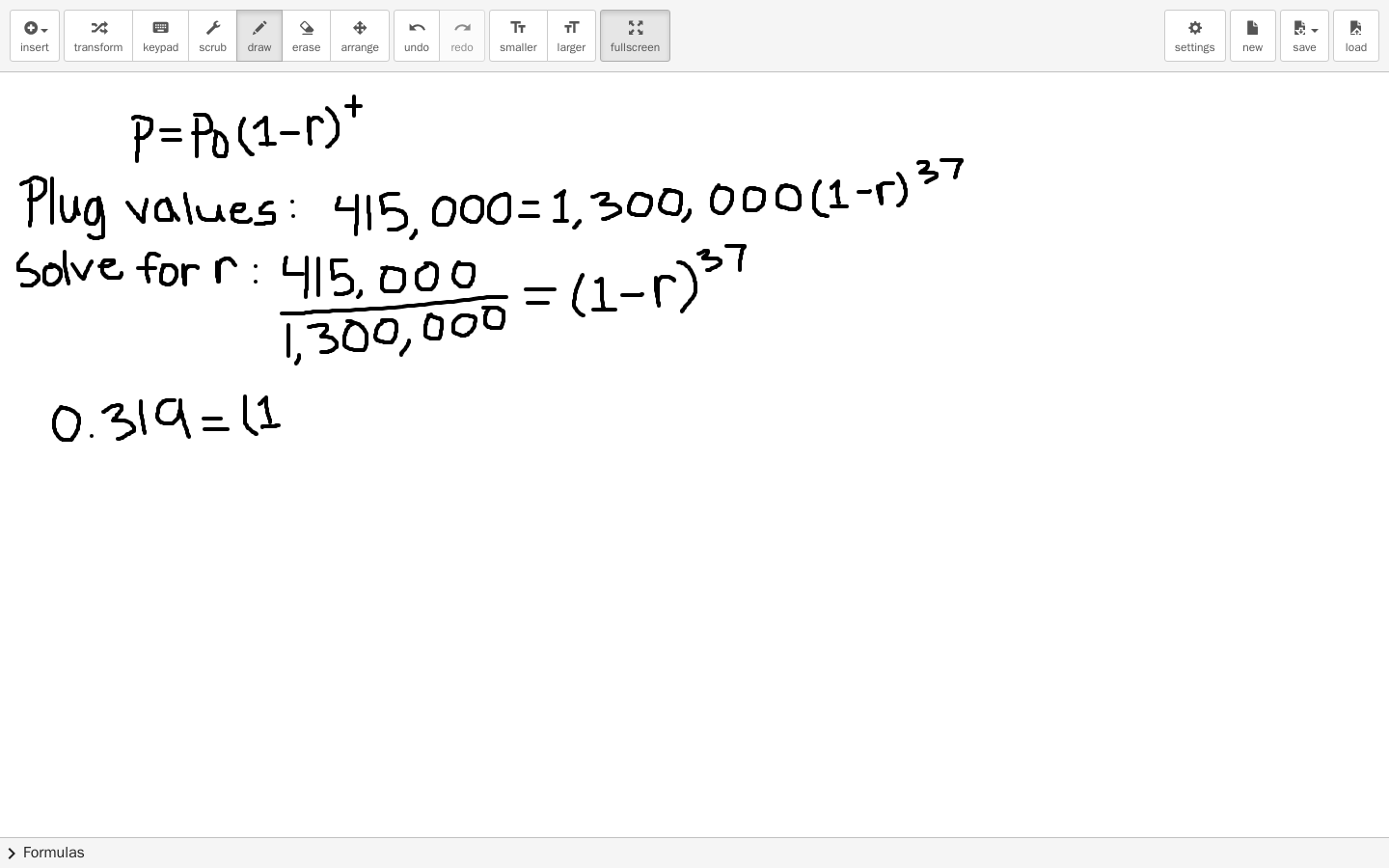 drag, startPoint x: 262, startPoint y: 426, endPoint x: 279, endPoint y: 425, distance: 17.029386 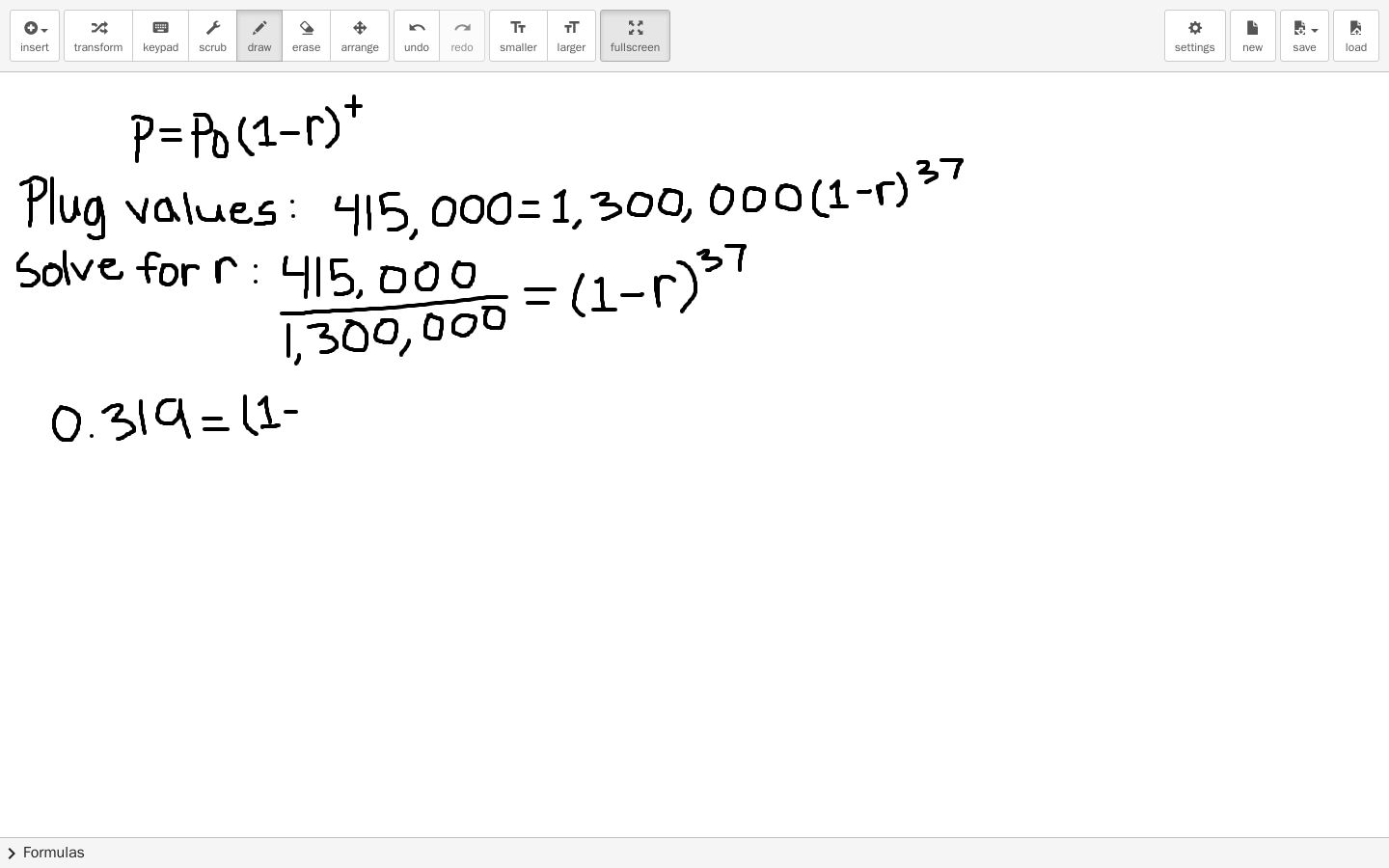 drag, startPoint x: 286, startPoint y: 412, endPoint x: 300, endPoint y: 412, distance: 14 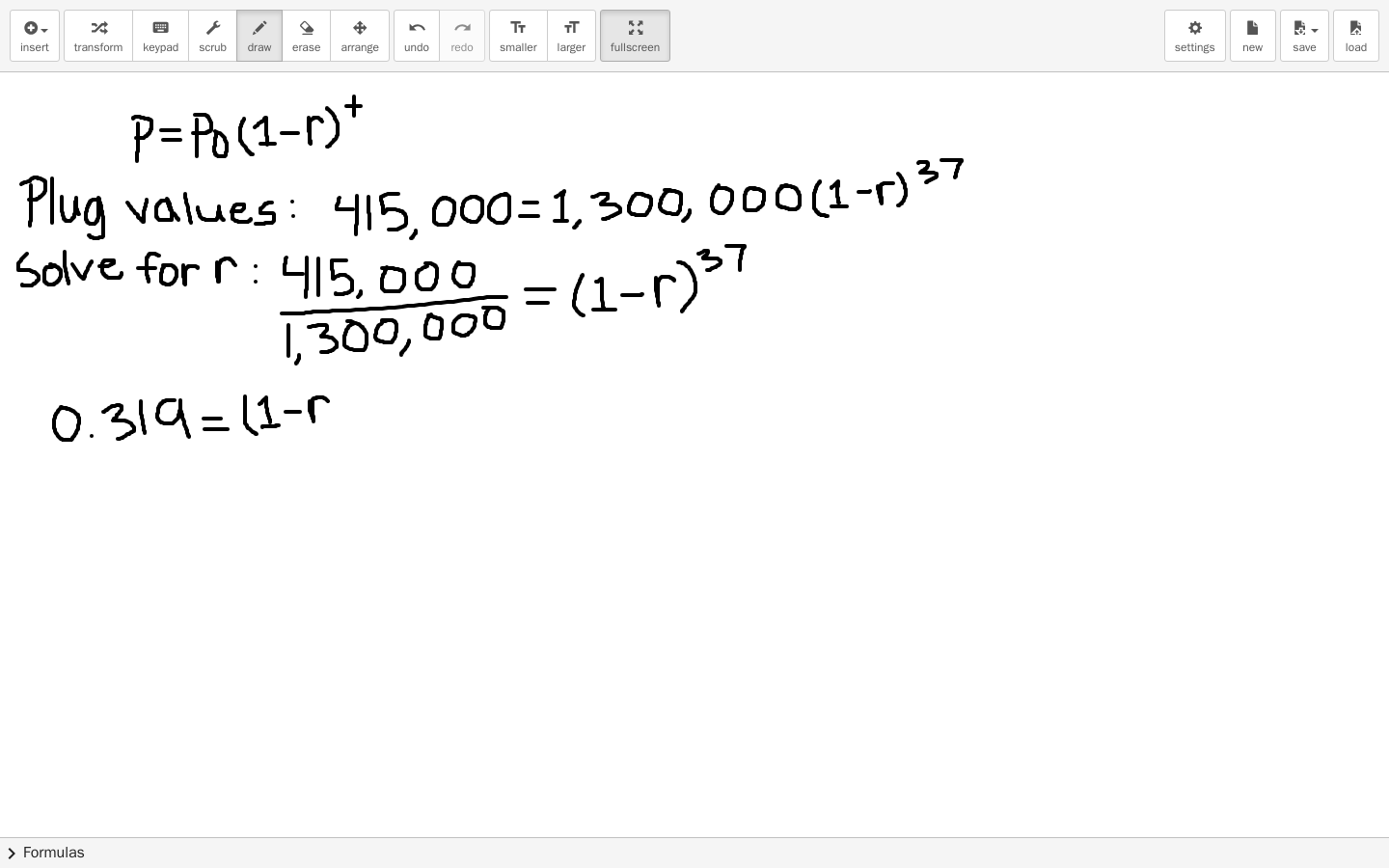 drag, startPoint x: 310, startPoint y: 401, endPoint x: 328, endPoint y: 401, distance: 18 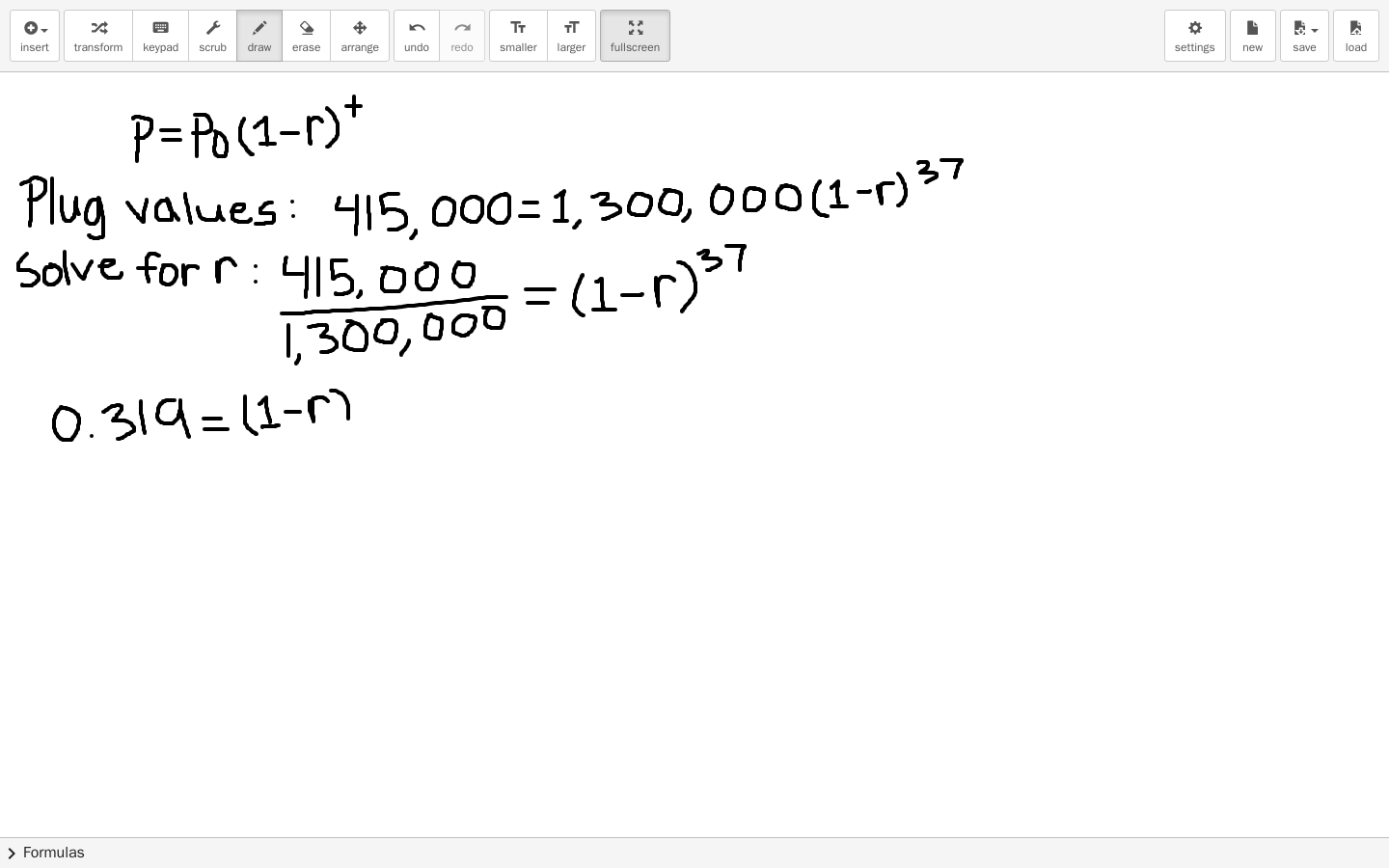 drag, startPoint x: 331, startPoint y: 391, endPoint x: 342, endPoint y: 429, distance: 39.560081 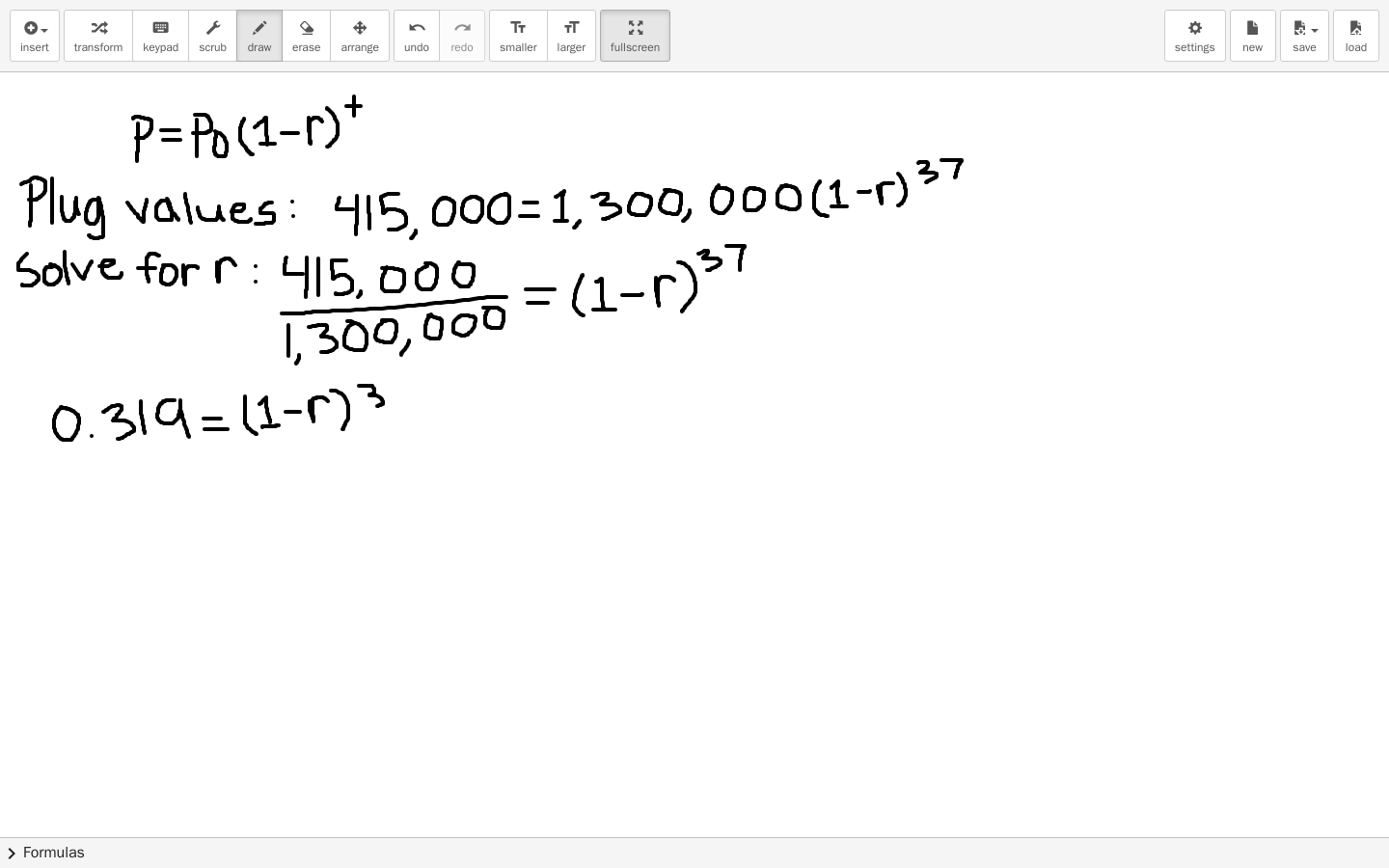 drag, startPoint x: 359, startPoint y: 386, endPoint x: 371, endPoint y: 406, distance: 23.323808 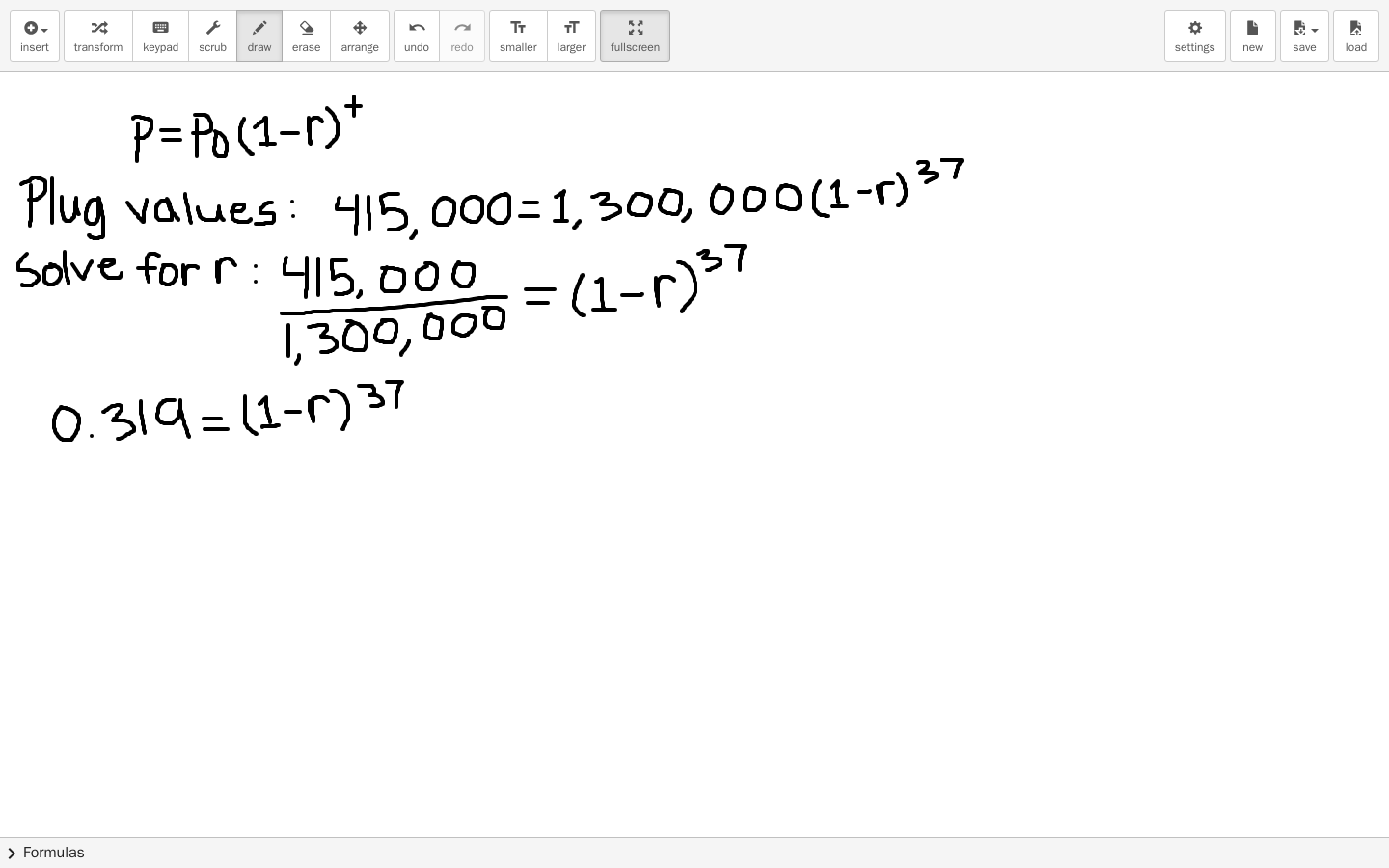drag, startPoint x: 387, startPoint y: 382, endPoint x: 396, endPoint y: 409, distance: 28.460499 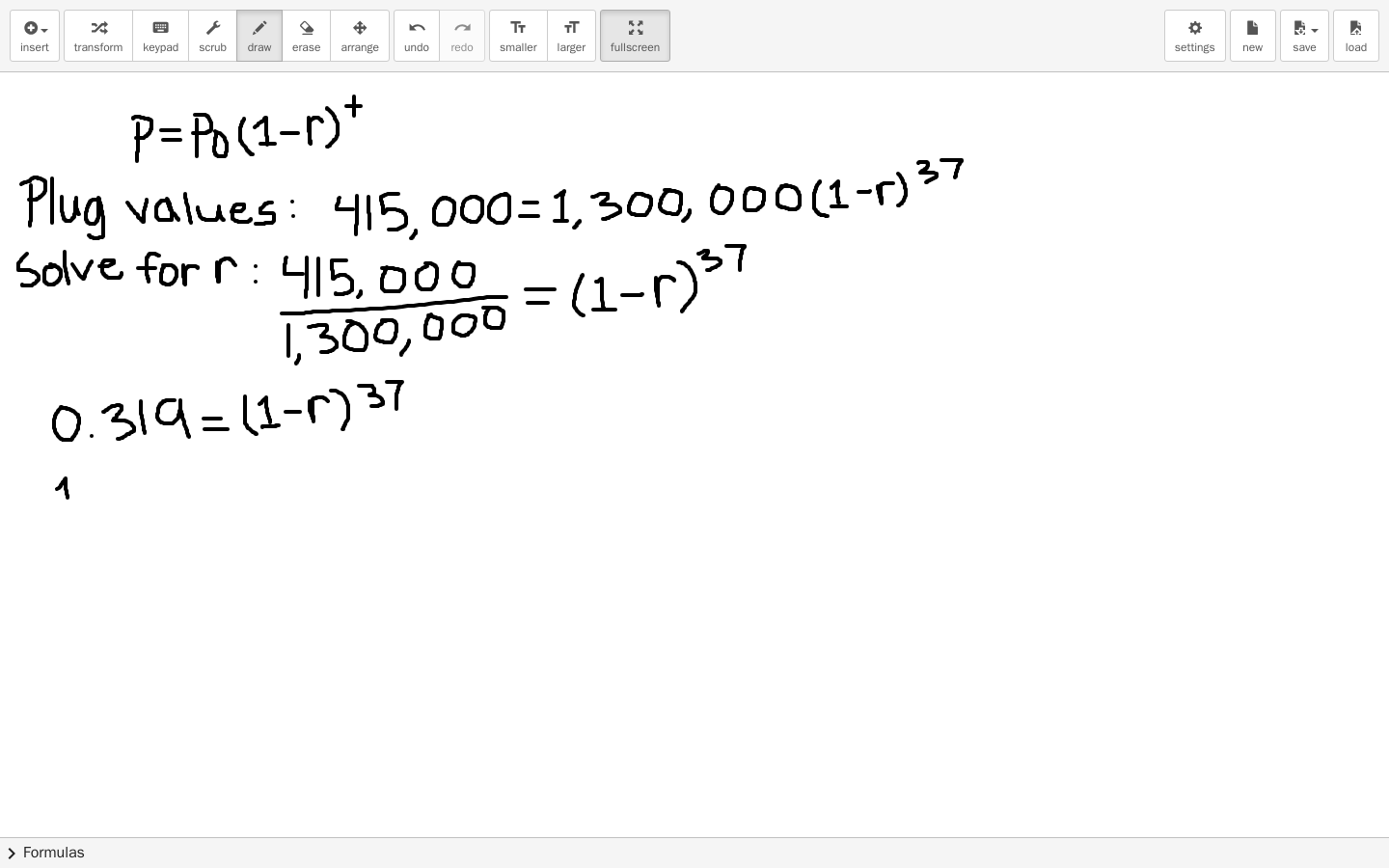 drag, startPoint x: 57, startPoint y: 489, endPoint x: 68, endPoint y: 508, distance: 21.954498 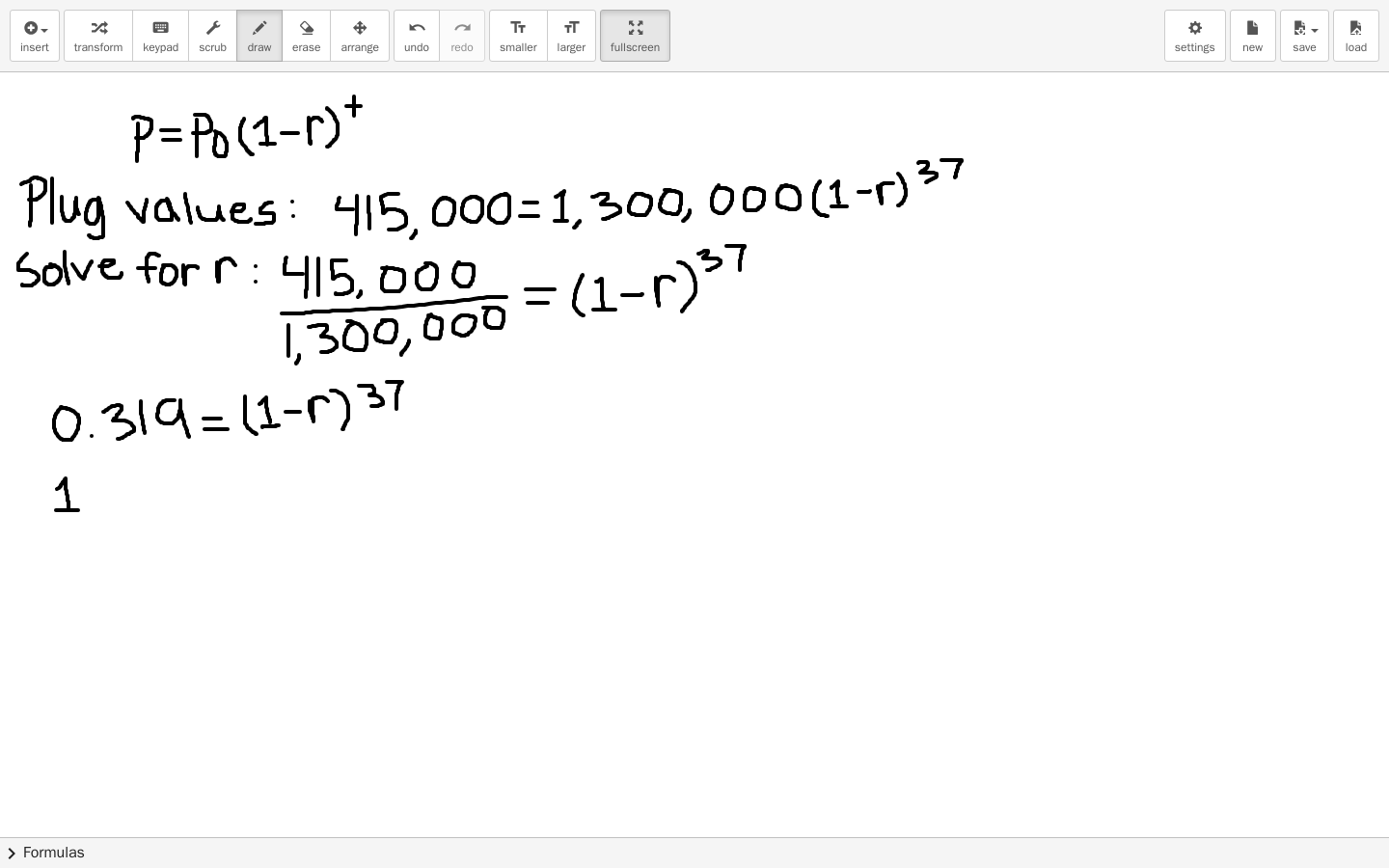 drag, startPoint x: 56, startPoint y: 510, endPoint x: 80, endPoint y: 510, distance: 24 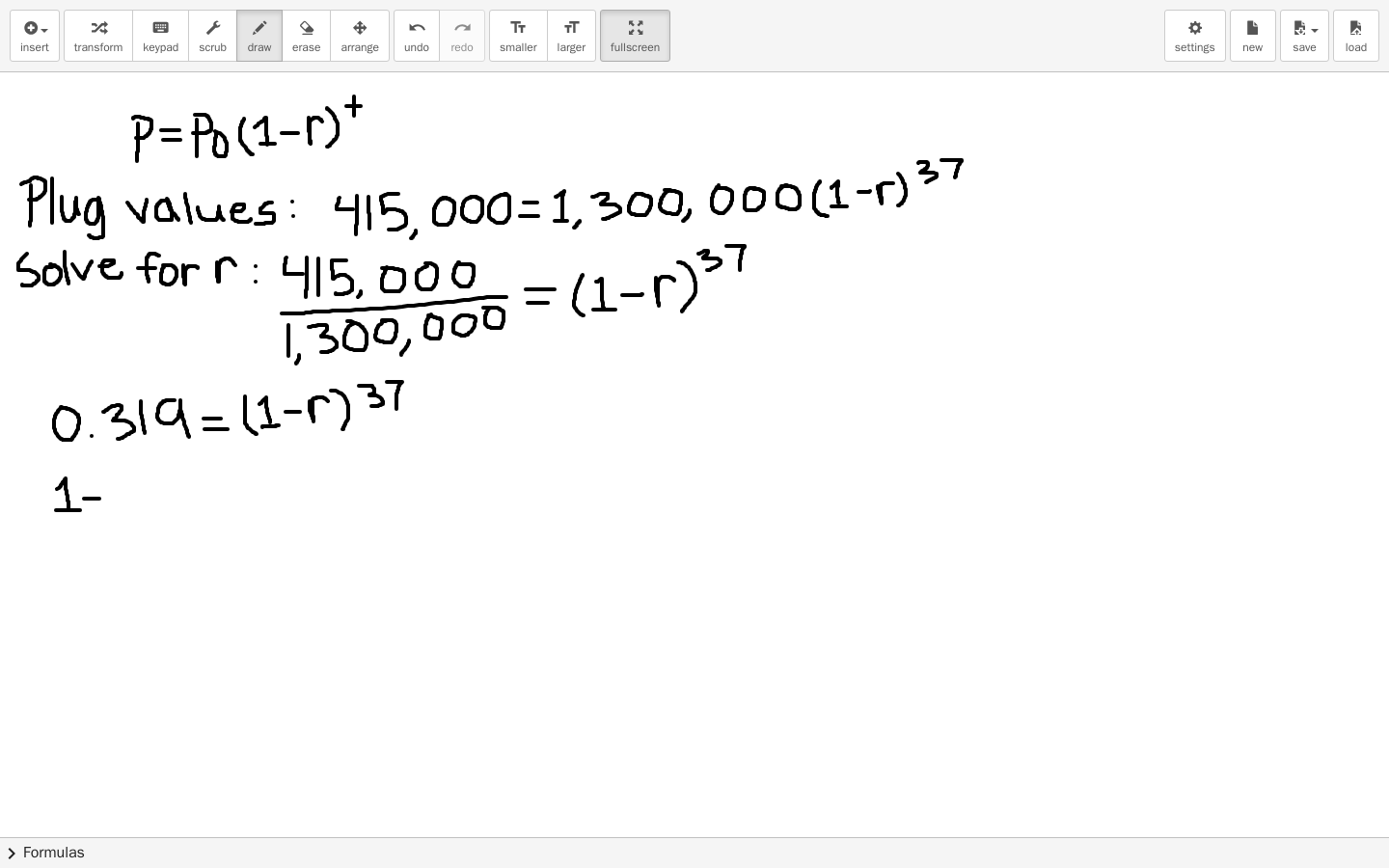 drag, startPoint x: 84, startPoint y: 499, endPoint x: 100, endPoint y: 499, distance: 16 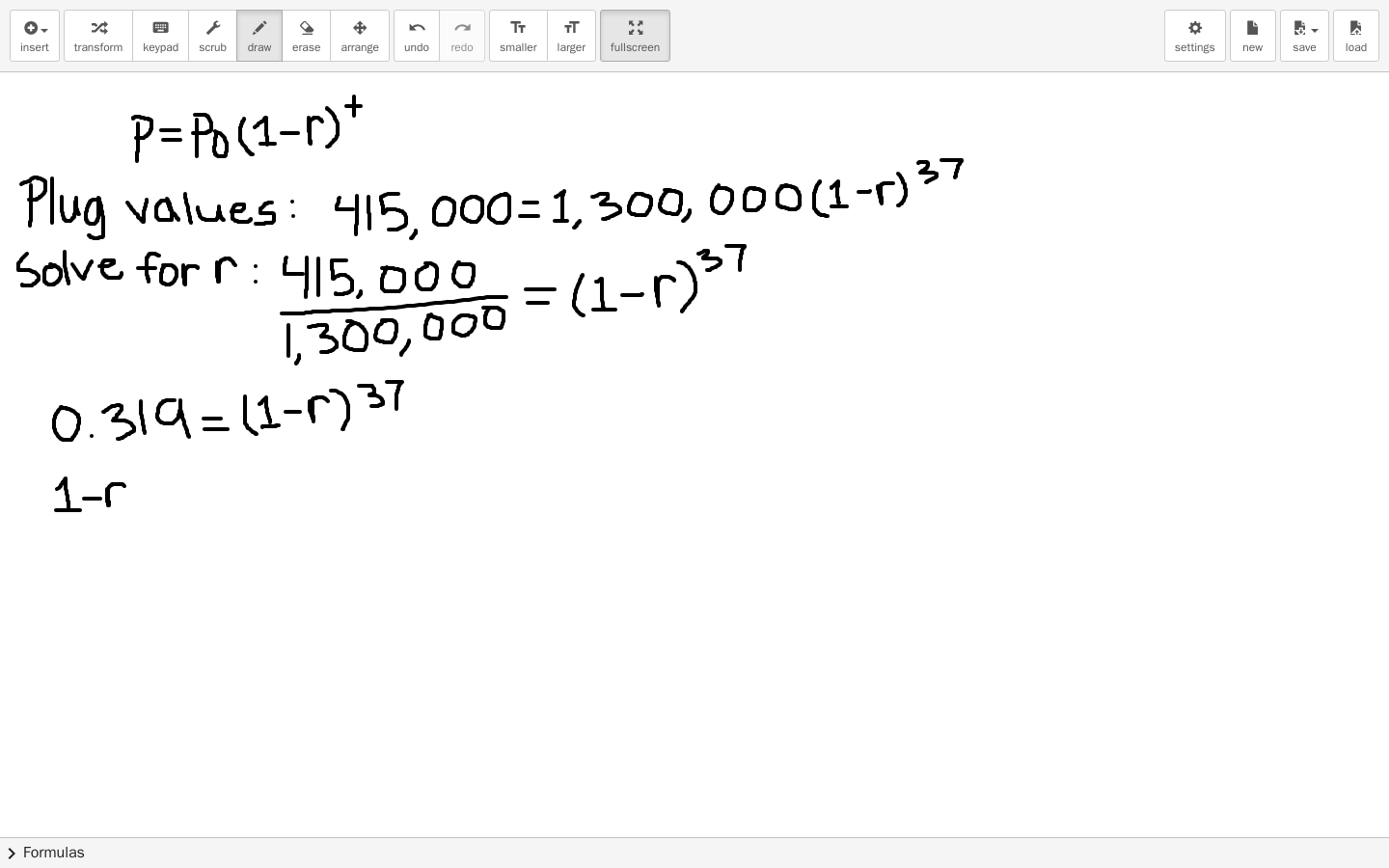 drag, startPoint x: 107, startPoint y: 489, endPoint x: 124, endPoint y: 487, distance: 17.117243 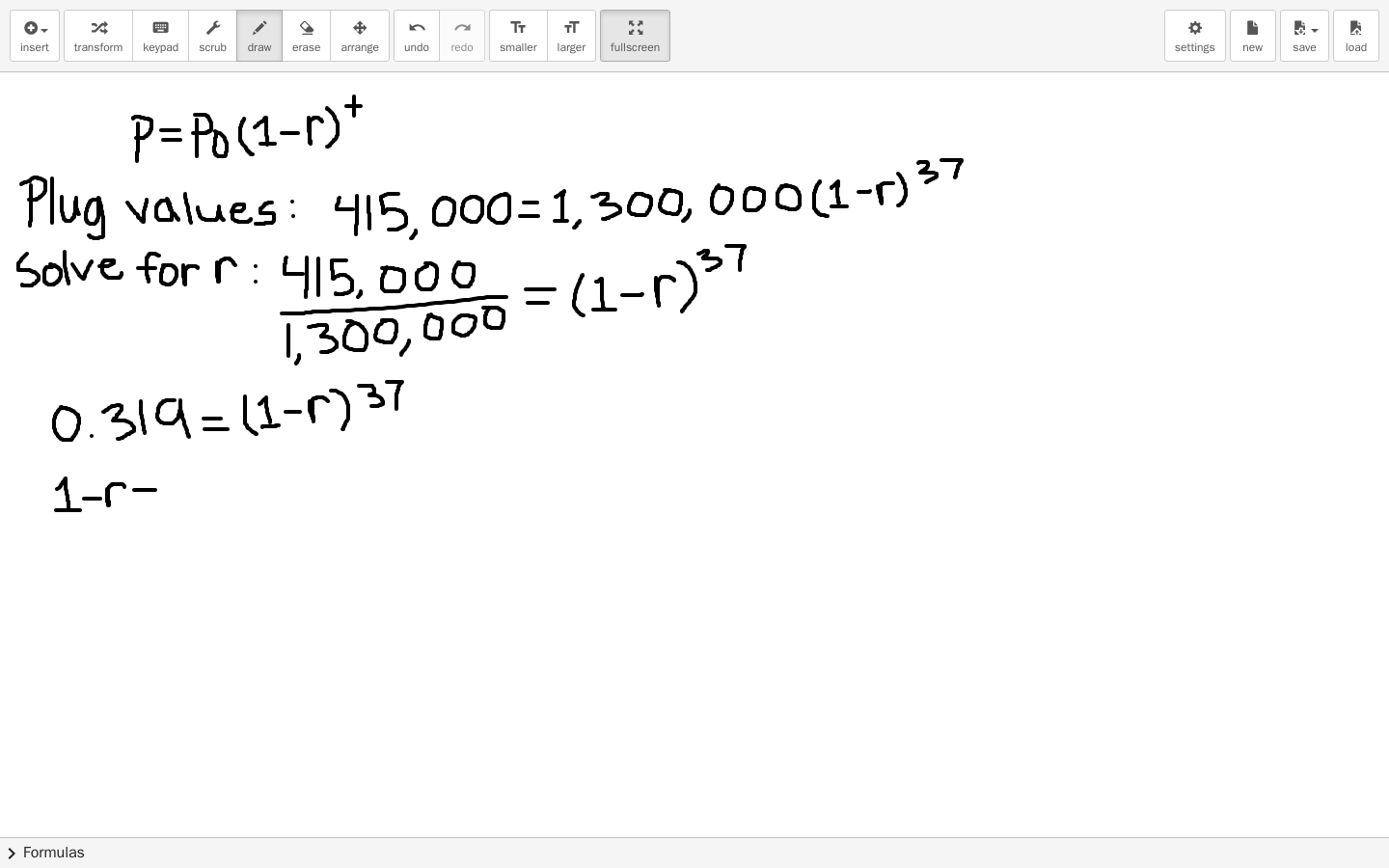 drag, startPoint x: 134, startPoint y: 490, endPoint x: 156, endPoint y: 490, distance: 22 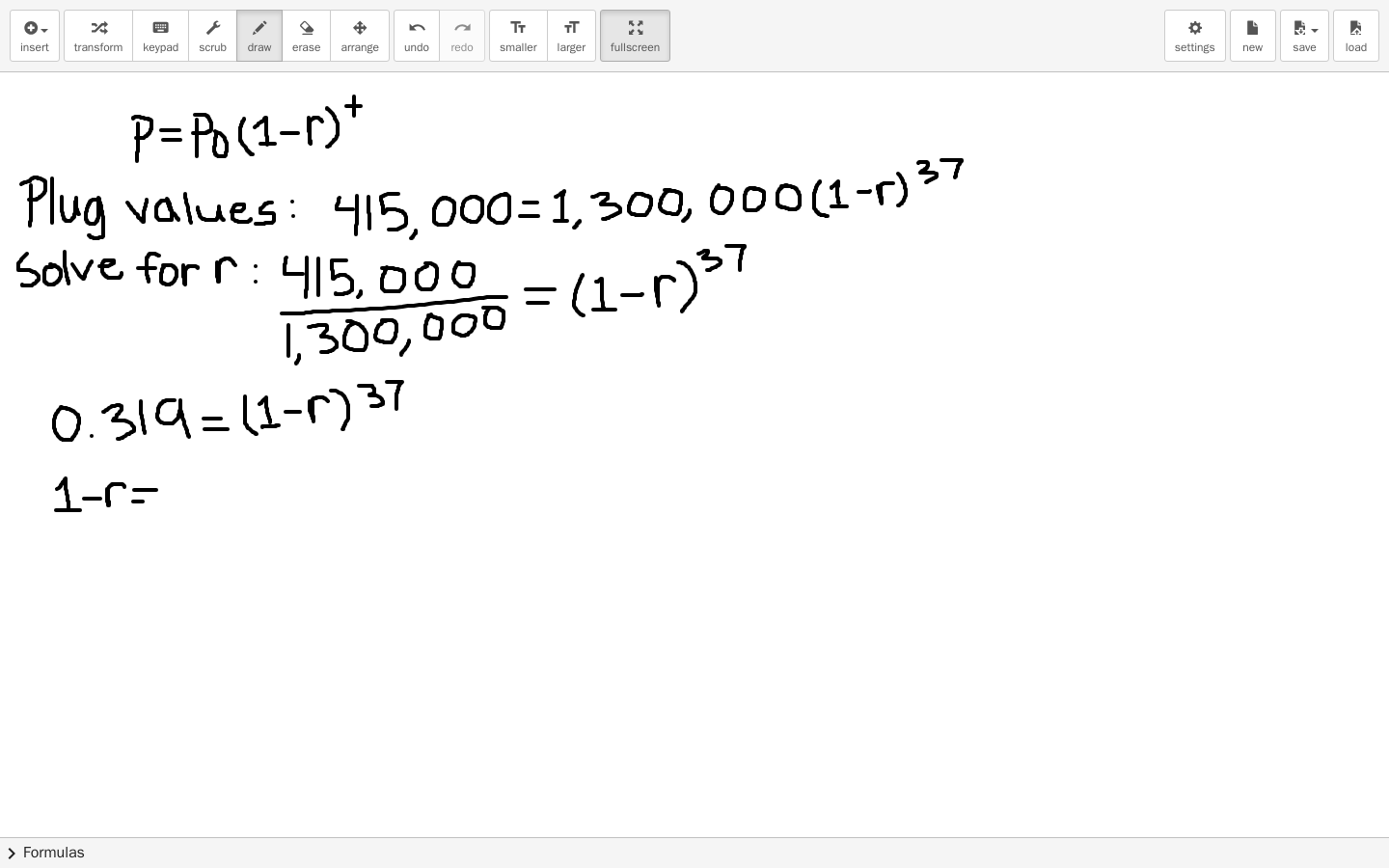 drag, startPoint x: 133, startPoint y: 502, endPoint x: 148, endPoint y: 502, distance: 15 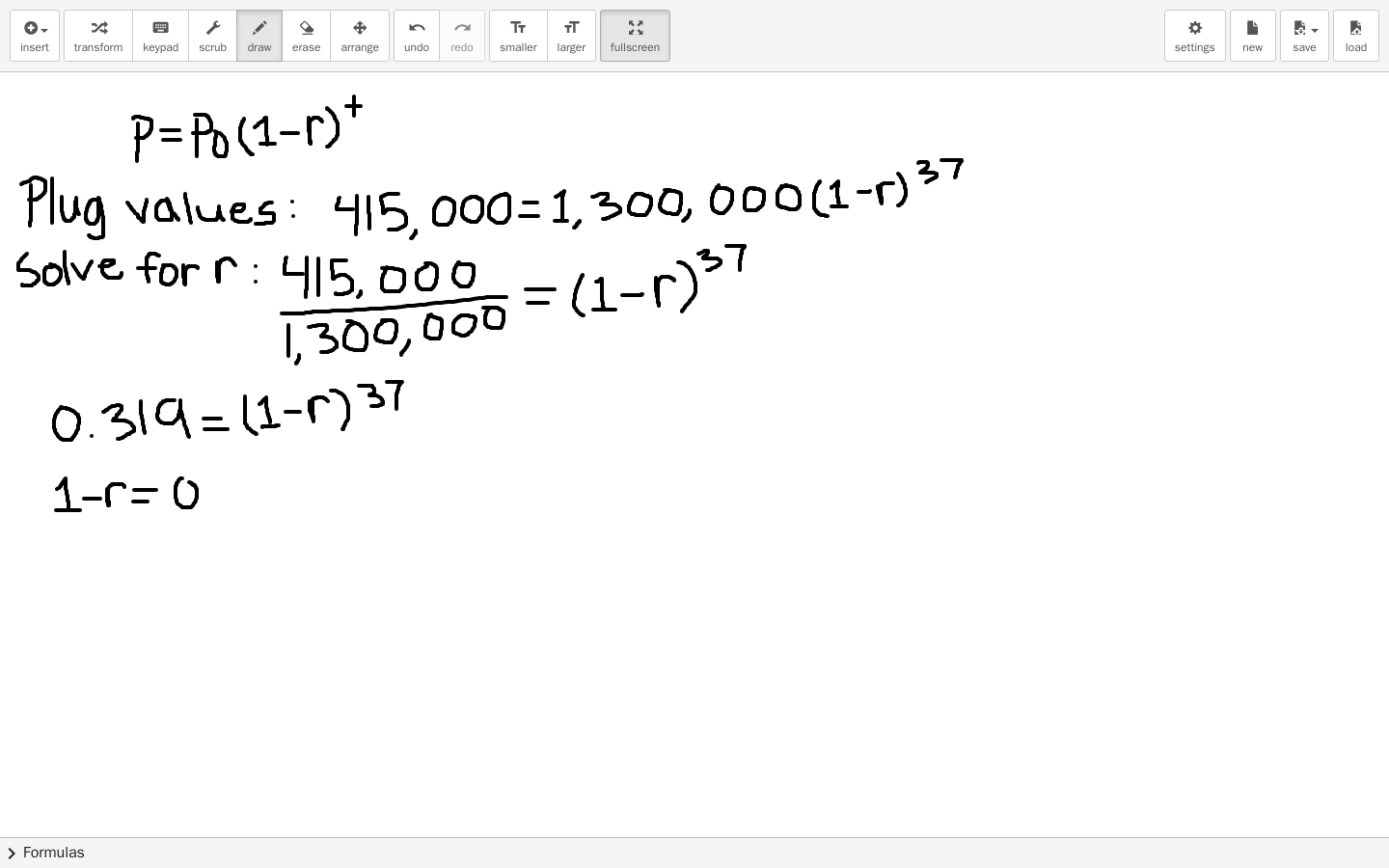 click at bounding box center [694, 673] 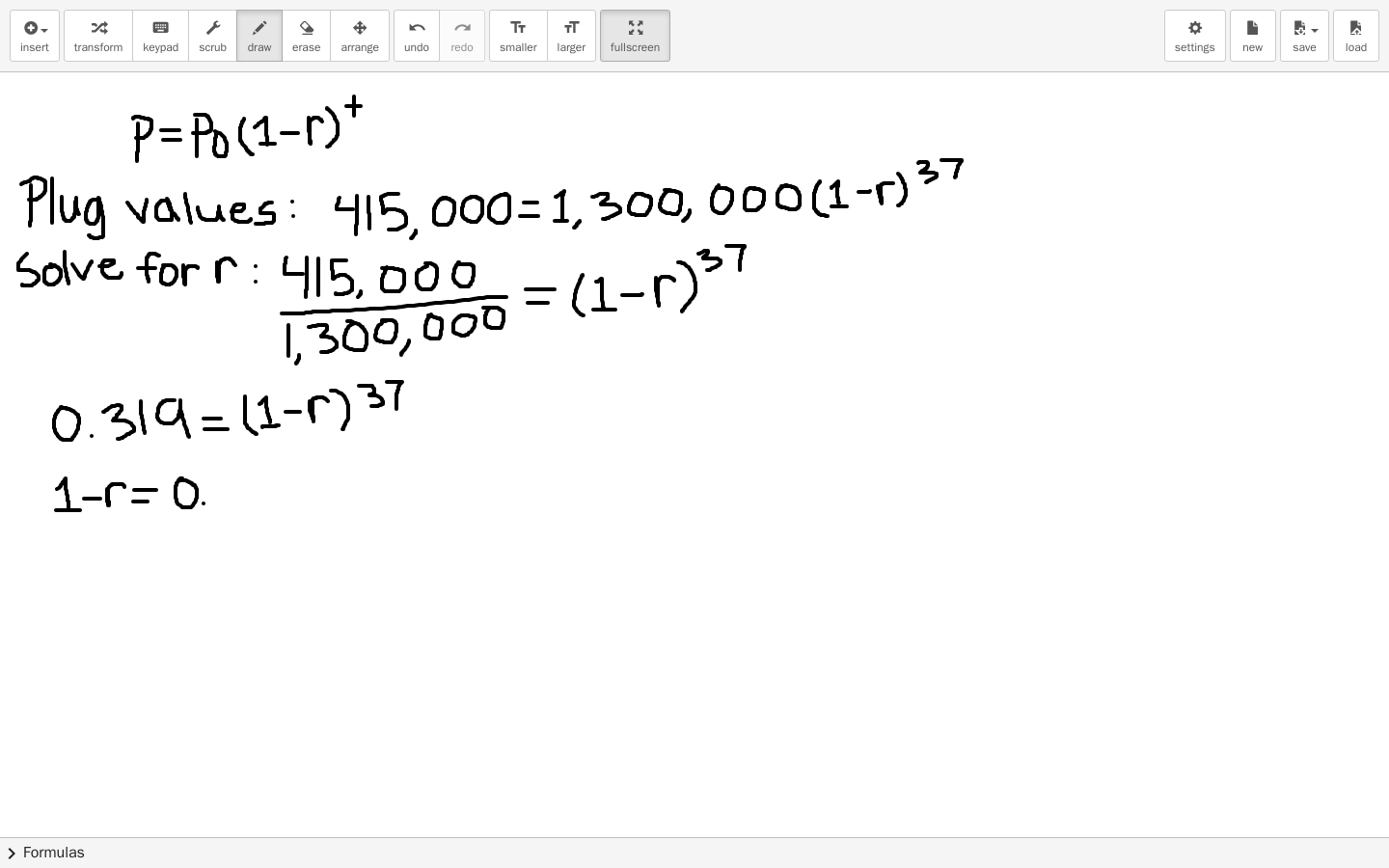 click at bounding box center [694, 673] 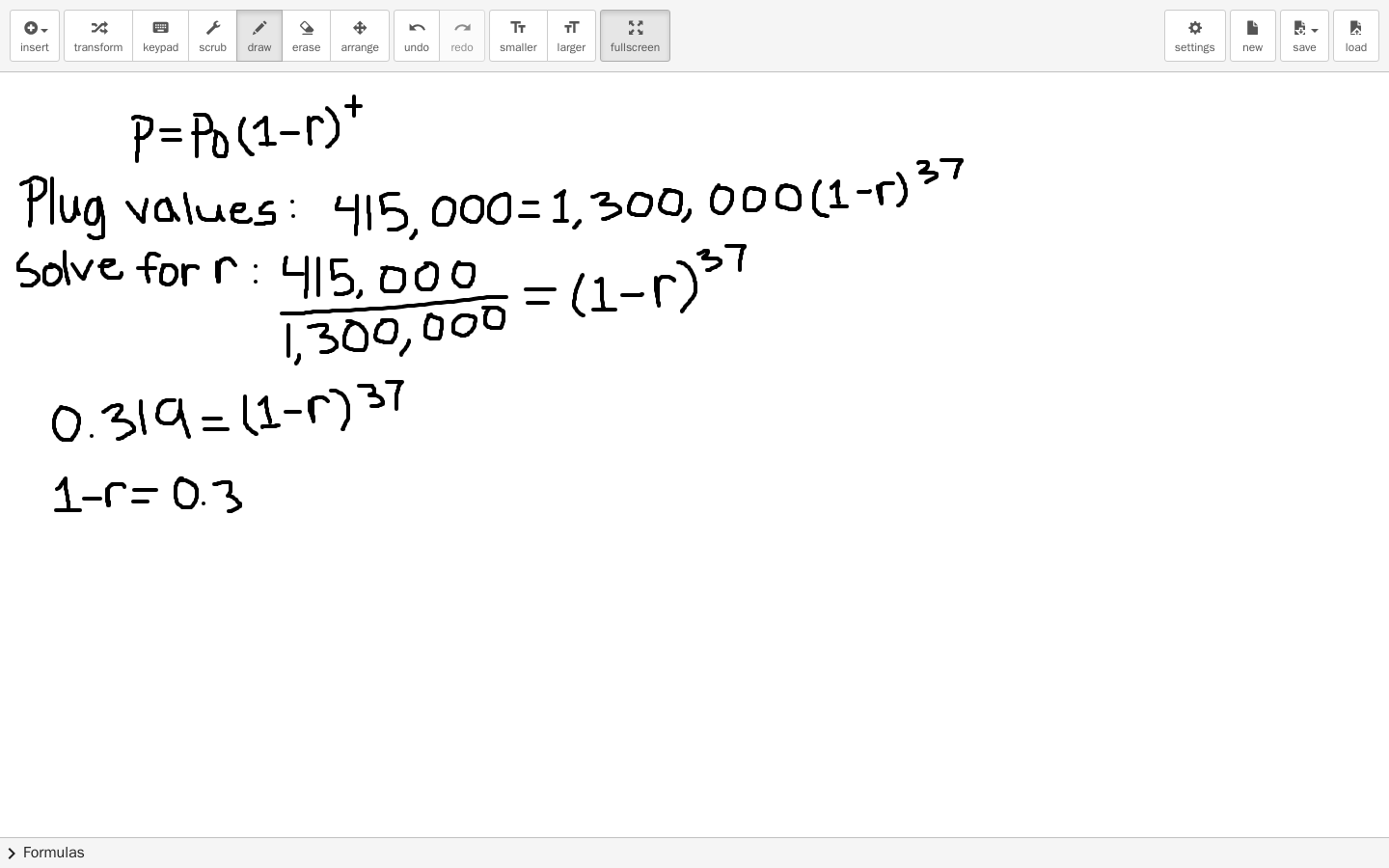 drag, startPoint x: 214, startPoint y: 484, endPoint x: 224, endPoint y: 511, distance: 28.79236 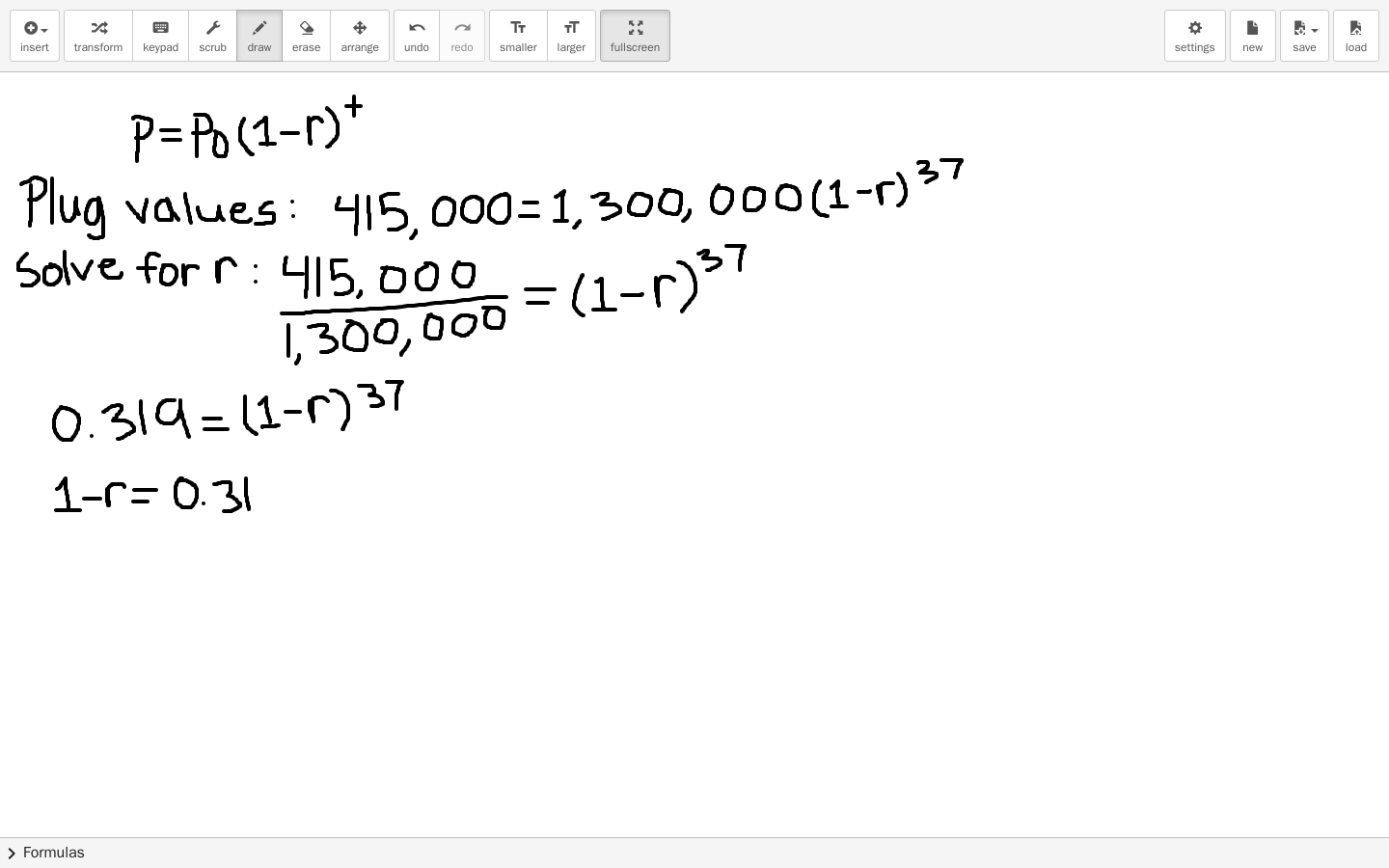 drag, startPoint x: 246, startPoint y: 478, endPoint x: 249, endPoint y: 511, distance: 33.136083 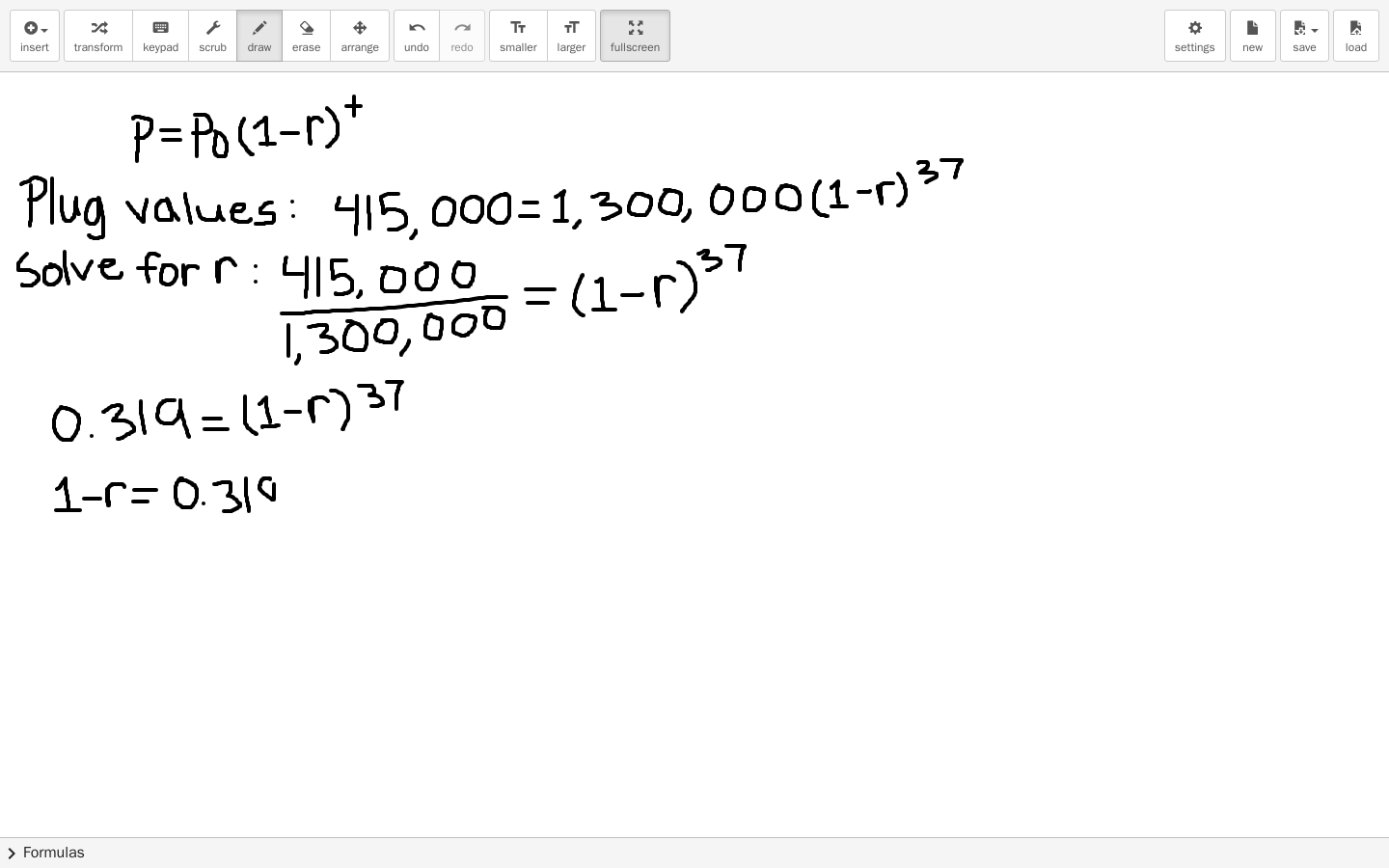 click at bounding box center (694, 673) 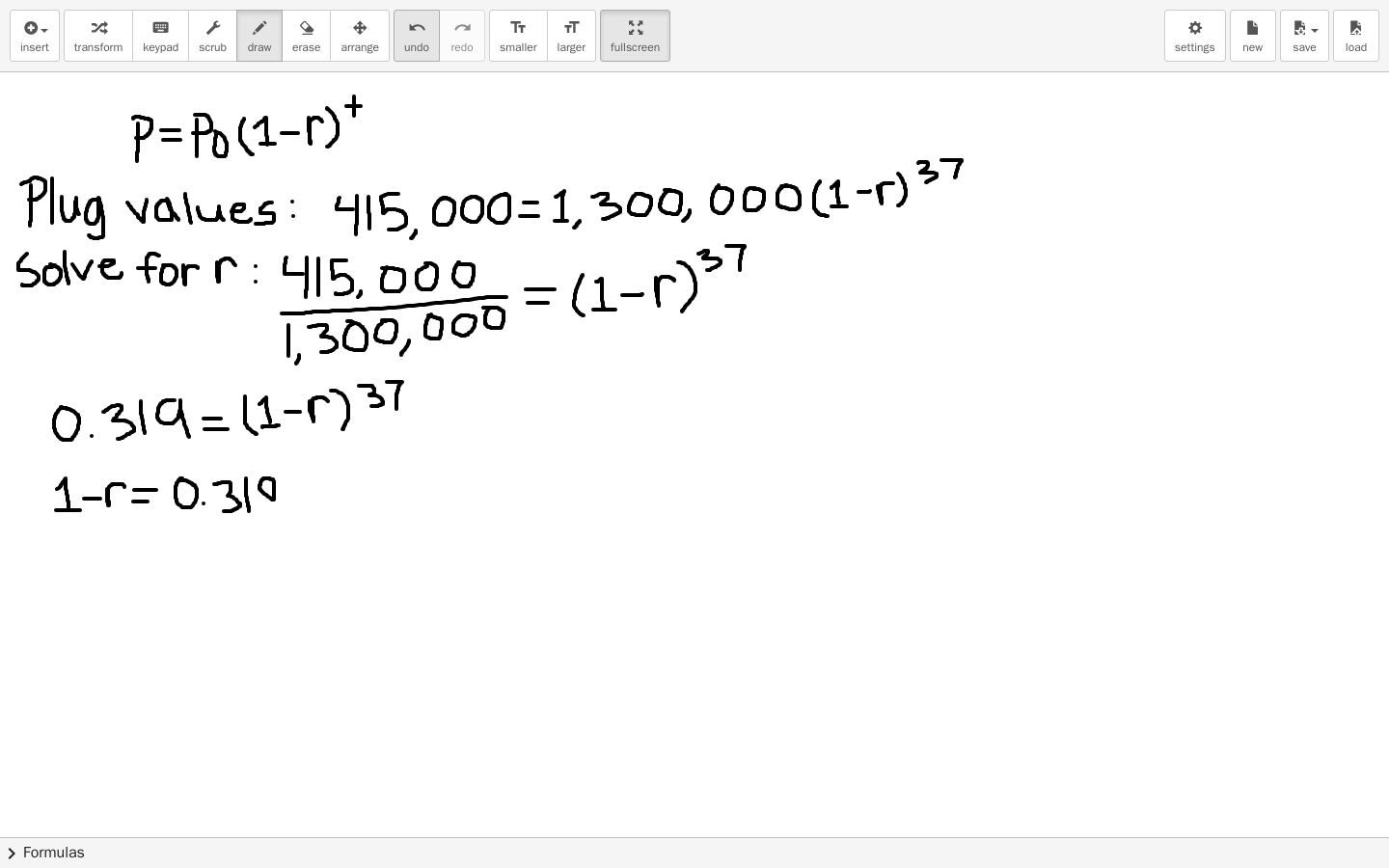 click on "undo" at bounding box center (417, 28) 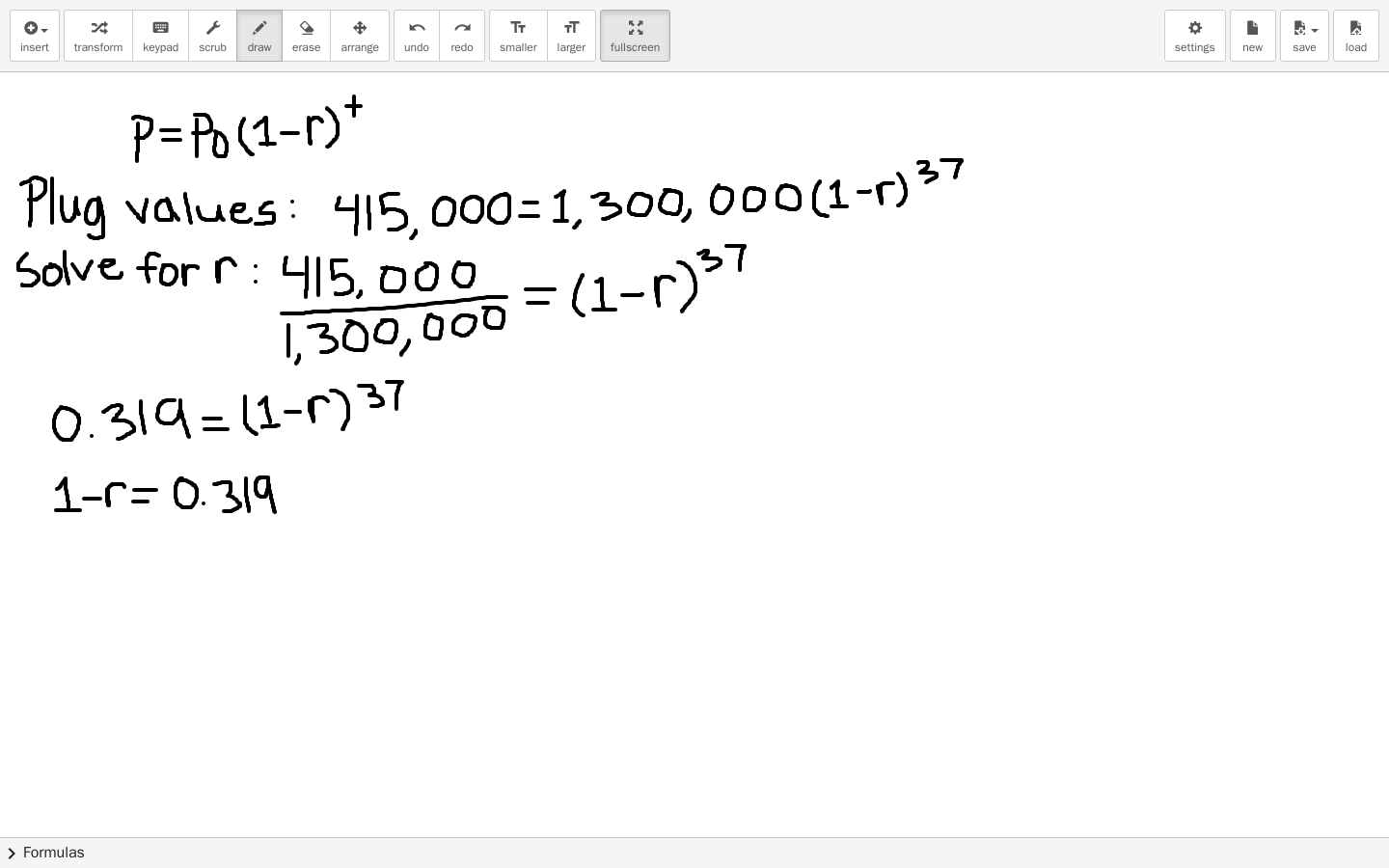 drag, startPoint x: 266, startPoint y: 477, endPoint x: 275, endPoint y: 513, distance: 37.107951 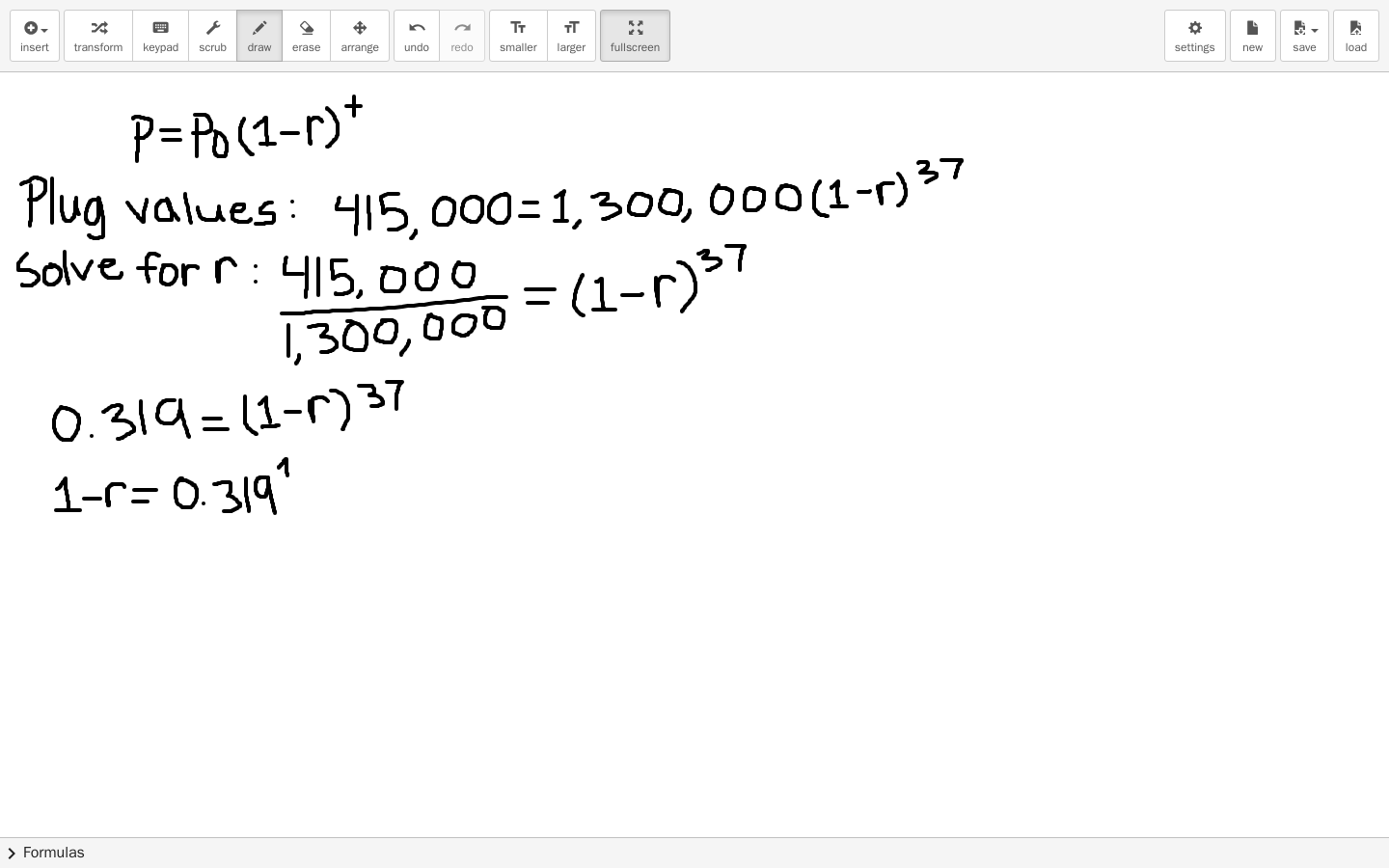 drag, startPoint x: 279, startPoint y: 468, endPoint x: 287, endPoint y: 477, distance: 12.041595 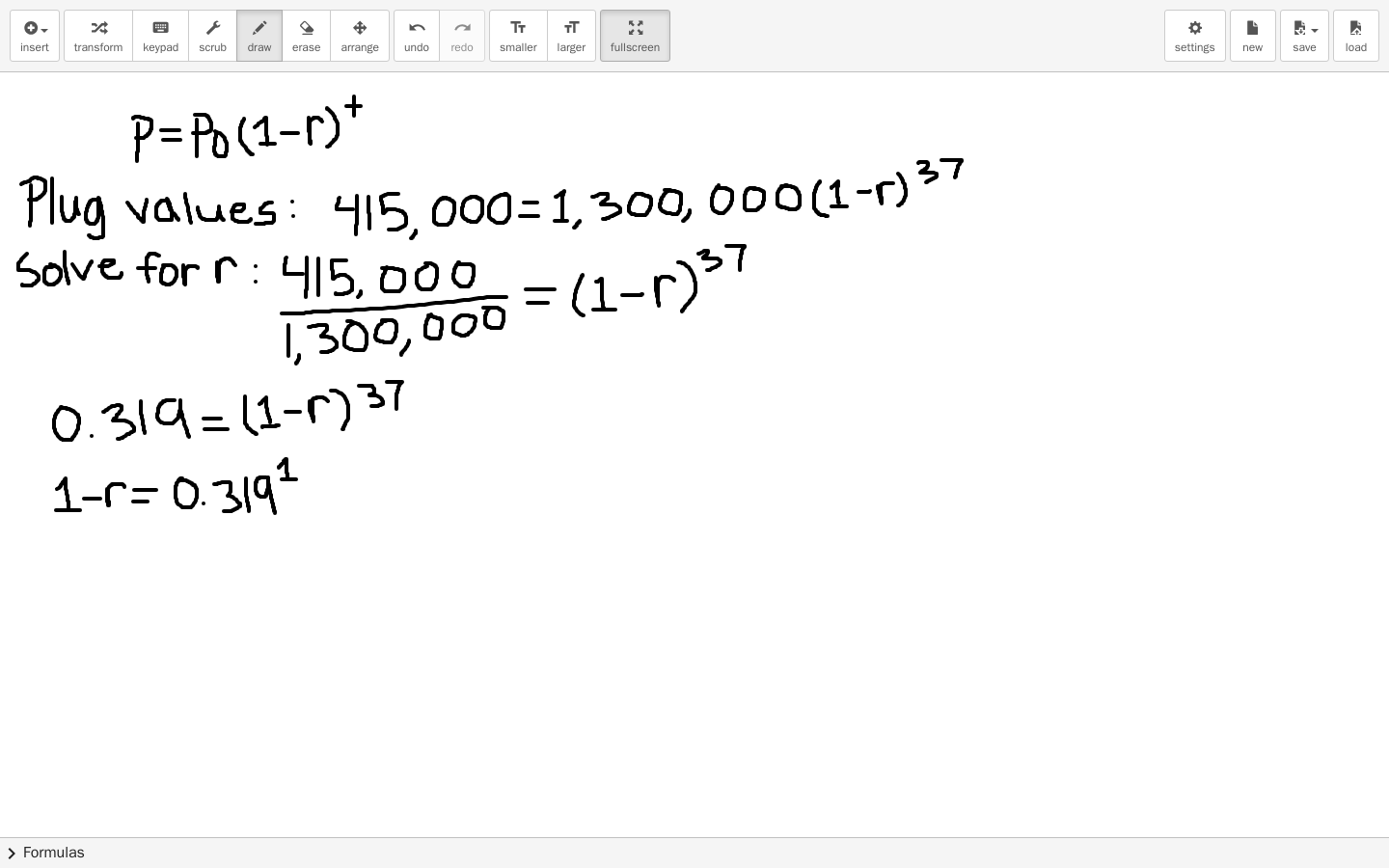 drag, startPoint x: 282, startPoint y: 479, endPoint x: 296, endPoint y: 479, distance: 14 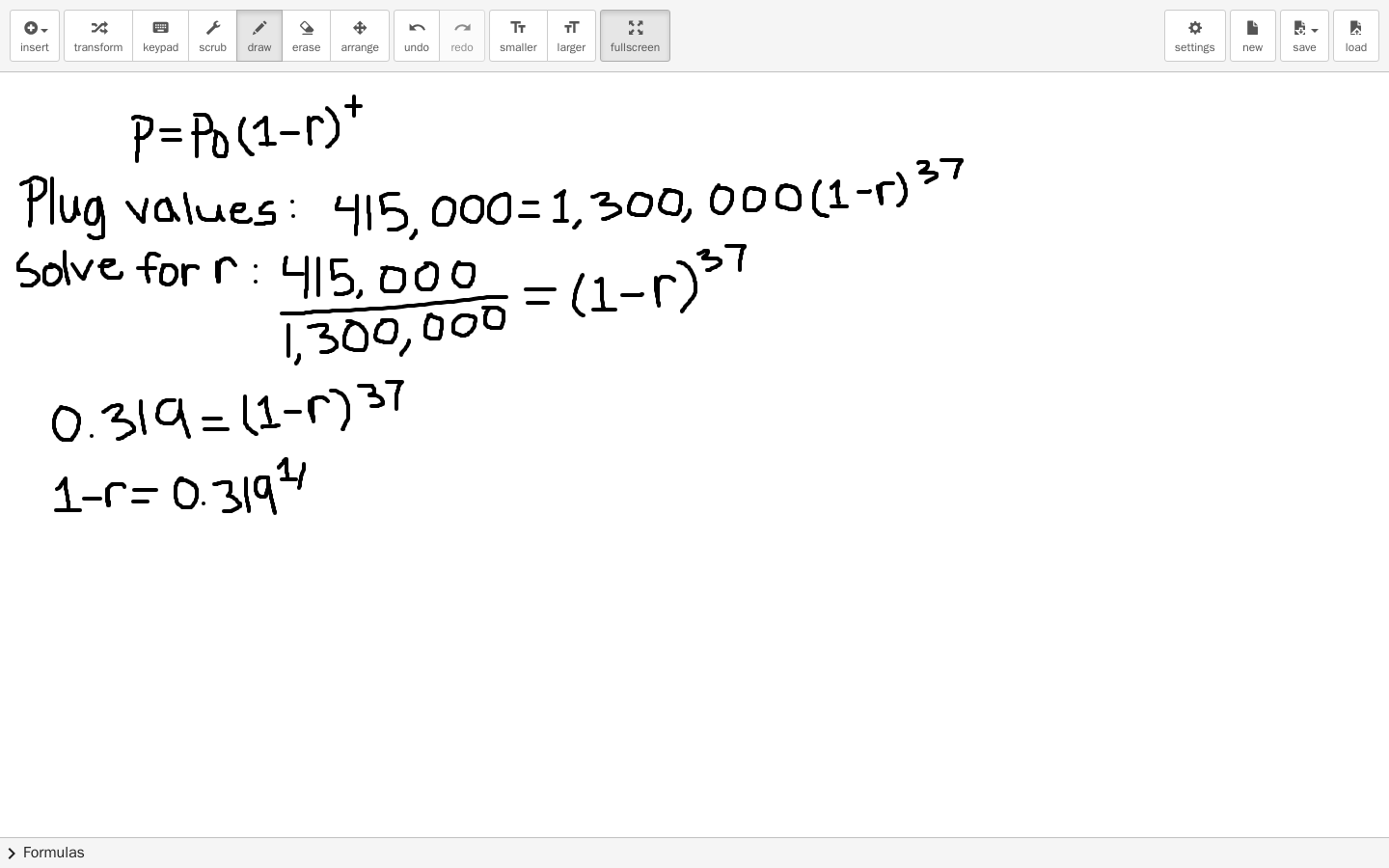 drag, startPoint x: 304, startPoint y: 464, endPoint x: 299, endPoint y: 488, distance: 24.515301 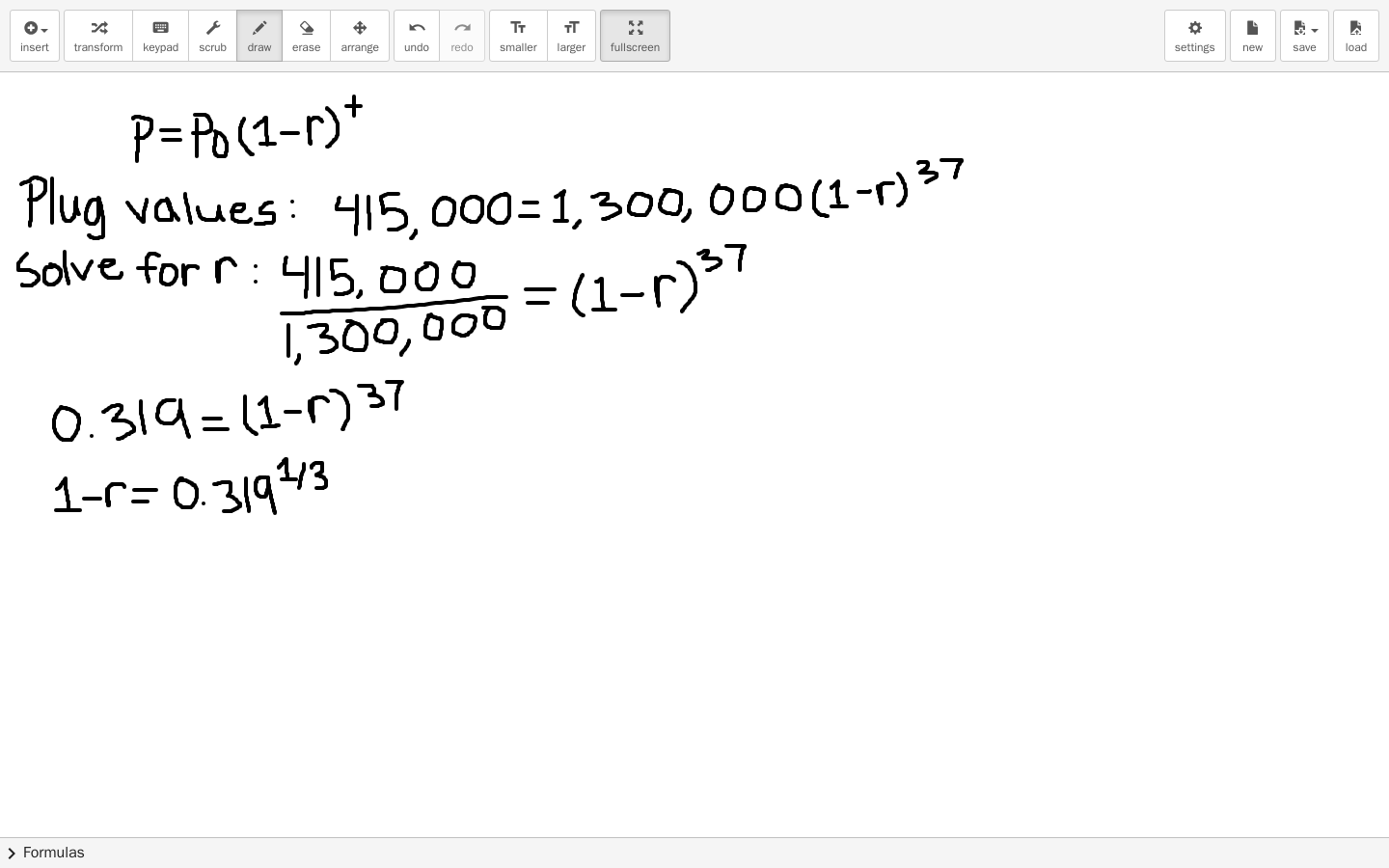 drag, startPoint x: 312, startPoint y: 468, endPoint x: 315, endPoint y: 488, distance: 20.223748 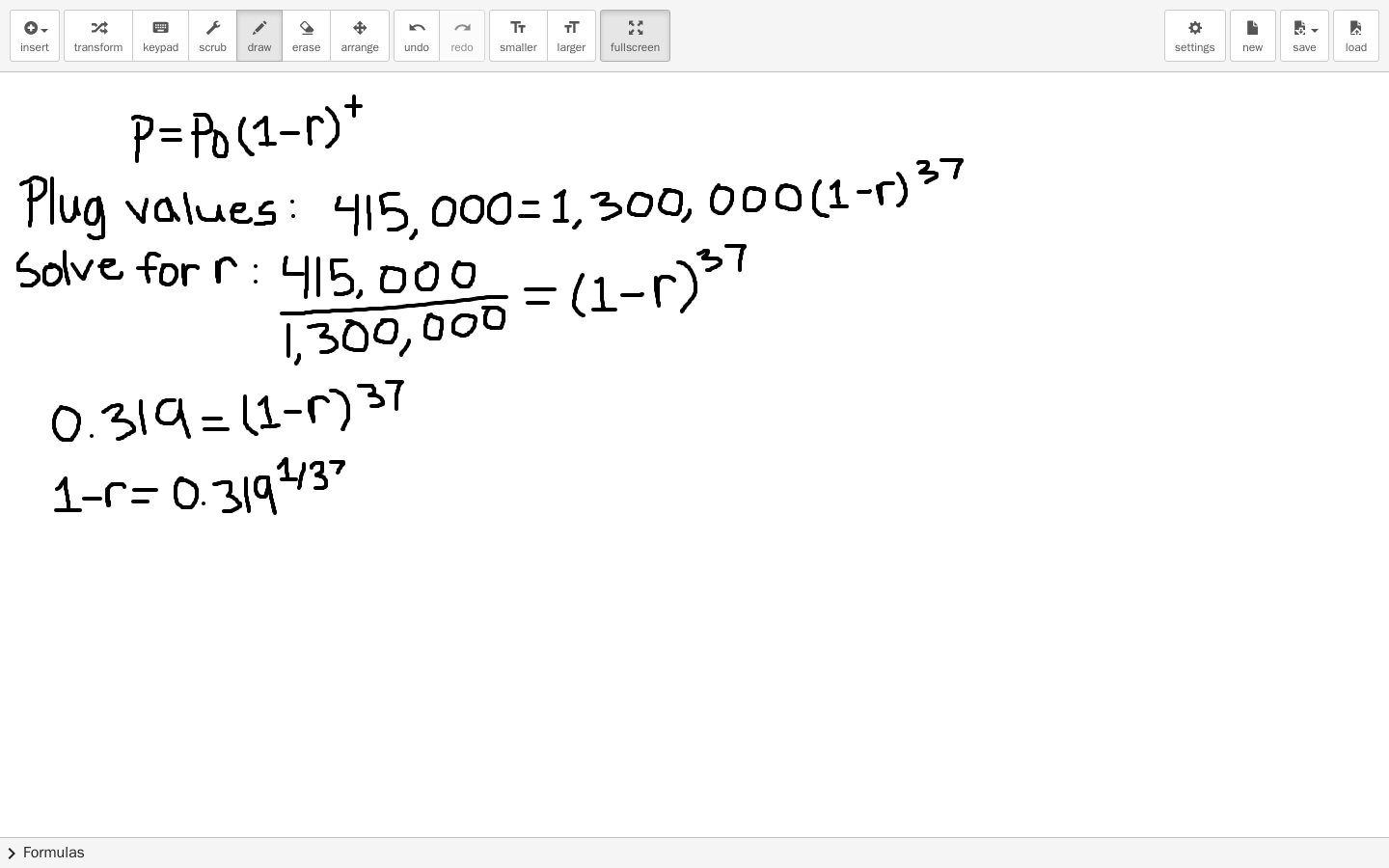 drag, startPoint x: 331, startPoint y: 462, endPoint x: 337, endPoint y: 480, distance: 18.973666 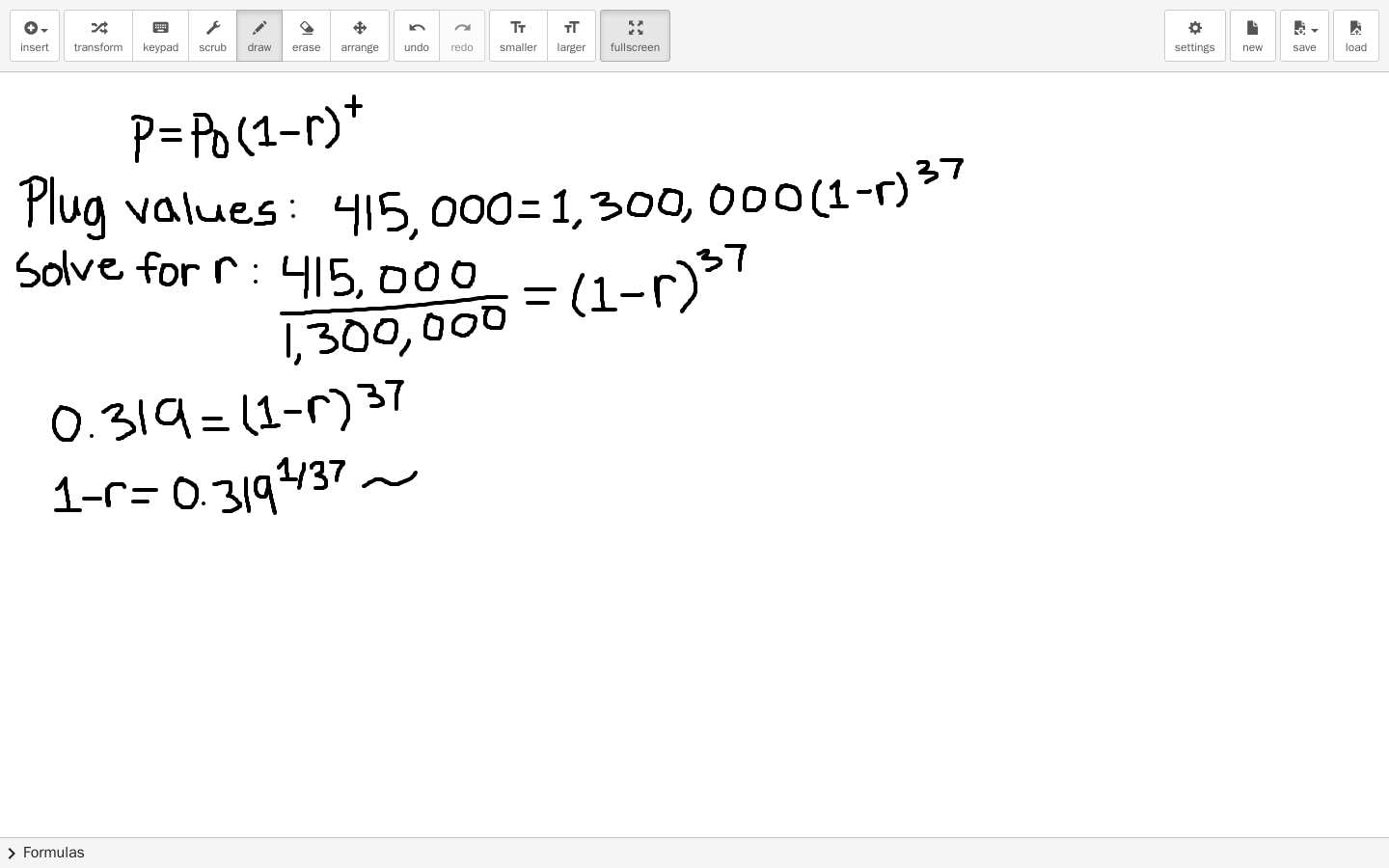 drag, startPoint x: 364, startPoint y: 486, endPoint x: 417, endPoint y: 472, distance: 54.81788 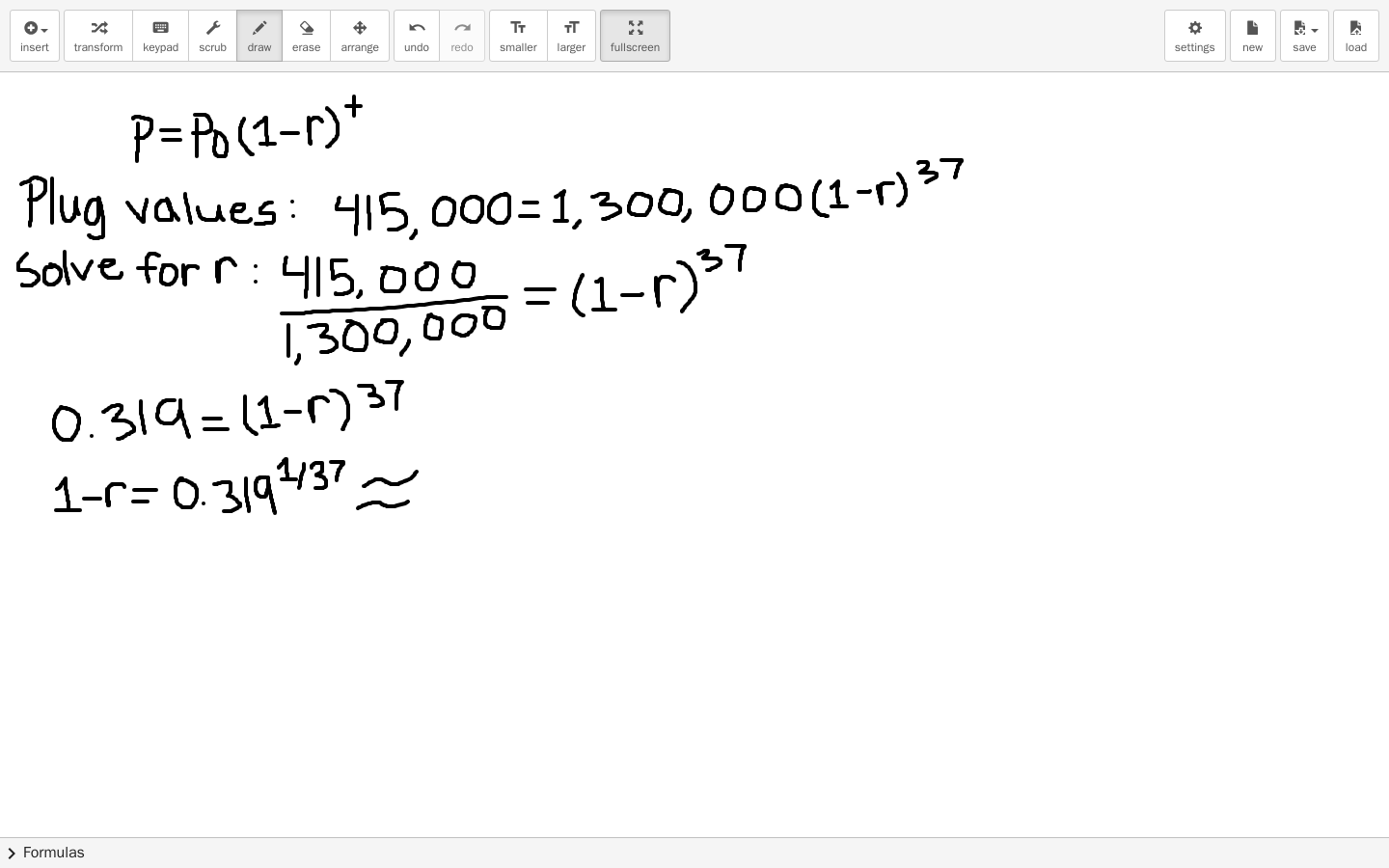 drag, startPoint x: 358, startPoint y: 508, endPoint x: 418, endPoint y: 491, distance: 62.36185 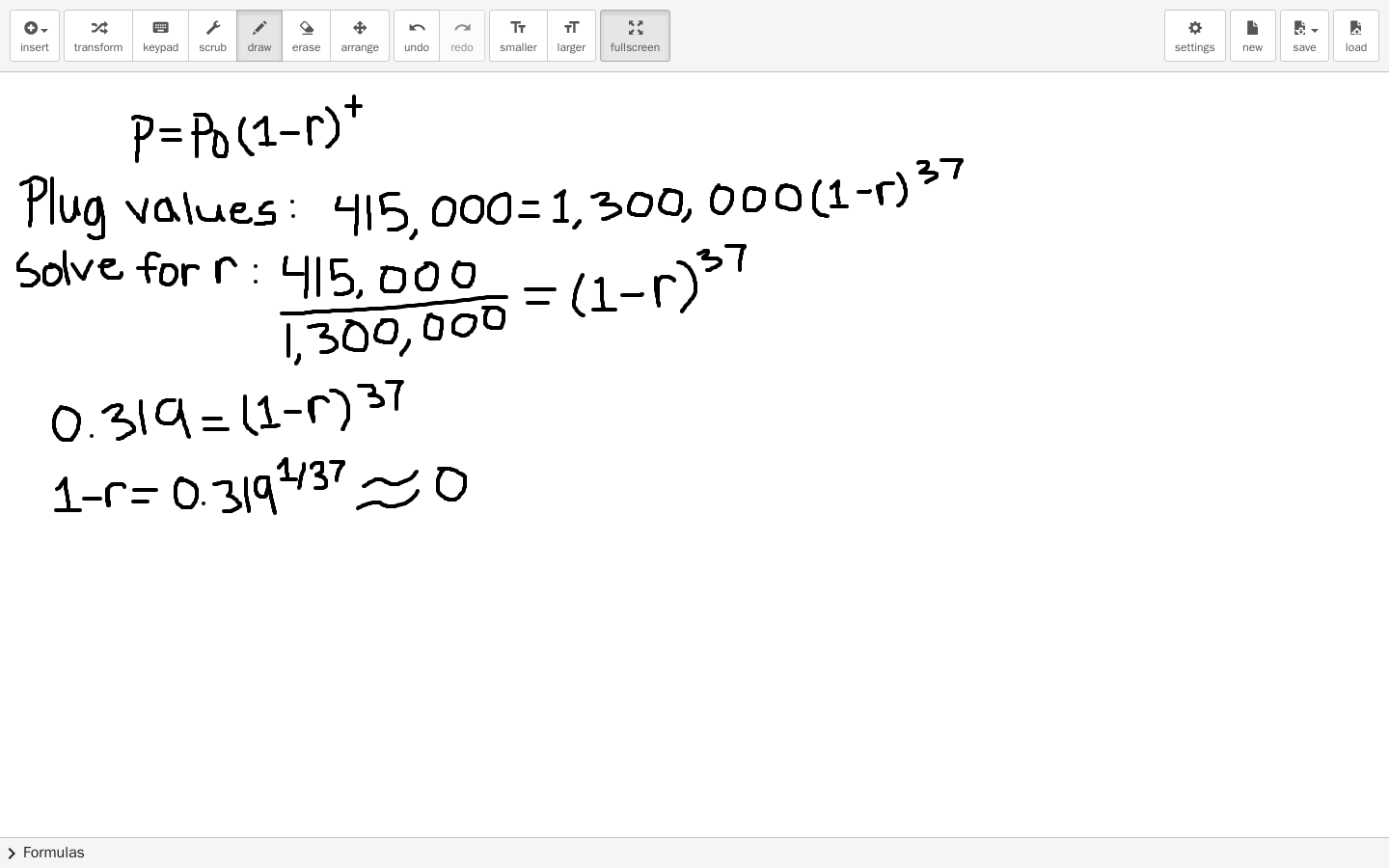 click at bounding box center [694, 673] 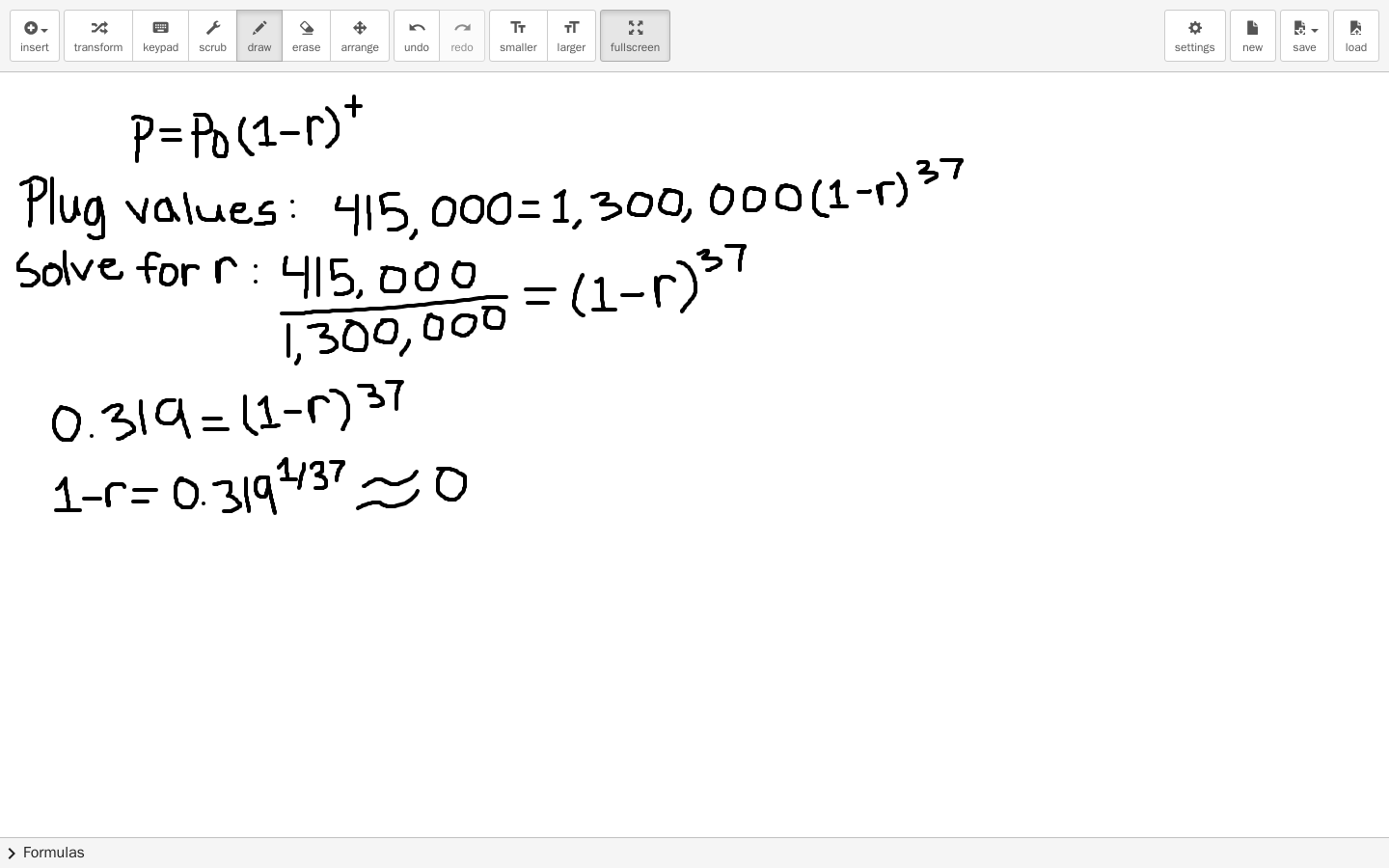 click at bounding box center (694, 673) 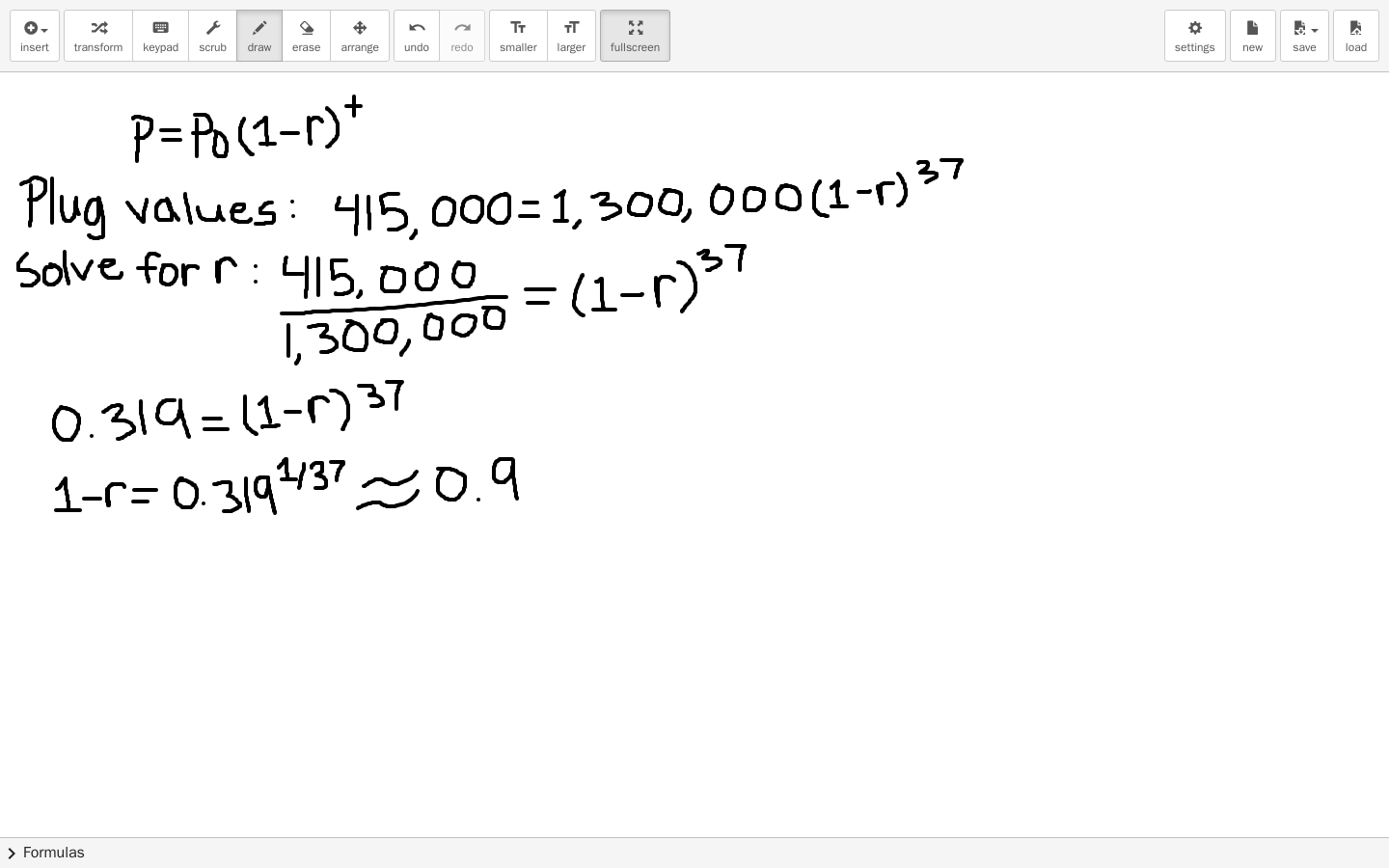 drag, startPoint x: 512, startPoint y: 459, endPoint x: 517, endPoint y: 501, distance: 42.296572 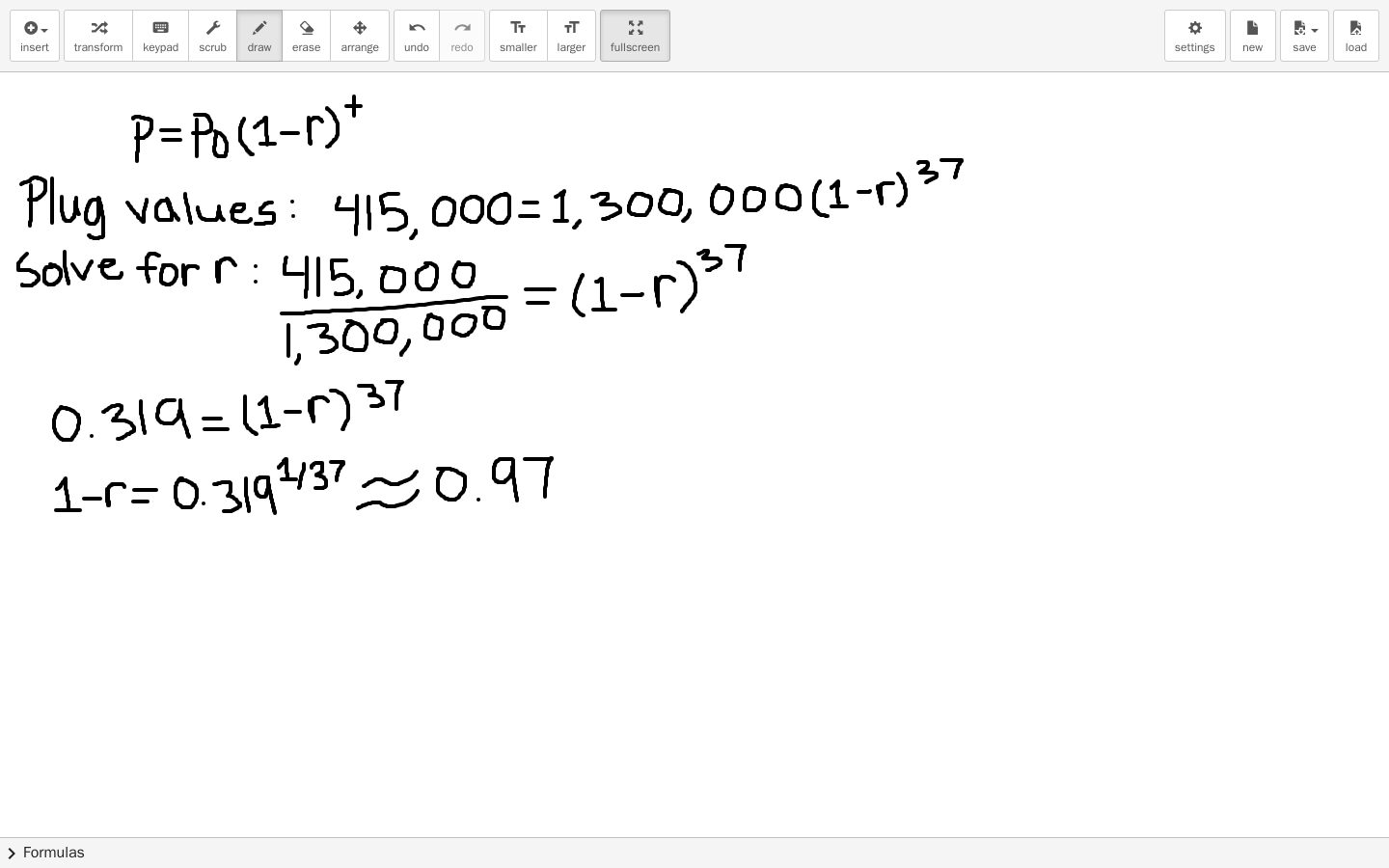 drag, startPoint x: 525, startPoint y: 459, endPoint x: 545, endPoint y: 501, distance: 46.518813 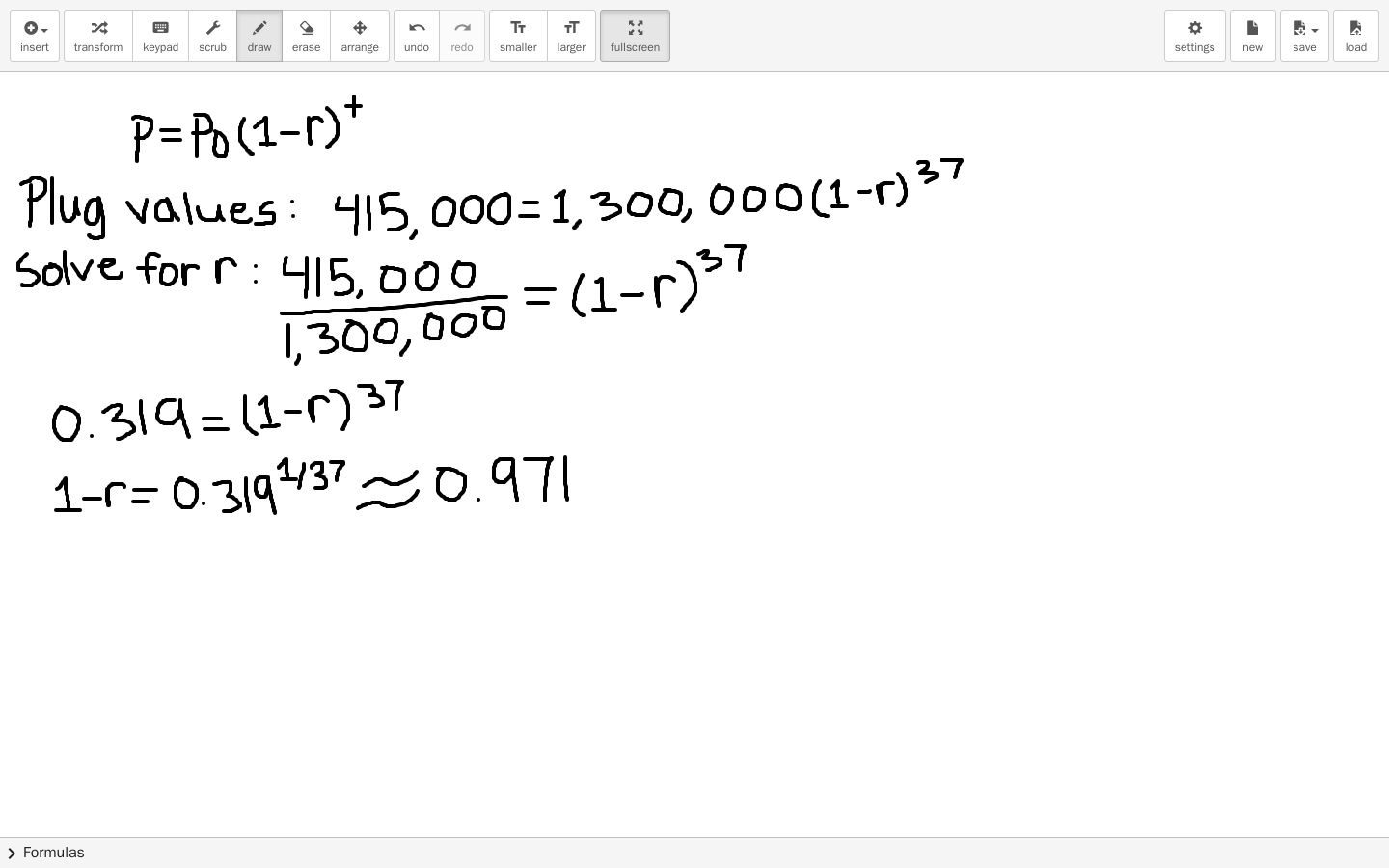 drag, startPoint x: 565, startPoint y: 457, endPoint x: 568, endPoint y: 501, distance: 44.102154 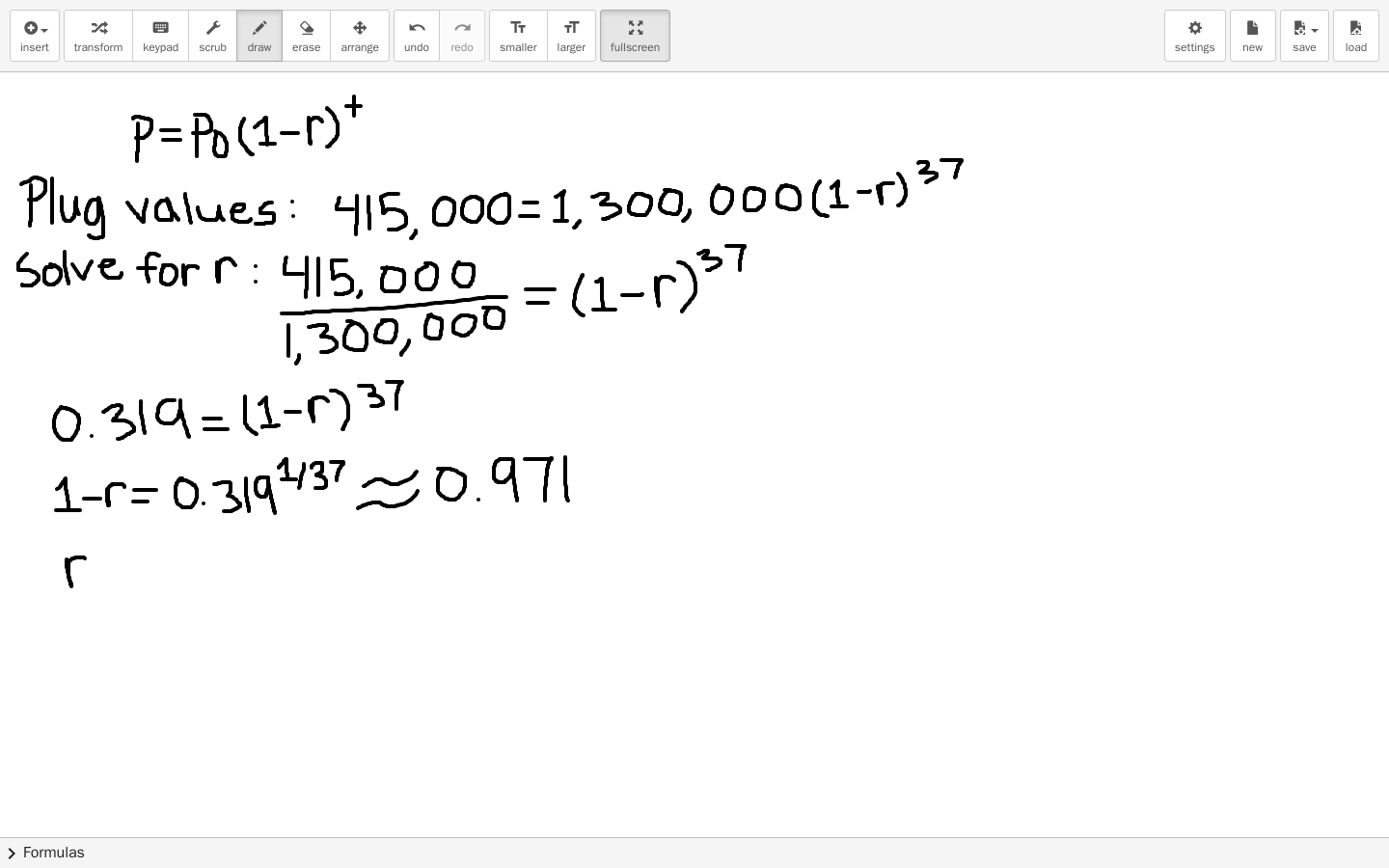 drag, startPoint x: 67, startPoint y: 559, endPoint x: 86, endPoint y: 560, distance: 19.026298 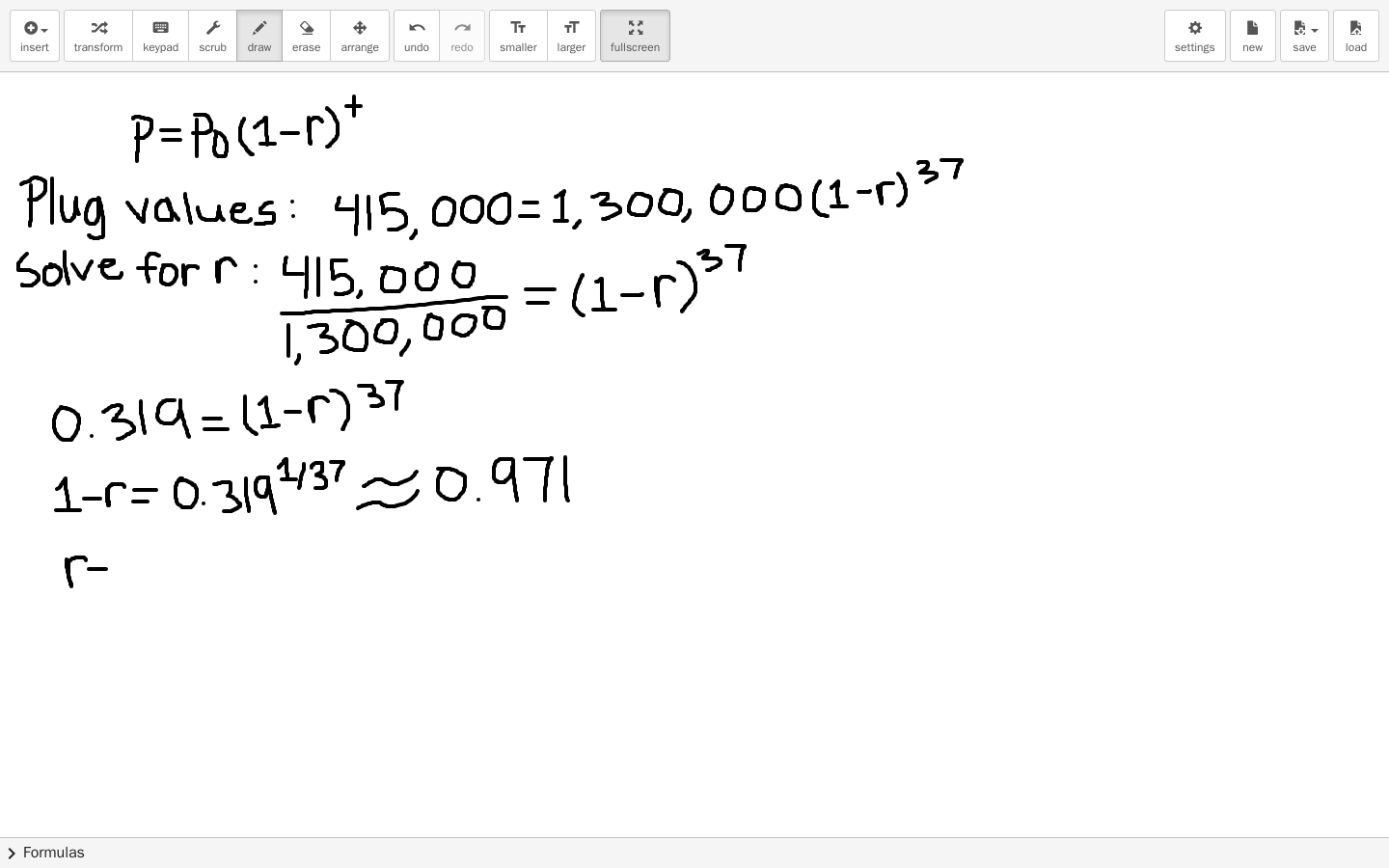 drag, startPoint x: 89, startPoint y: 569, endPoint x: 107, endPoint y: 569, distance: 18 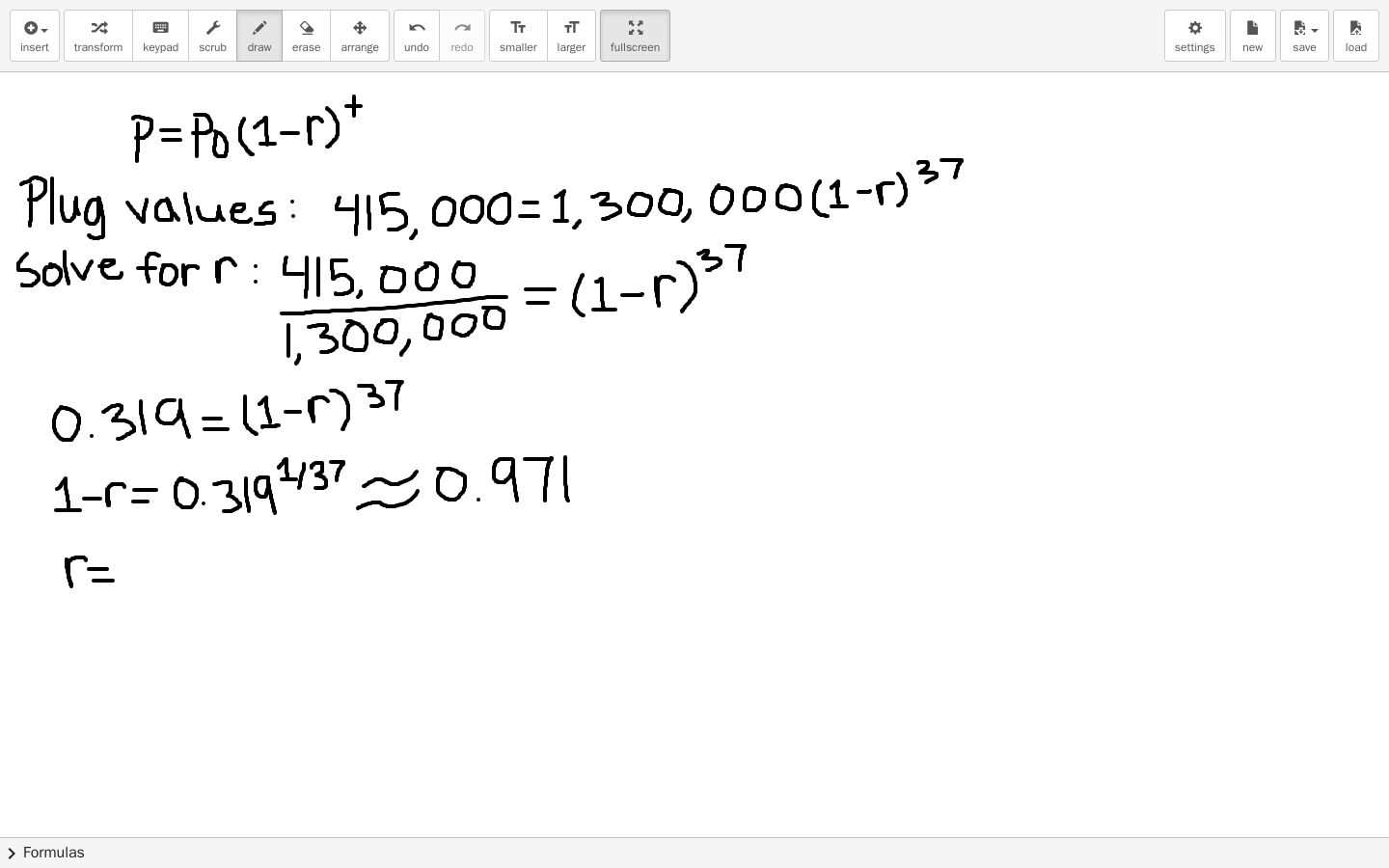 drag, startPoint x: 95, startPoint y: 581, endPoint x: 113, endPoint y: 581, distance: 18 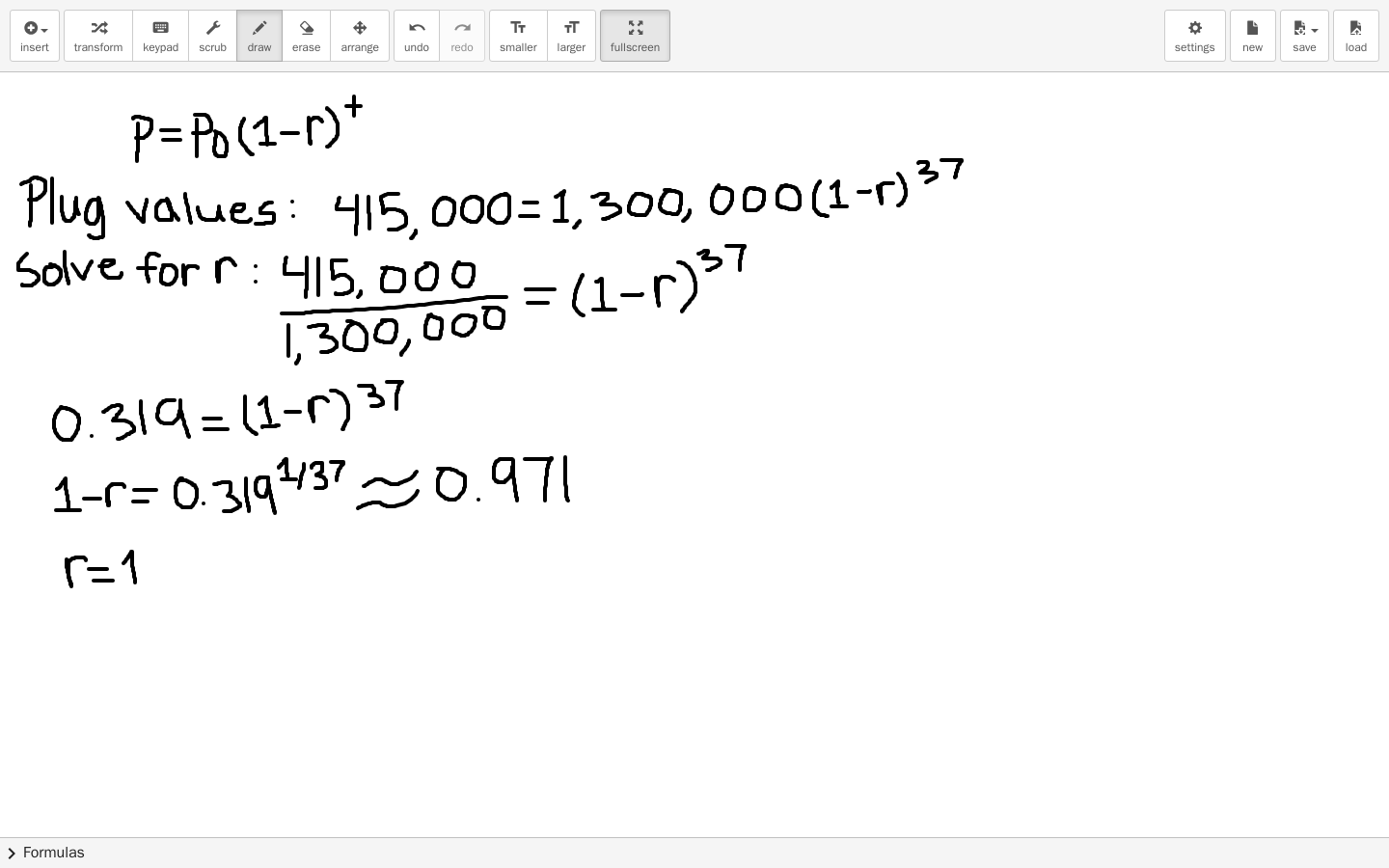 drag, startPoint x: 123, startPoint y: 563, endPoint x: 136, endPoint y: 587, distance: 27.294688 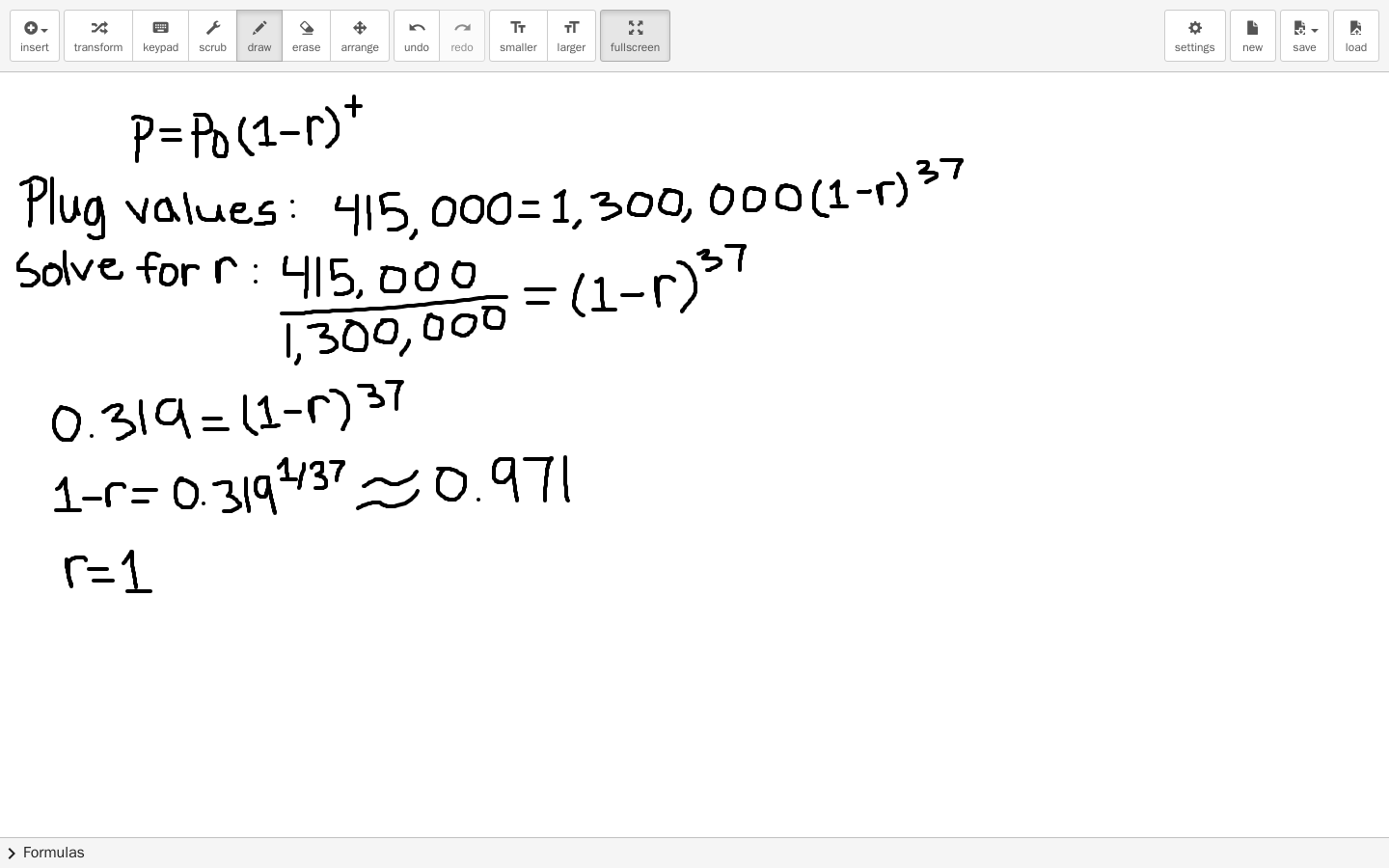 drag, startPoint x: 127, startPoint y: 591, endPoint x: 151, endPoint y: 591, distance: 24 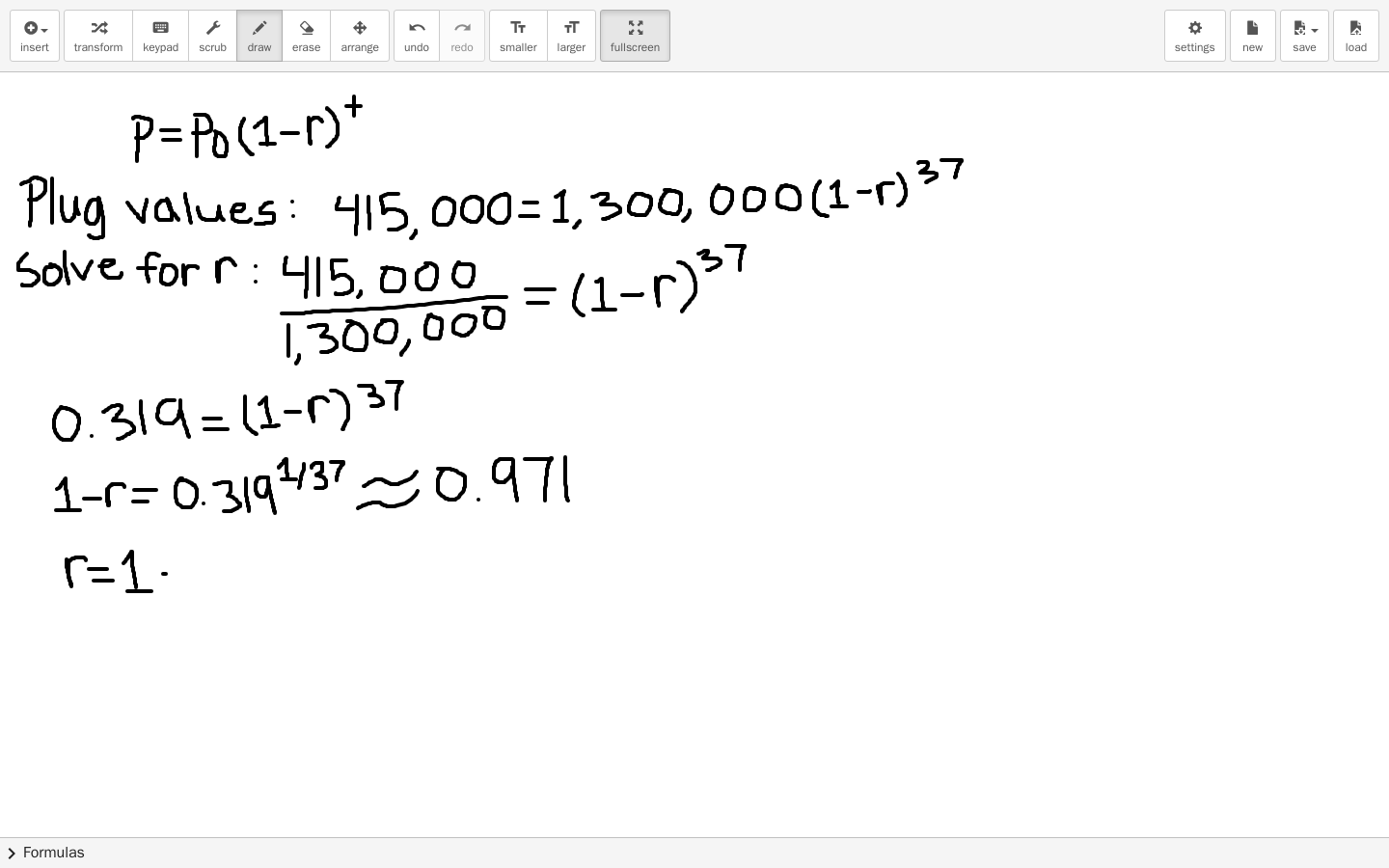 drag, startPoint x: 163, startPoint y: 574, endPoint x: 175, endPoint y: 574, distance: 12 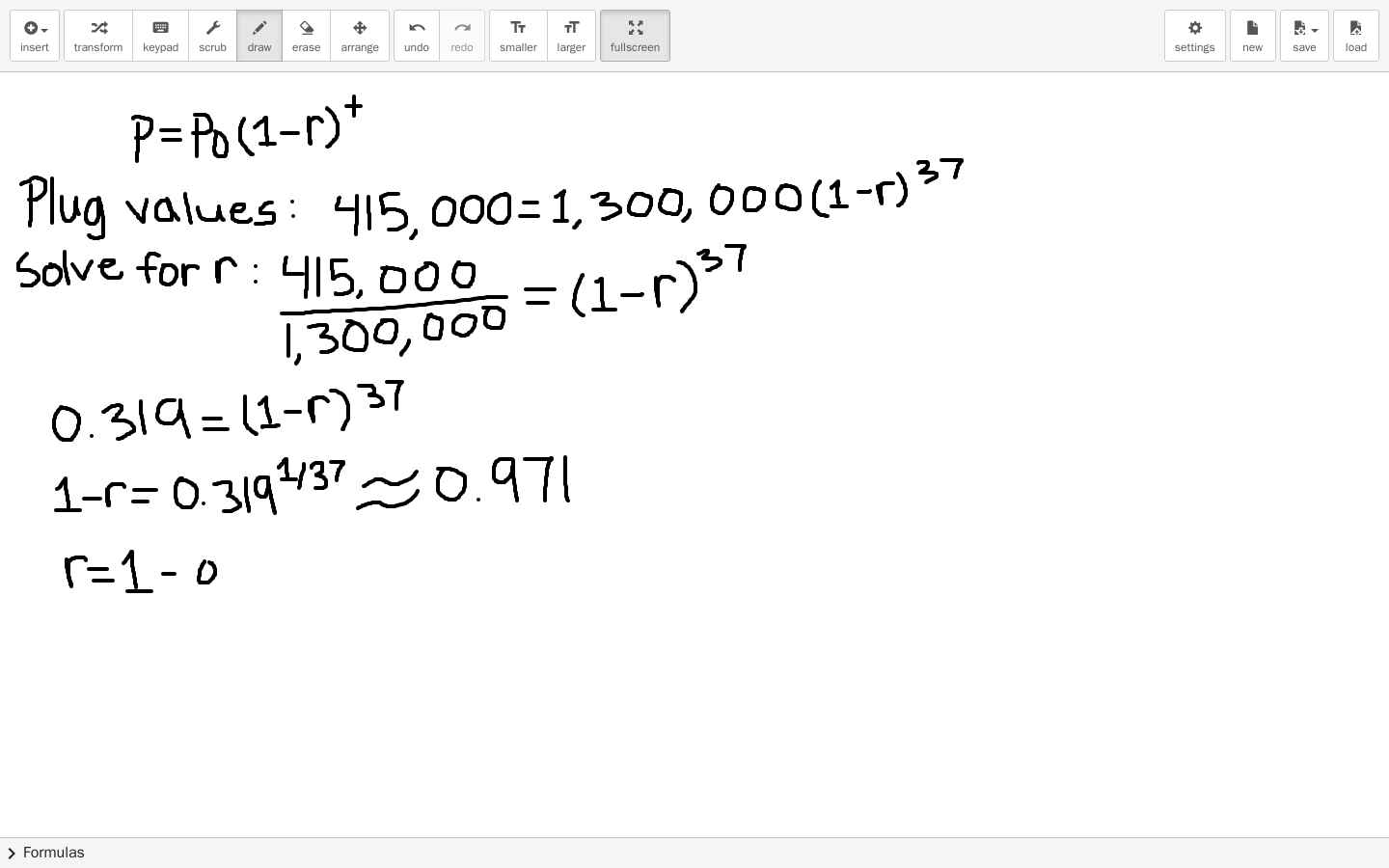 click at bounding box center (694, 673) 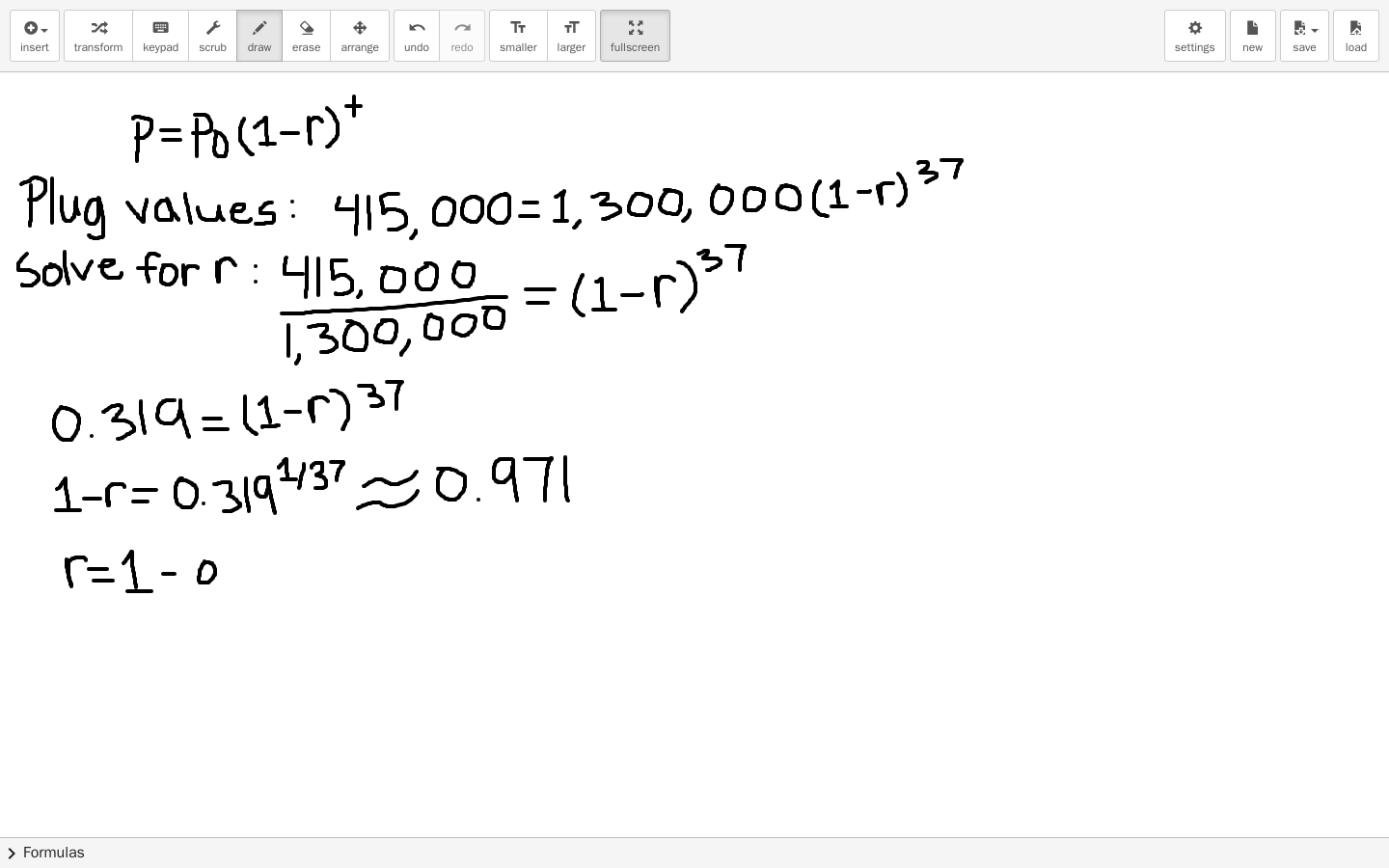 click at bounding box center (694, 673) 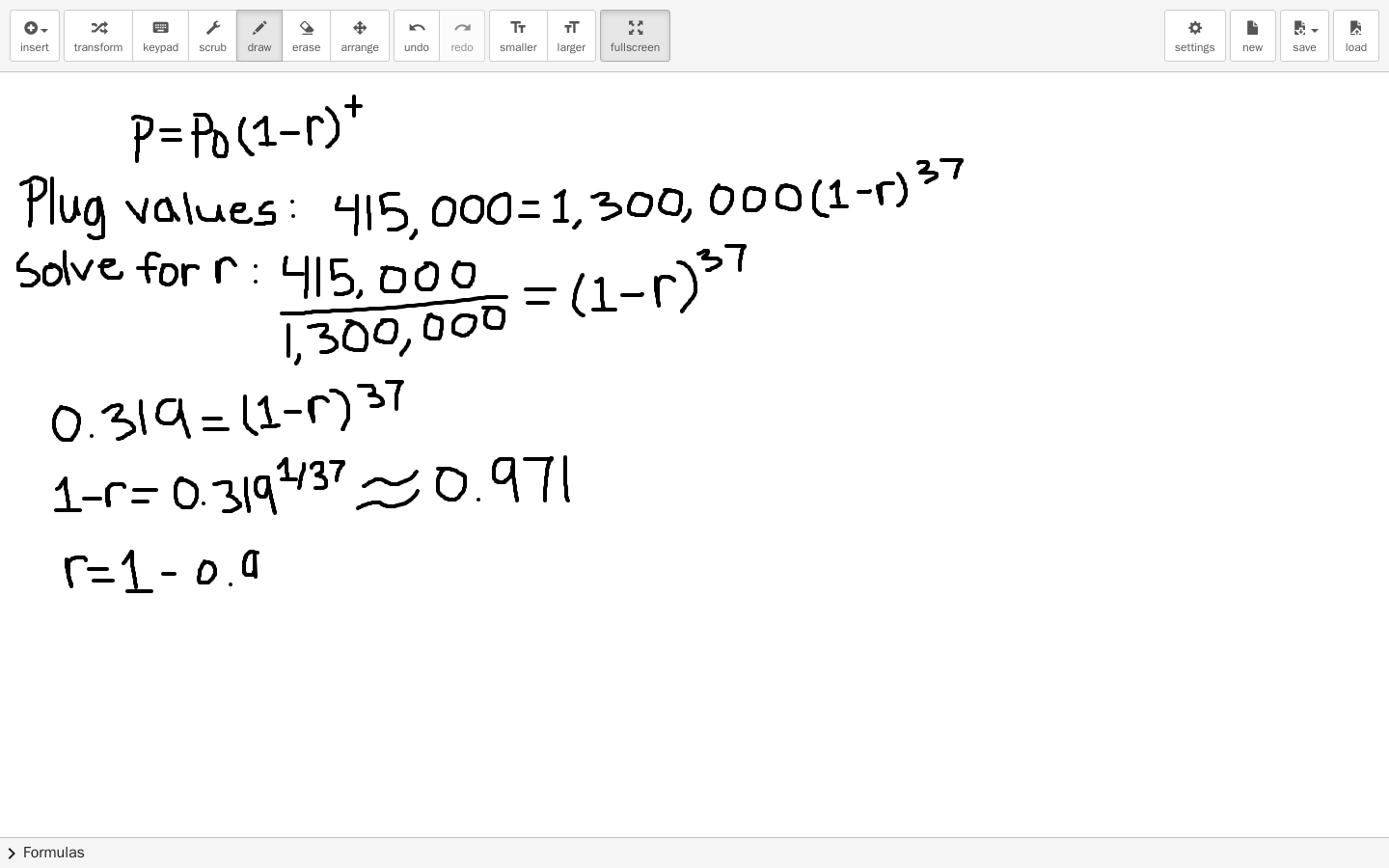 drag, startPoint x: 258, startPoint y: 553, endPoint x: 259, endPoint y: 591, distance: 38.013156 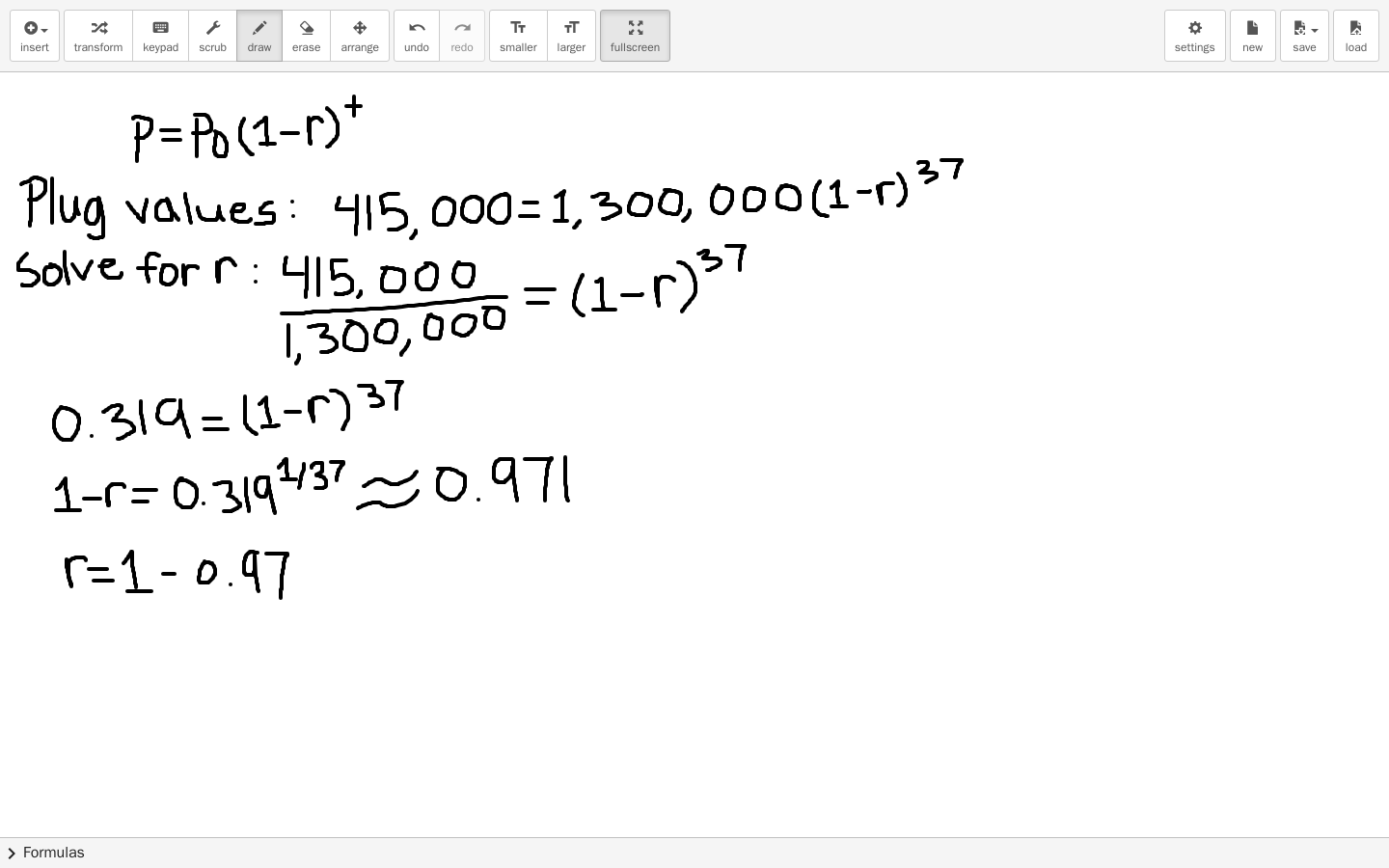drag, startPoint x: 266, startPoint y: 554, endPoint x: 281, endPoint y: 598, distance: 46.48656 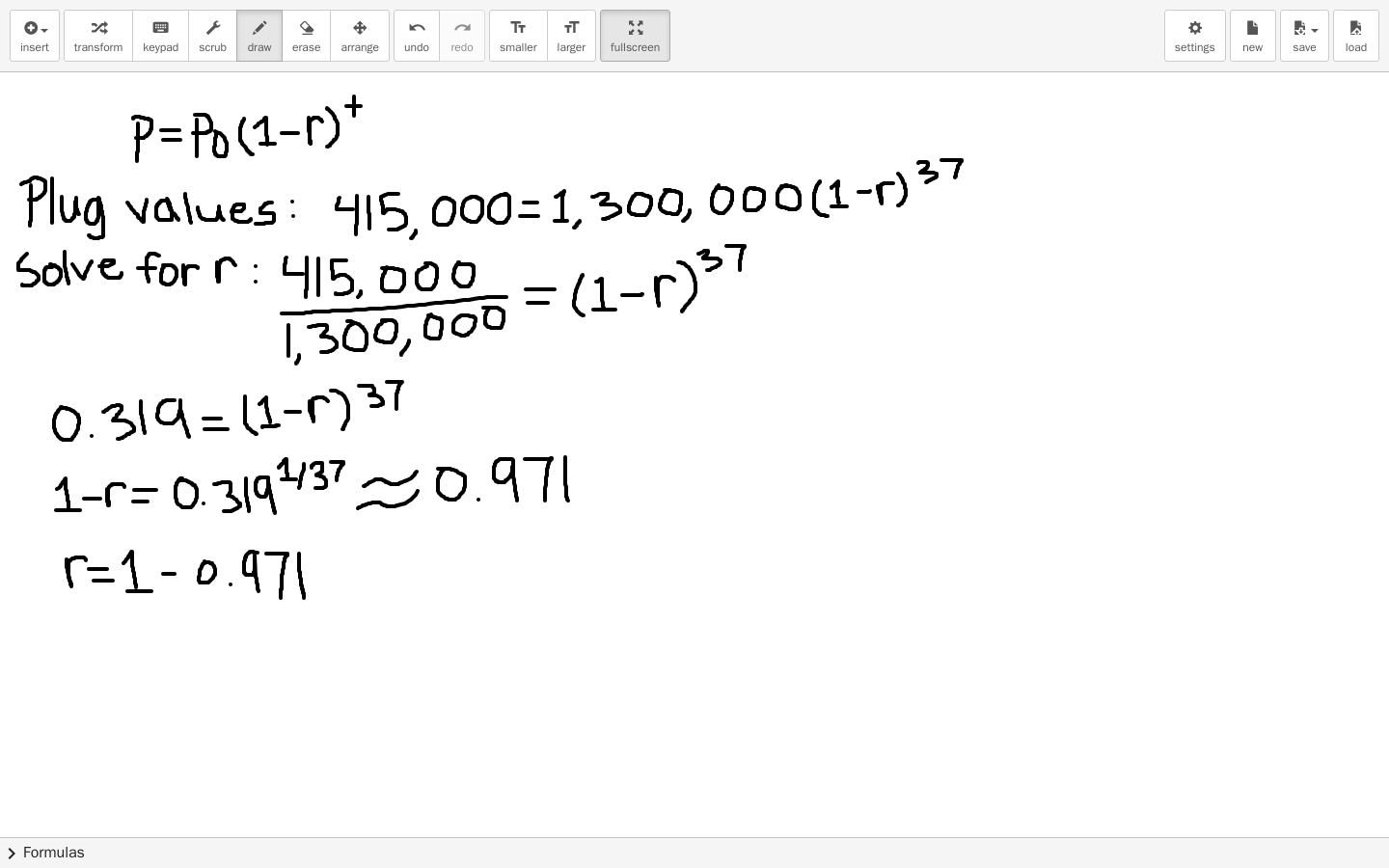 drag, startPoint x: 299, startPoint y: 554, endPoint x: 304, endPoint y: 598, distance: 44.28318 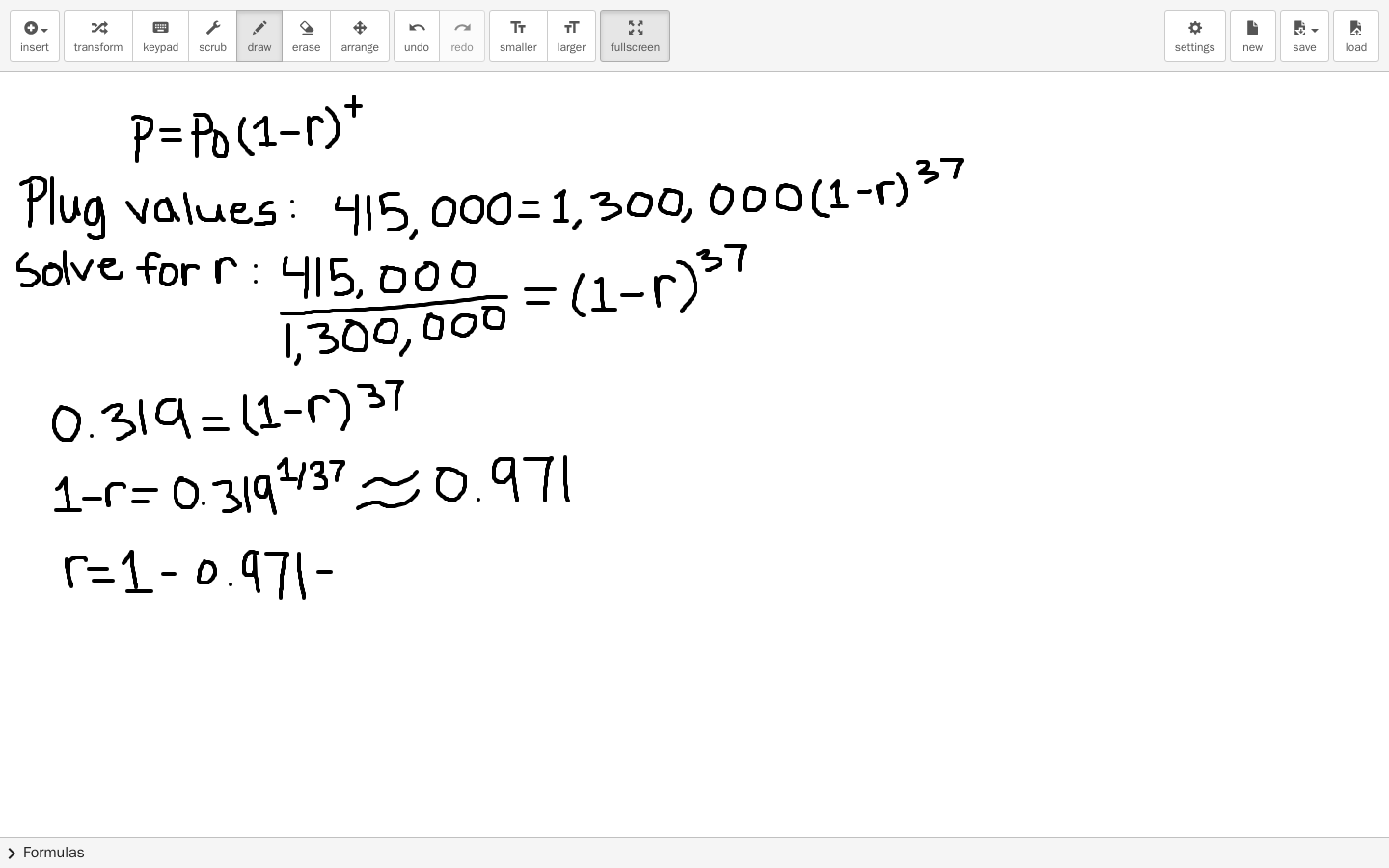 drag, startPoint x: 318, startPoint y: 572, endPoint x: 338, endPoint y: 572, distance: 20 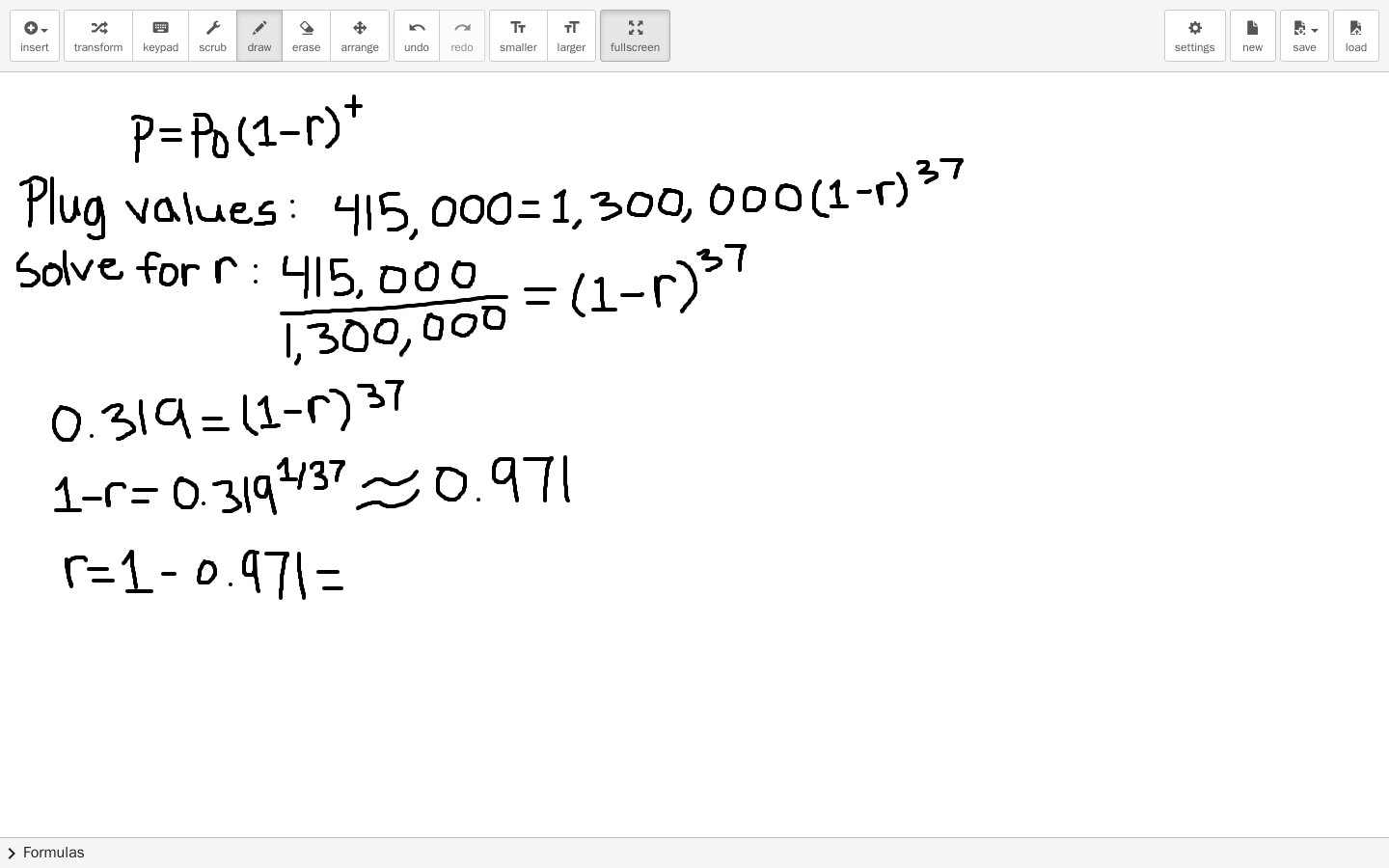 drag, startPoint x: 324, startPoint y: 588, endPoint x: 342, endPoint y: 588, distance: 18 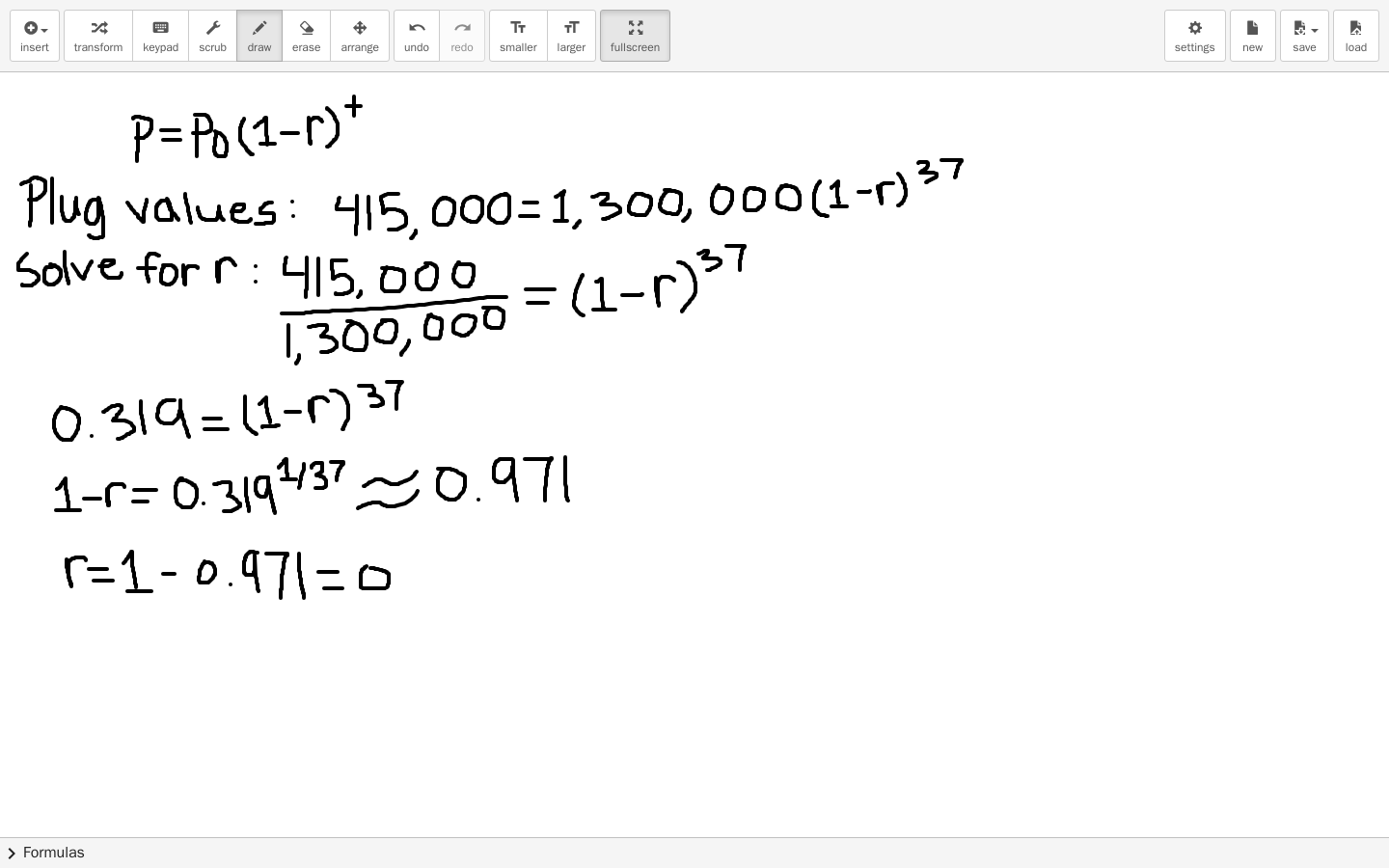 click at bounding box center [694, 673] 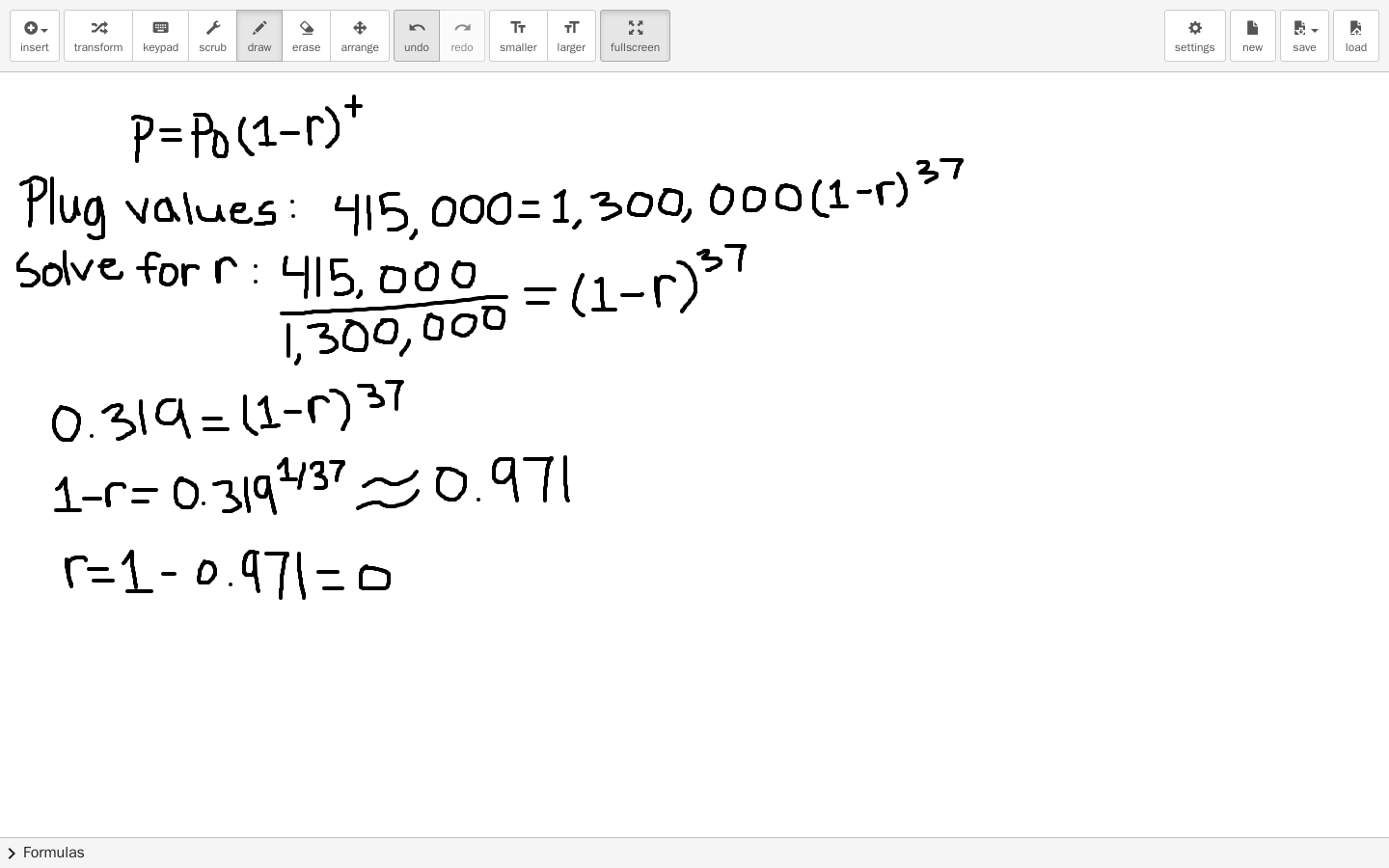 click on "undo" at bounding box center [417, 47] 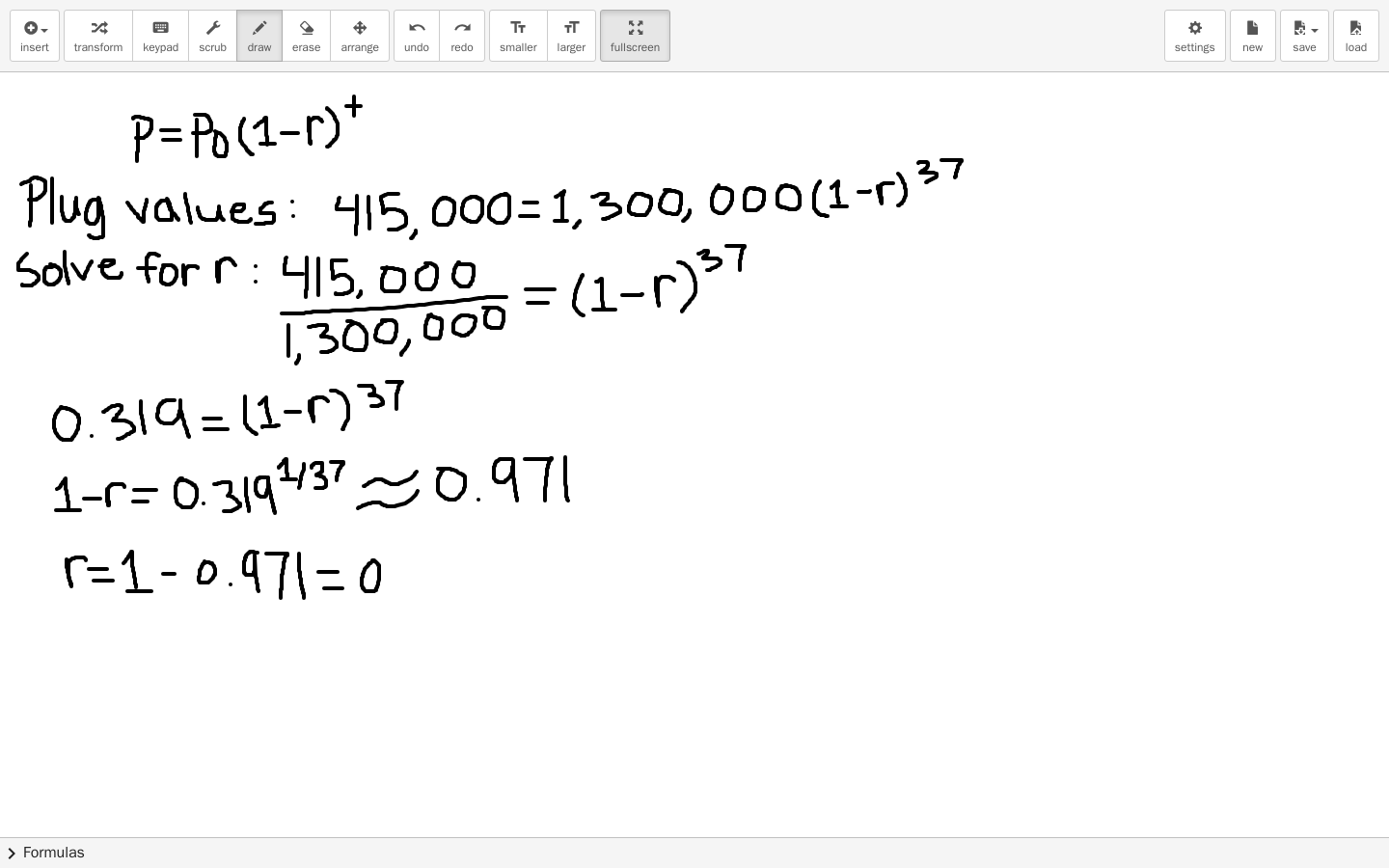 click at bounding box center (694, 673) 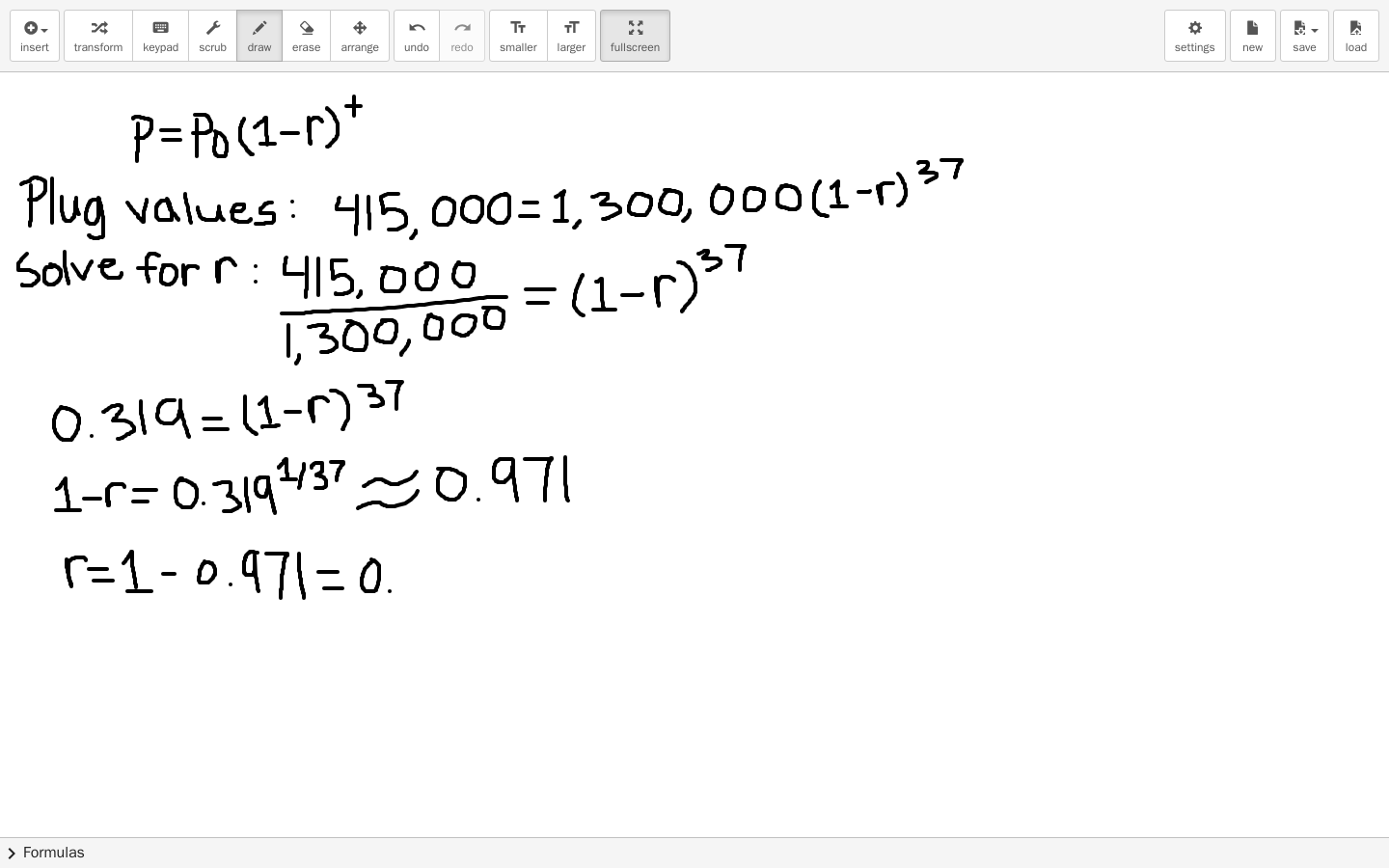 click at bounding box center (694, 673) 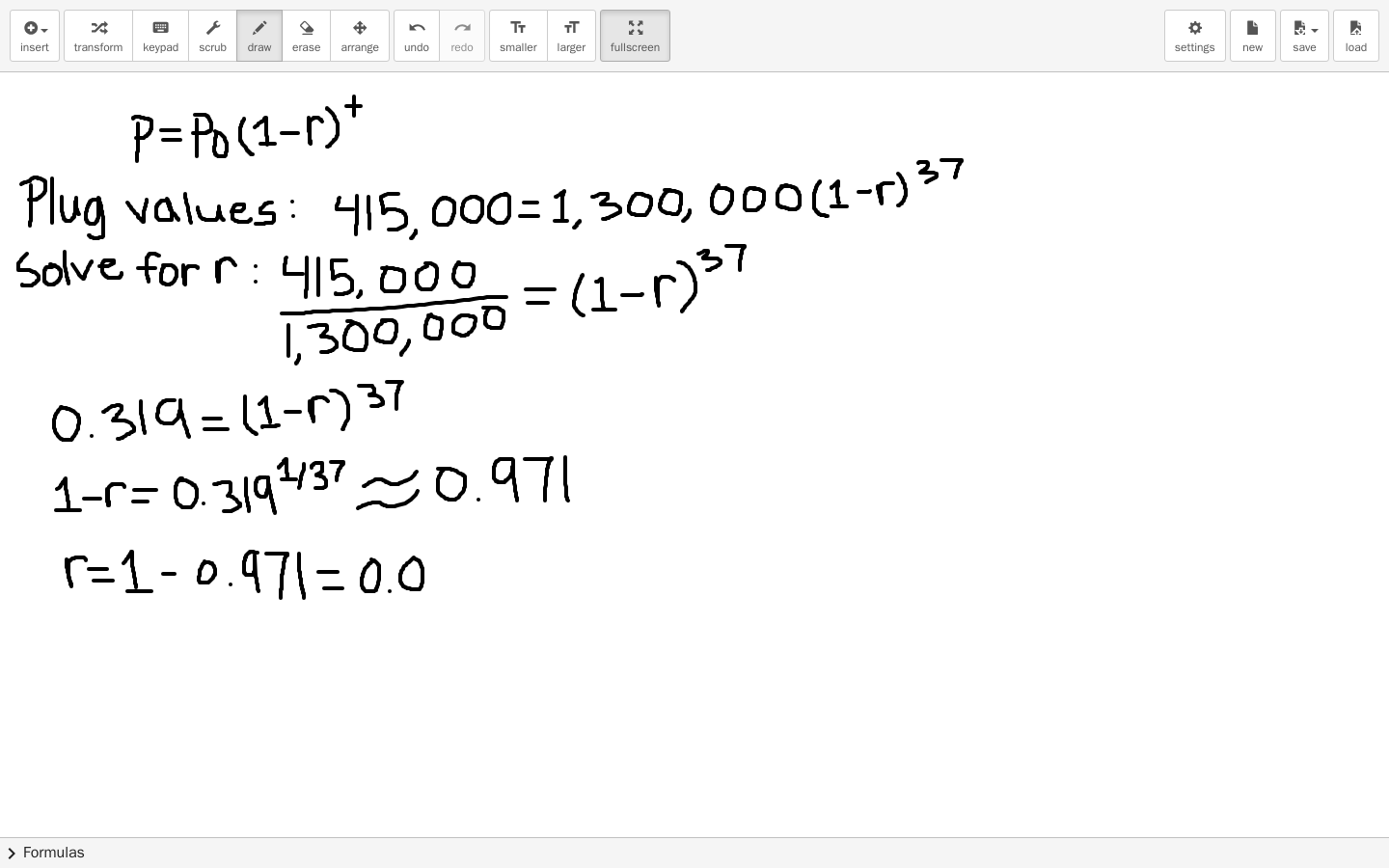 click at bounding box center [694, 673] 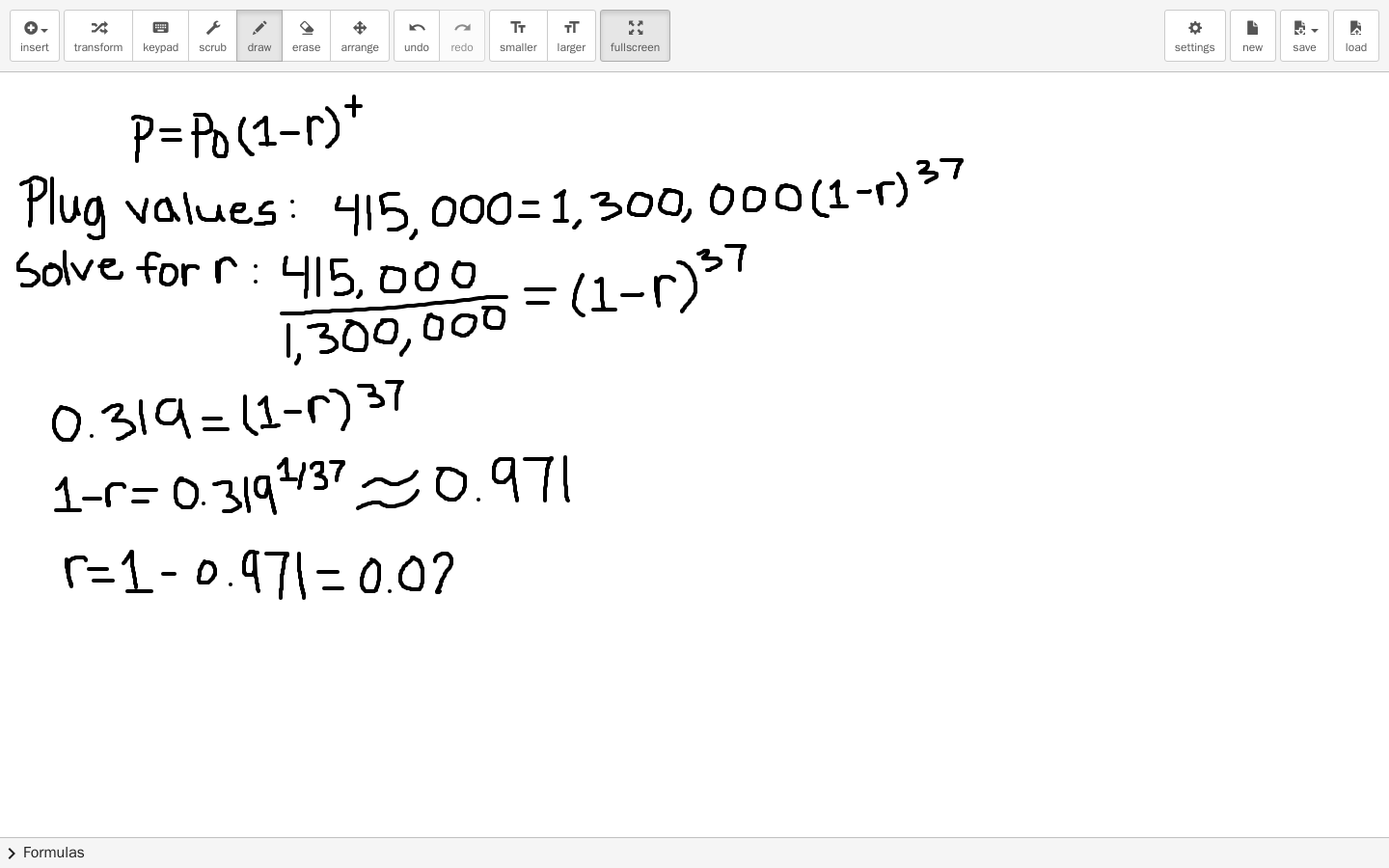 drag, startPoint x: 435, startPoint y: 561, endPoint x: 462, endPoint y: 588, distance: 38.18377 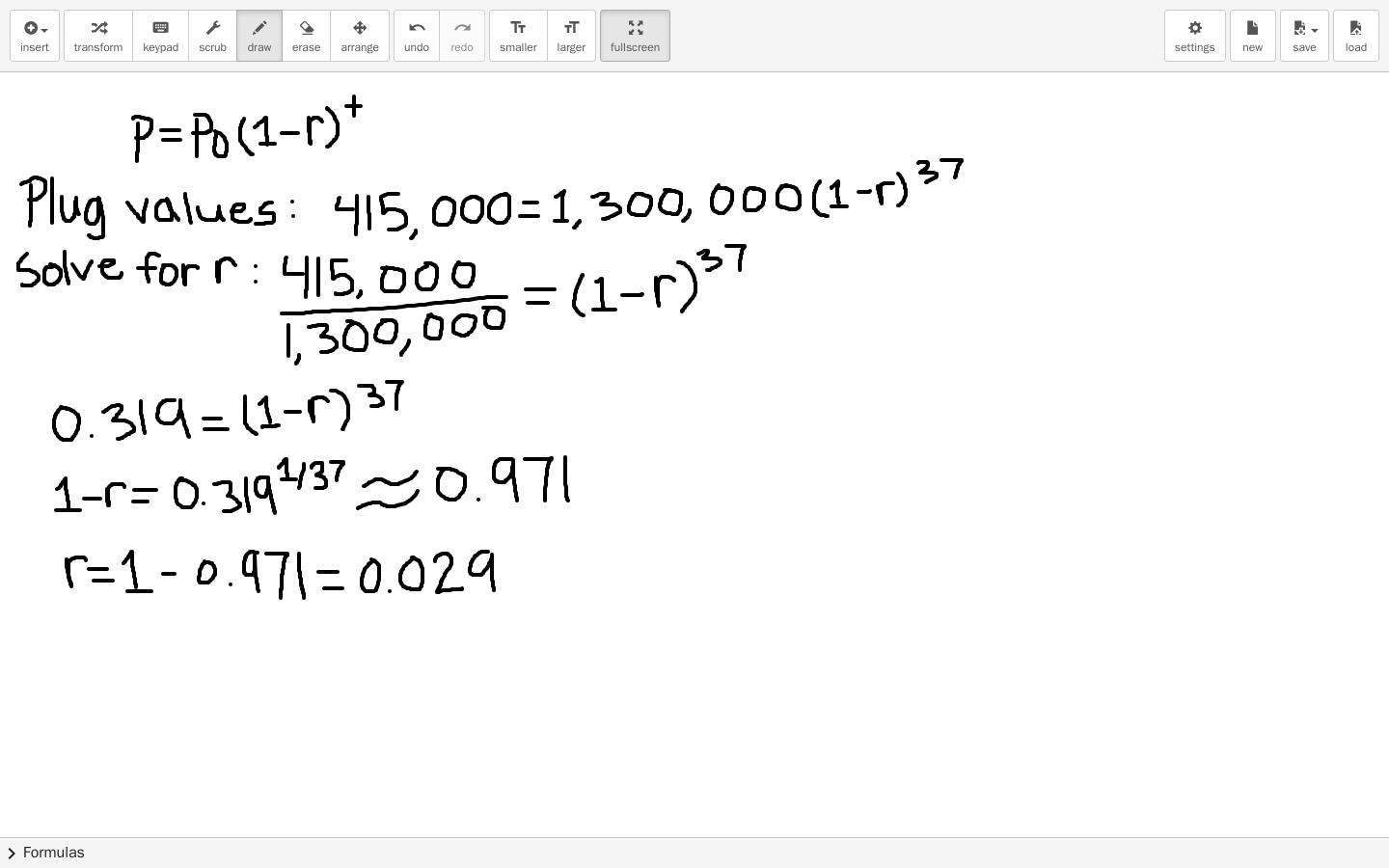 drag, startPoint x: 488, startPoint y: 552, endPoint x: 495, endPoint y: 591, distance: 39.62323 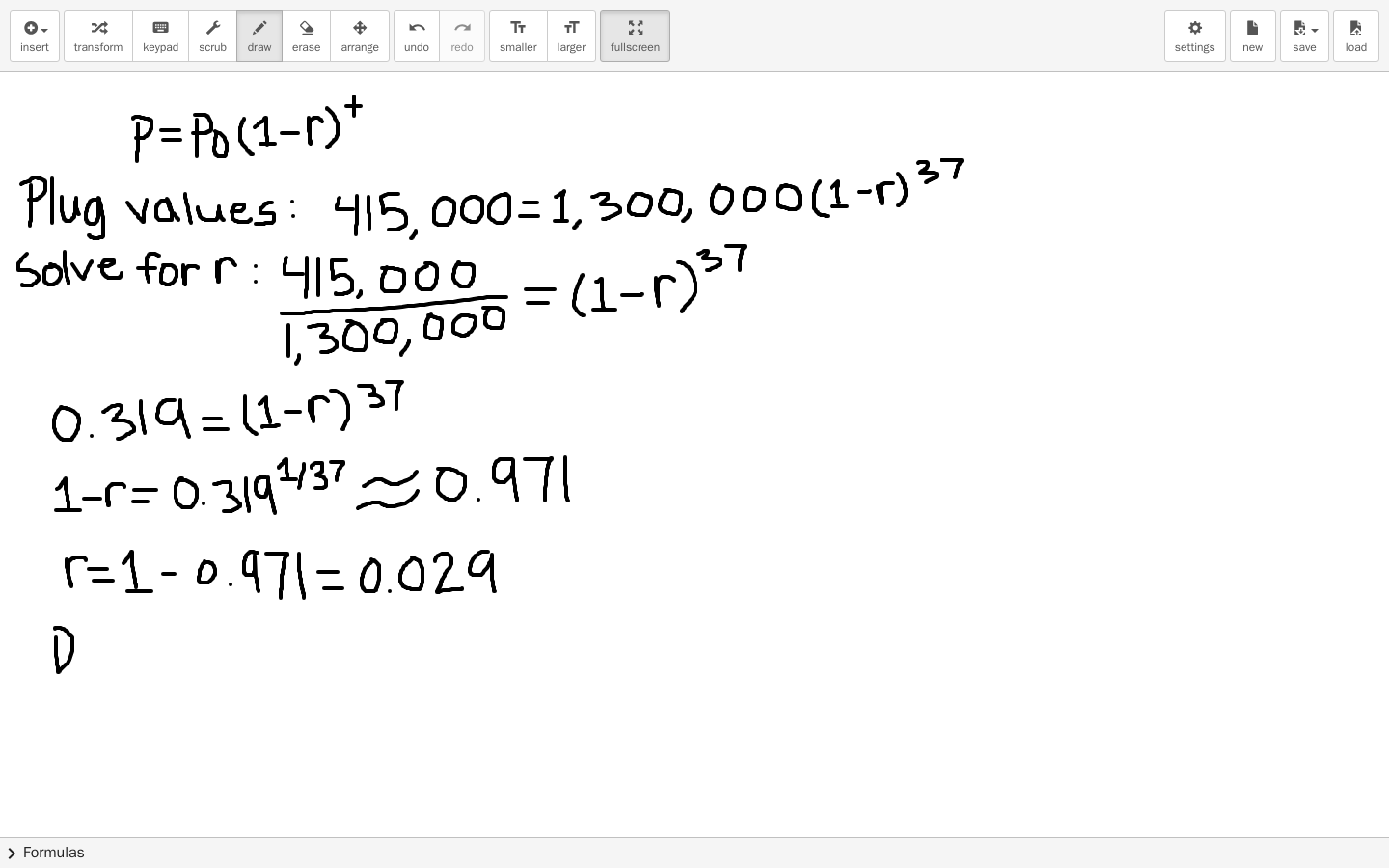click at bounding box center [694, 673] 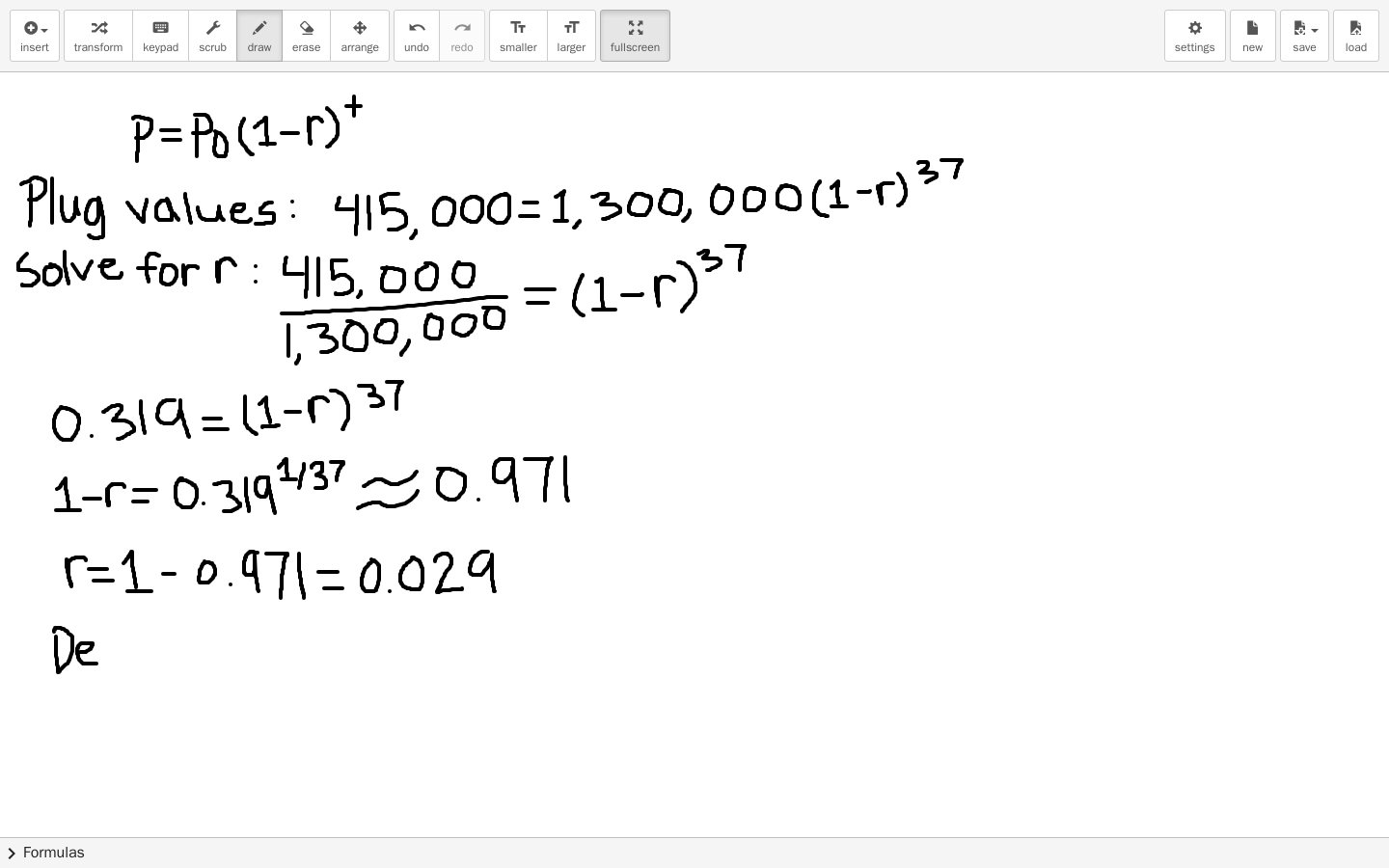 drag, startPoint x: 81, startPoint y: 652, endPoint x: 100, endPoint y: 661, distance: 21.023796 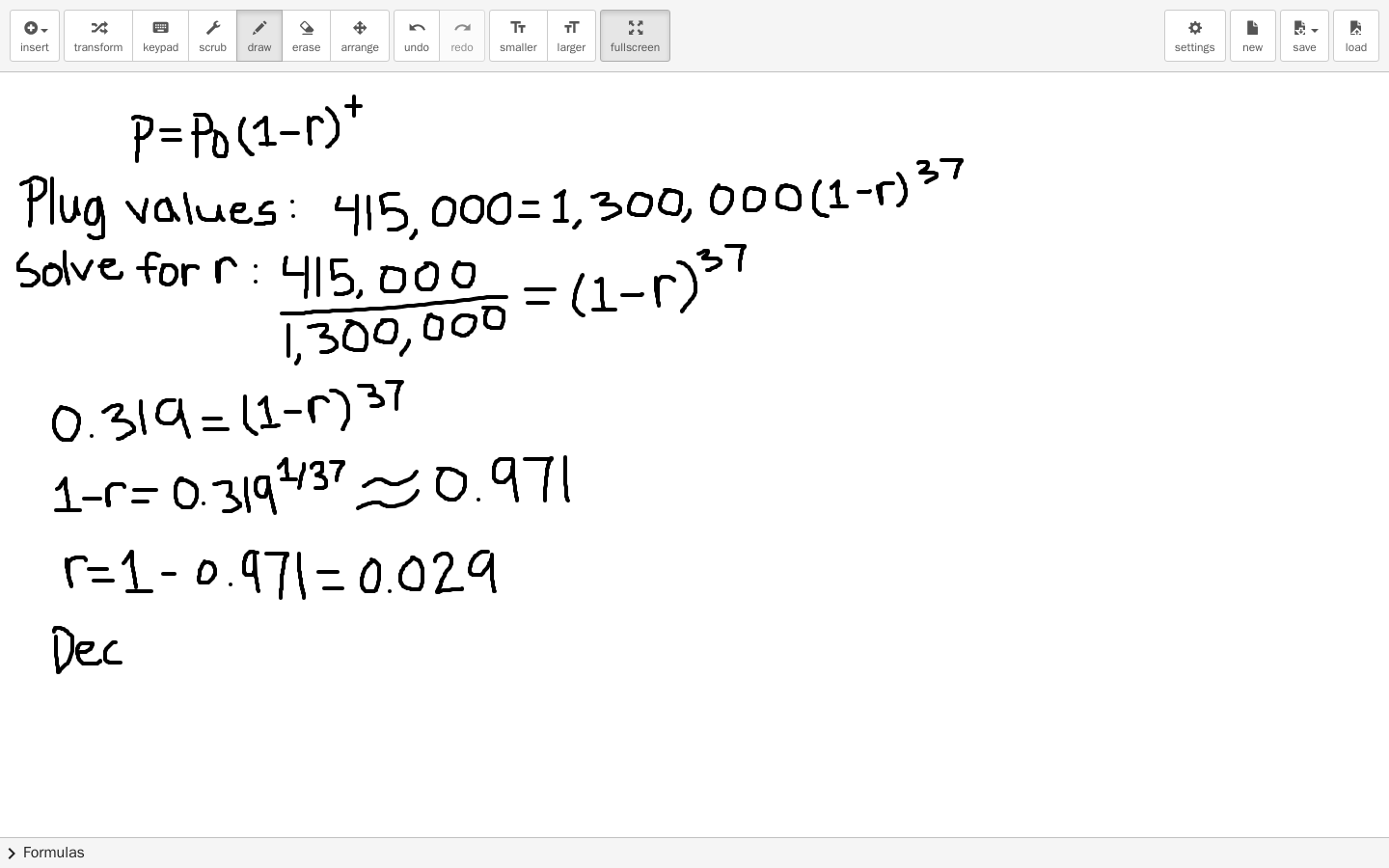 drag, startPoint x: 116, startPoint y: 642, endPoint x: 129, endPoint y: 657, distance: 19.849433 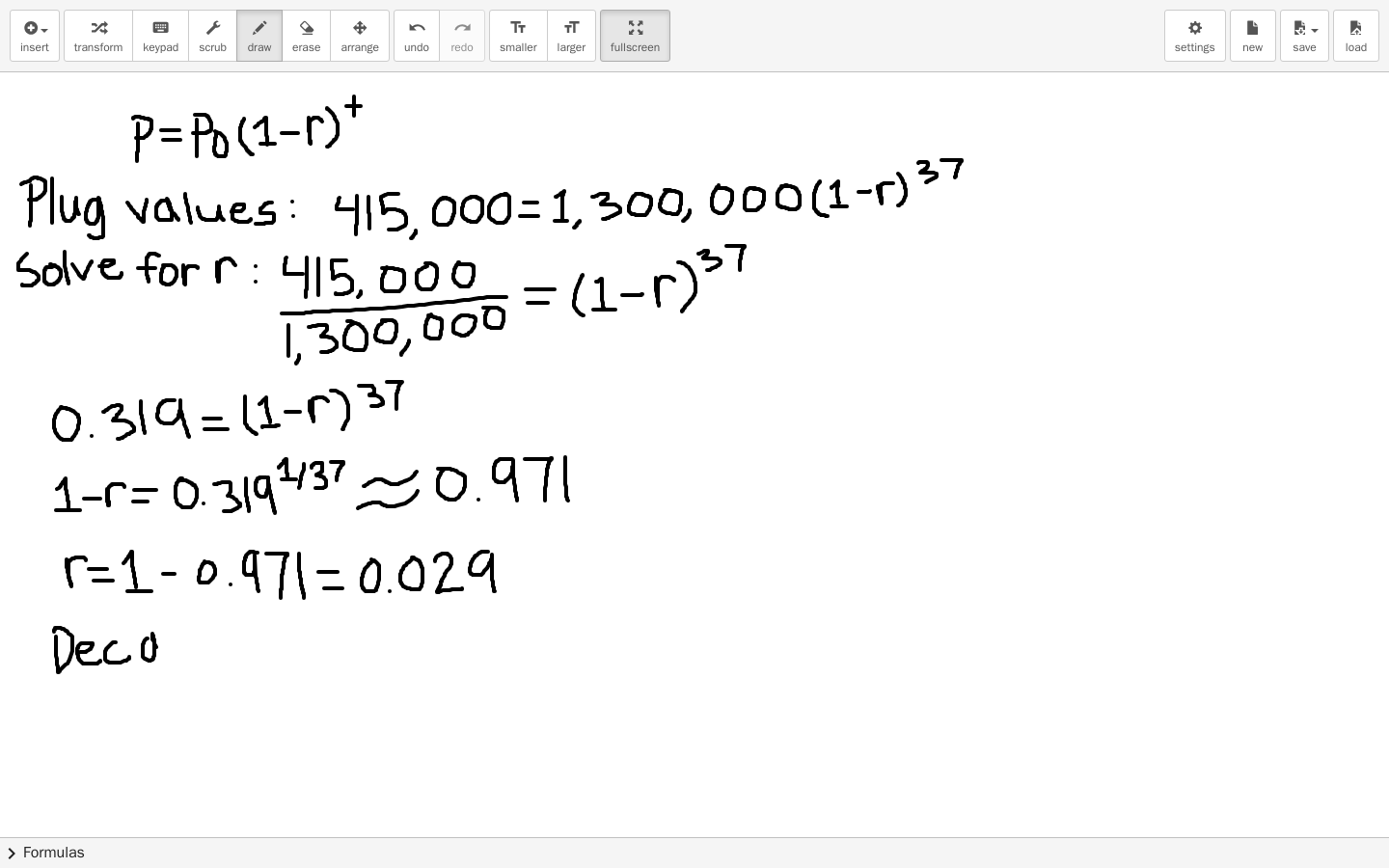 drag, startPoint x: 148, startPoint y: 638, endPoint x: 167, endPoint y: 657, distance: 26.87006 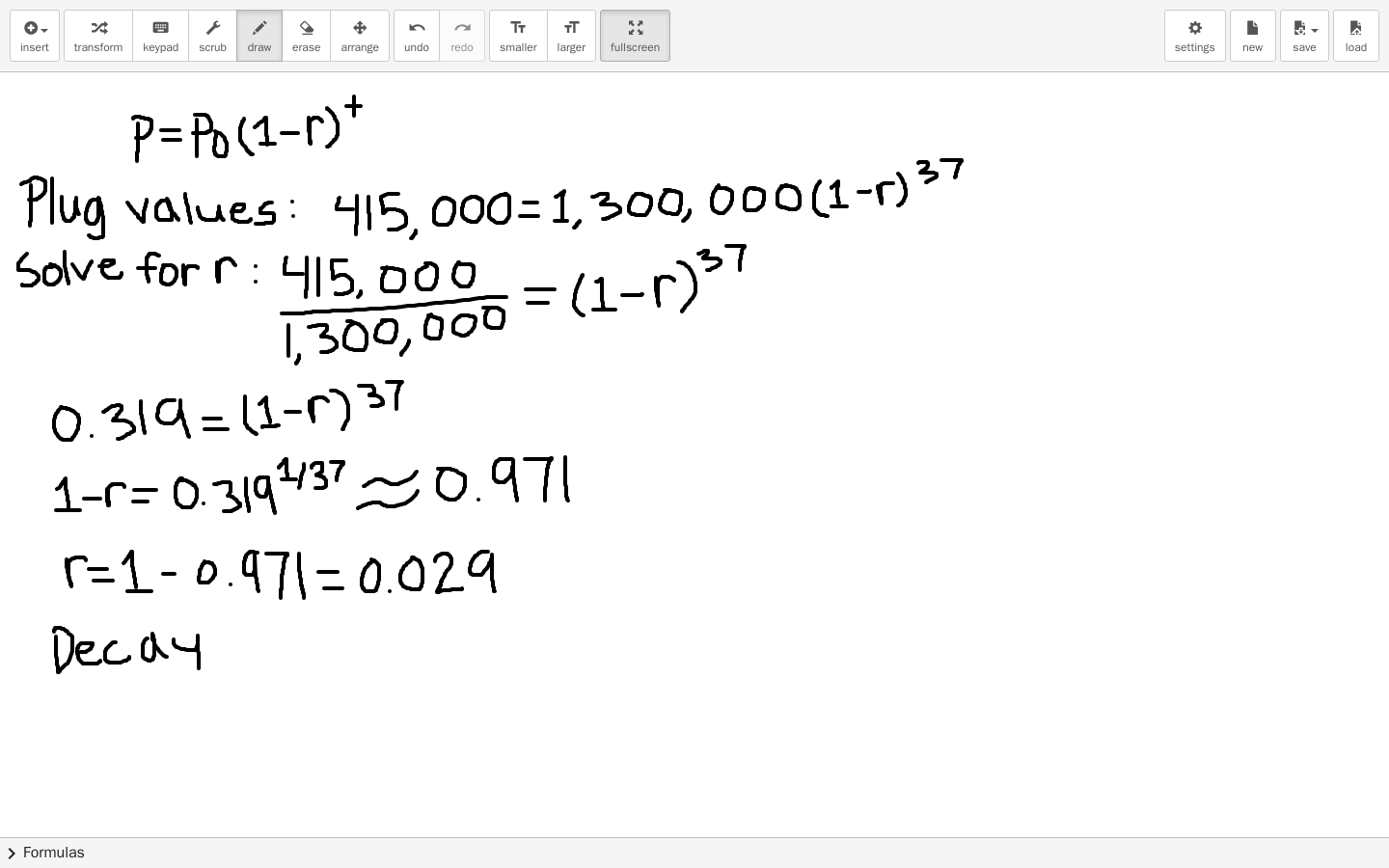 drag, startPoint x: 174, startPoint y: 639, endPoint x: 191, endPoint y: 682, distance: 46.238512 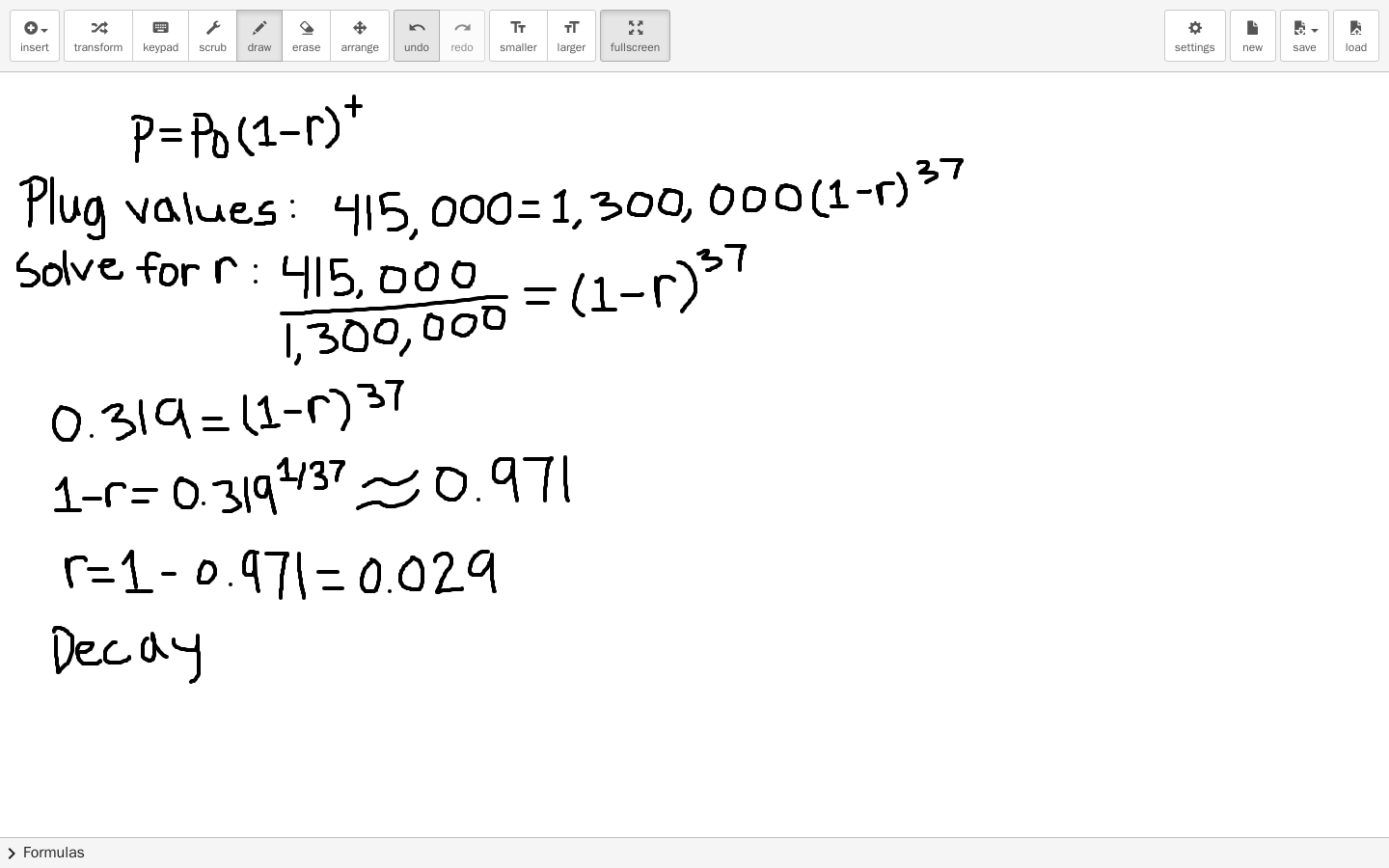 click on "undo" at bounding box center [417, 28] 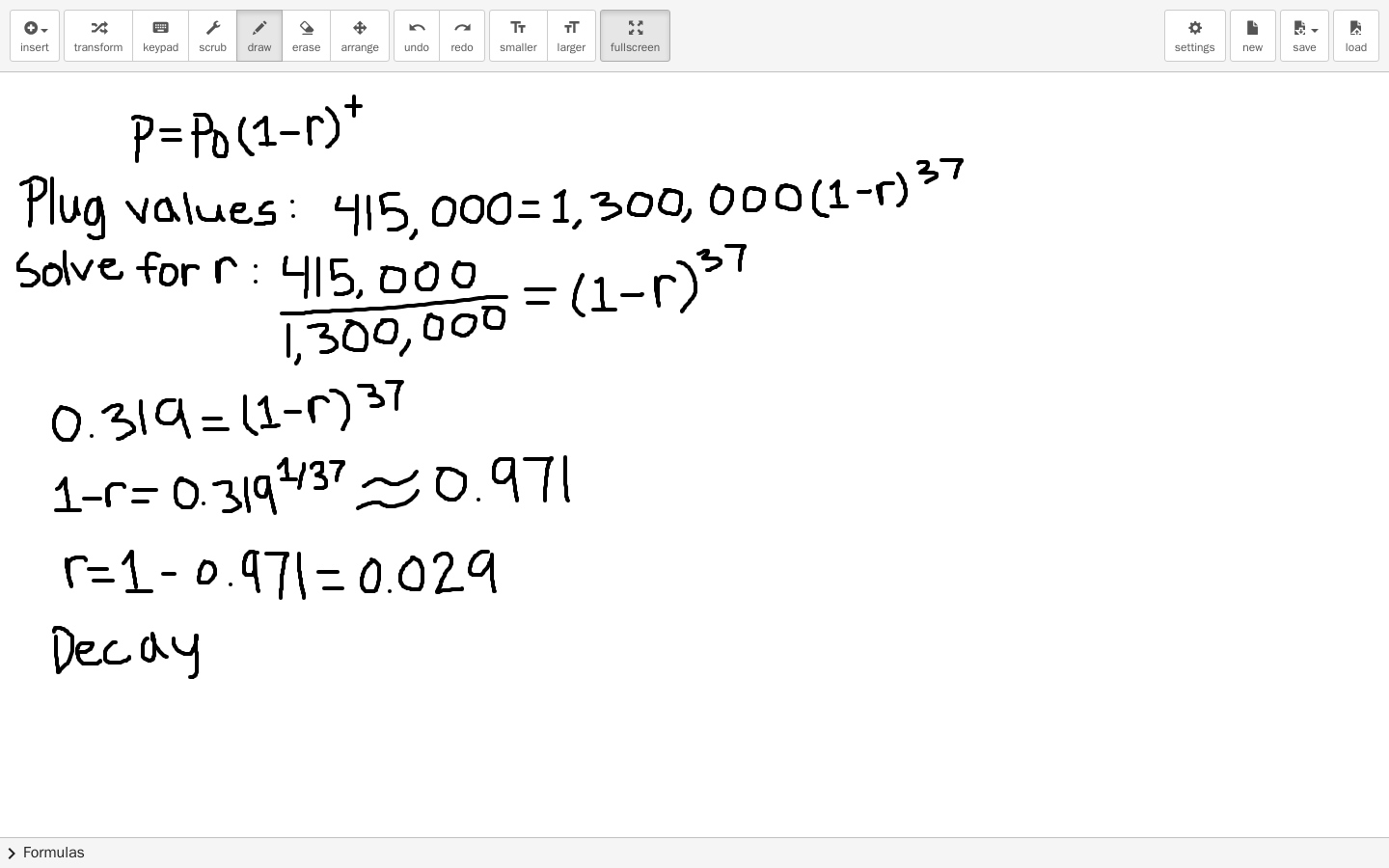drag, startPoint x: 174, startPoint y: 638, endPoint x: 185, endPoint y: 675, distance: 38.600518 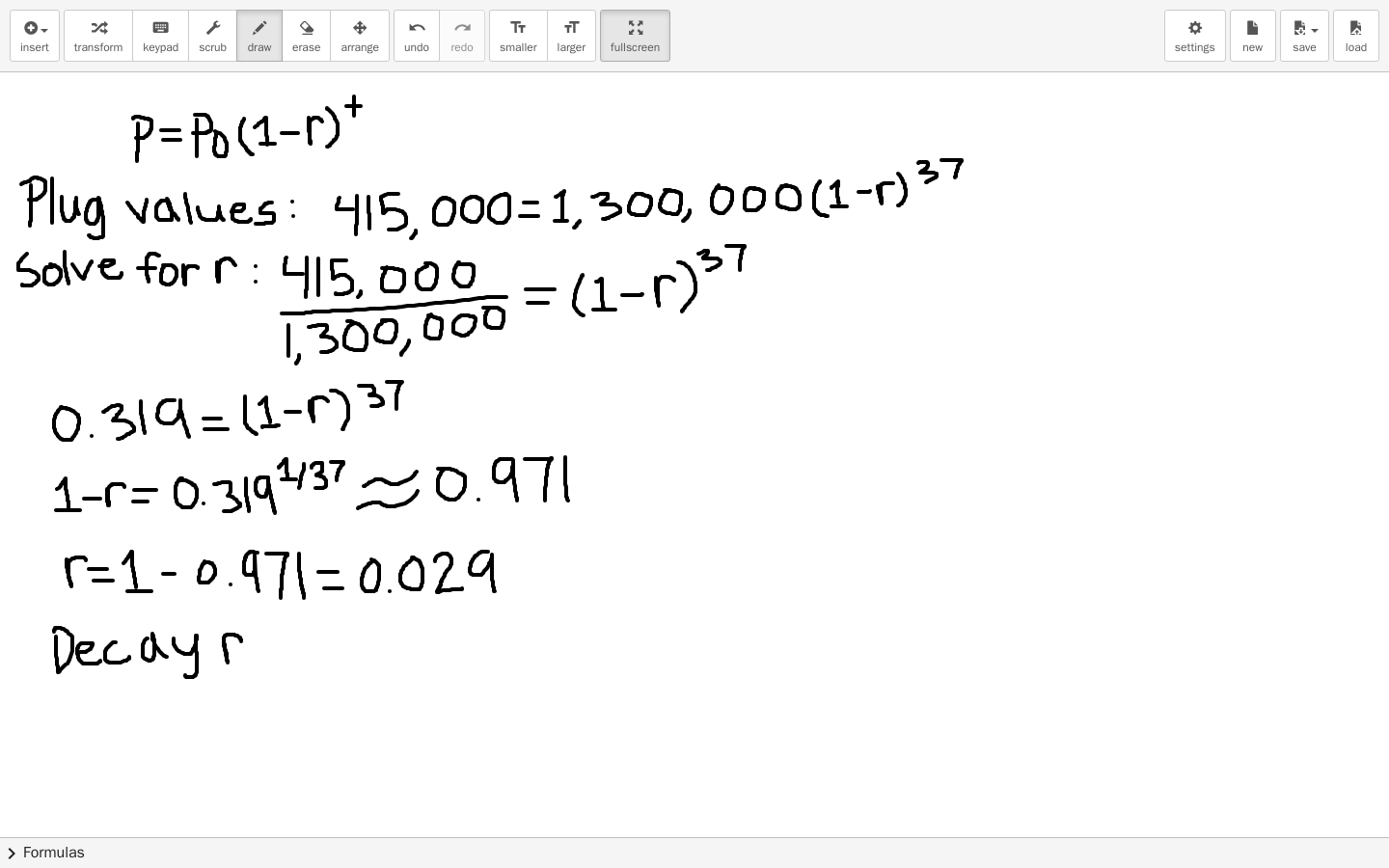 drag, startPoint x: 224, startPoint y: 639, endPoint x: 241, endPoint y: 641, distance: 17.117243 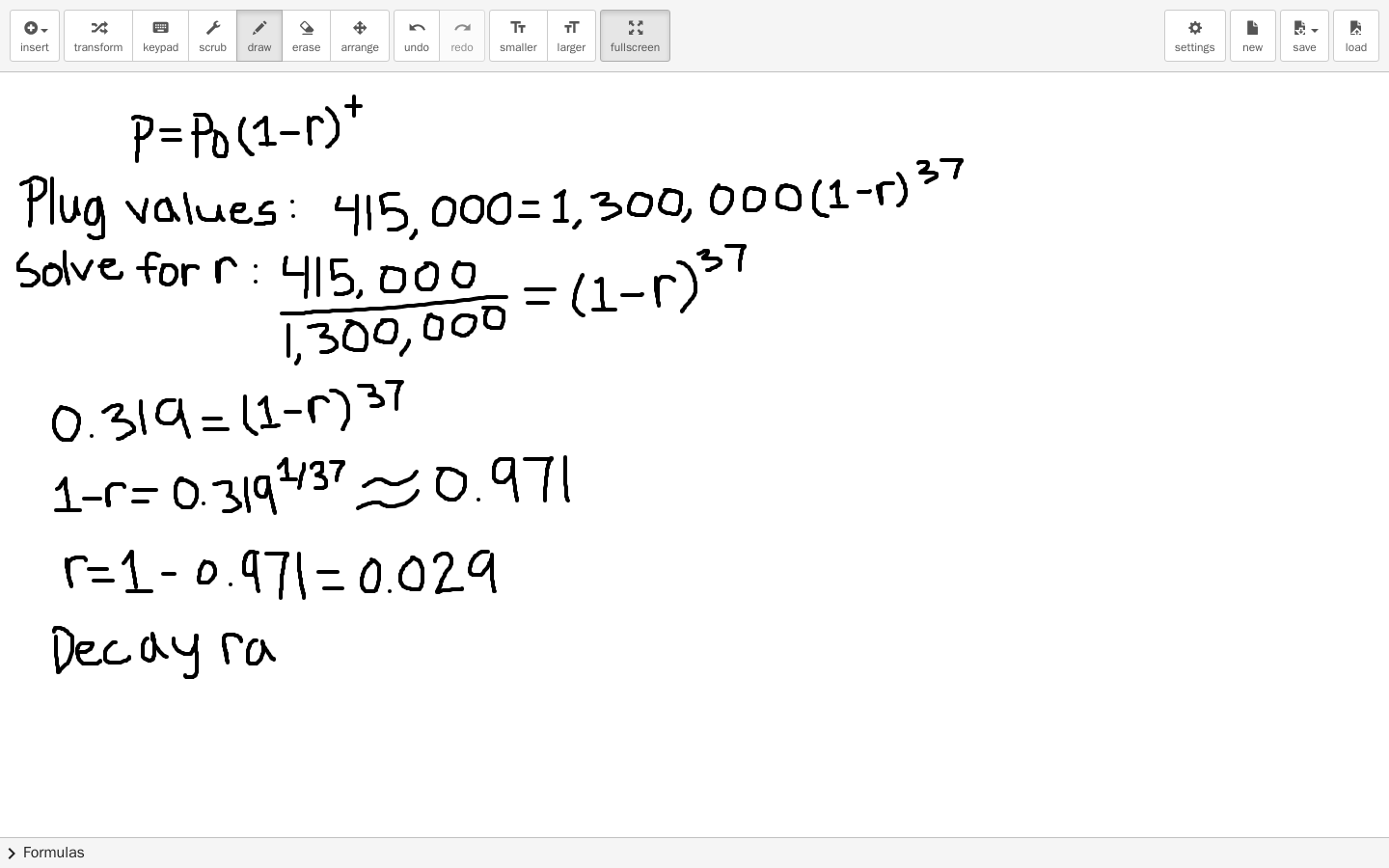 drag, startPoint x: 257, startPoint y: 640, endPoint x: 274, endPoint y: 660, distance: 26.248809 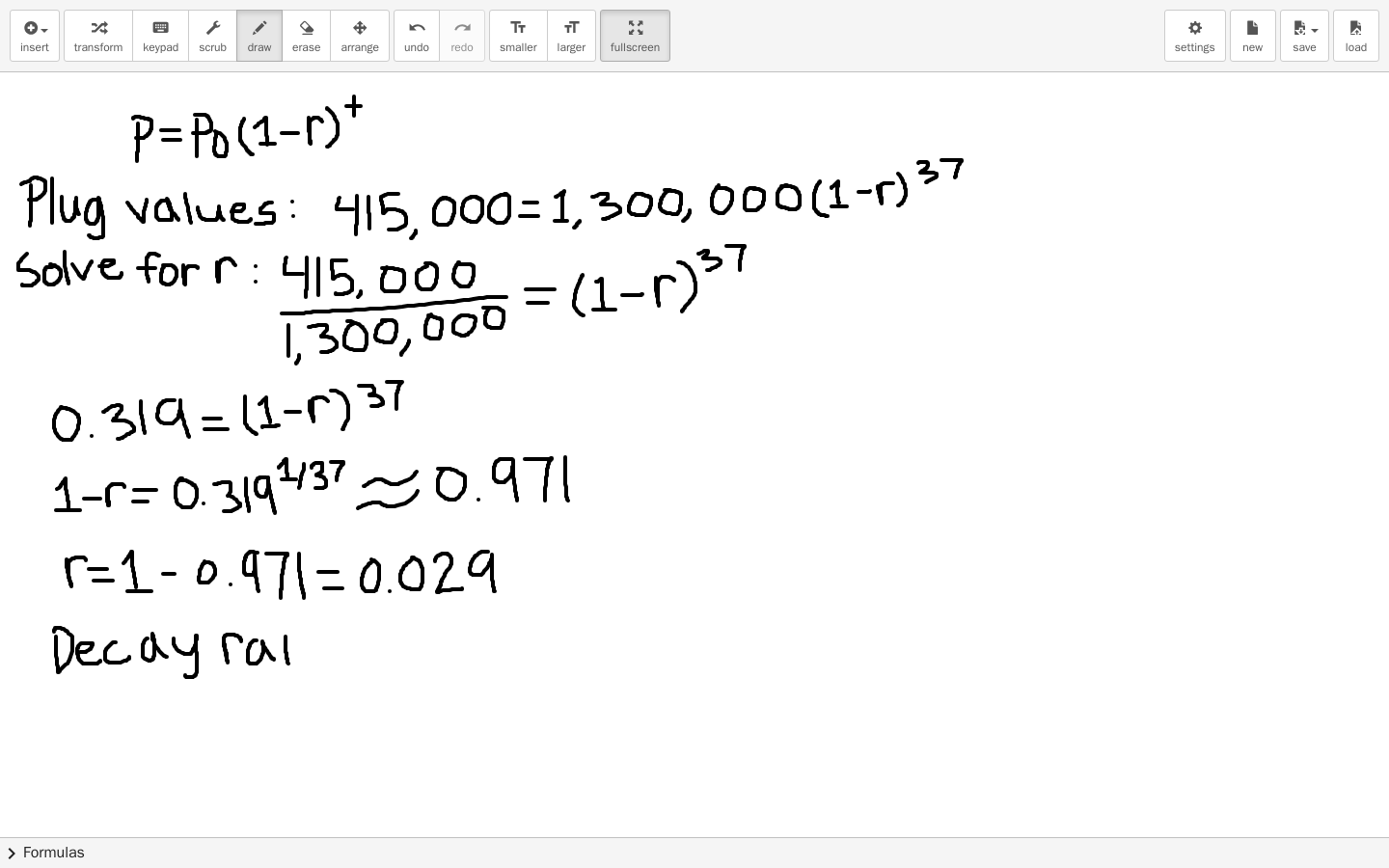 drag, startPoint x: 286, startPoint y: 637, endPoint x: 288, endPoint y: 665, distance: 28.07134 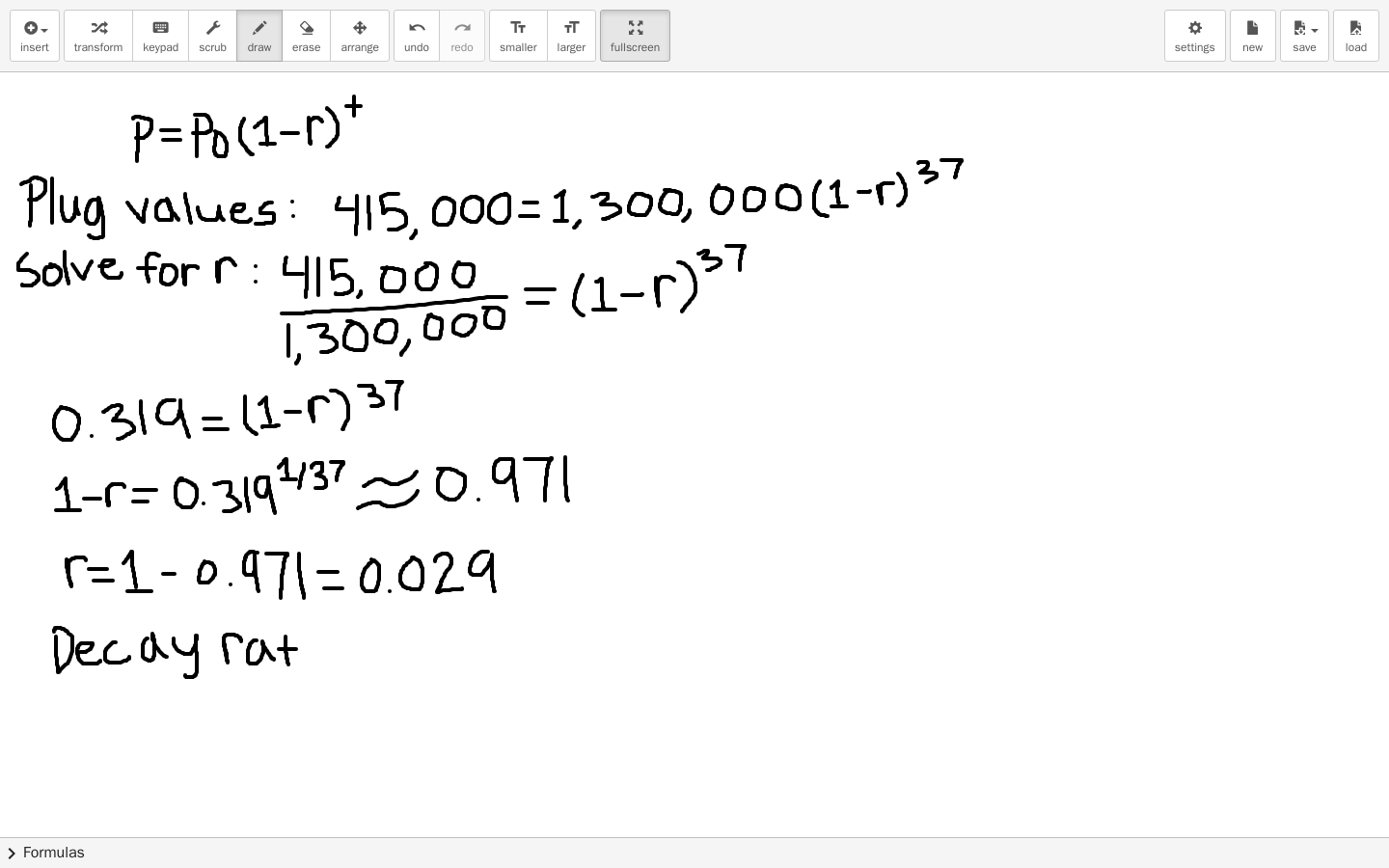drag, startPoint x: 279, startPoint y: 649, endPoint x: 300, endPoint y: 649, distance: 21 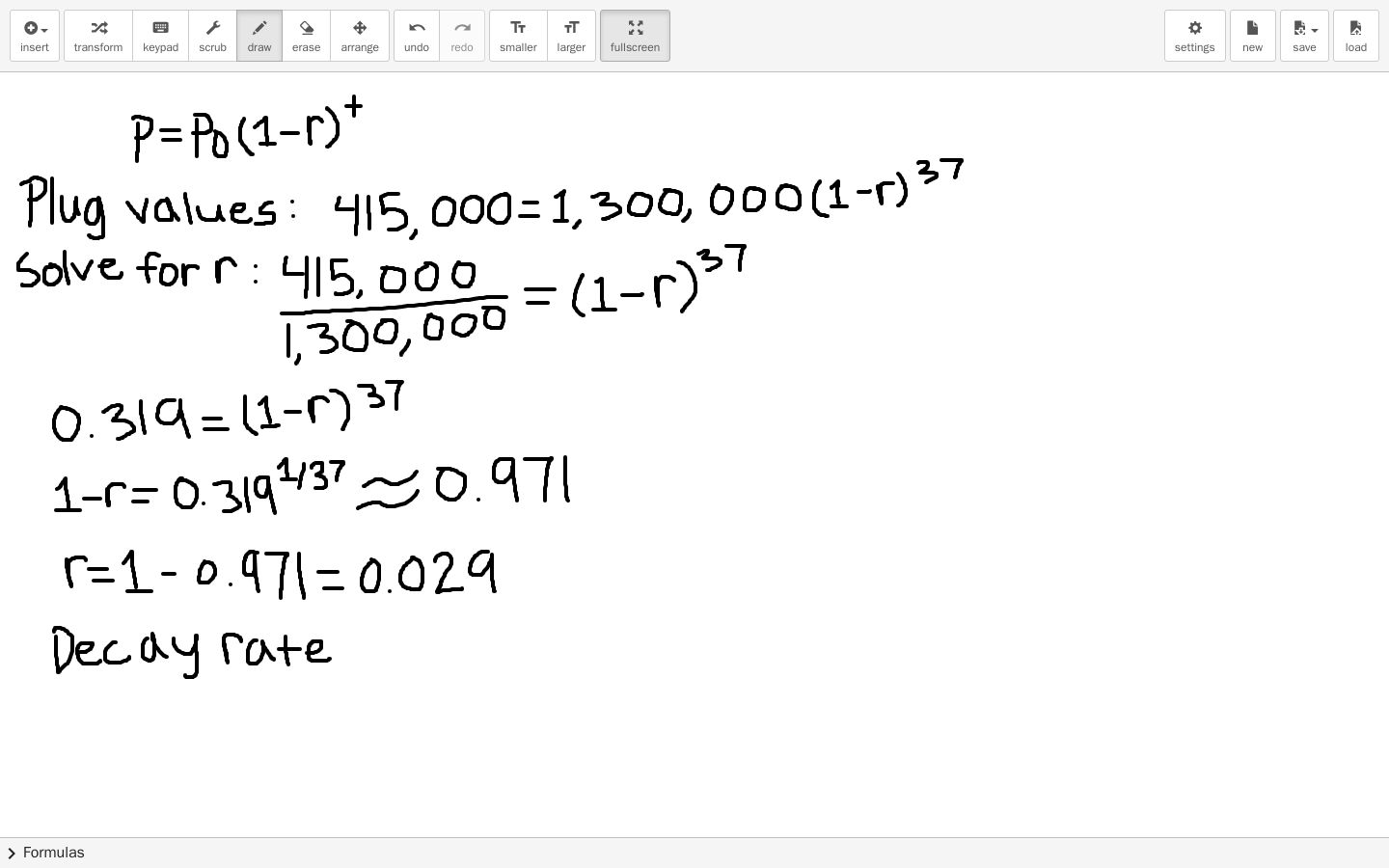 drag, startPoint x: 307, startPoint y: 653, endPoint x: 331, endPoint y: 657, distance: 24.33105 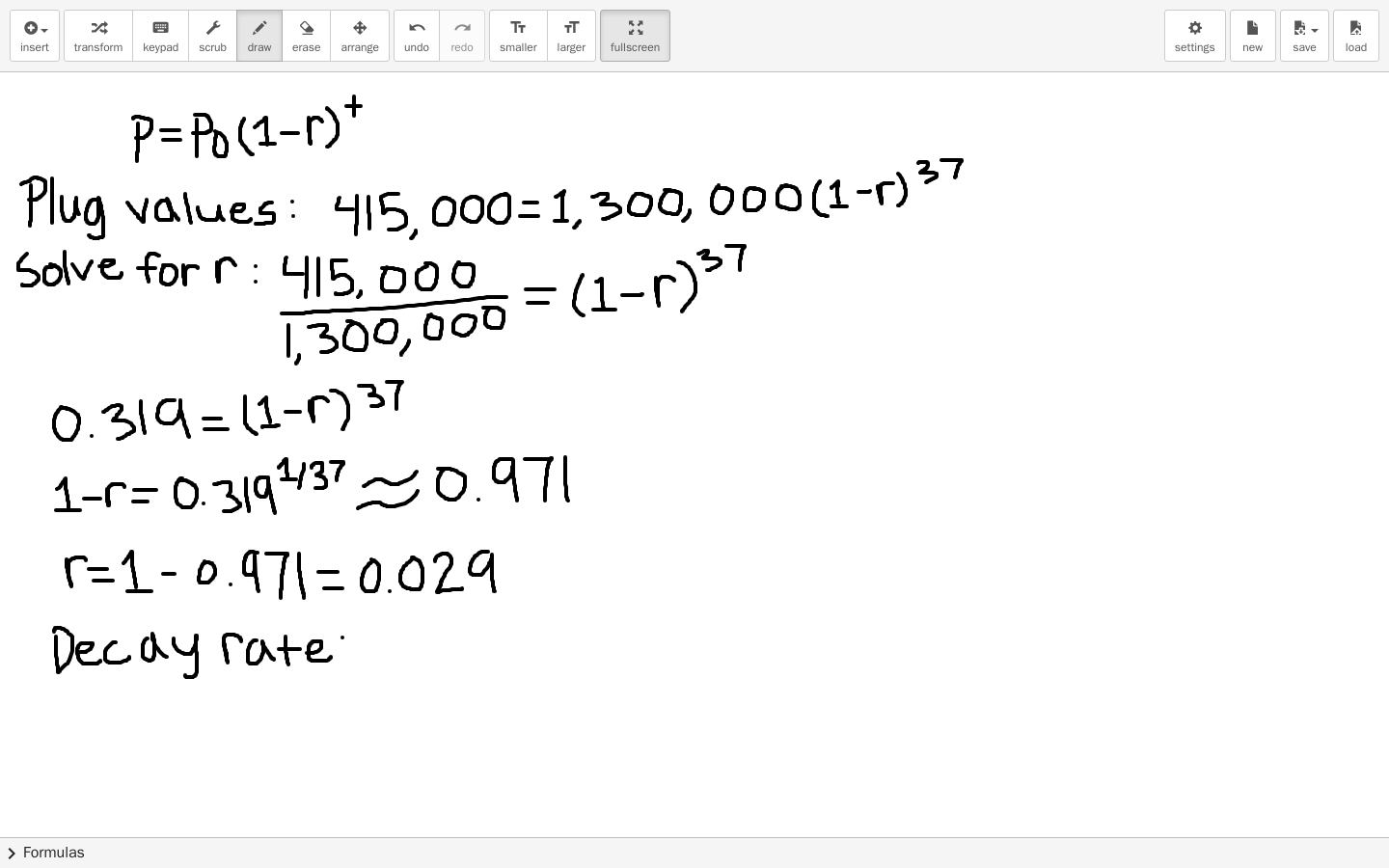 click at bounding box center [694, 673] 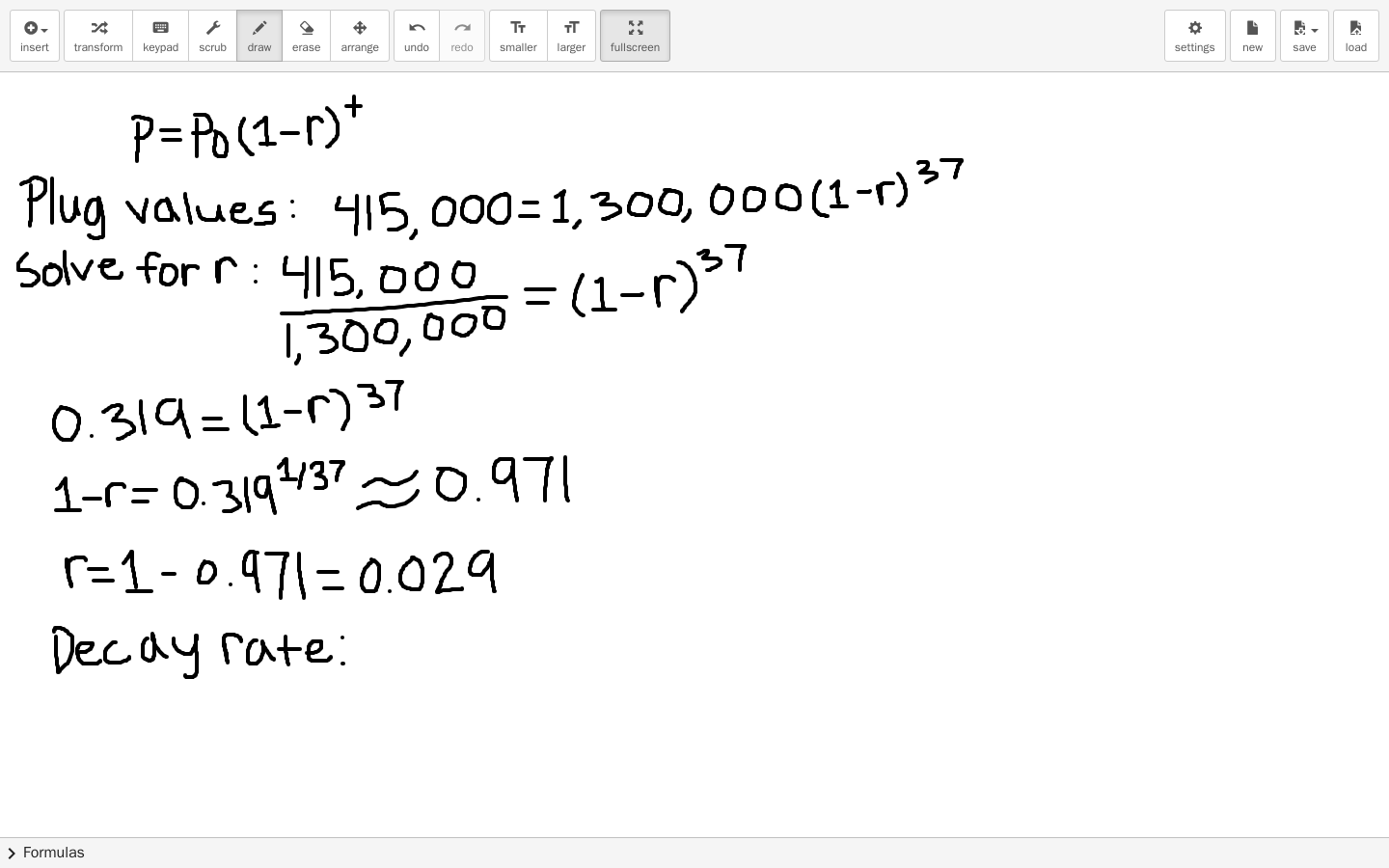 click at bounding box center [694, 673] 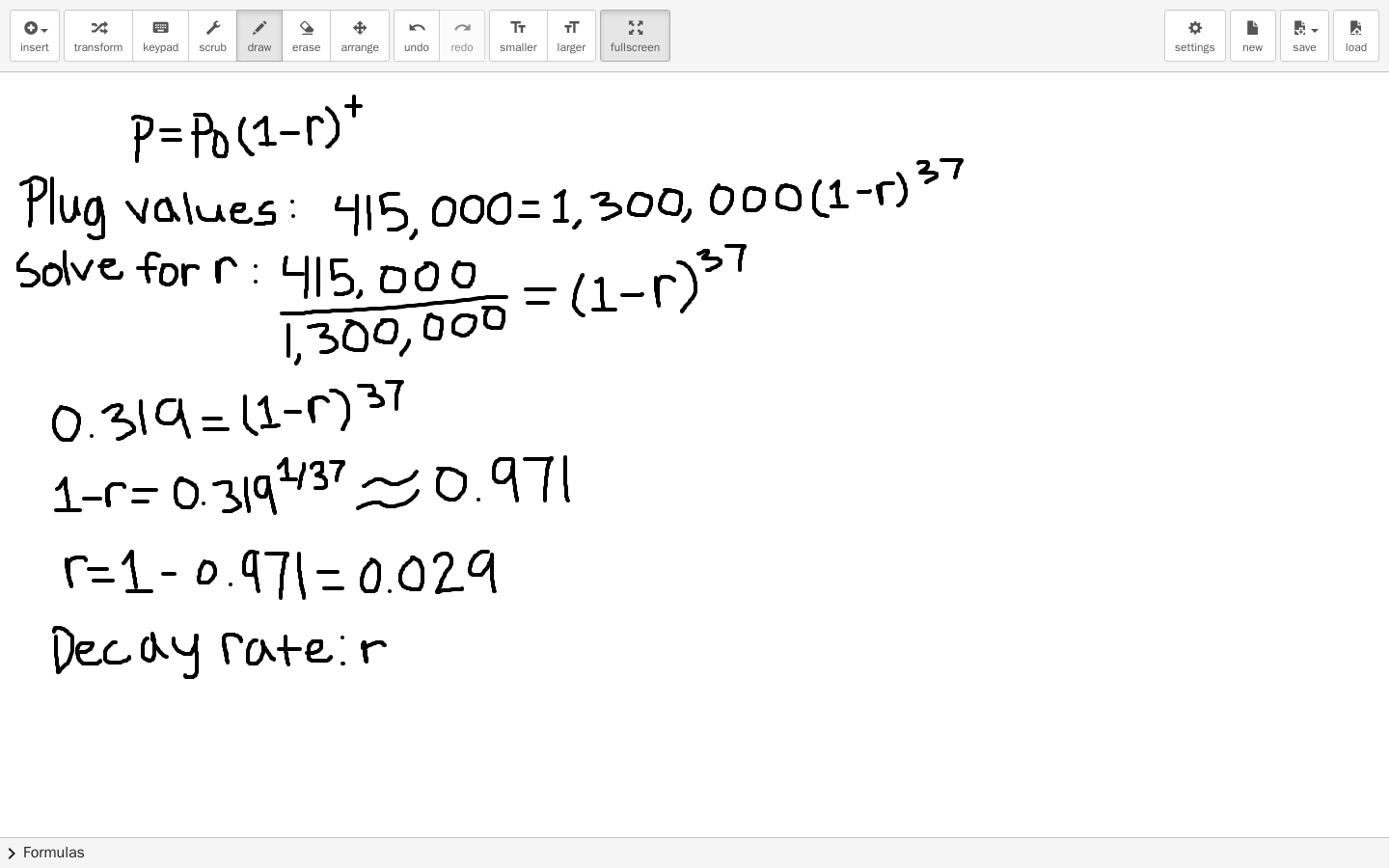 drag, startPoint x: 363, startPoint y: 648, endPoint x: 385, endPoint y: 645, distance: 22.203603 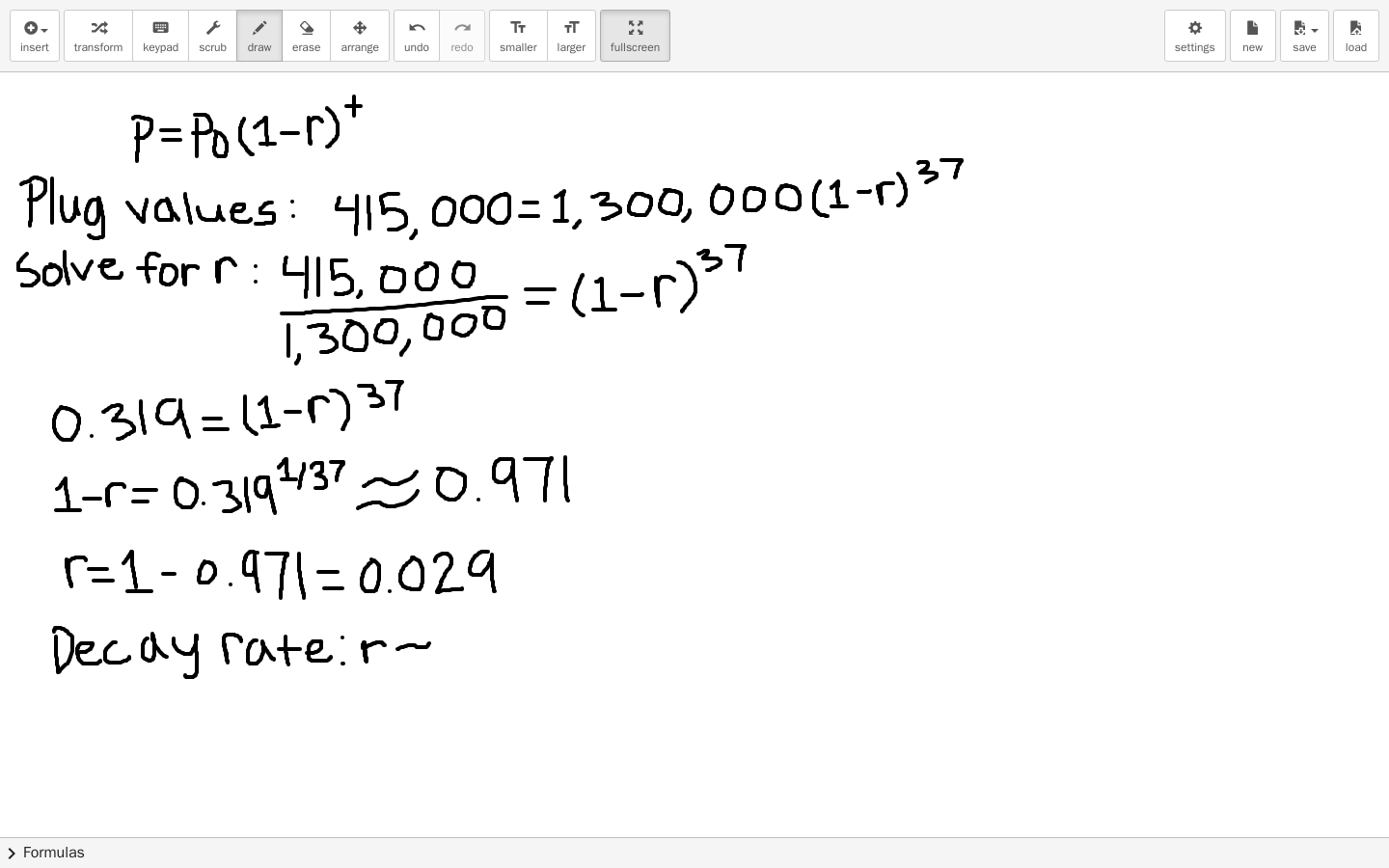drag, startPoint x: 397, startPoint y: 649, endPoint x: 429, endPoint y: 641, distance: 32.984845 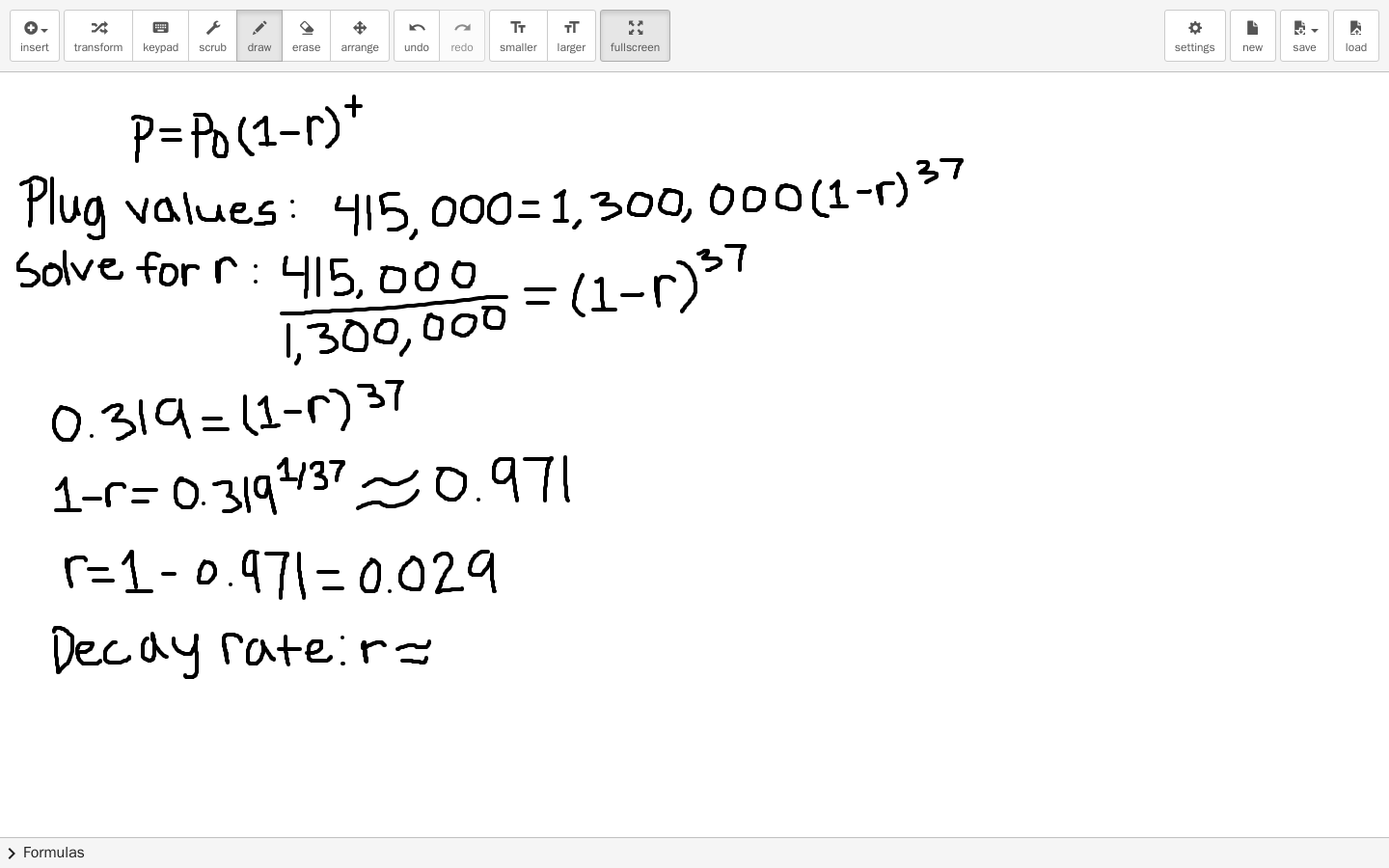 drag, startPoint x: 402, startPoint y: 661, endPoint x: 427, endPoint y: 657, distance: 25.317978 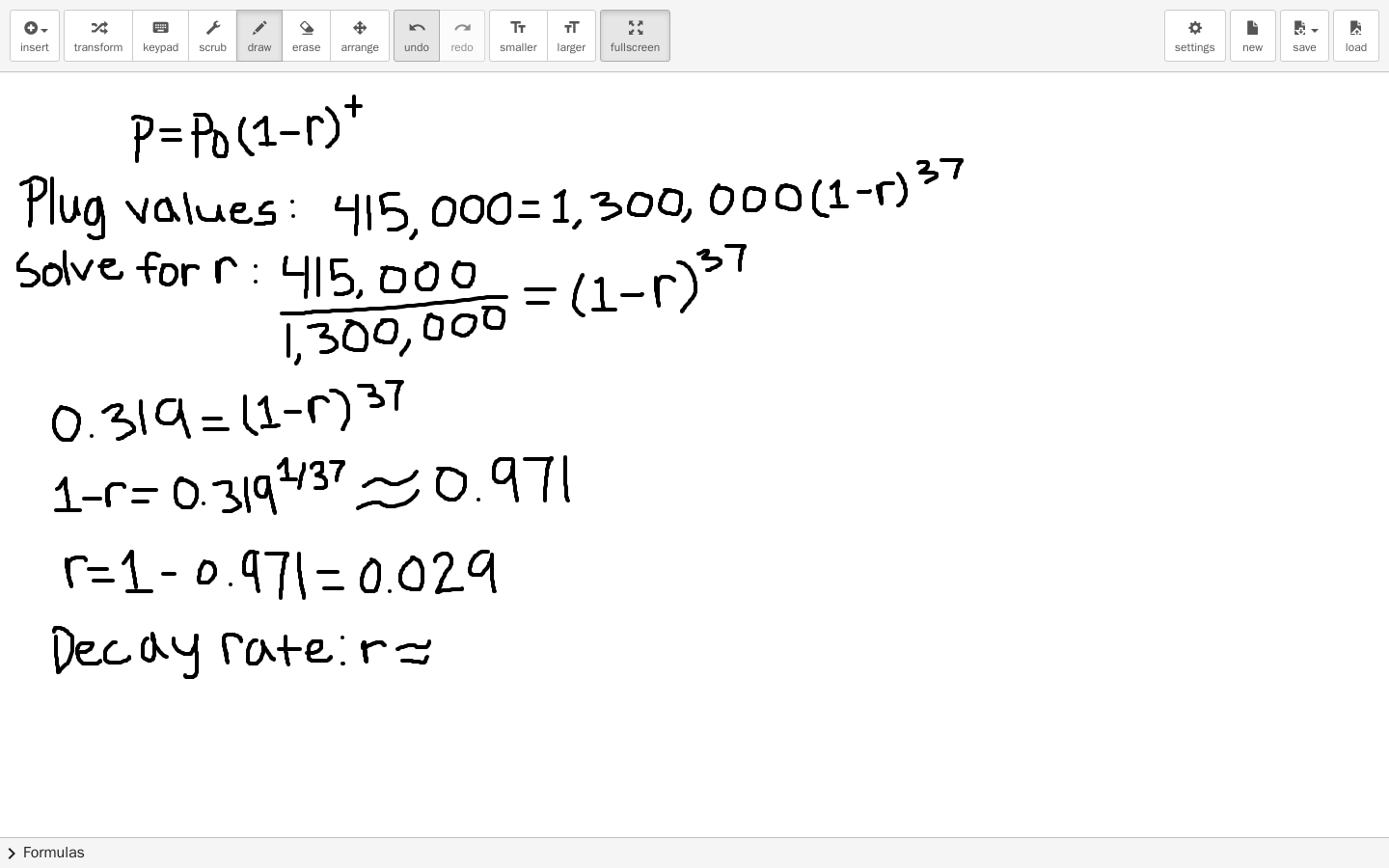 click on "undo undo" at bounding box center [417, 36] 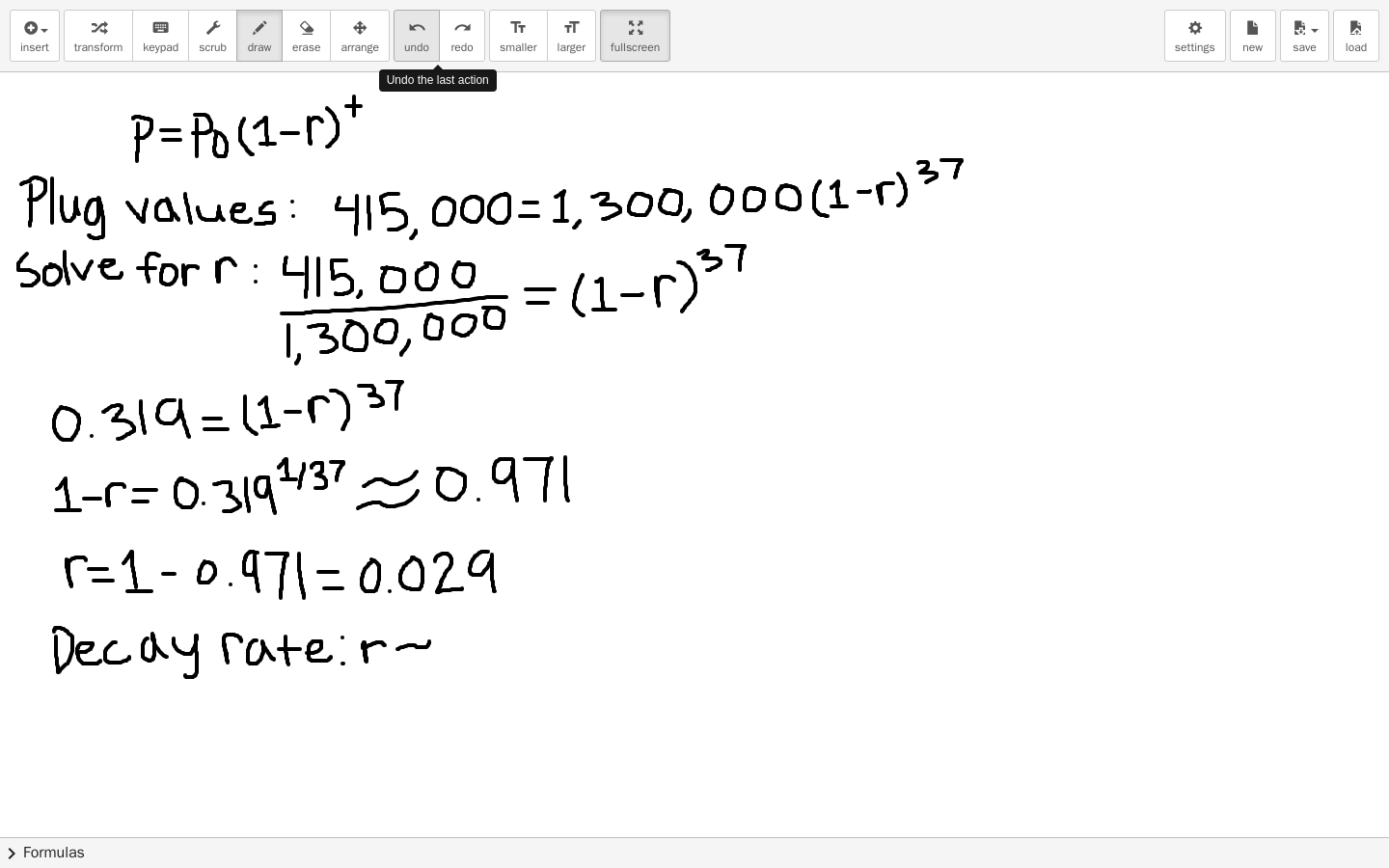 click on "undo undo" at bounding box center (417, 36) 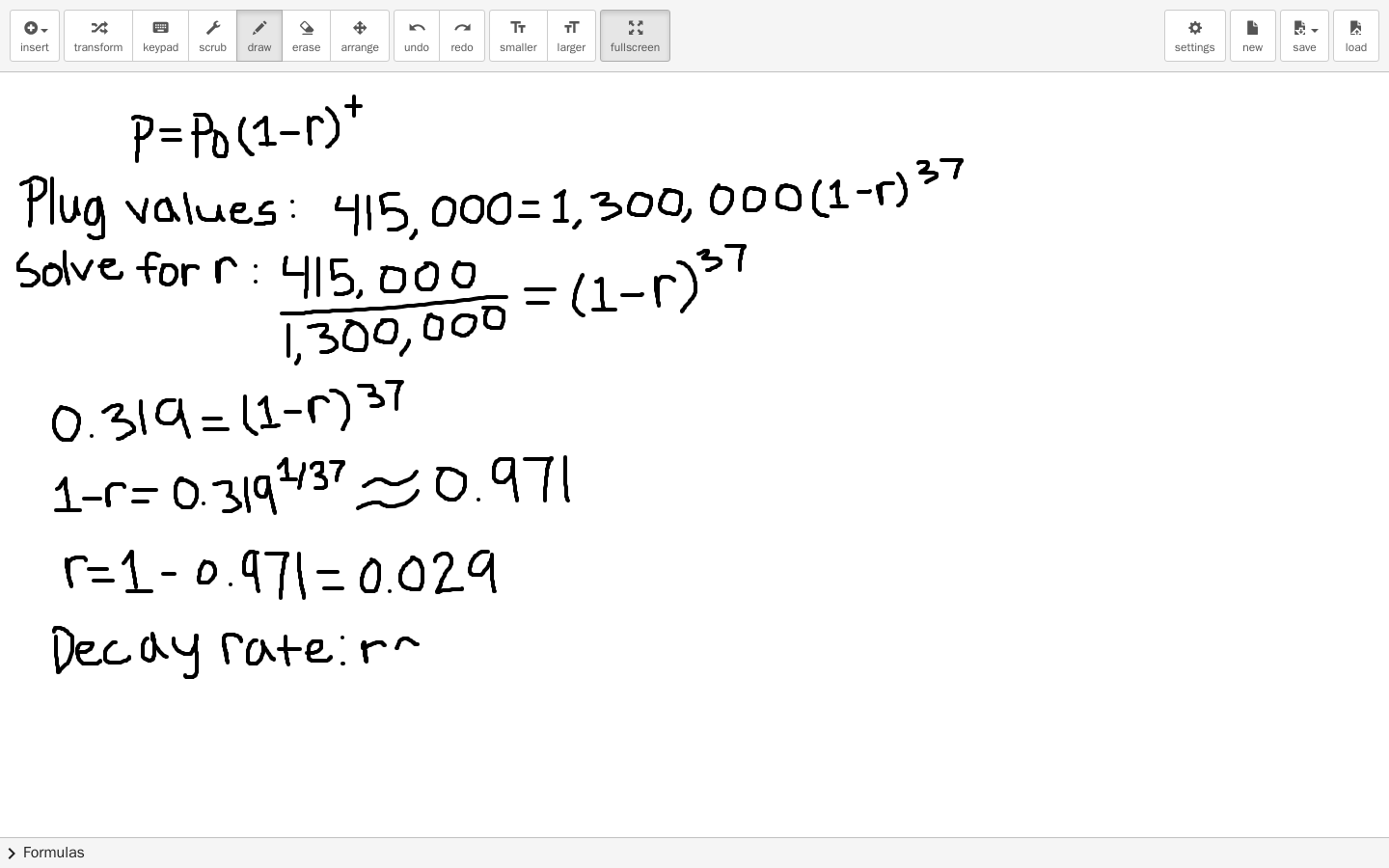 drag, startPoint x: 397, startPoint y: 648, endPoint x: 426, endPoint y: 639, distance: 30.364453 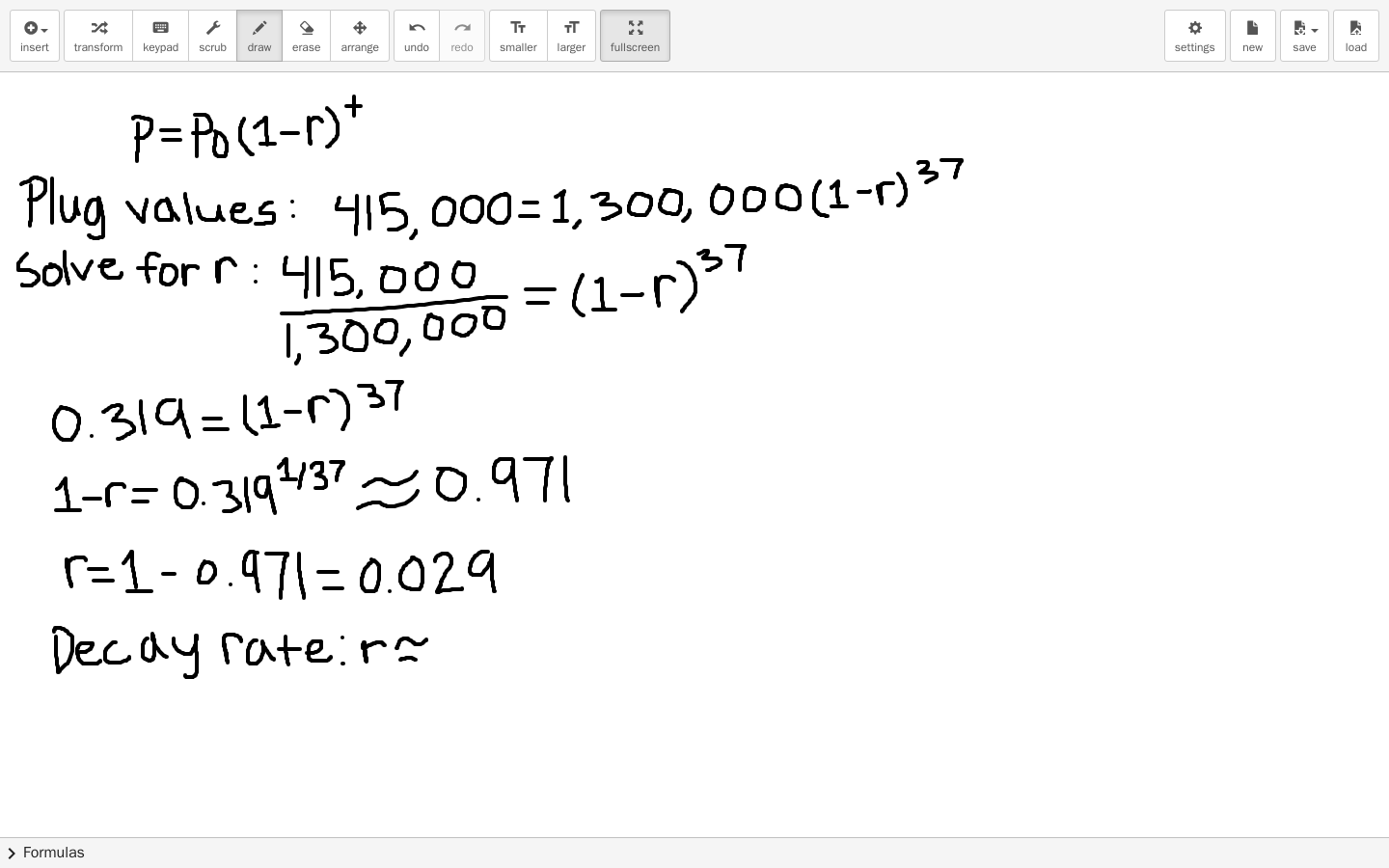 drag, startPoint x: 400, startPoint y: 660, endPoint x: 426, endPoint y: 652, distance: 27.202941 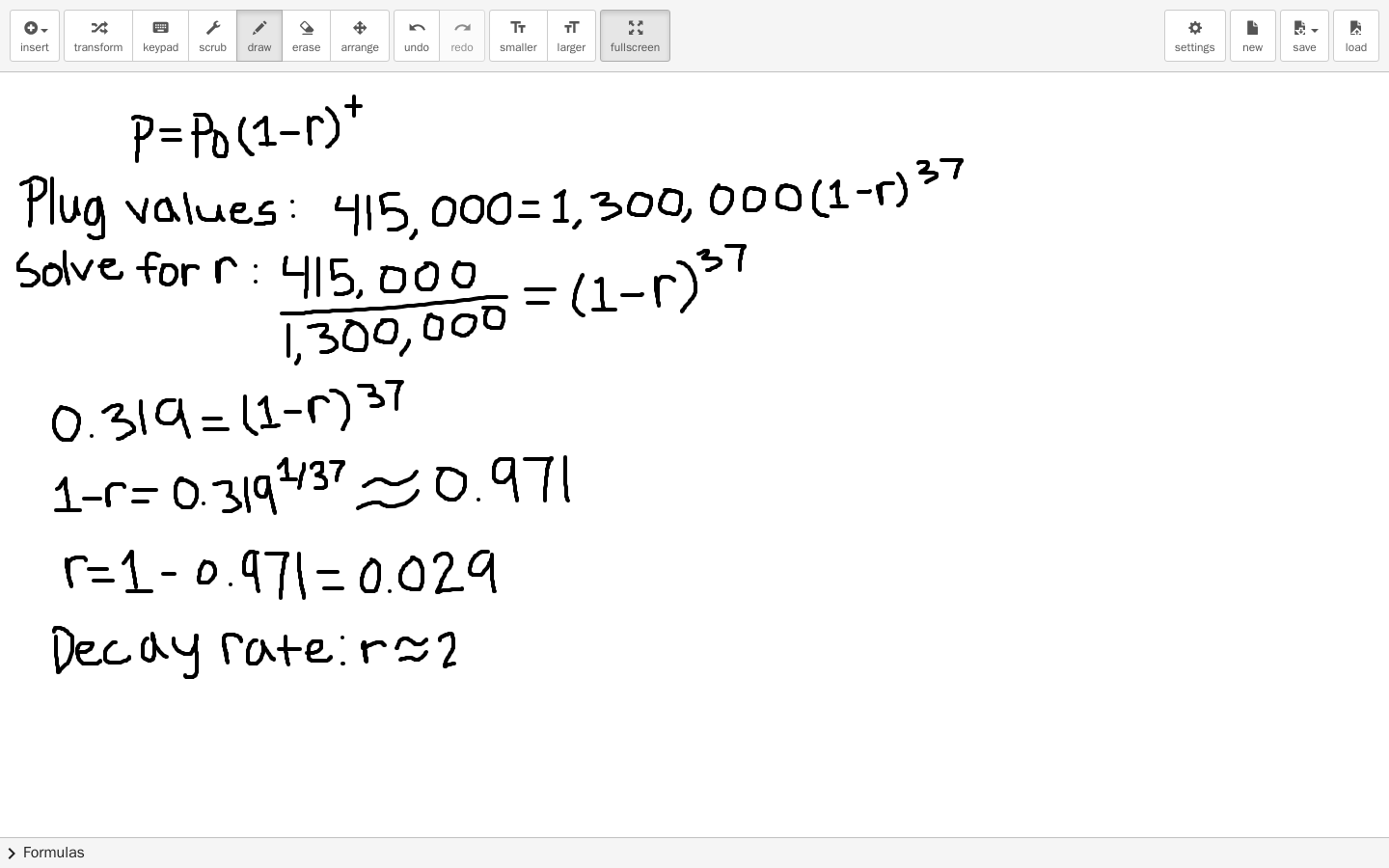 drag, startPoint x: 440, startPoint y: 640, endPoint x: 468, endPoint y: 661, distance: 35 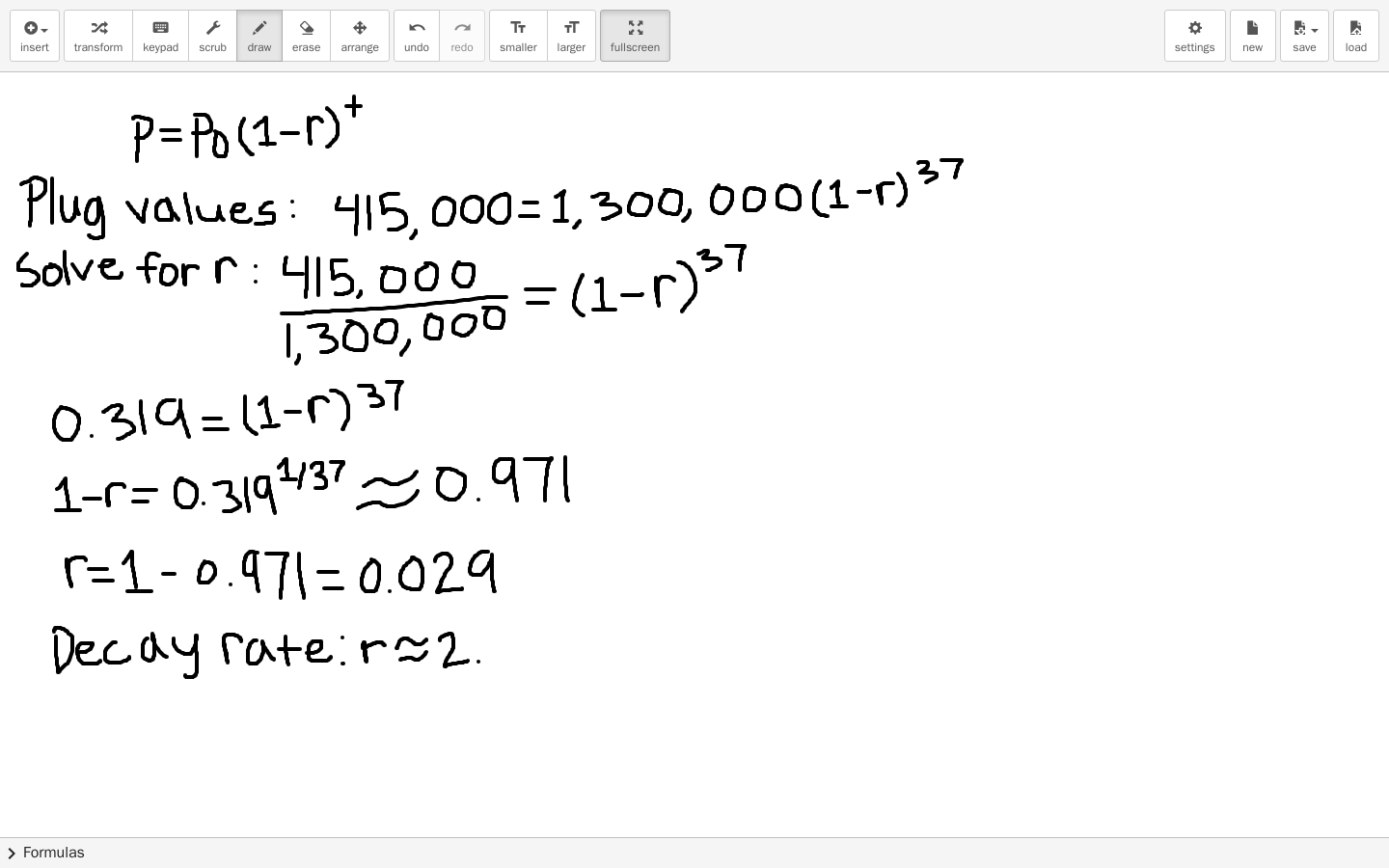 click at bounding box center (694, 673) 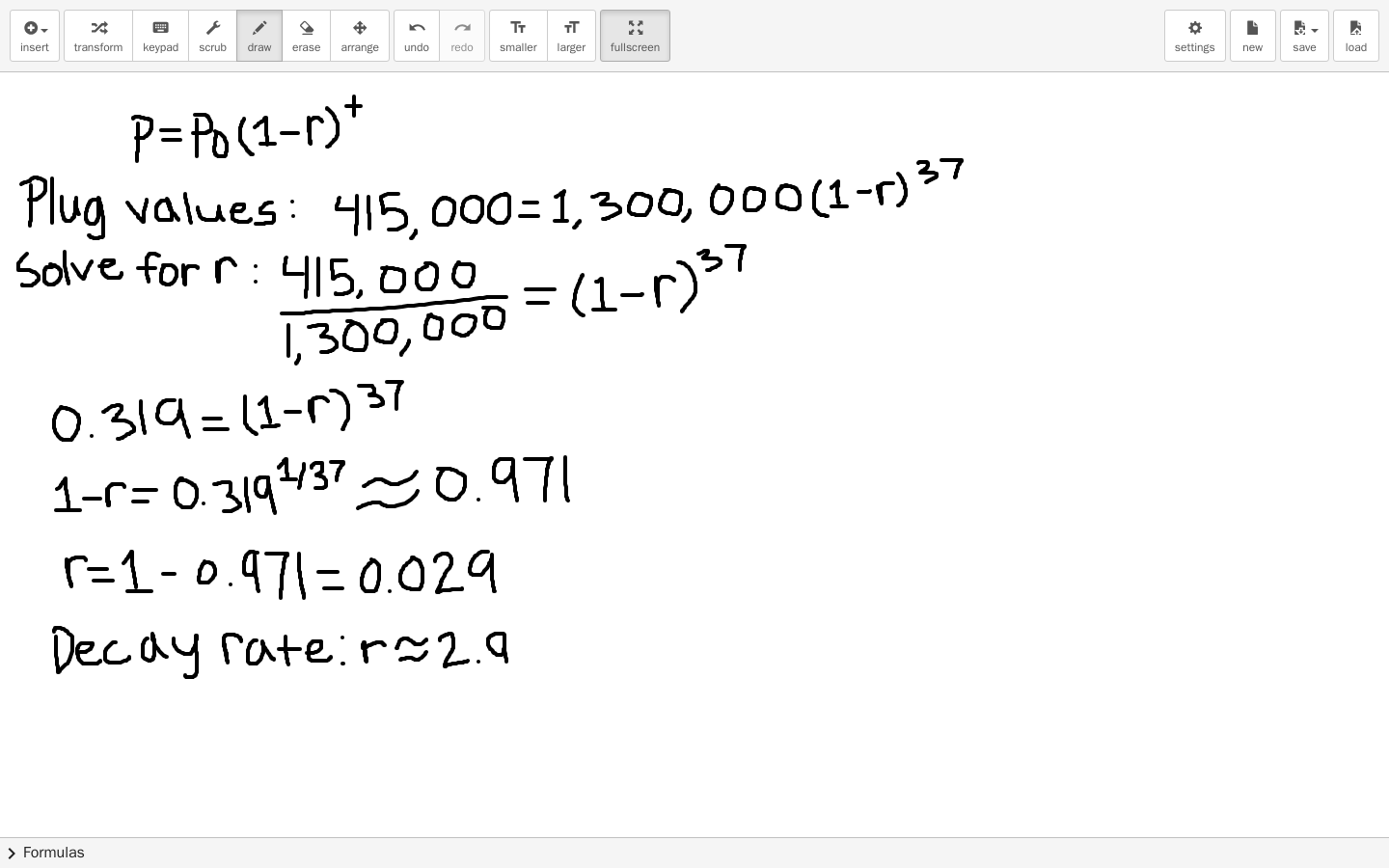 drag, startPoint x: 504, startPoint y: 634, endPoint x: 510, endPoint y: 673, distance: 39.45884 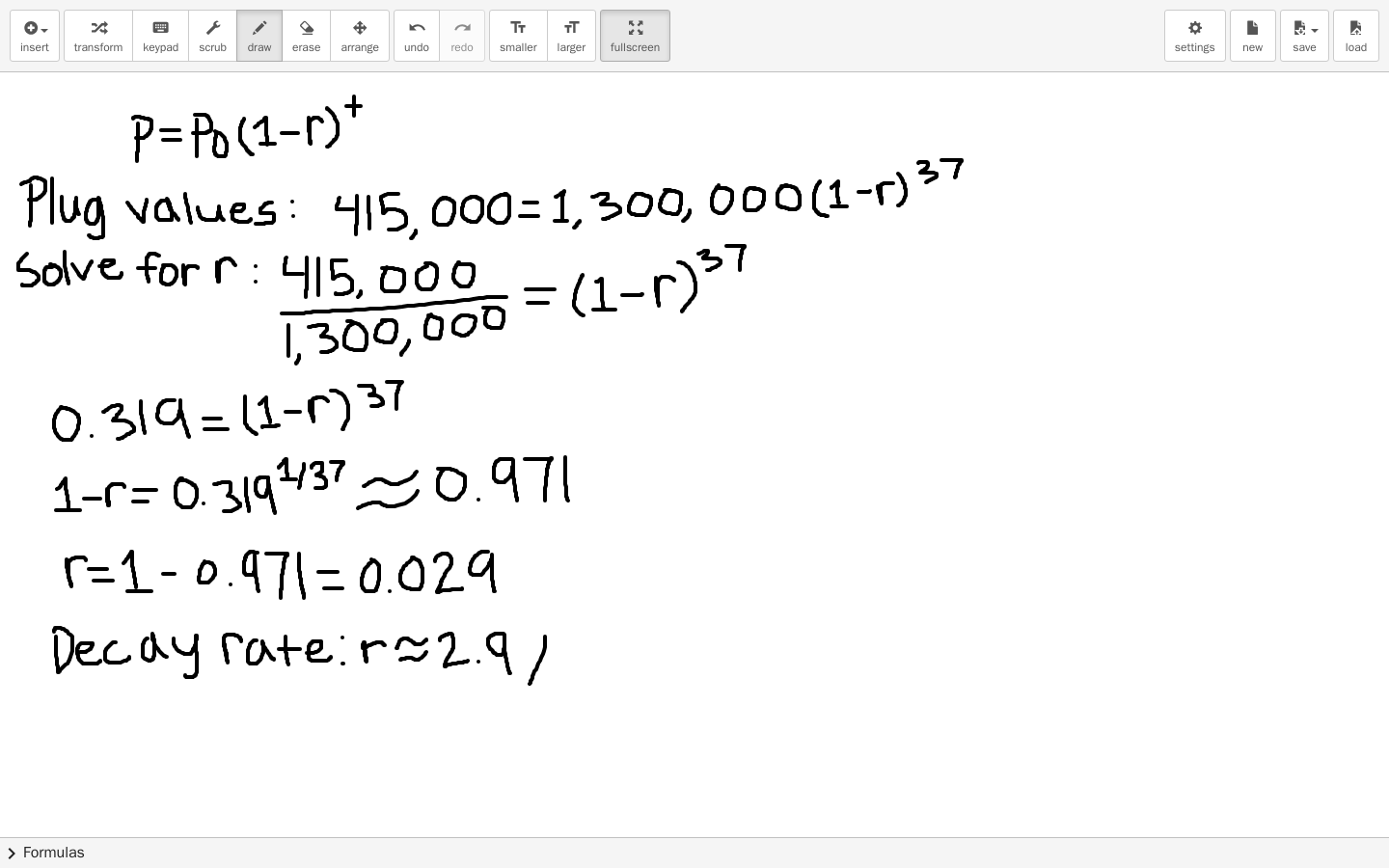 drag, startPoint x: 545, startPoint y: 637, endPoint x: 530, endPoint y: 685, distance: 50.28916 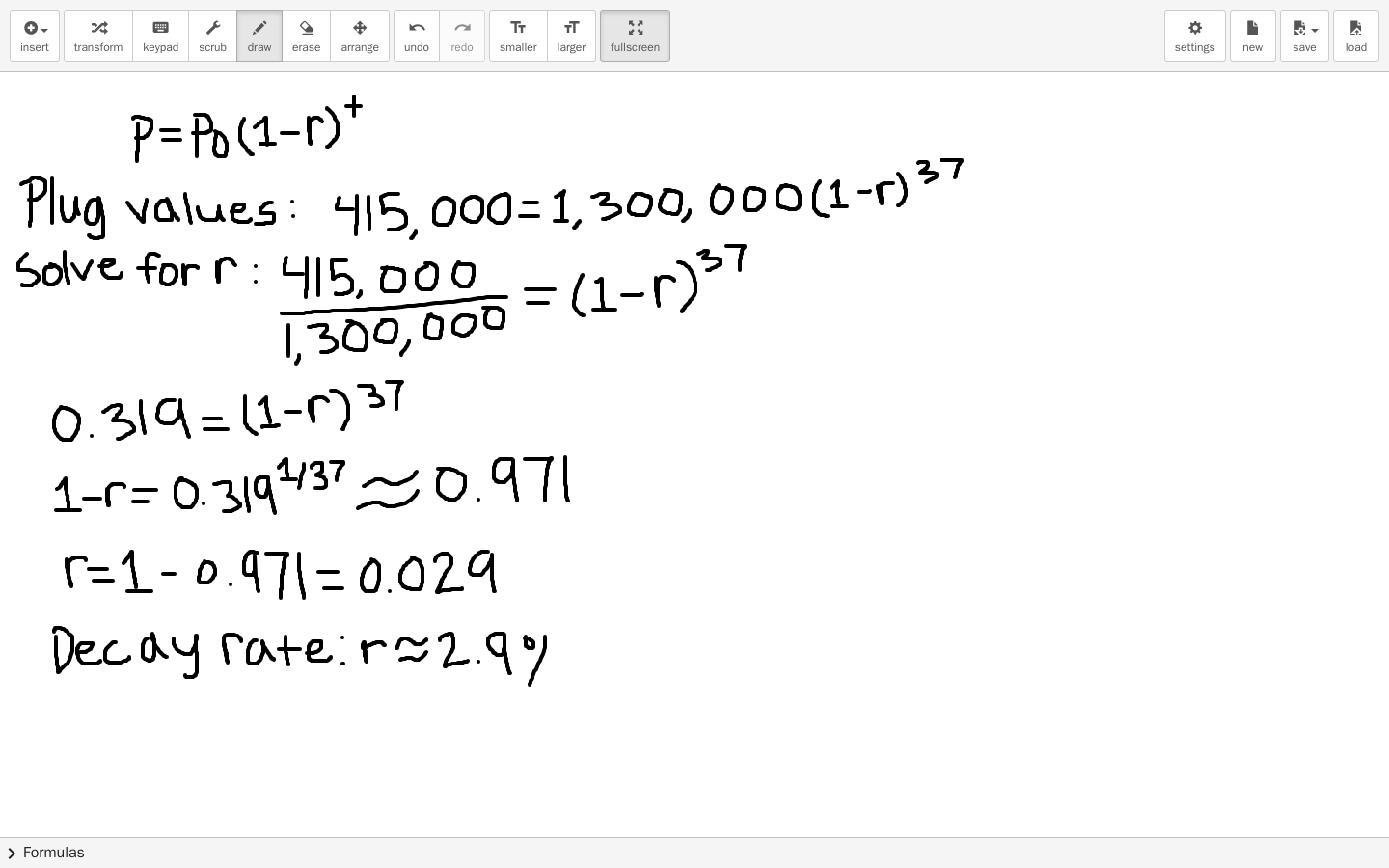 click at bounding box center (694, 673) 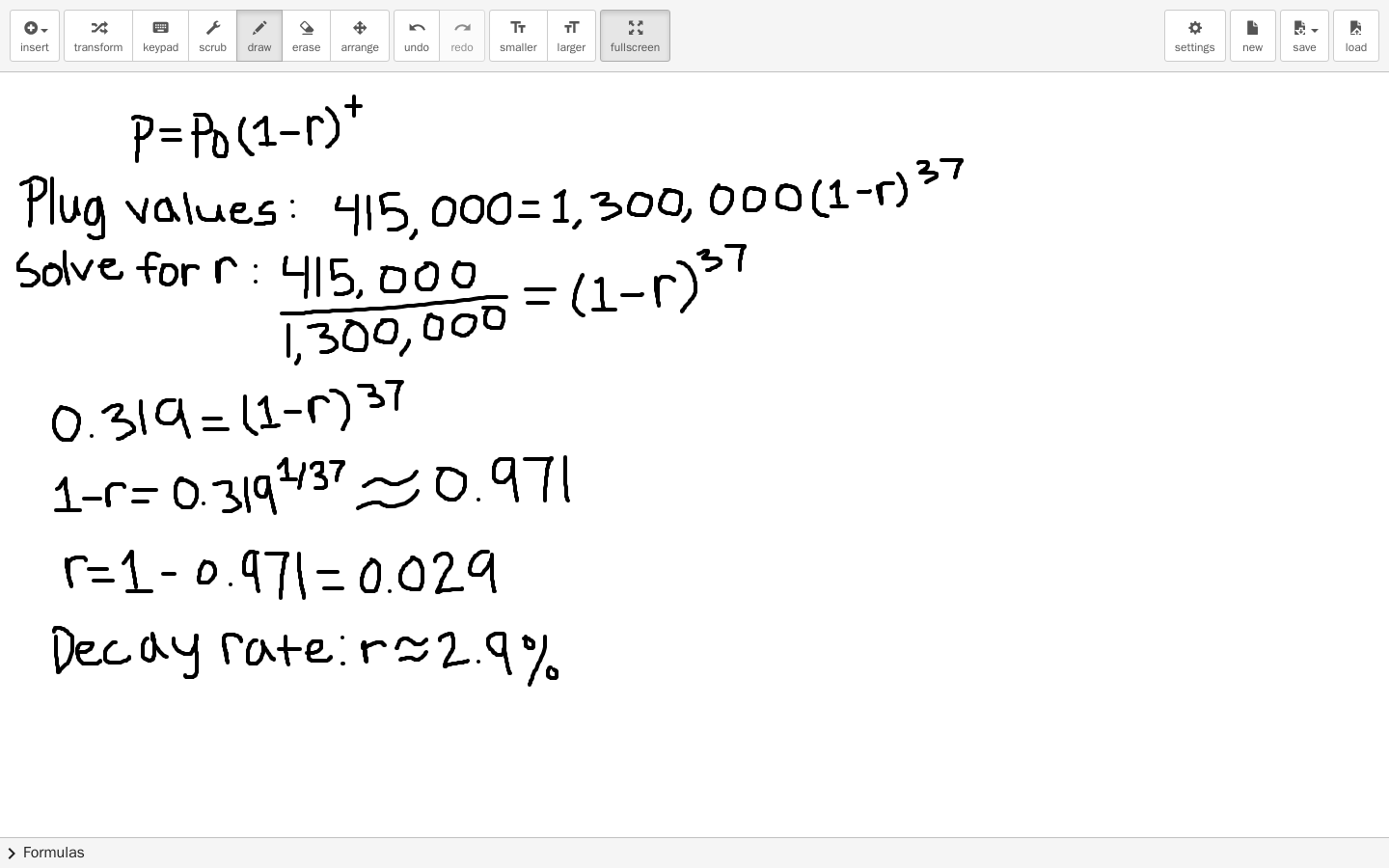 click at bounding box center [694, 673] 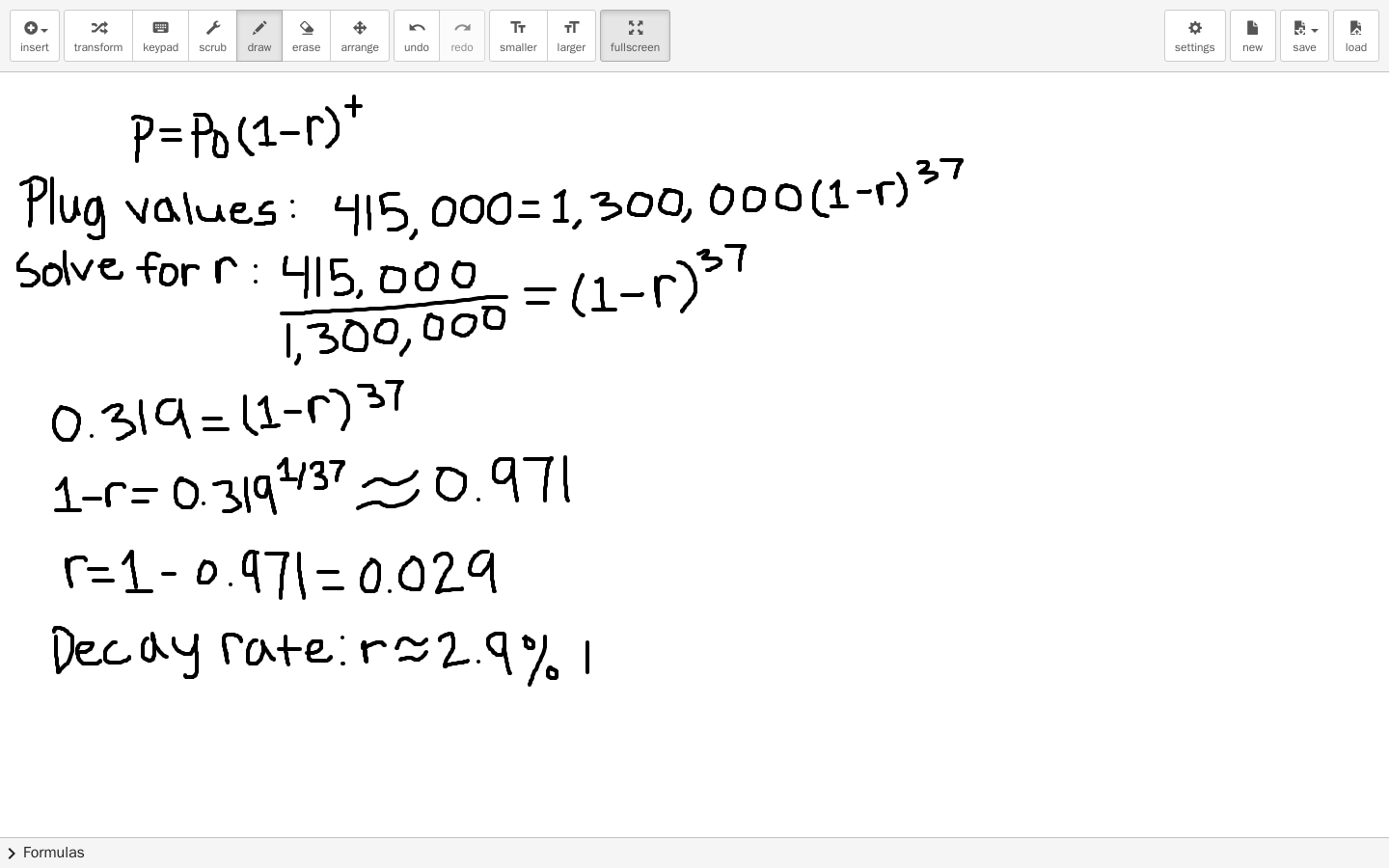 drag, startPoint x: 587, startPoint y: 642, endPoint x: 587, endPoint y: 681, distance: 39 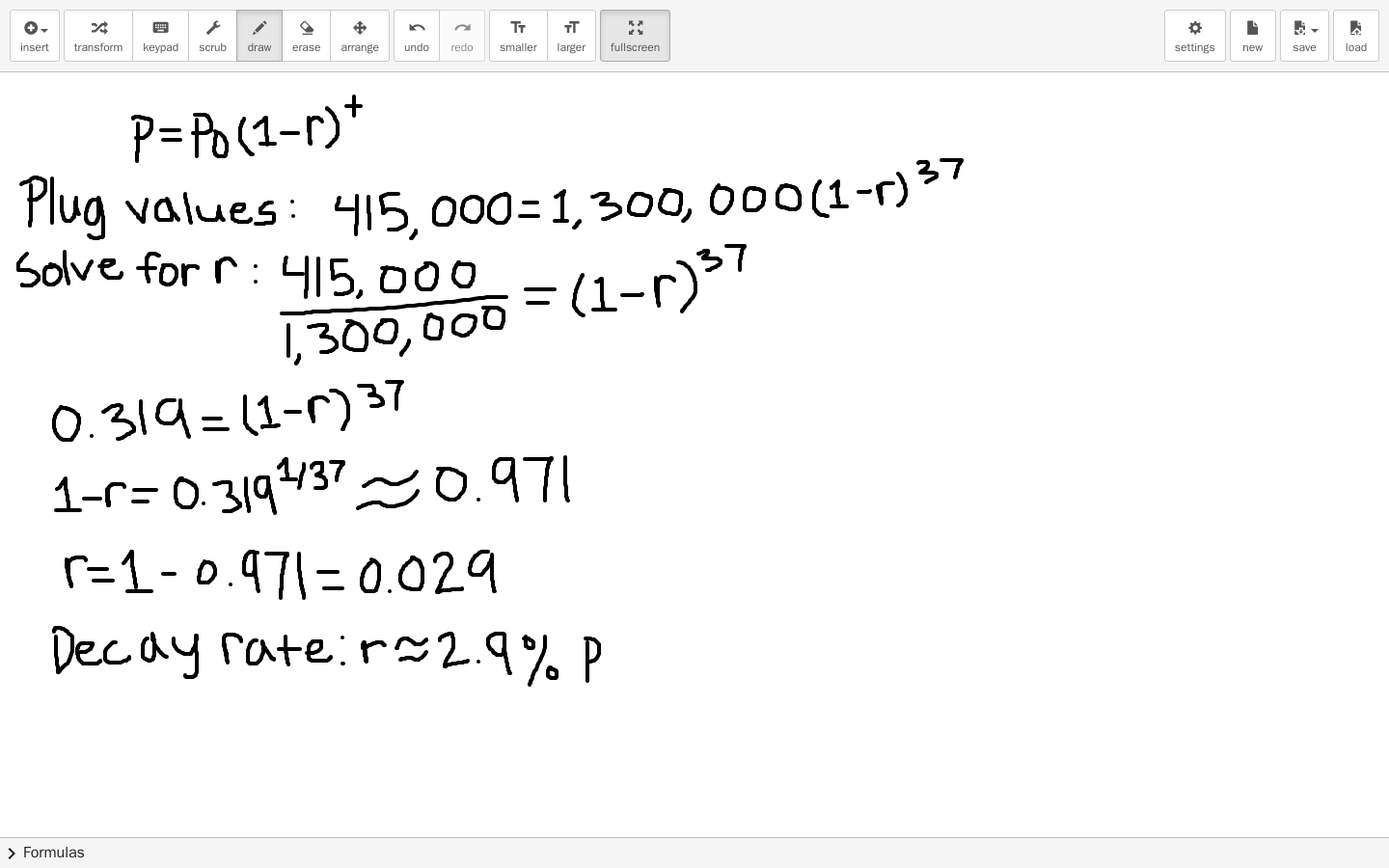 drag, startPoint x: 587, startPoint y: 662, endPoint x: 583, endPoint y: 638, distance: 24.3311 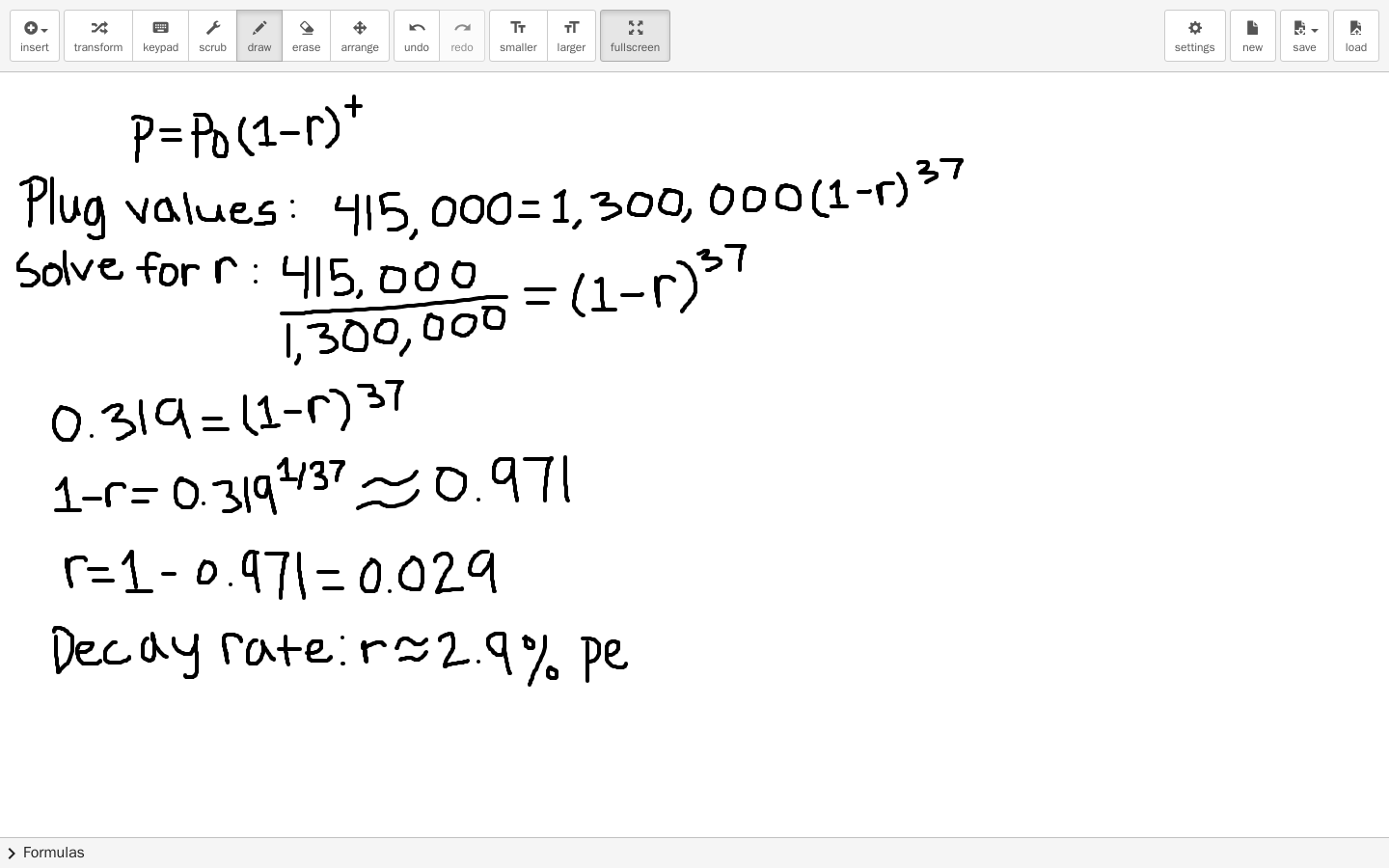 drag, startPoint x: 607, startPoint y: 655, endPoint x: 626, endPoint y: 664, distance: 21.023796 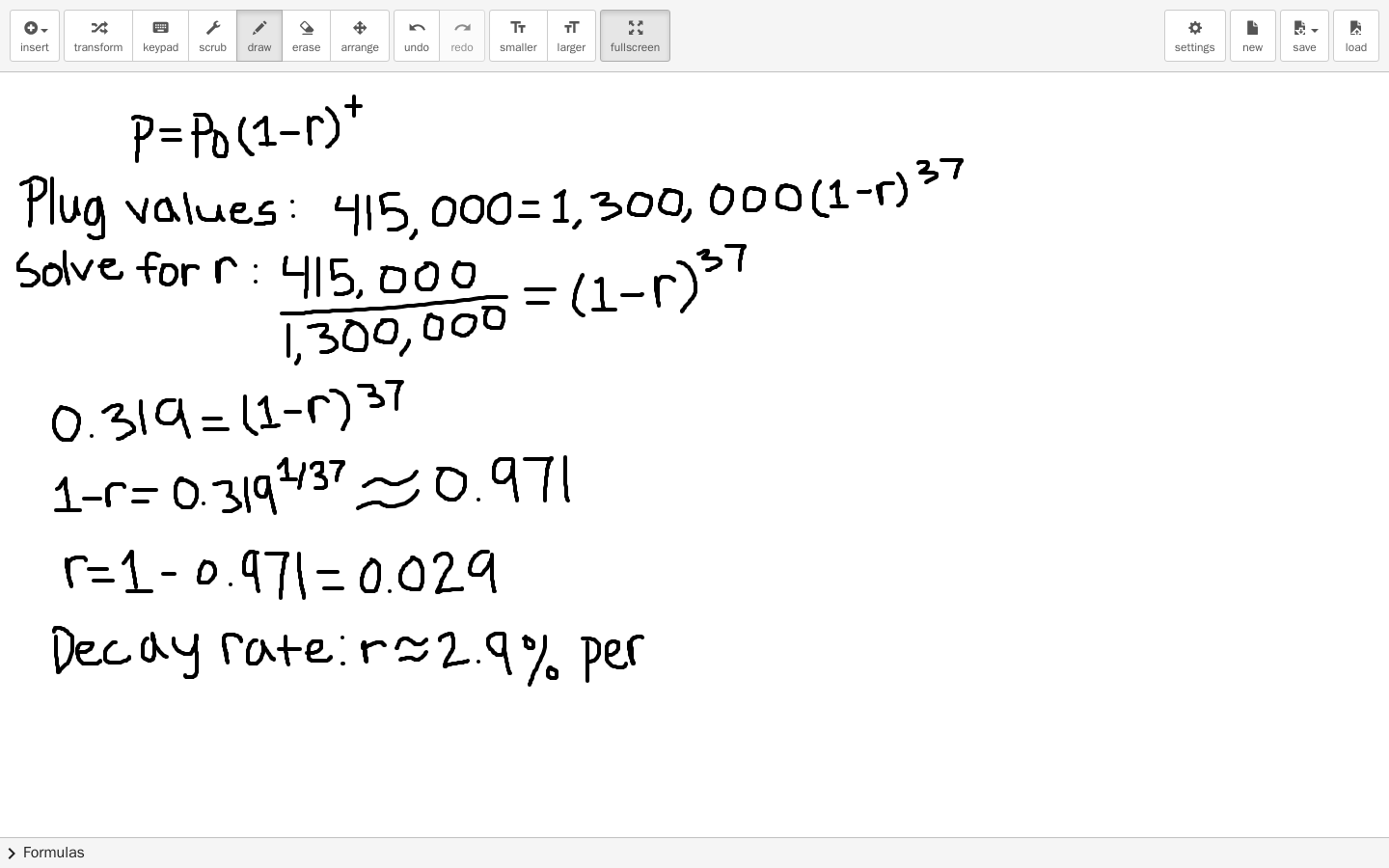 drag, startPoint x: 629, startPoint y: 642, endPoint x: 646, endPoint y: 638, distance: 17.464249 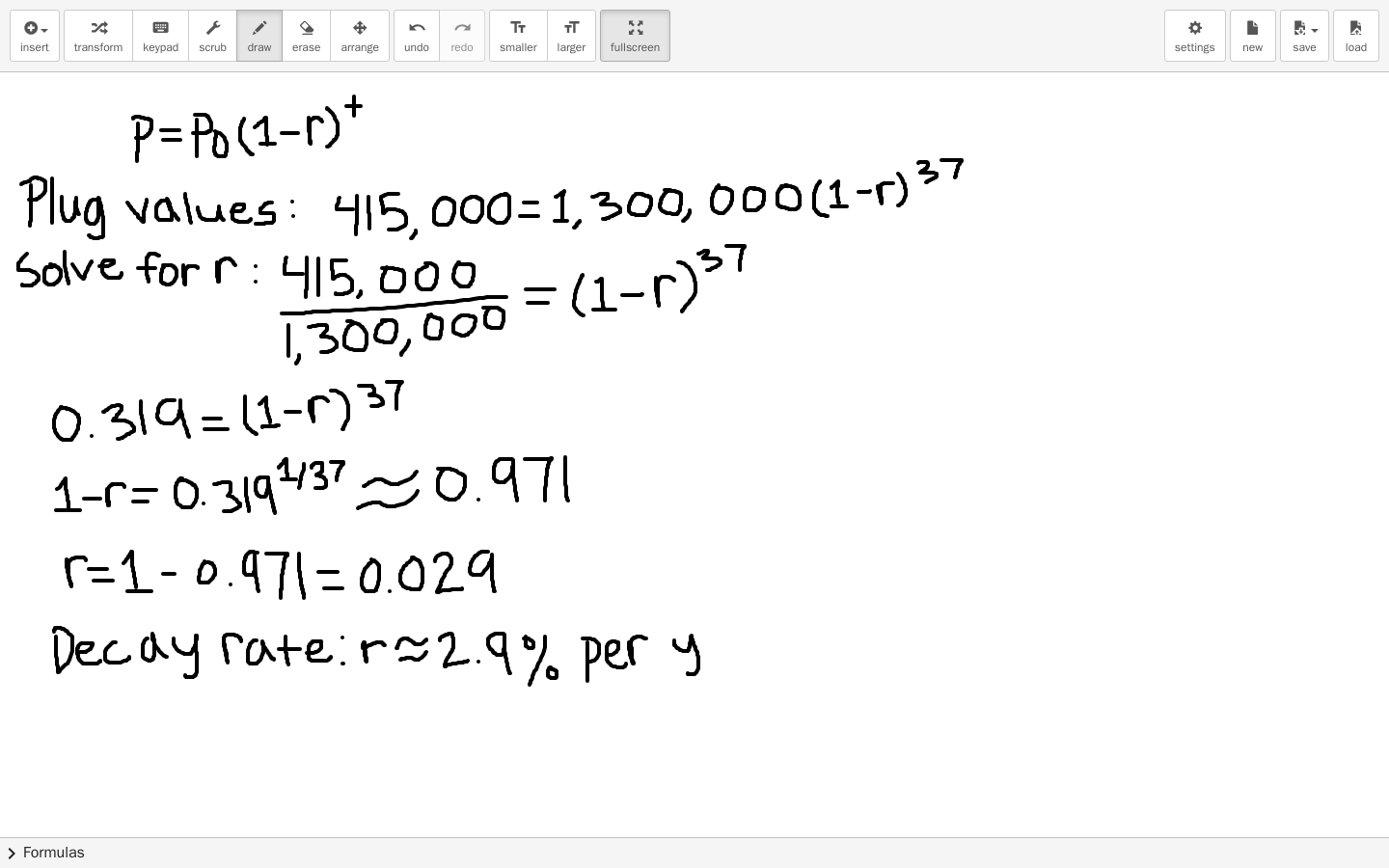 drag, startPoint x: 674, startPoint y: 640, endPoint x: 685, endPoint y: 669, distance: 31.01612 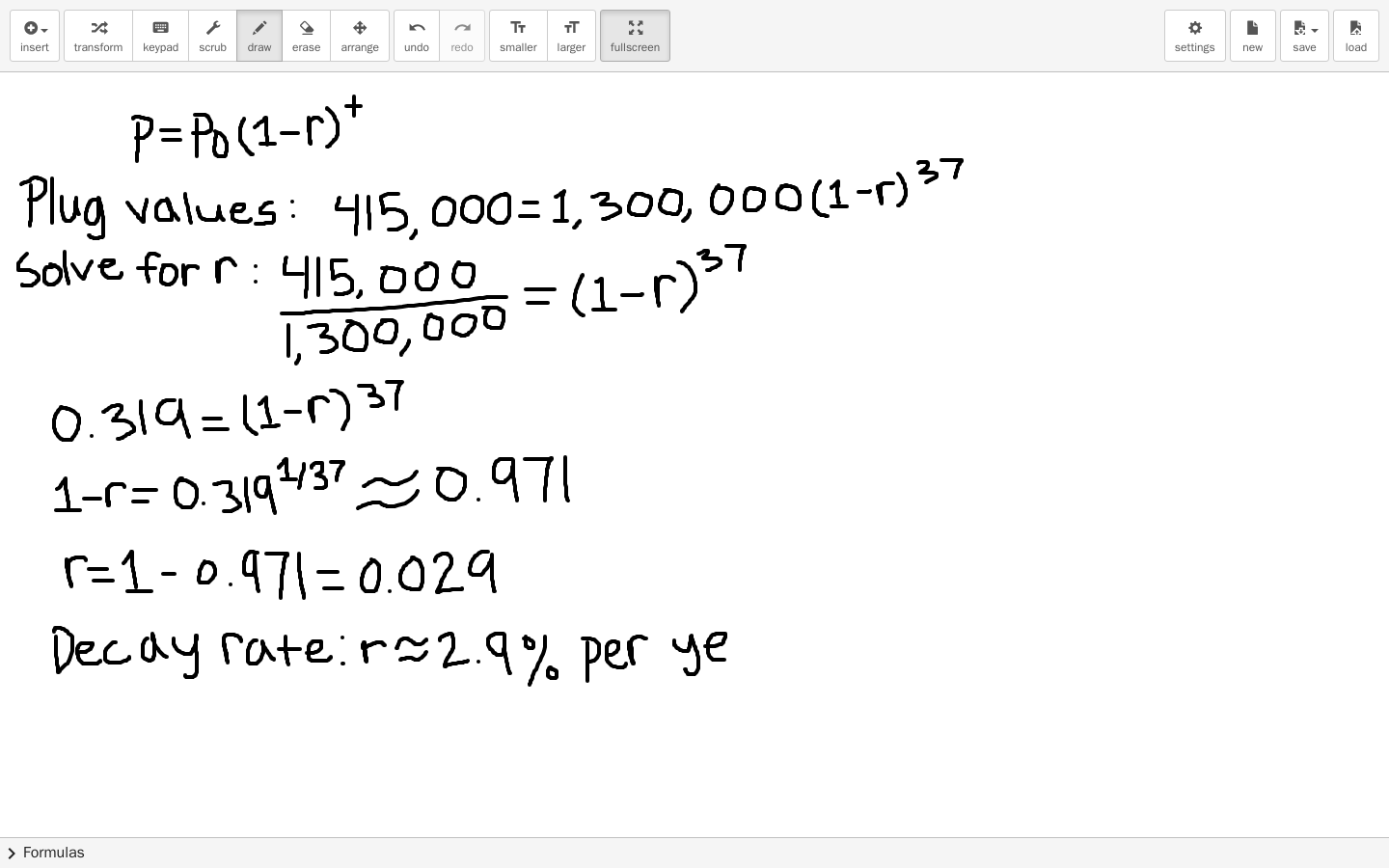drag, startPoint x: 705, startPoint y: 646, endPoint x: 733, endPoint y: 655, distance: 29.410882 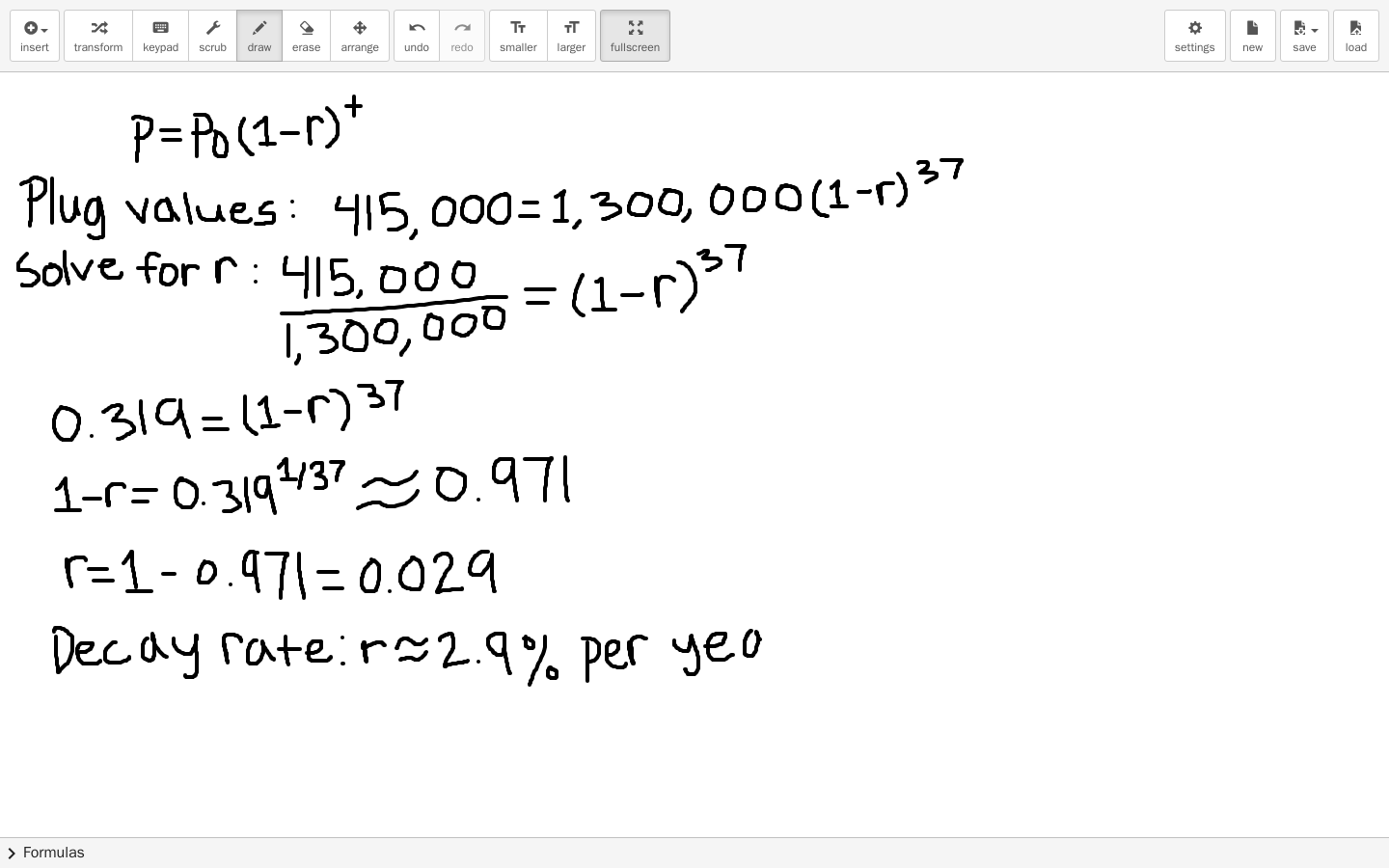 drag, startPoint x: 751, startPoint y: 631, endPoint x: 770, endPoint y: 652, distance: 28.319605 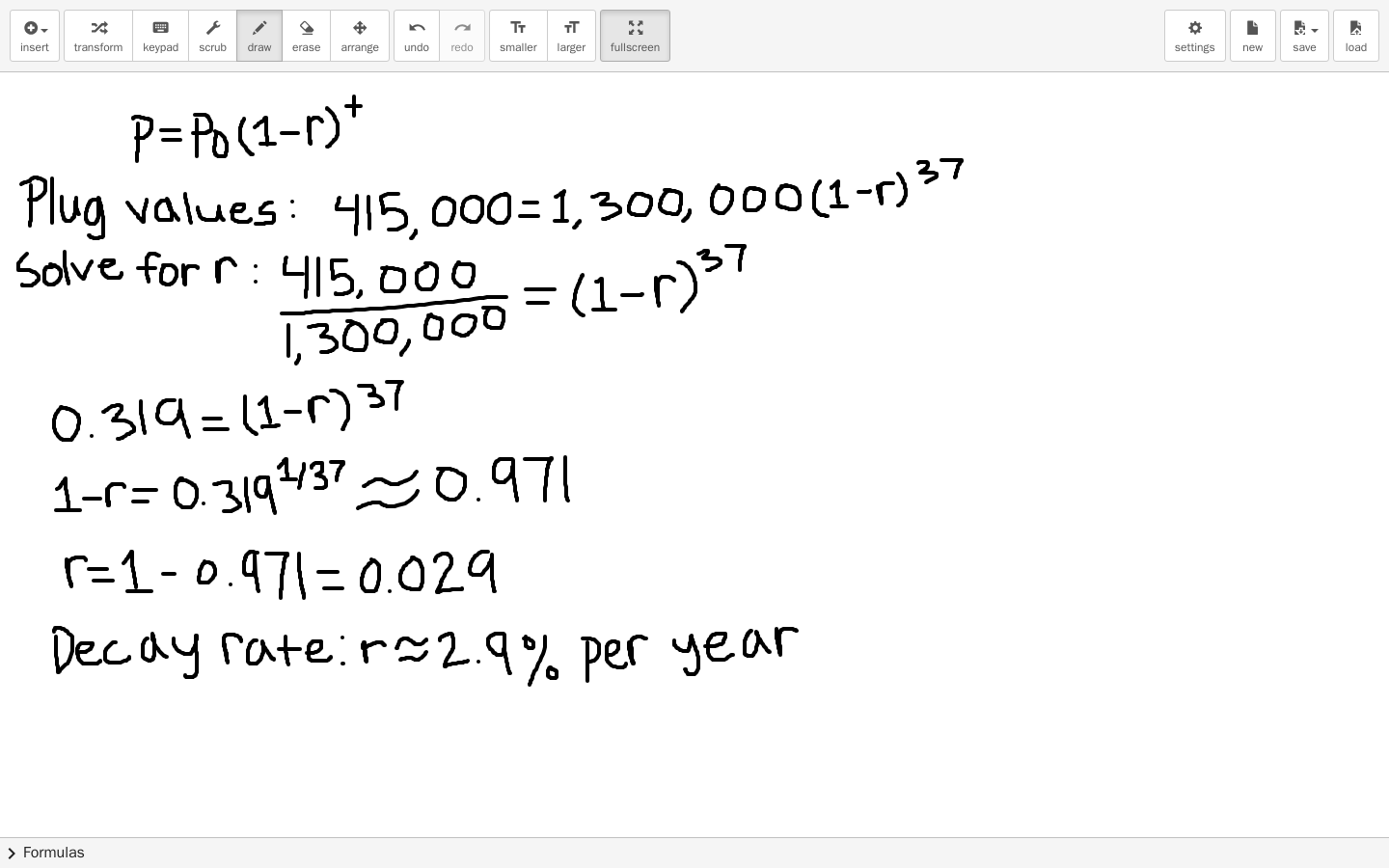 drag, startPoint x: 776, startPoint y: 629, endPoint x: 797, endPoint y: 633, distance: 21.377558 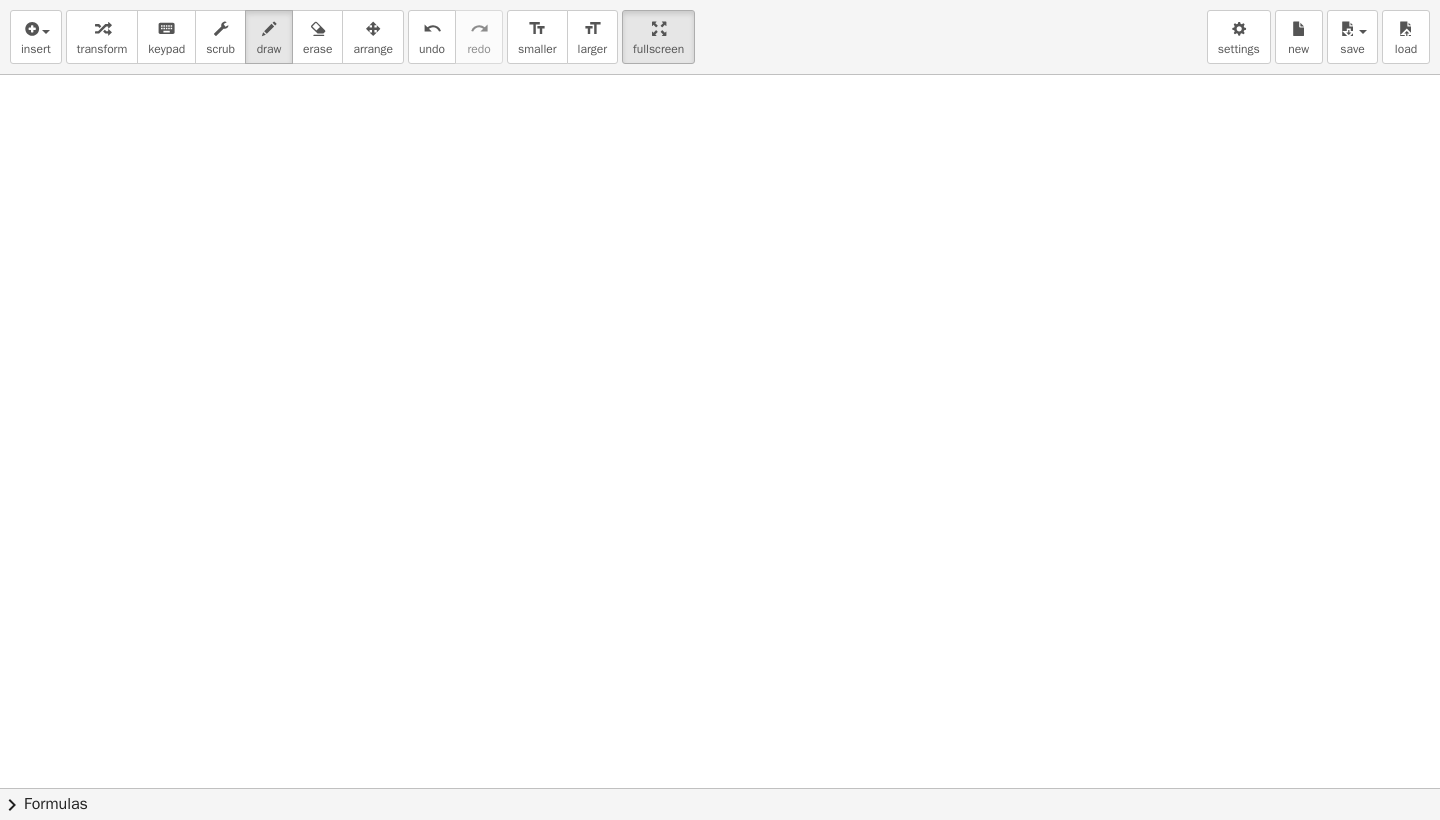 scroll, scrollTop: 974, scrollLeft: 0, axis: vertical 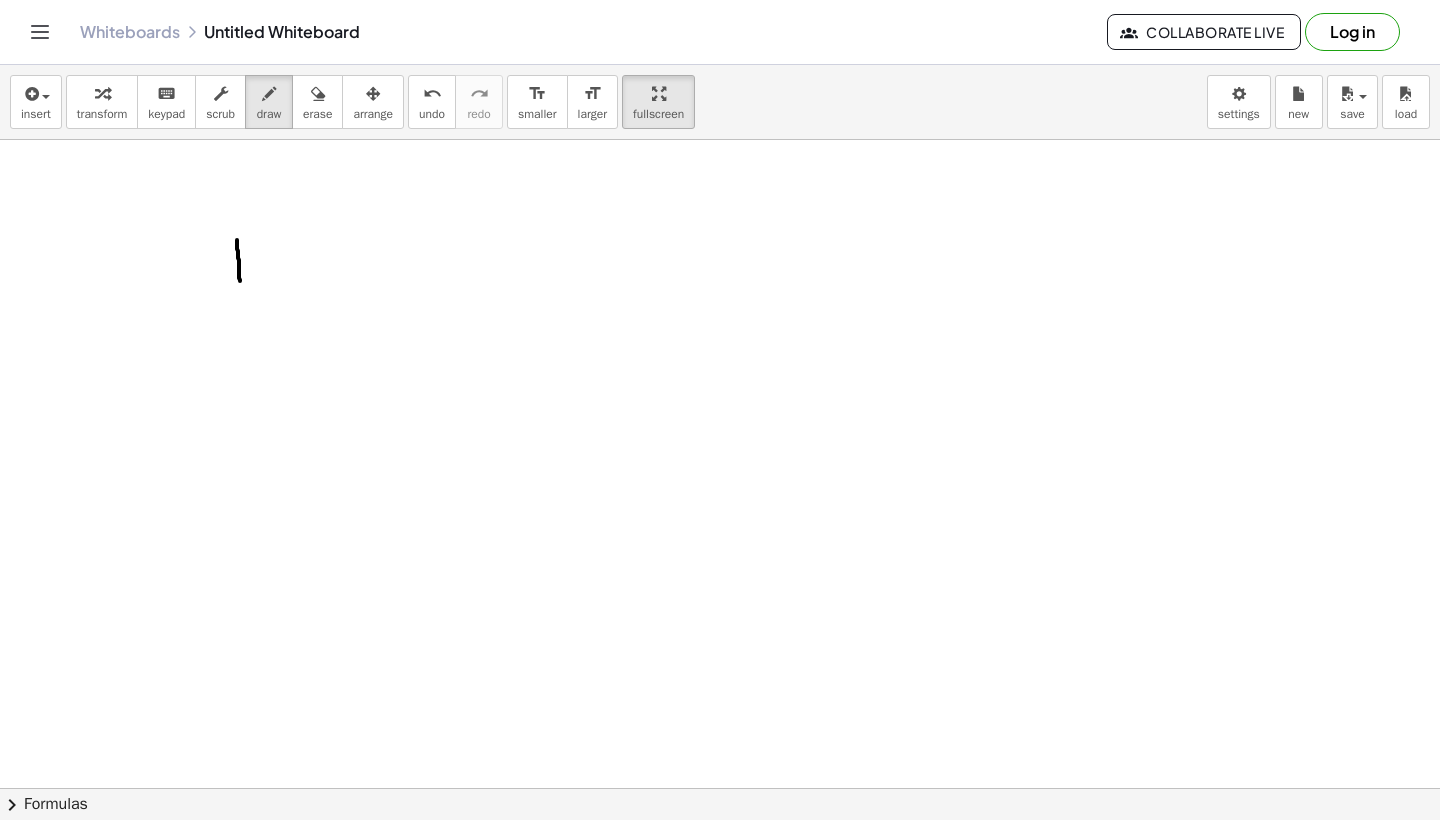 drag, startPoint x: 237, startPoint y: 240, endPoint x: 240, endPoint y: 283, distance: 43.104523 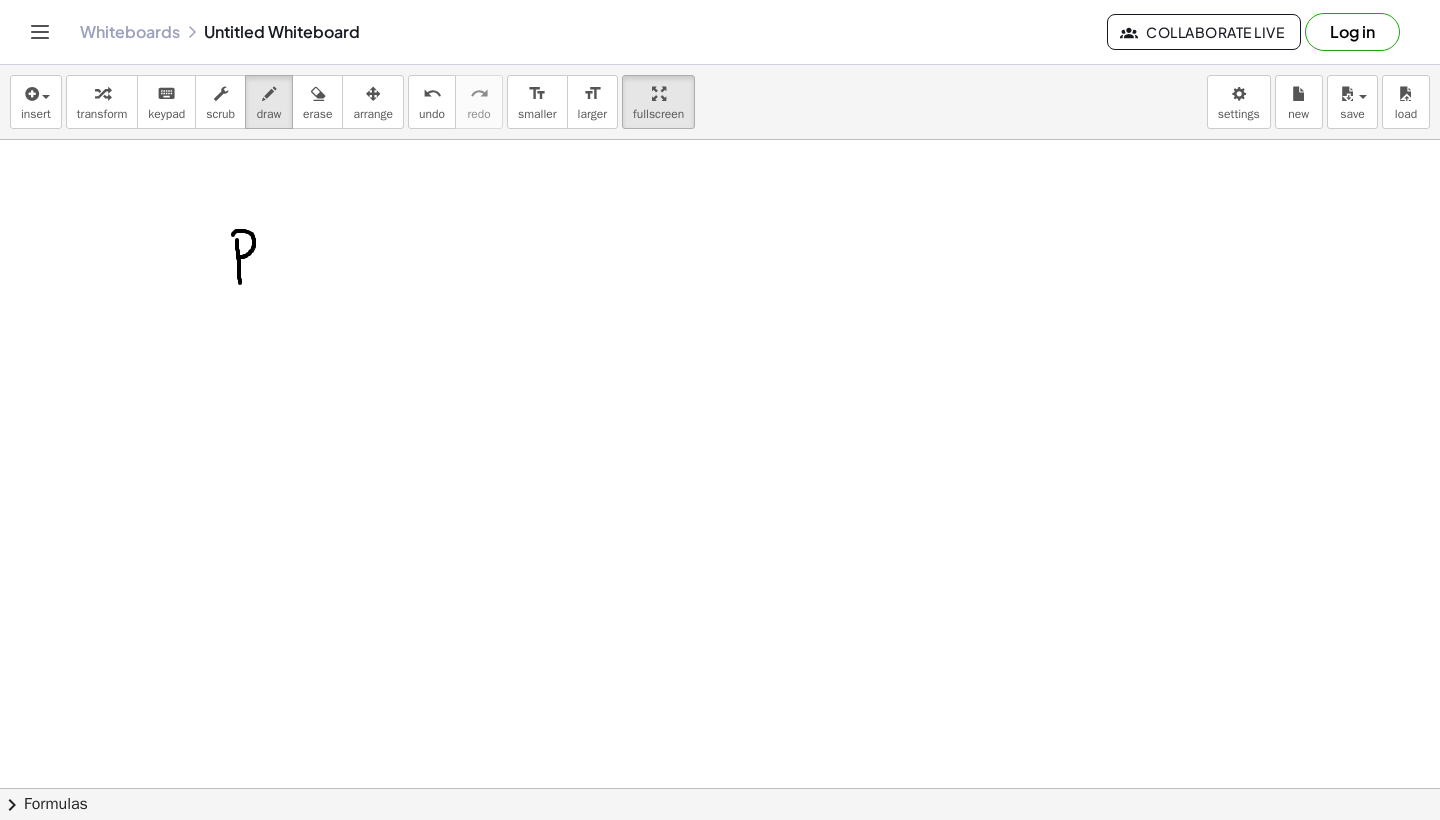 drag, startPoint x: 238, startPoint y: 257, endPoint x: 232, endPoint y: 237, distance: 20.880613 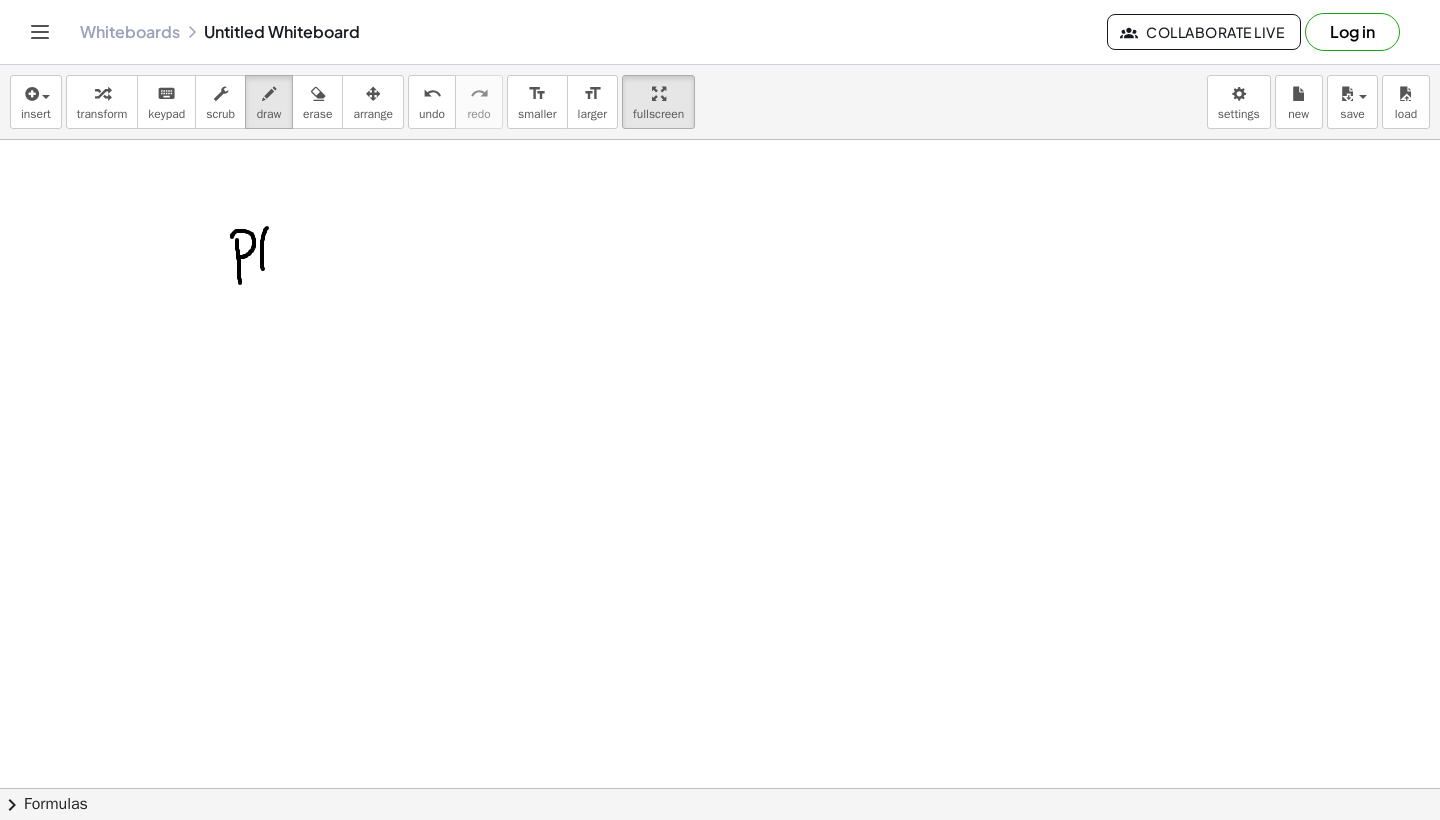 drag, startPoint x: 267, startPoint y: 228, endPoint x: 275, endPoint y: 282, distance: 54.589375 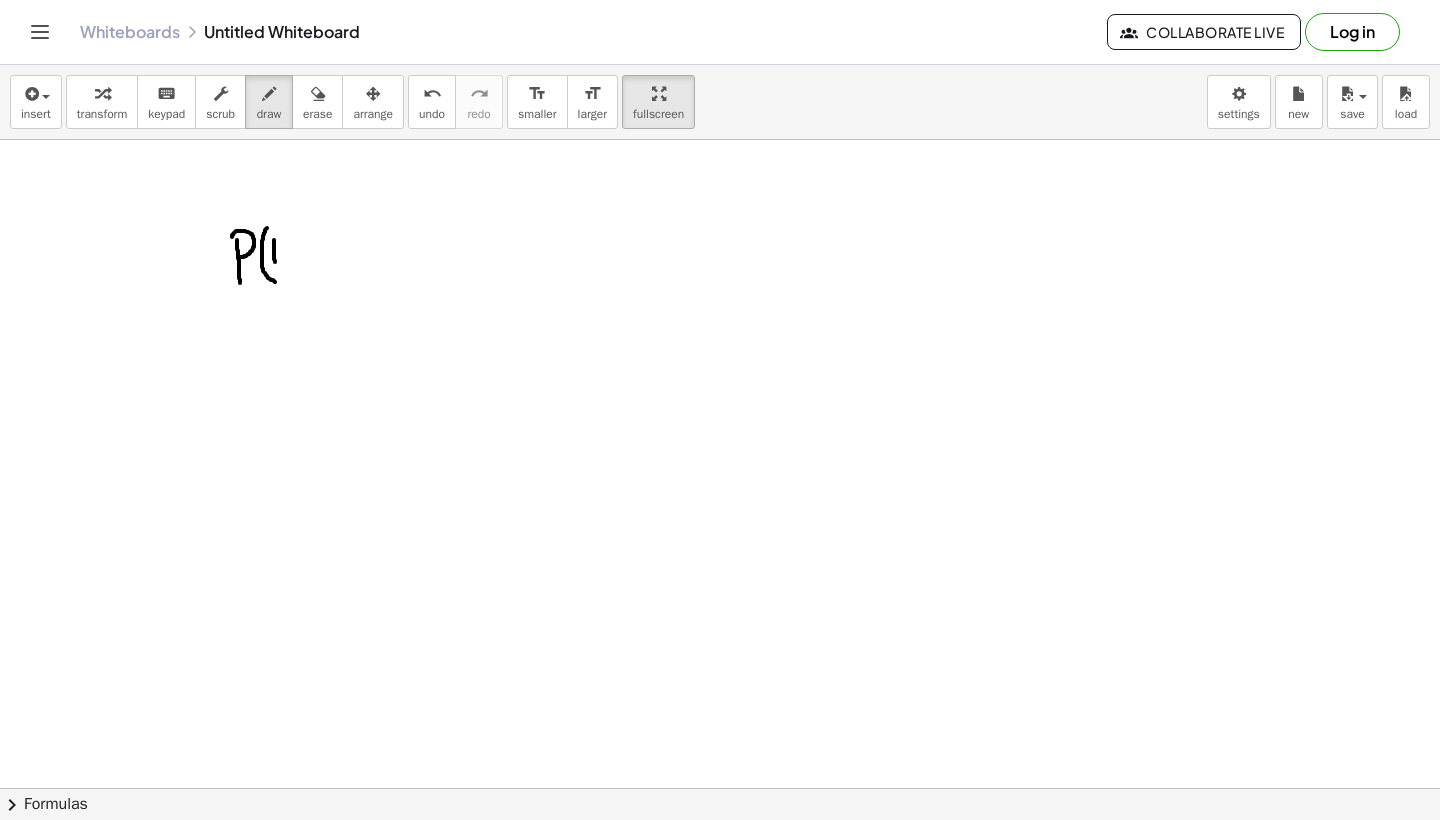 drag, startPoint x: 274, startPoint y: 240, endPoint x: 277, endPoint y: 269, distance: 29.15476 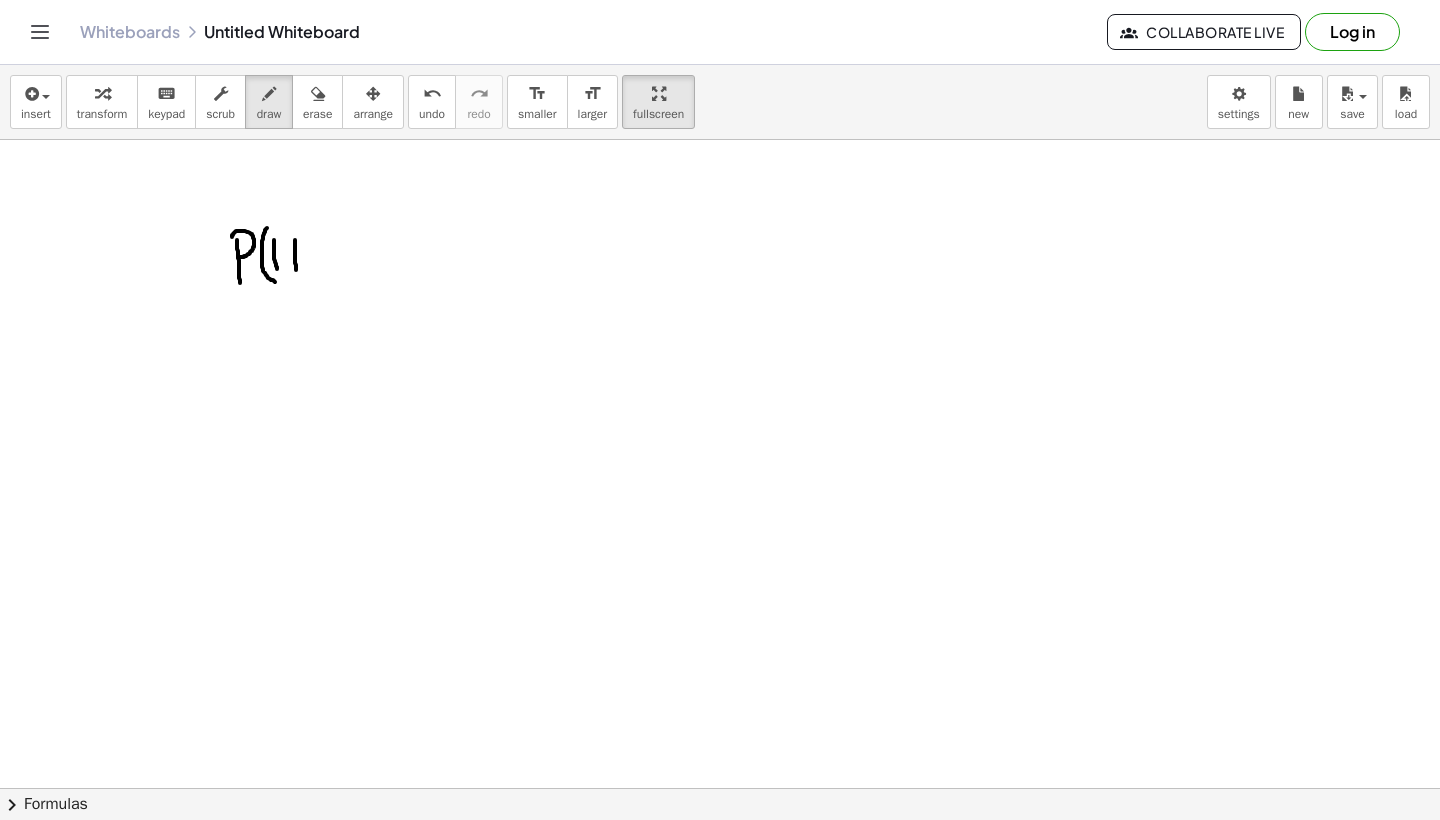 drag, startPoint x: 295, startPoint y: 240, endPoint x: 297, endPoint y: 272, distance: 32.06244 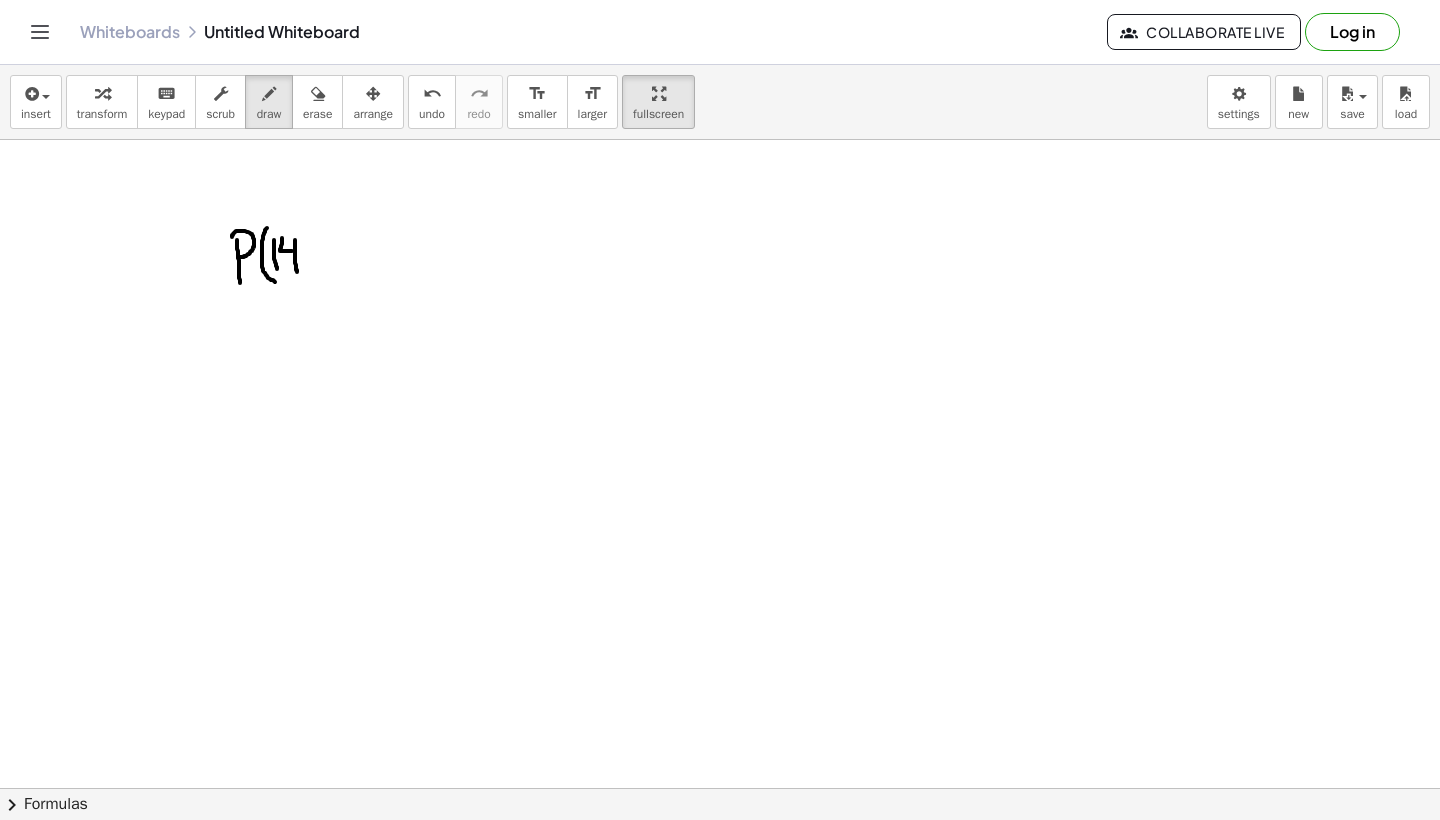 drag, startPoint x: 292, startPoint y: 251, endPoint x: 282, endPoint y: 238, distance: 16.40122 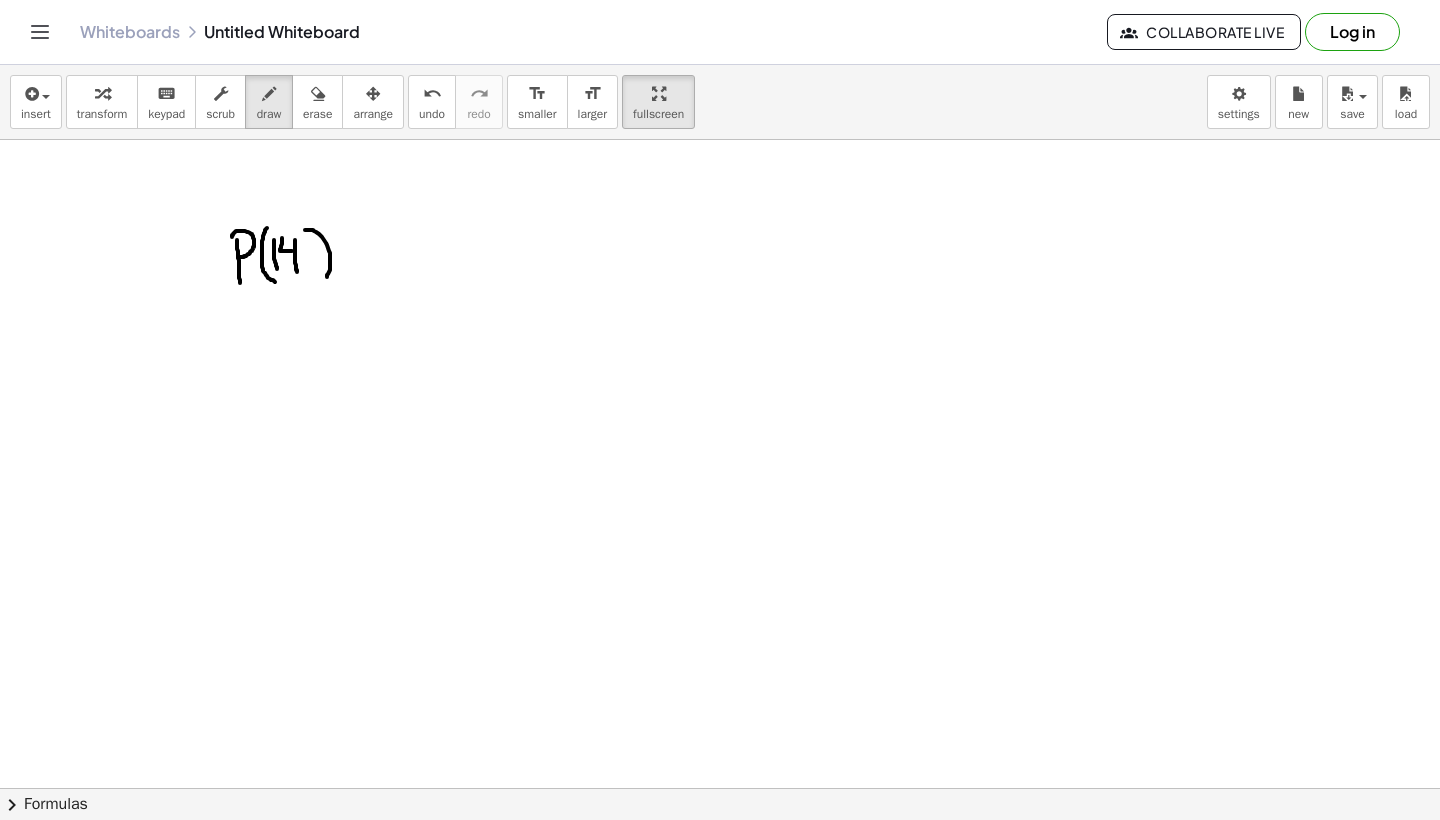 drag, startPoint x: 305, startPoint y: 230, endPoint x: 316, endPoint y: 287, distance: 58.0517 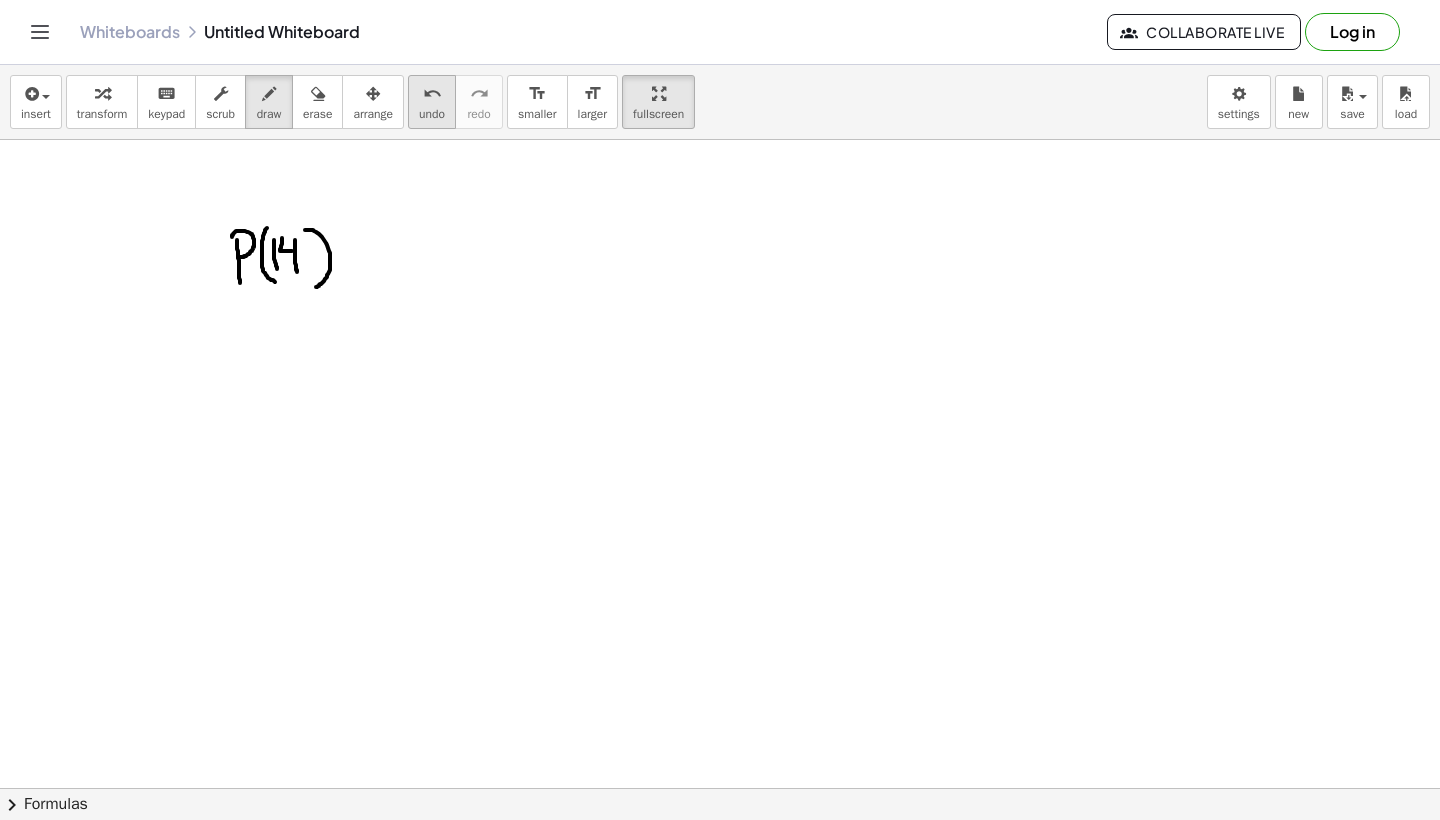 click on "undo undo" at bounding box center [432, 102] 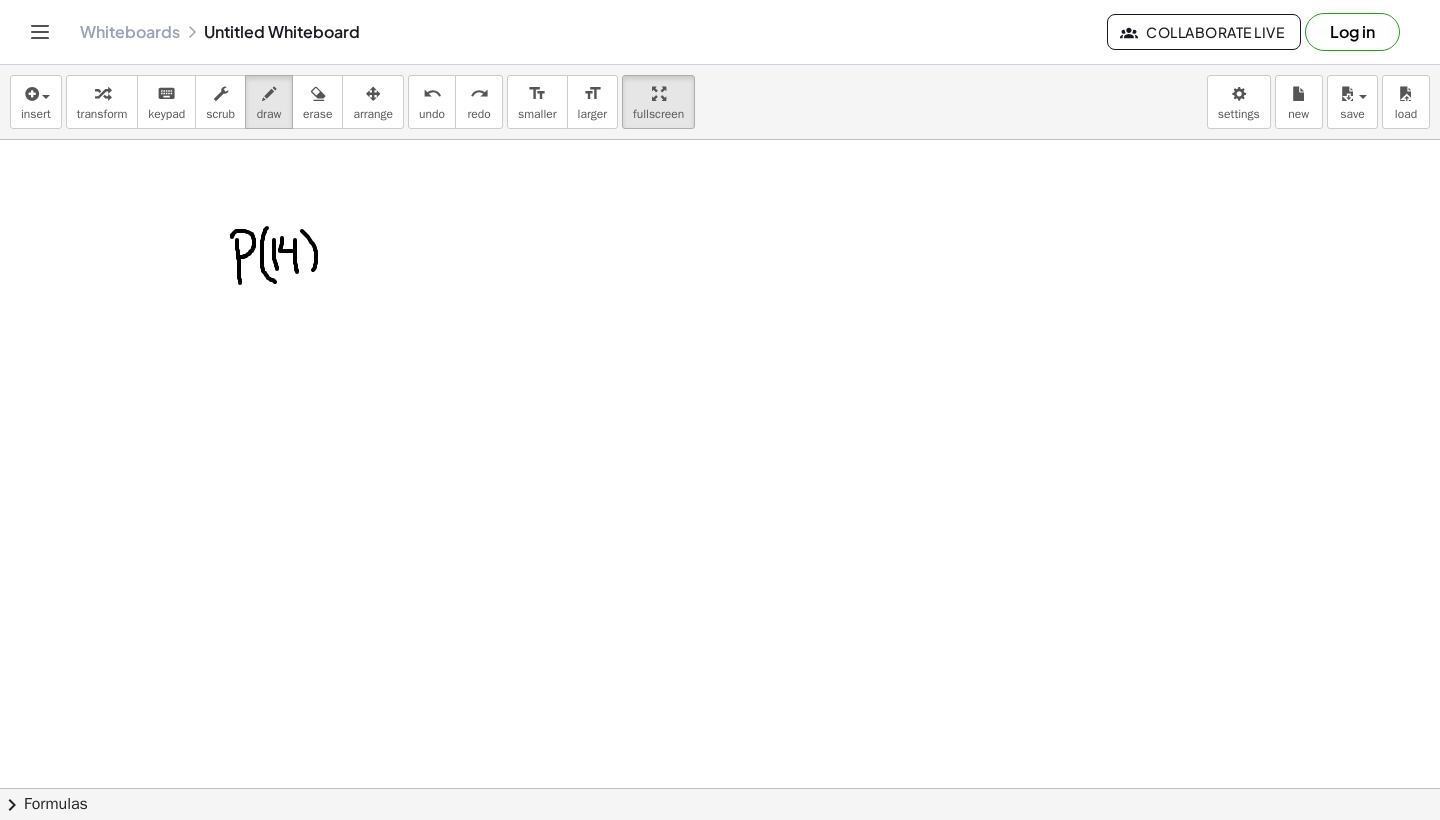 drag, startPoint x: 302, startPoint y: 231, endPoint x: 309, endPoint y: 275, distance: 44.553337 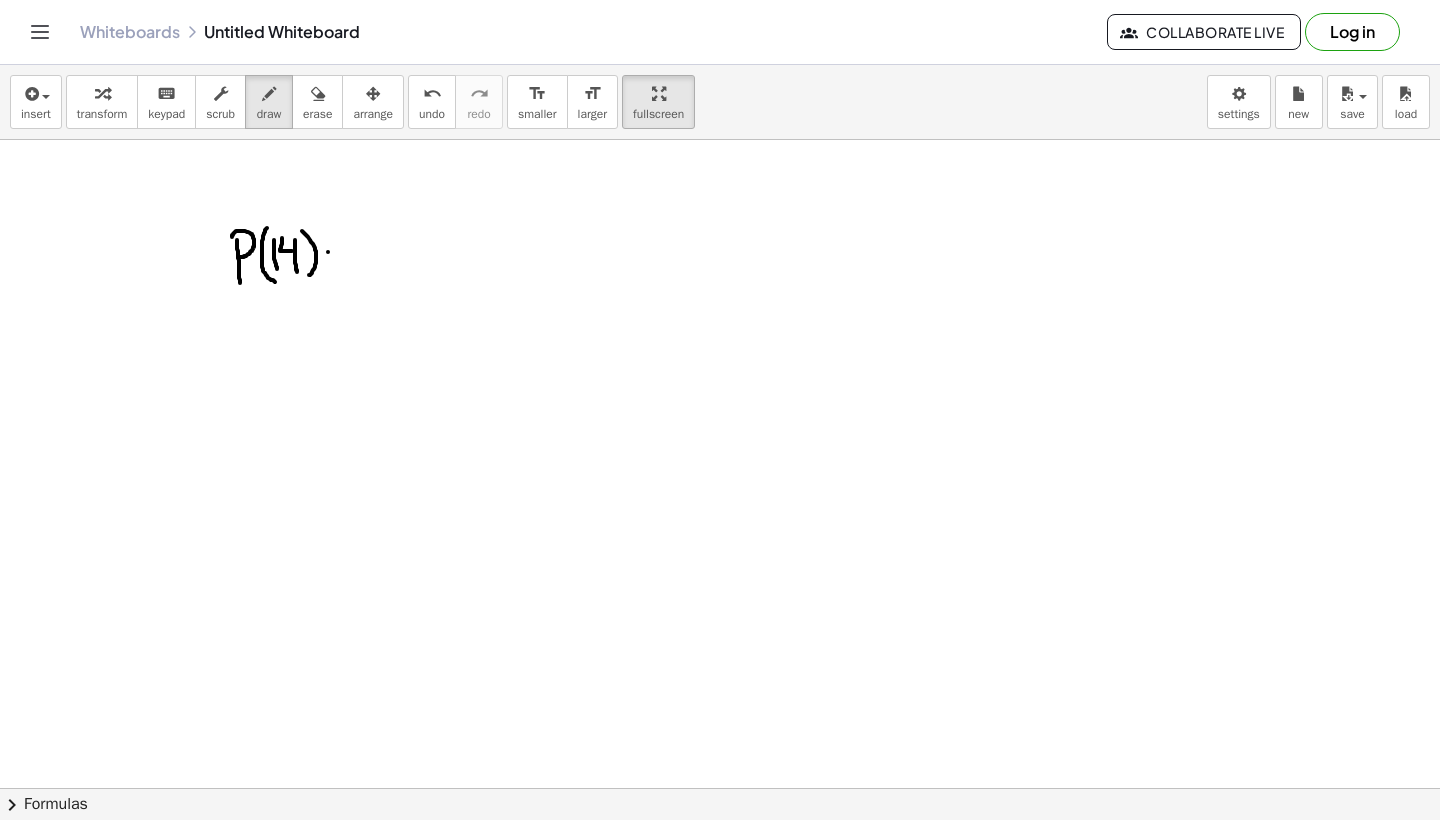 drag, startPoint x: 328, startPoint y: 252, endPoint x: 346, endPoint y: 252, distance: 18 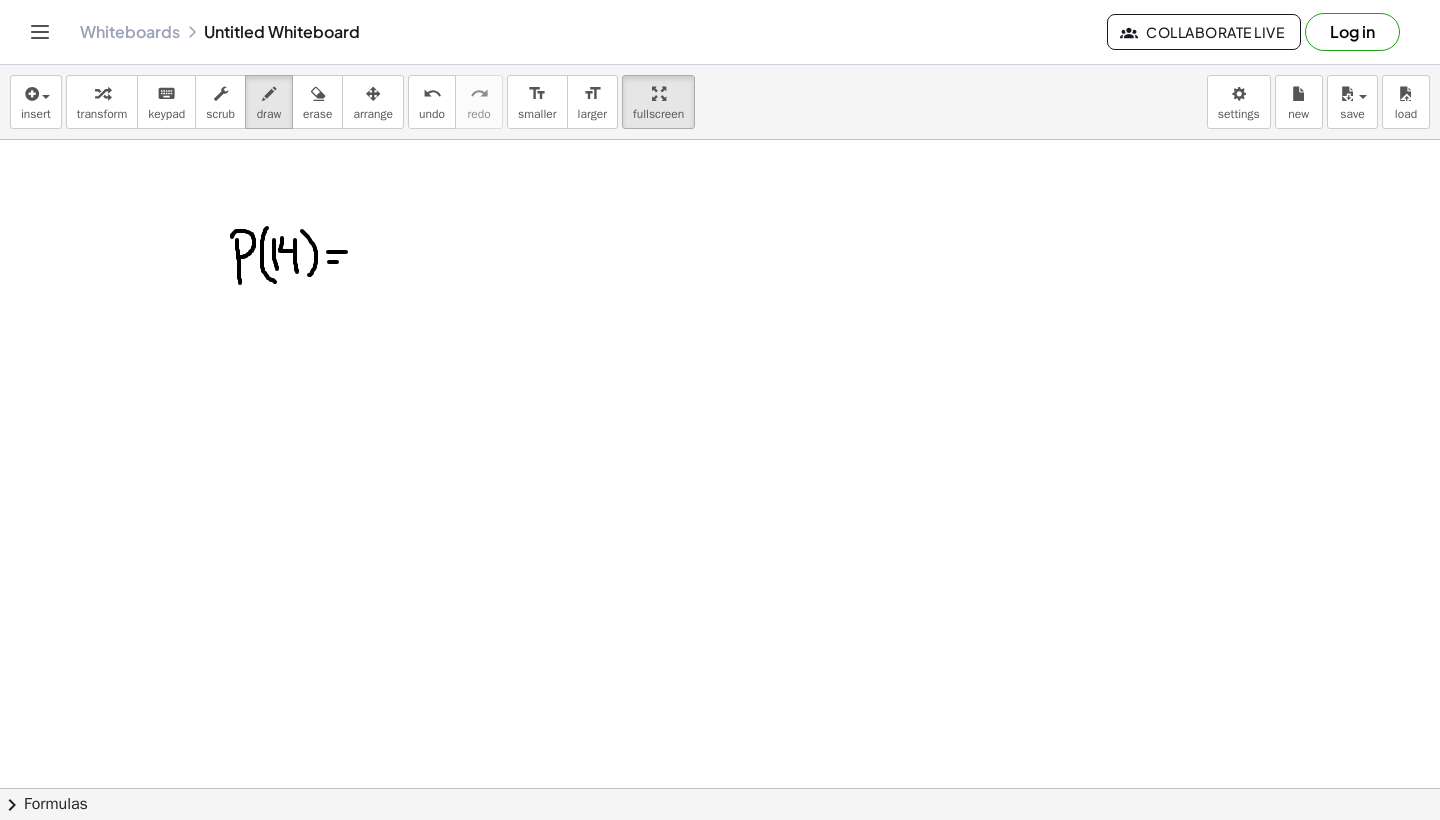 drag, startPoint x: 329, startPoint y: 262, endPoint x: 343, endPoint y: 262, distance: 14 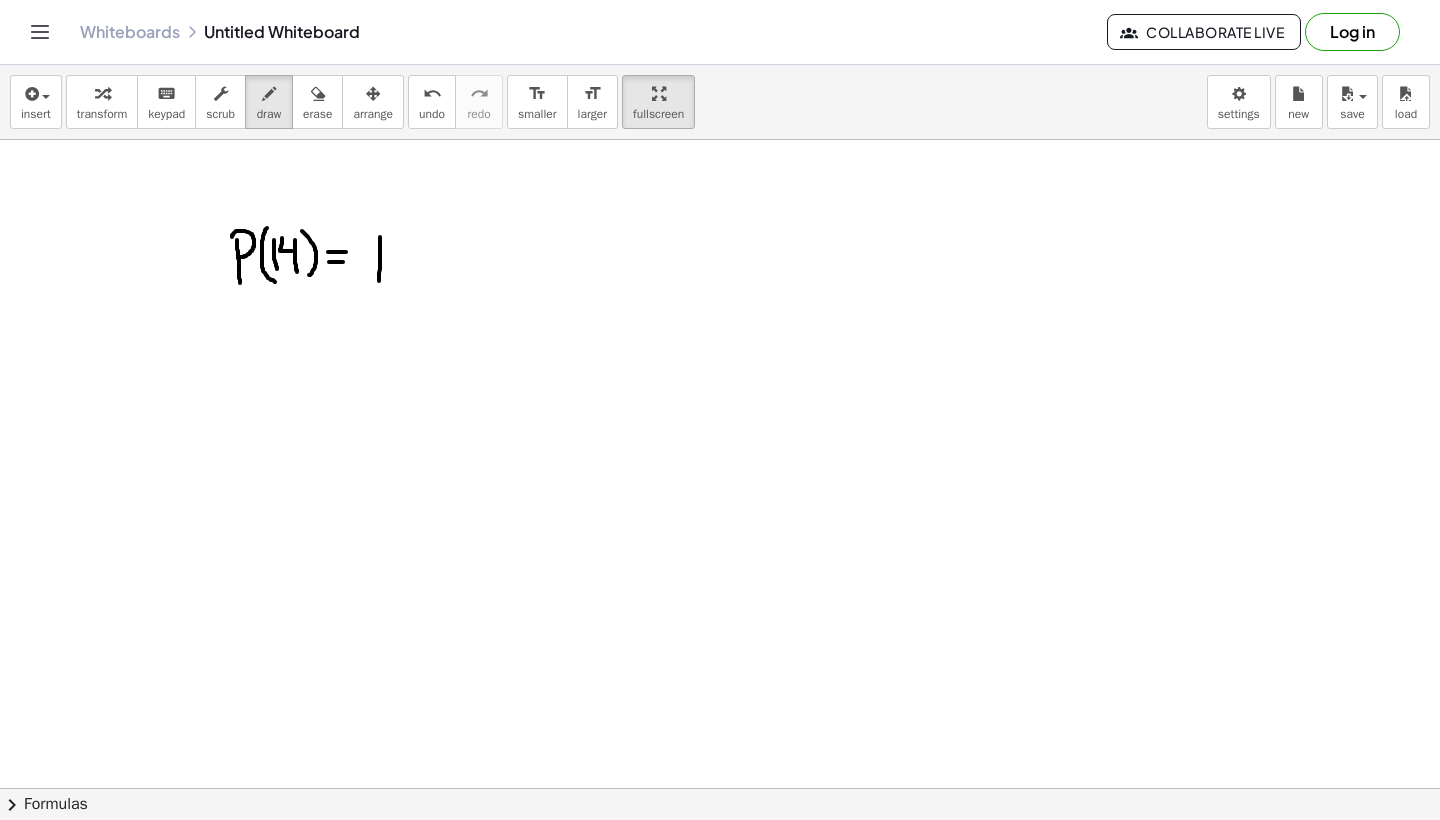 drag, startPoint x: 380, startPoint y: 237, endPoint x: 379, endPoint y: 281, distance: 44.011364 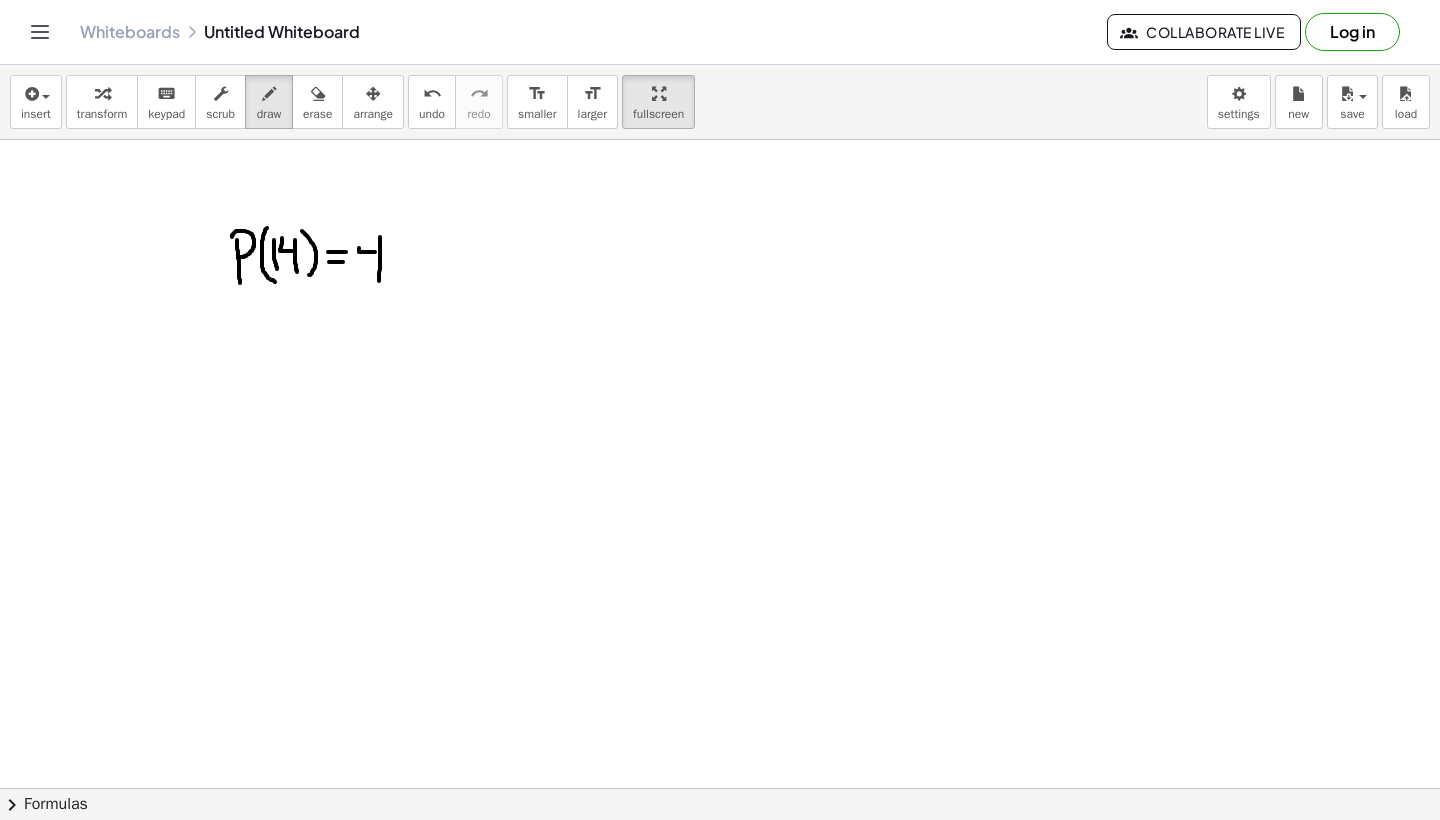 drag, startPoint x: 375, startPoint y: 252, endPoint x: 362, endPoint y: 233, distance: 23.021729 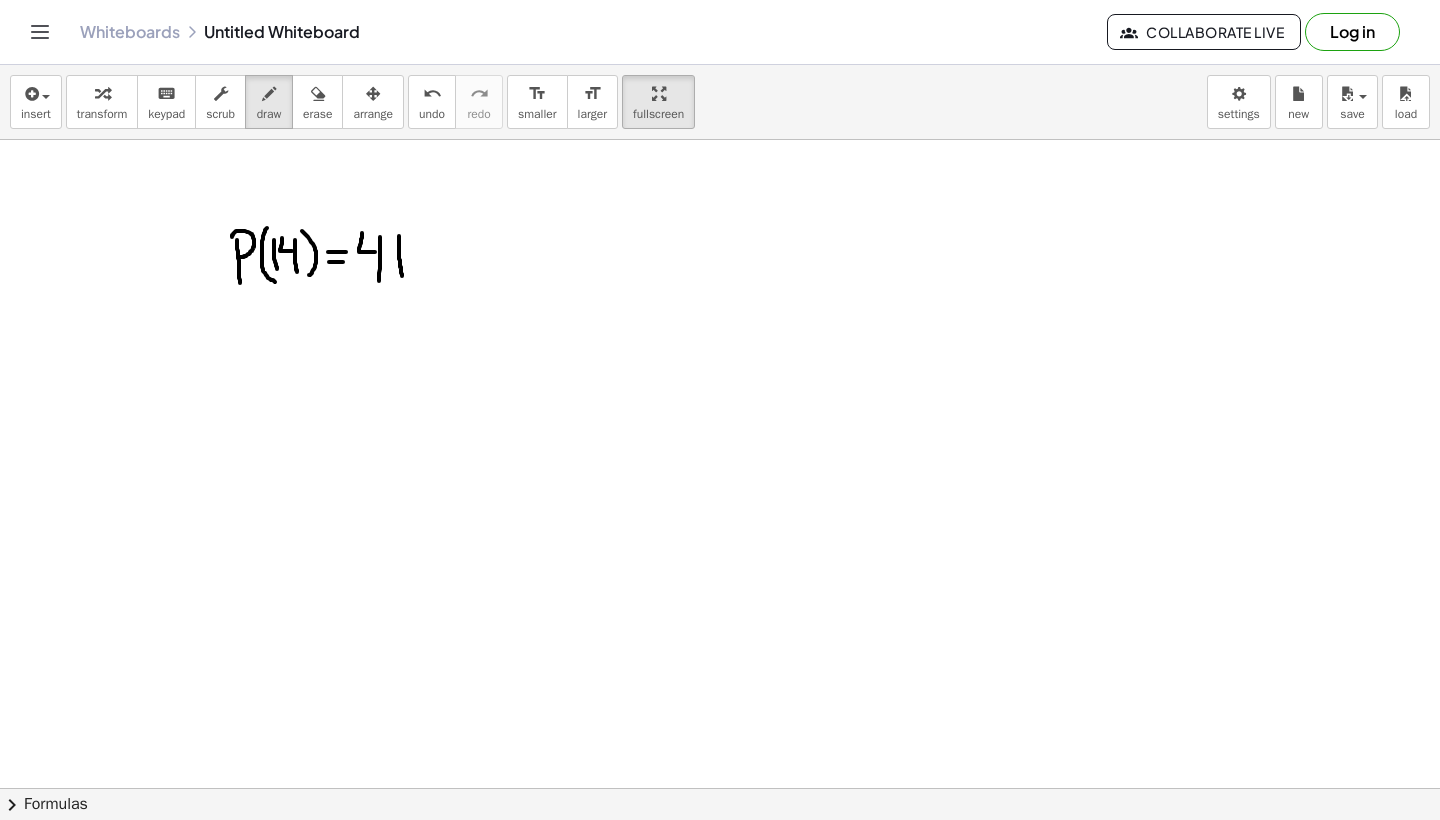 drag, startPoint x: 399, startPoint y: 236, endPoint x: 402, endPoint y: 276, distance: 40.112343 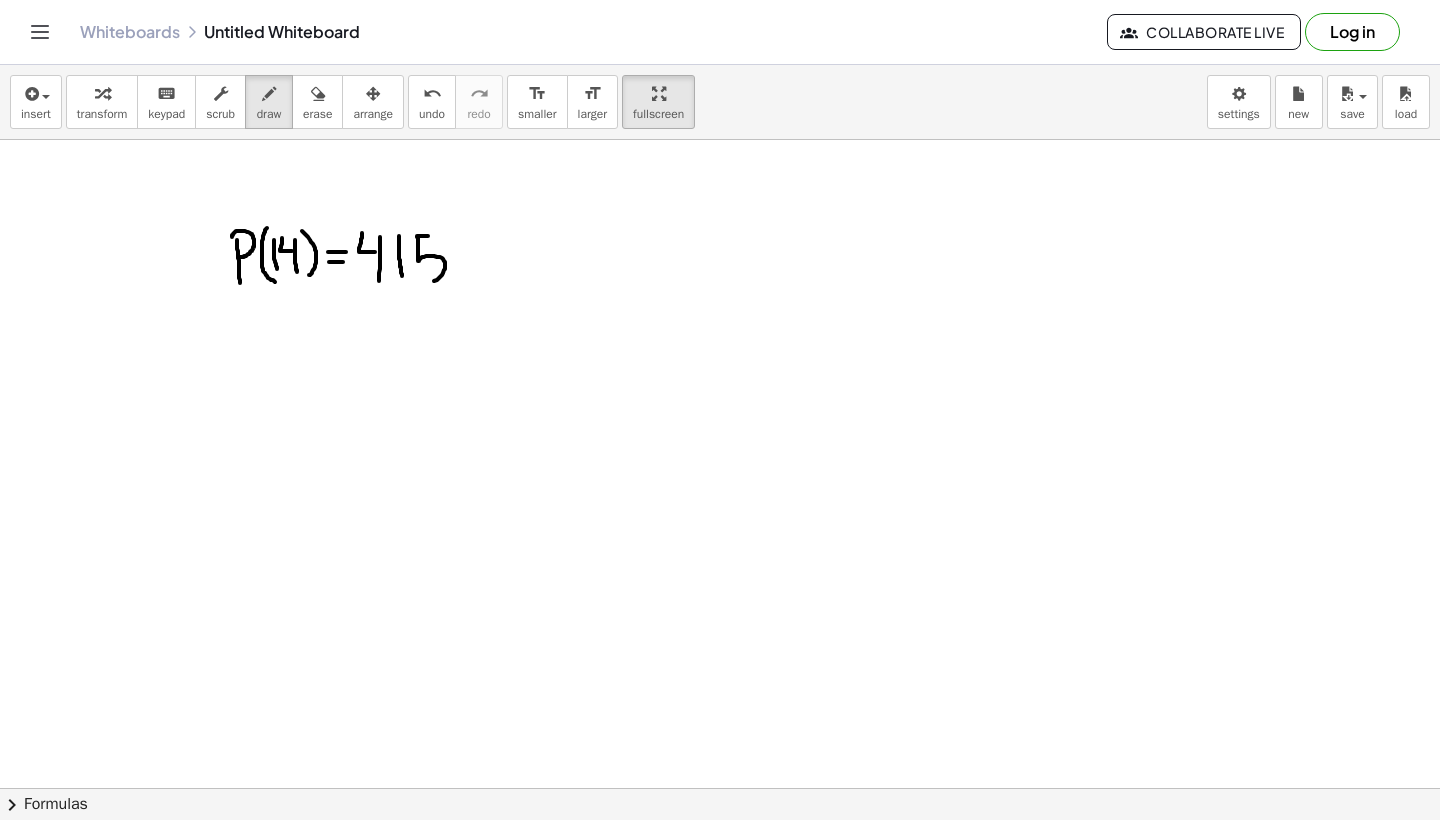 drag, startPoint x: 428, startPoint y: 236, endPoint x: 426, endPoint y: 285, distance: 49.0408 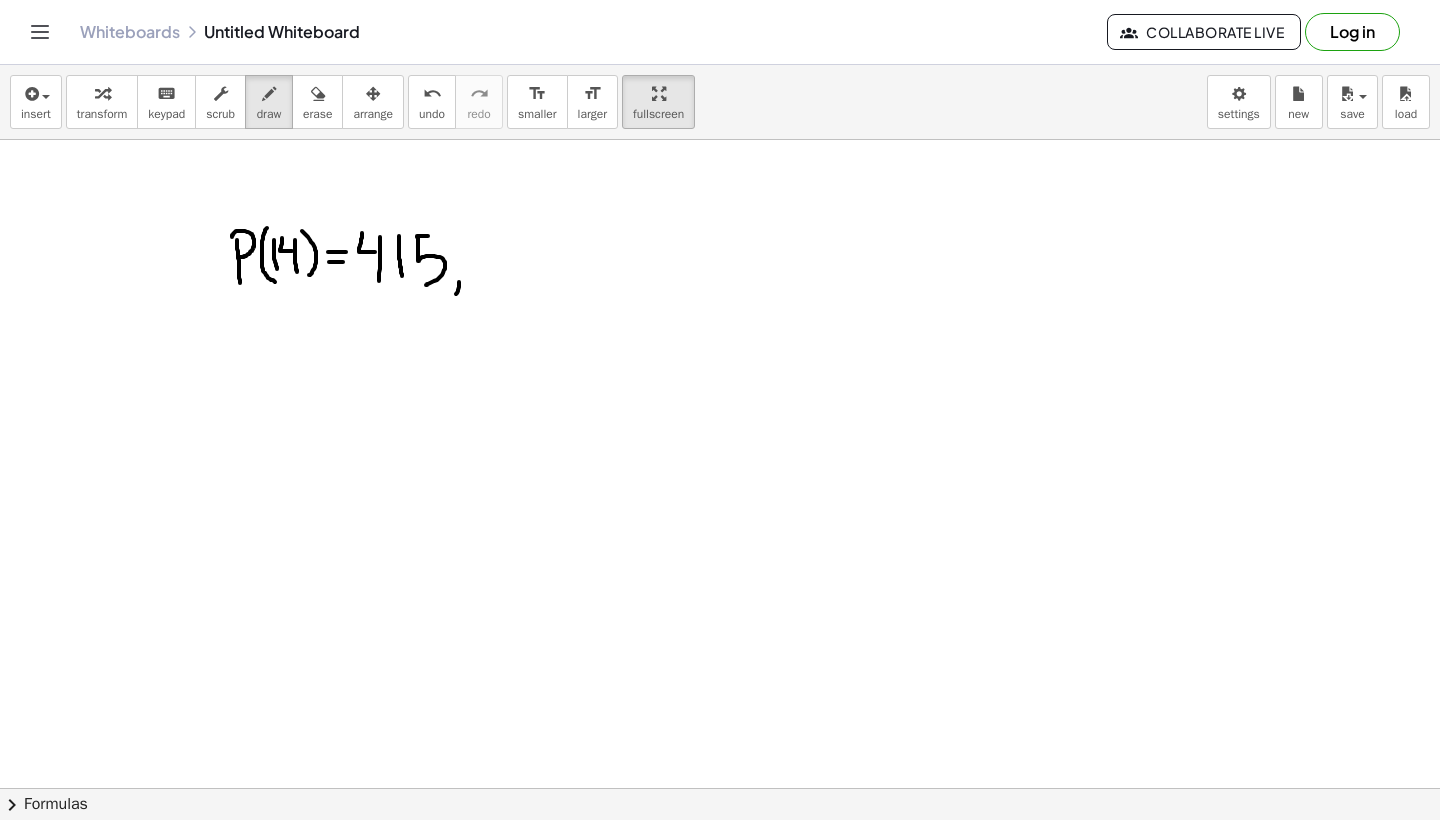 drag, startPoint x: 459, startPoint y: 282, endPoint x: 455, endPoint y: 296, distance: 14.56022 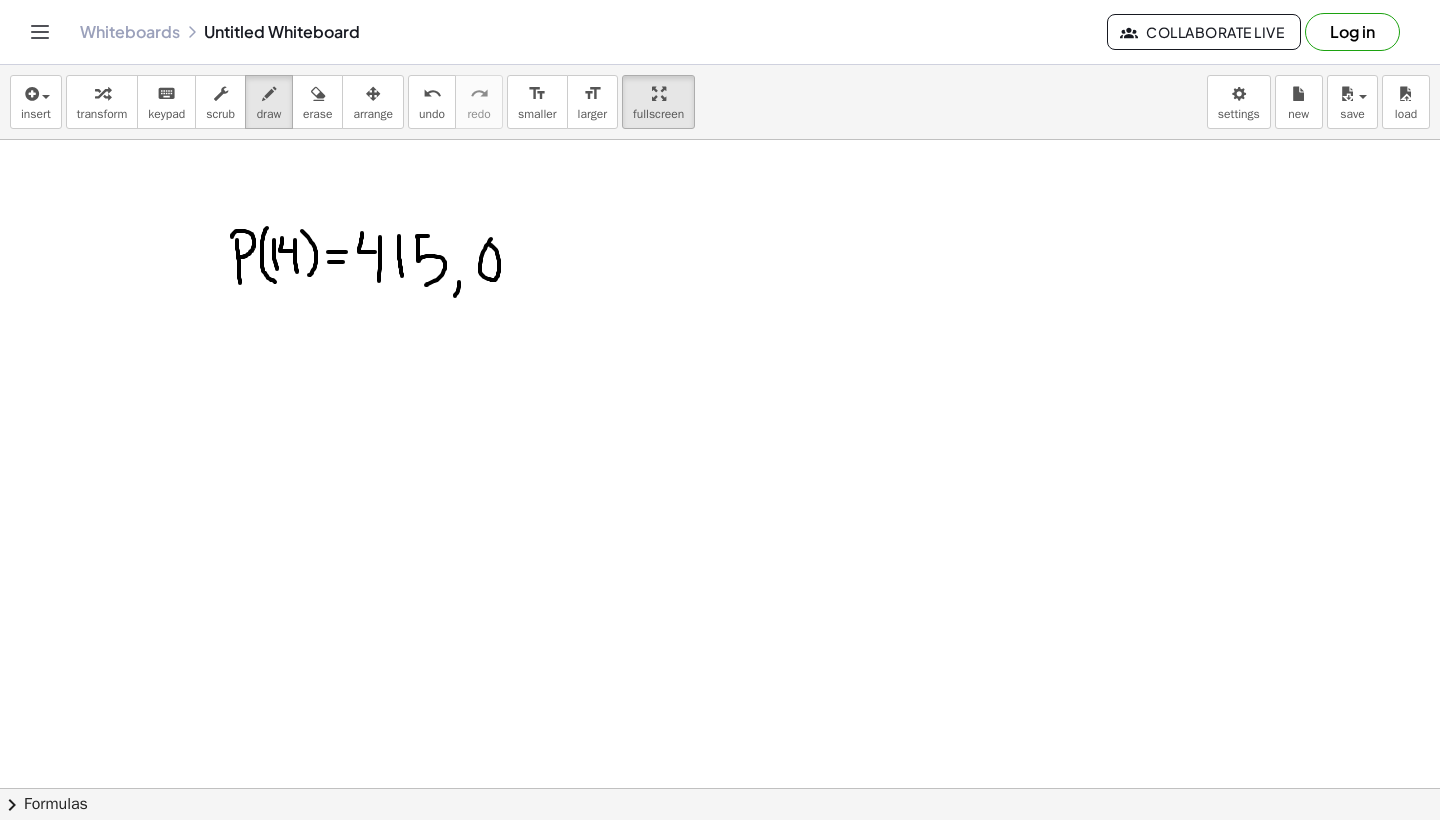 click at bounding box center (720, 138) 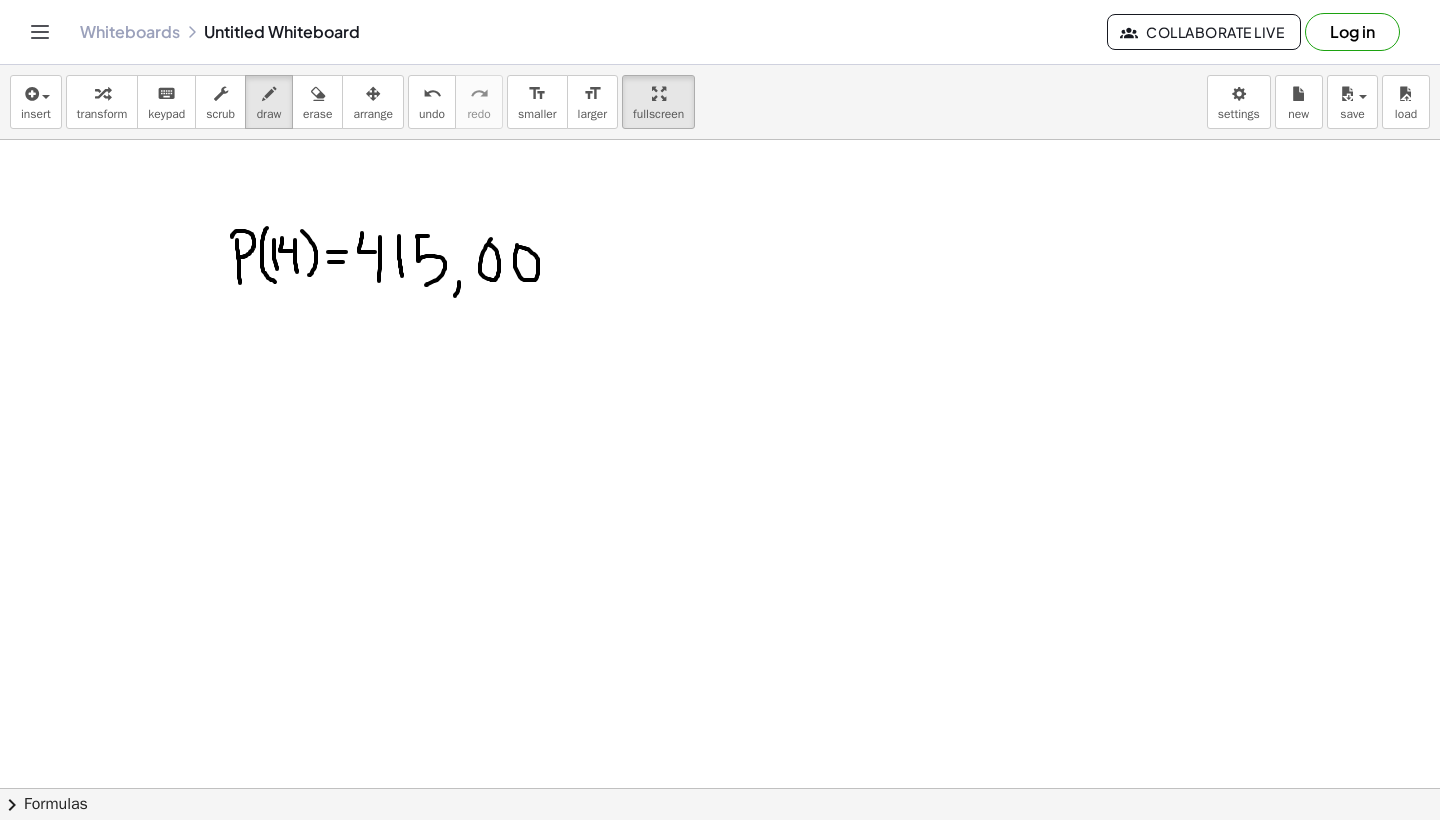click at bounding box center (720, 138) 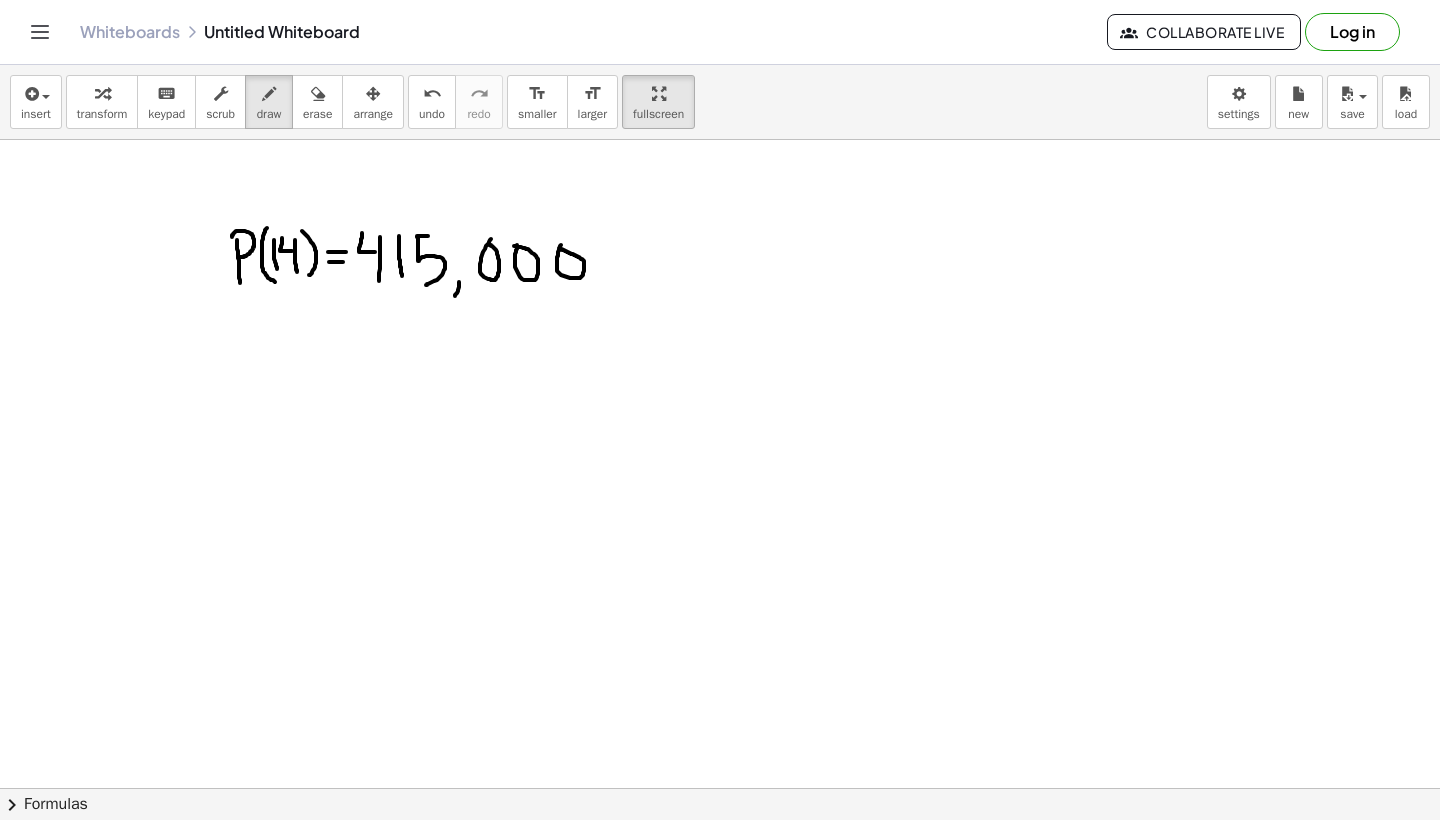 click at bounding box center (720, 138) 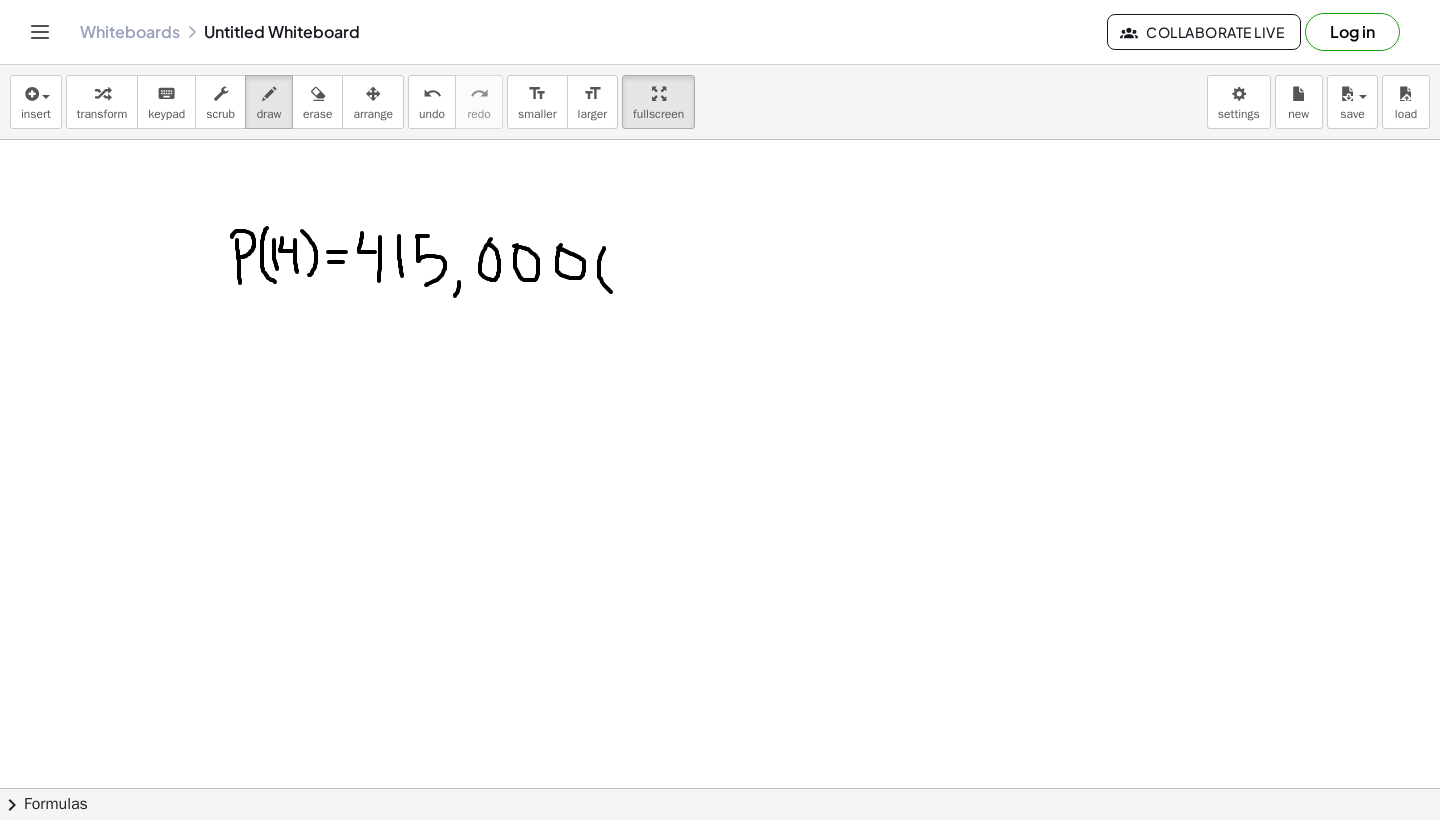 drag, startPoint x: 604, startPoint y: 248, endPoint x: 612, endPoint y: 293, distance: 45.705578 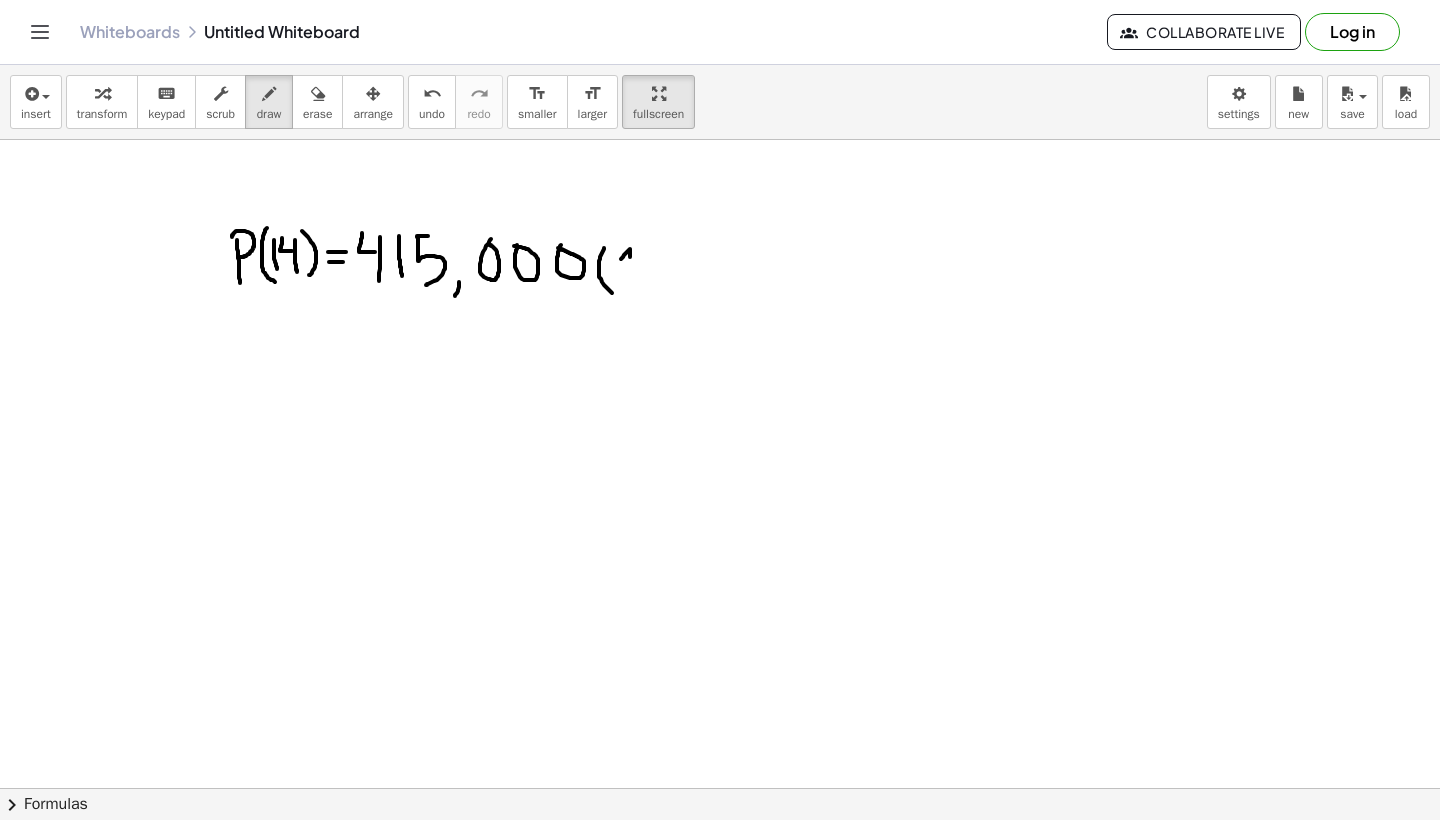 drag, startPoint x: 621, startPoint y: 259, endPoint x: 634, endPoint y: 279, distance: 23.853722 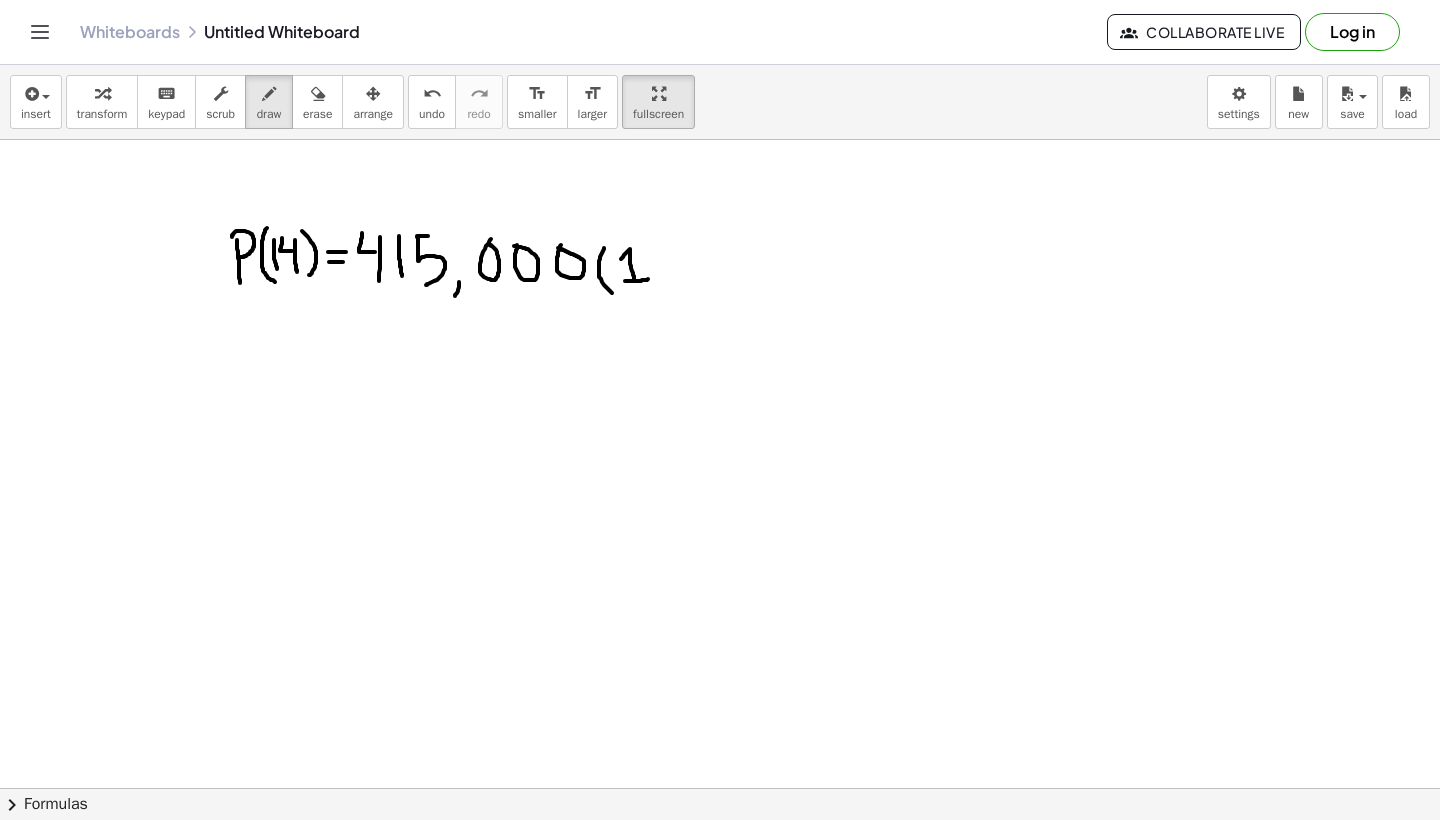 drag, startPoint x: 625, startPoint y: 281, endPoint x: 649, endPoint y: 279, distance: 24.083189 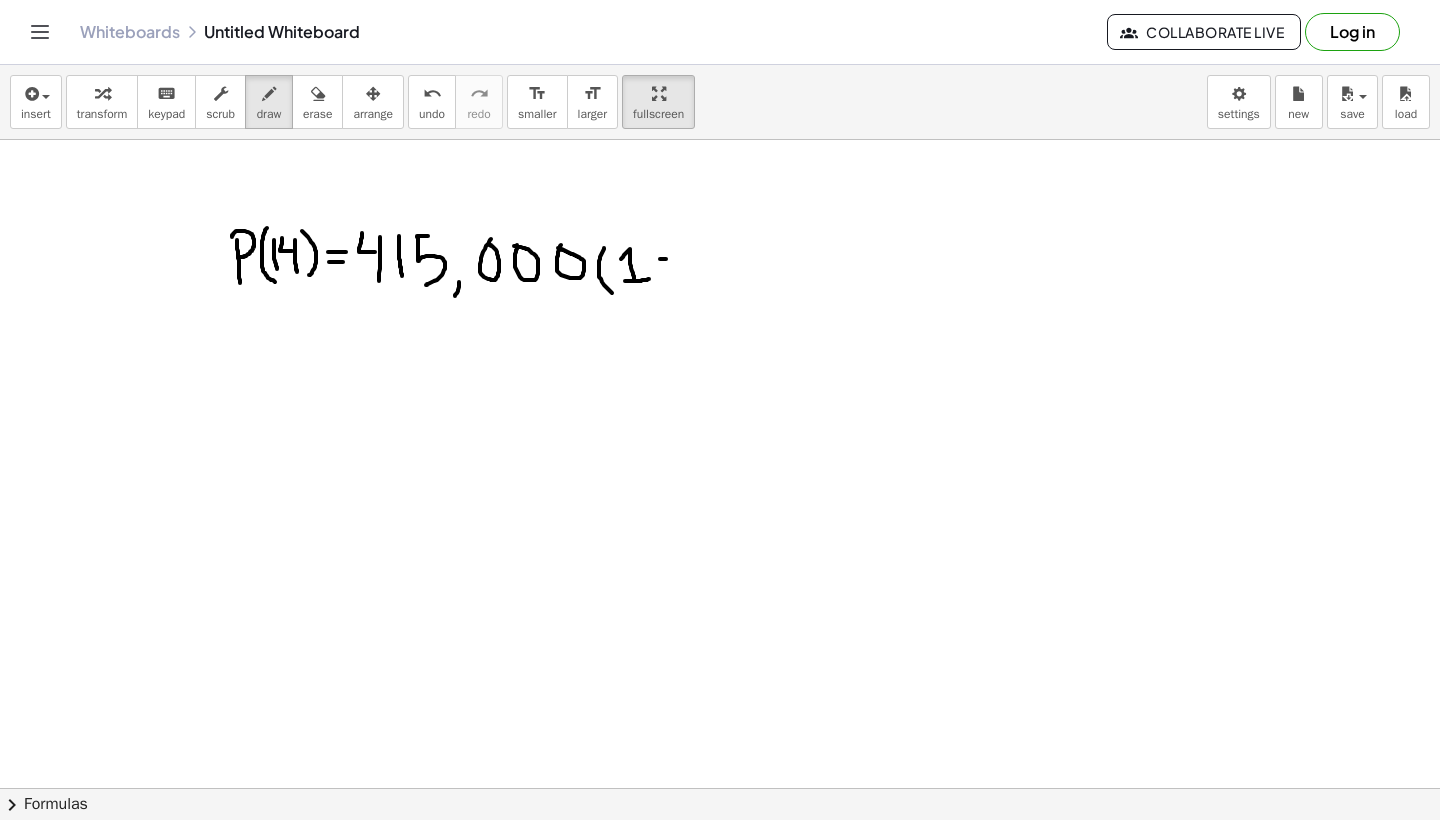 drag, startPoint x: 660, startPoint y: 259, endPoint x: 687, endPoint y: 258, distance: 27.018513 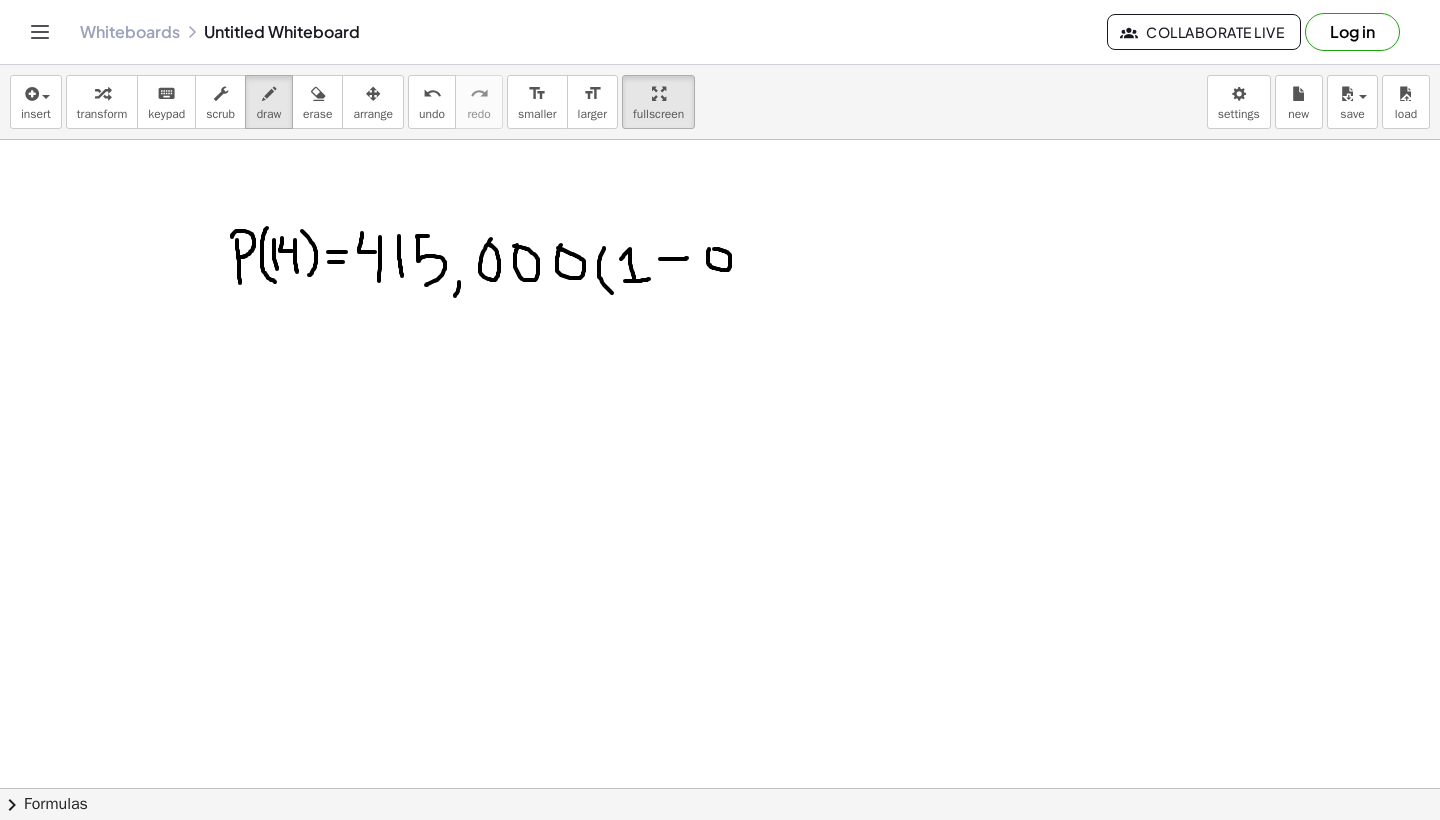 click at bounding box center [720, 138] 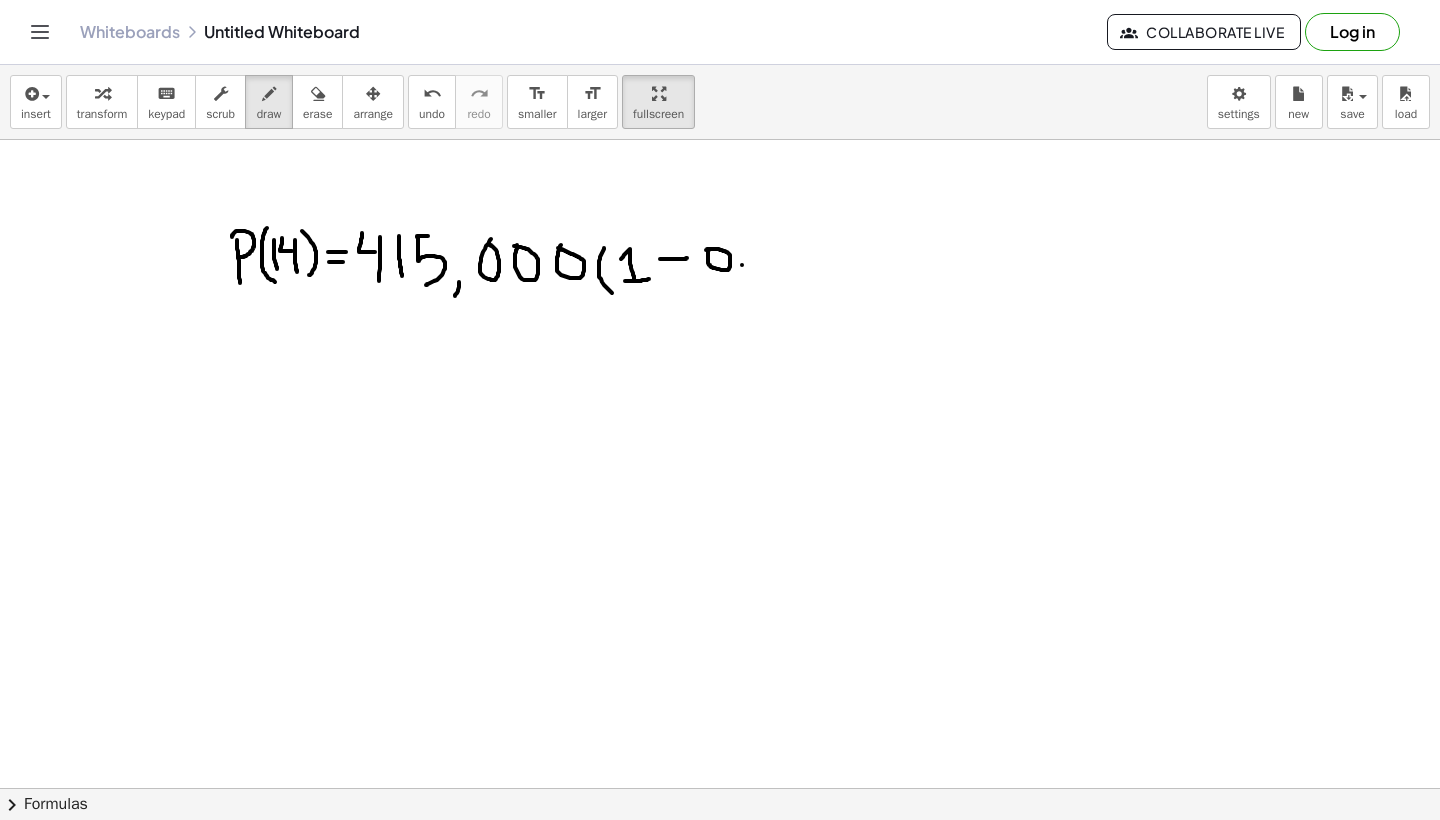 click at bounding box center [720, 138] 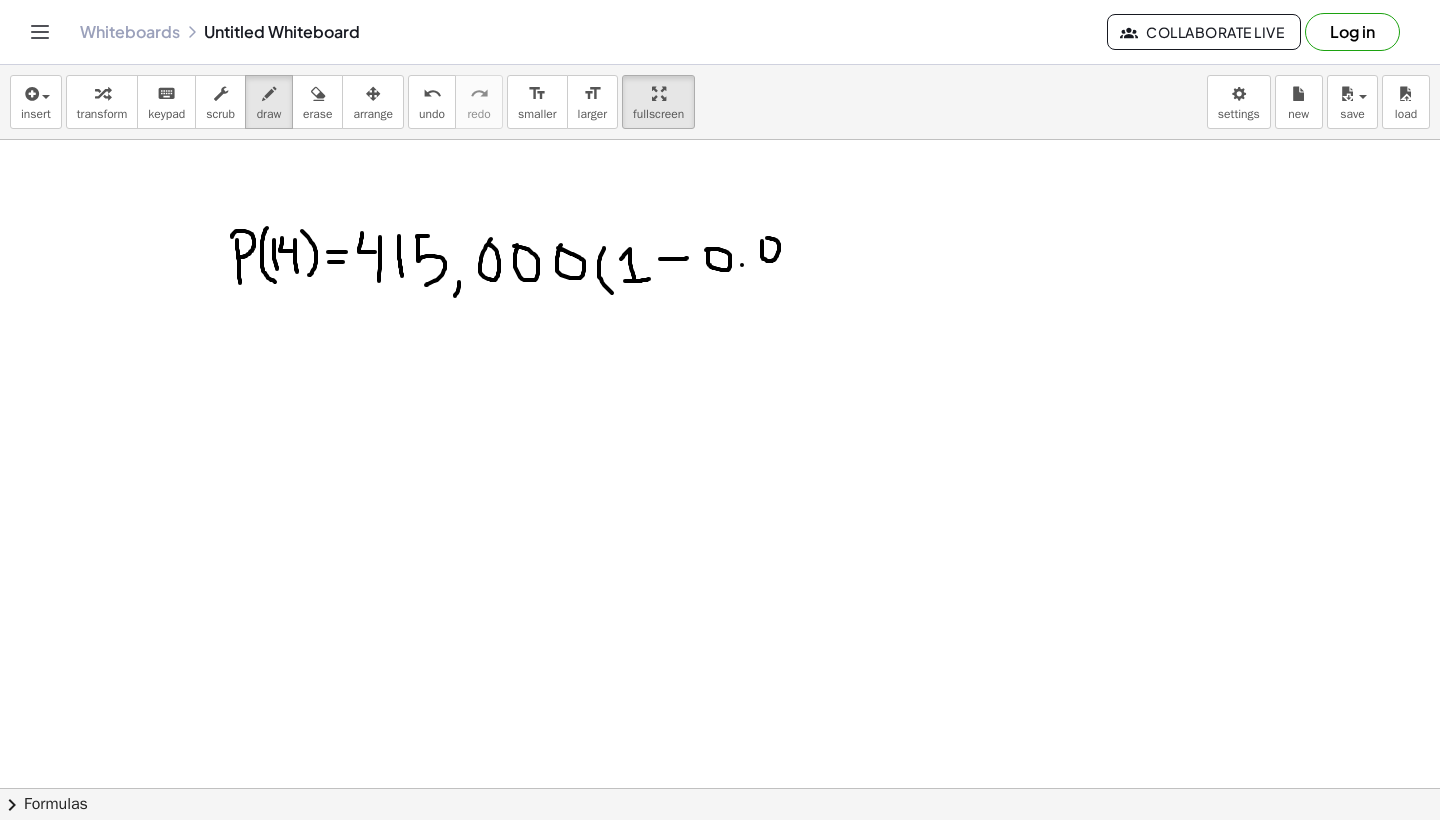 click at bounding box center (720, 138) 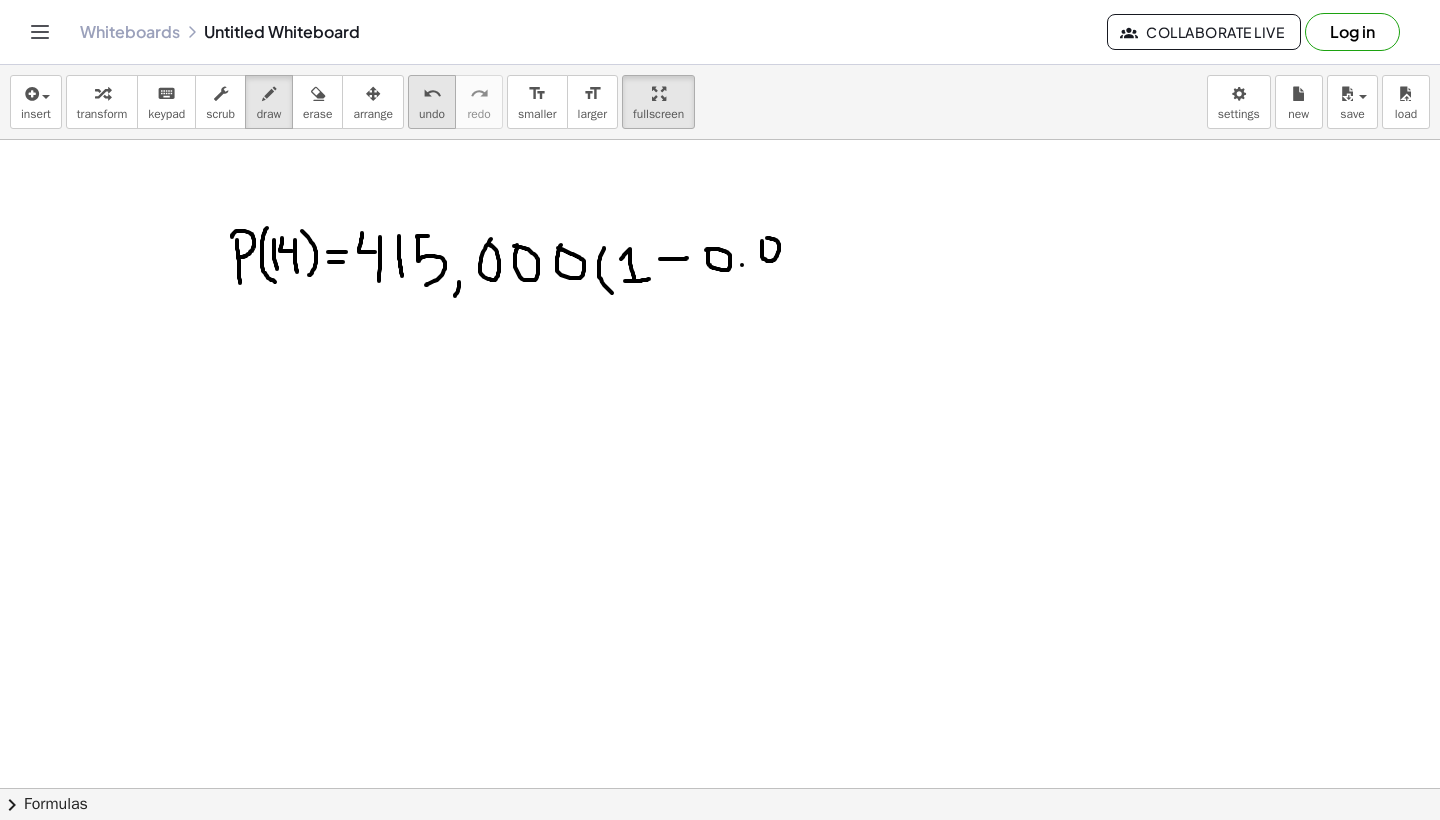 click on "undo" at bounding box center (432, 114) 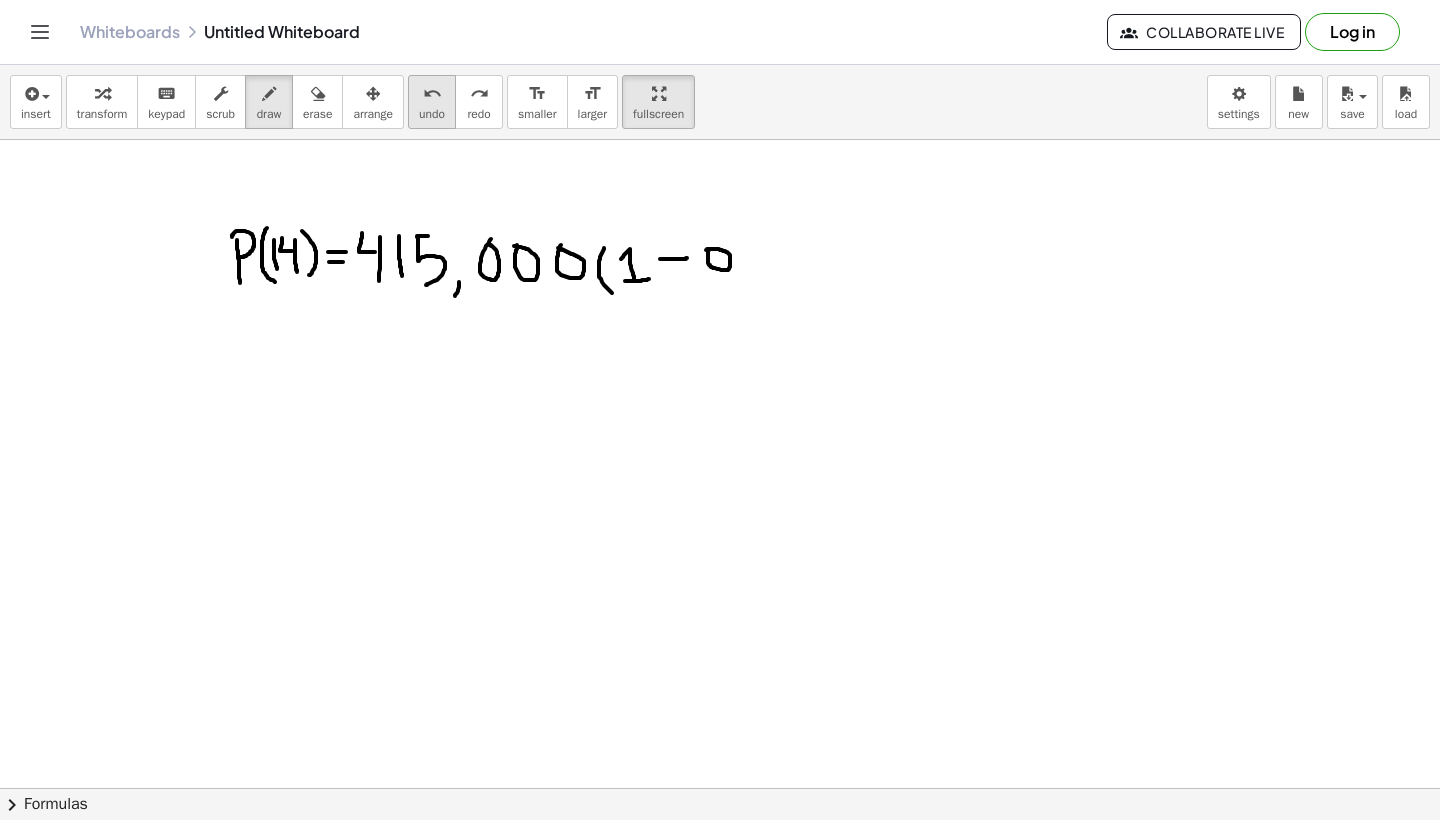 click on "undo" at bounding box center (432, 114) 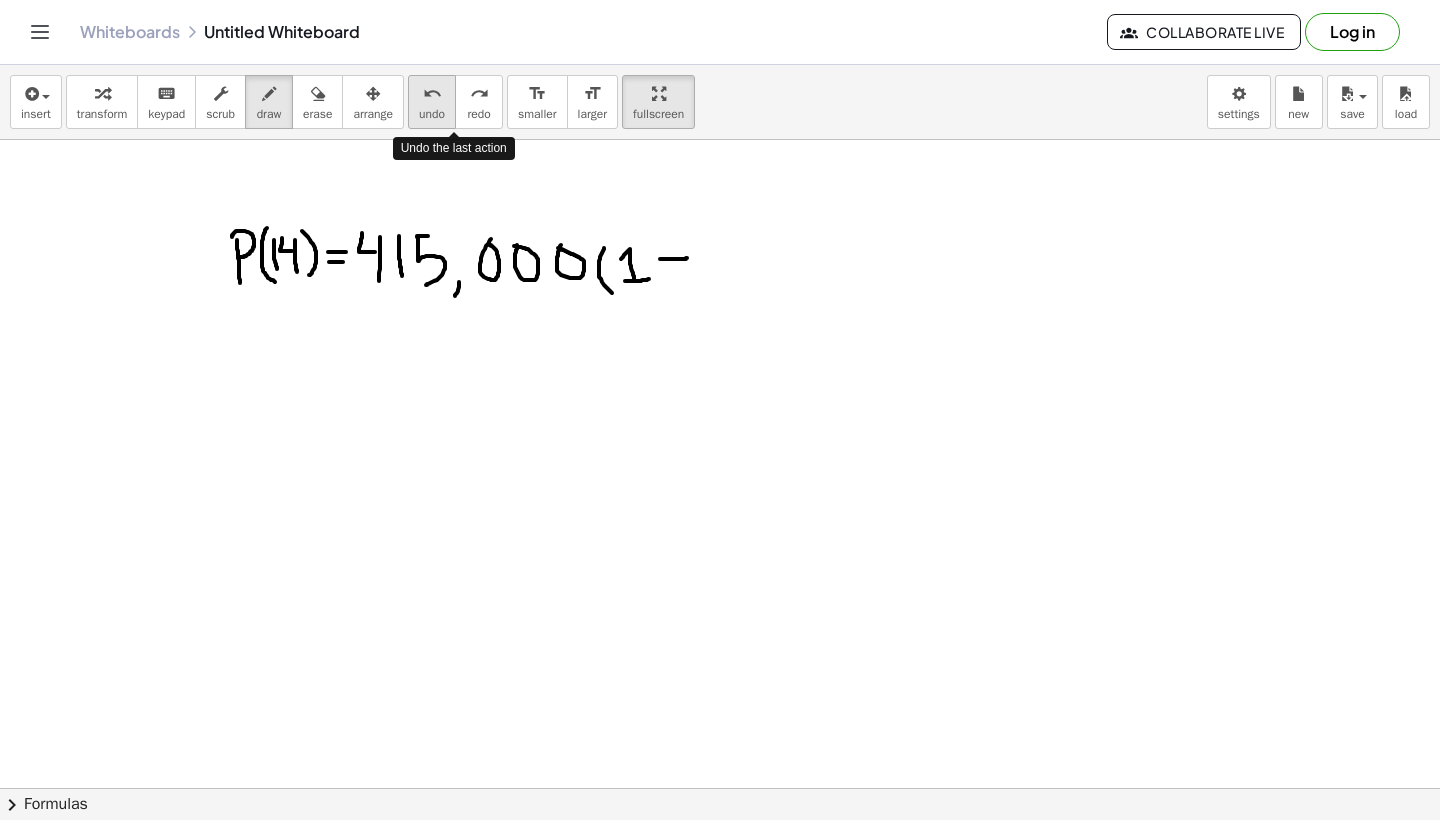 click on "undo" at bounding box center (432, 114) 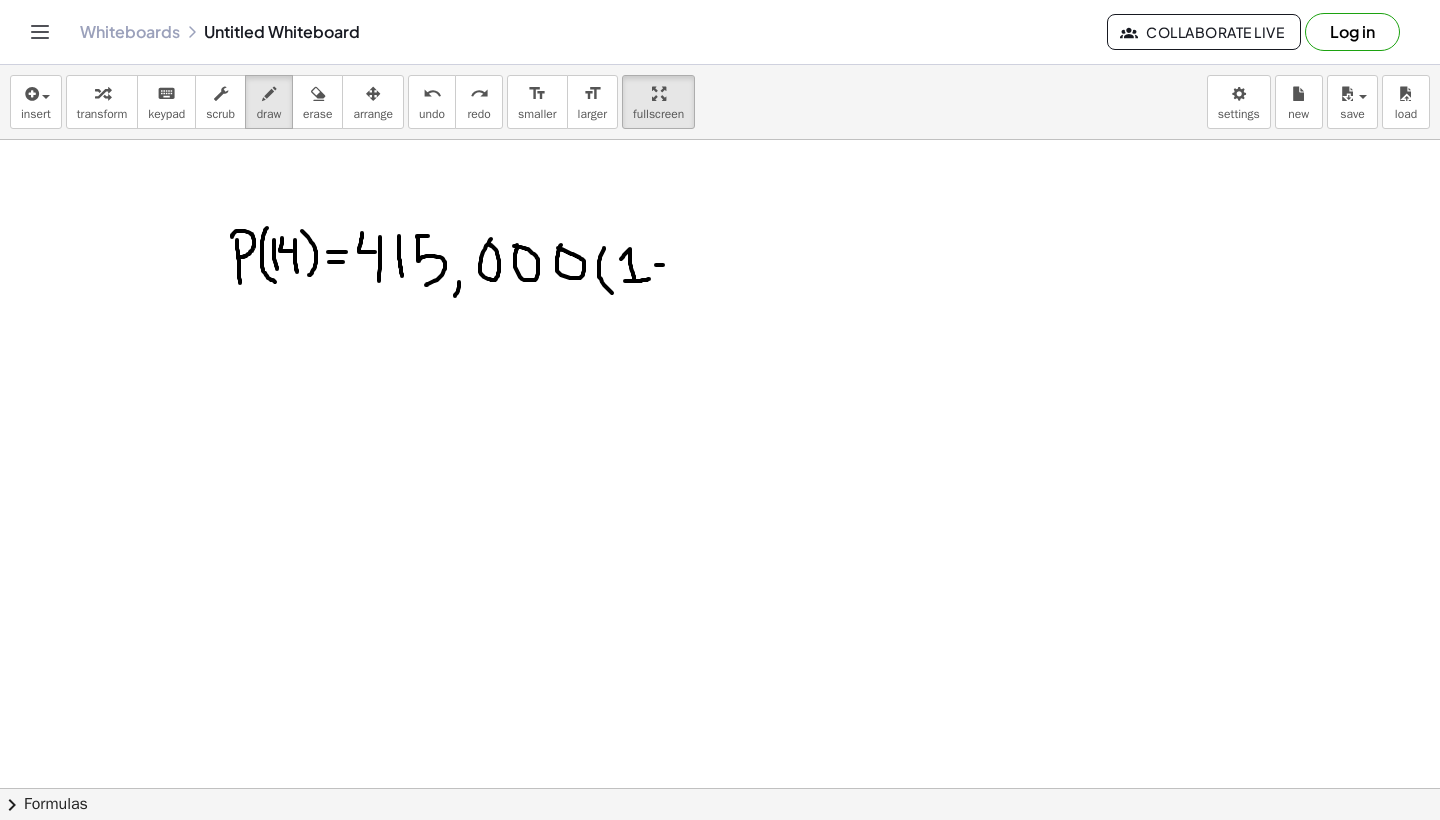 drag, startPoint x: 656, startPoint y: 265, endPoint x: 680, endPoint y: 262, distance: 24.186773 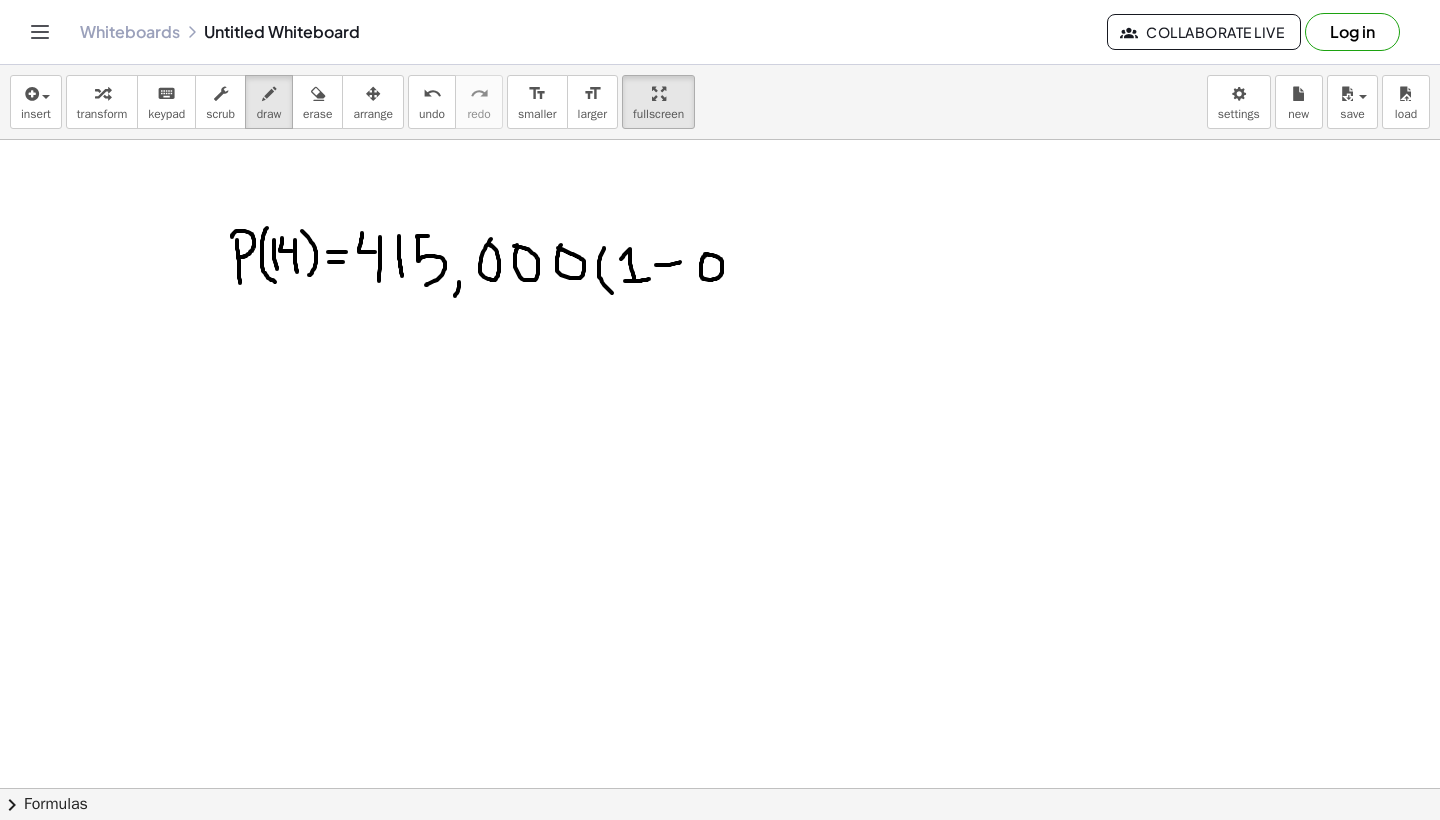 click at bounding box center (720, 138) 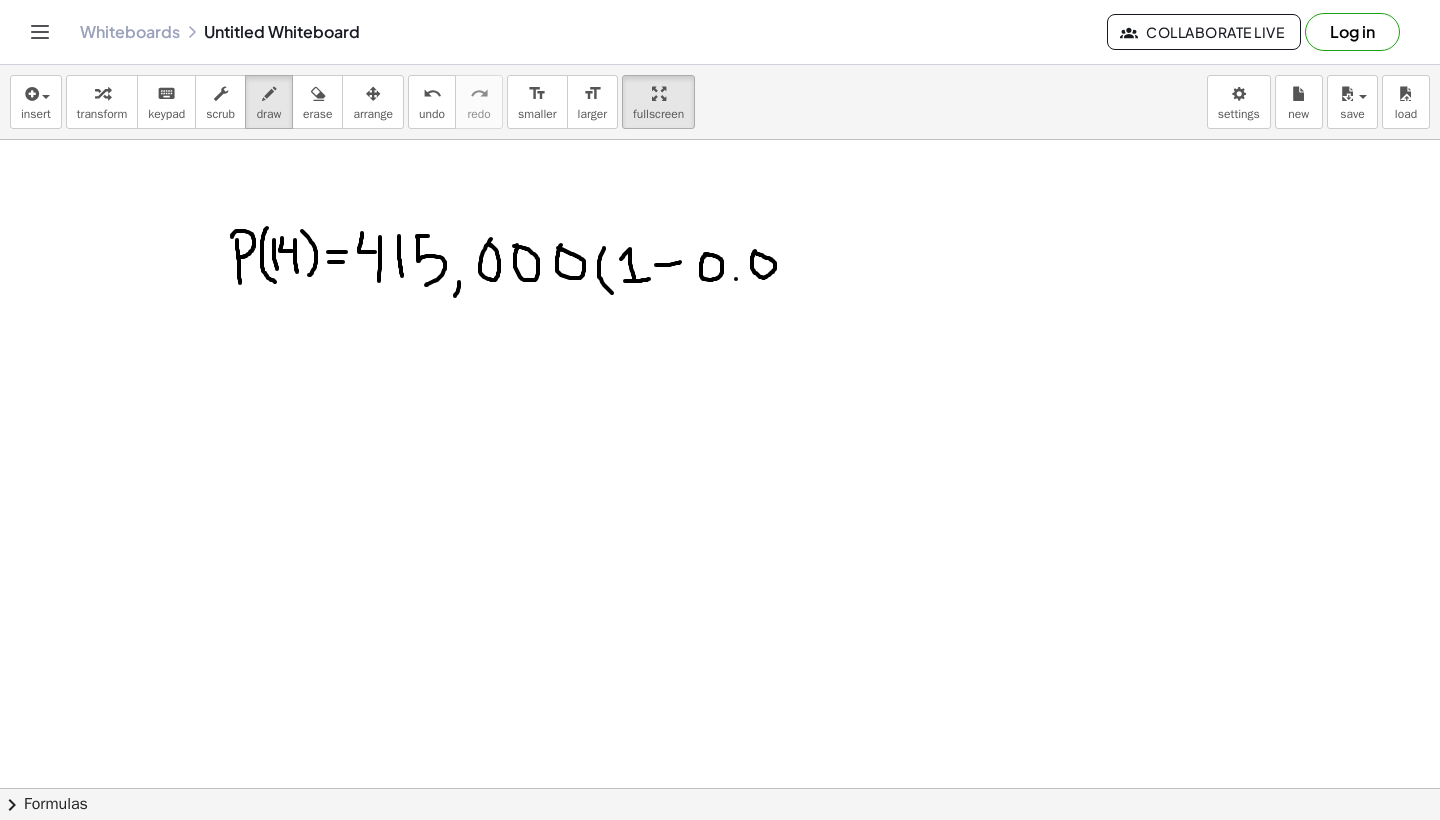click at bounding box center (720, 138) 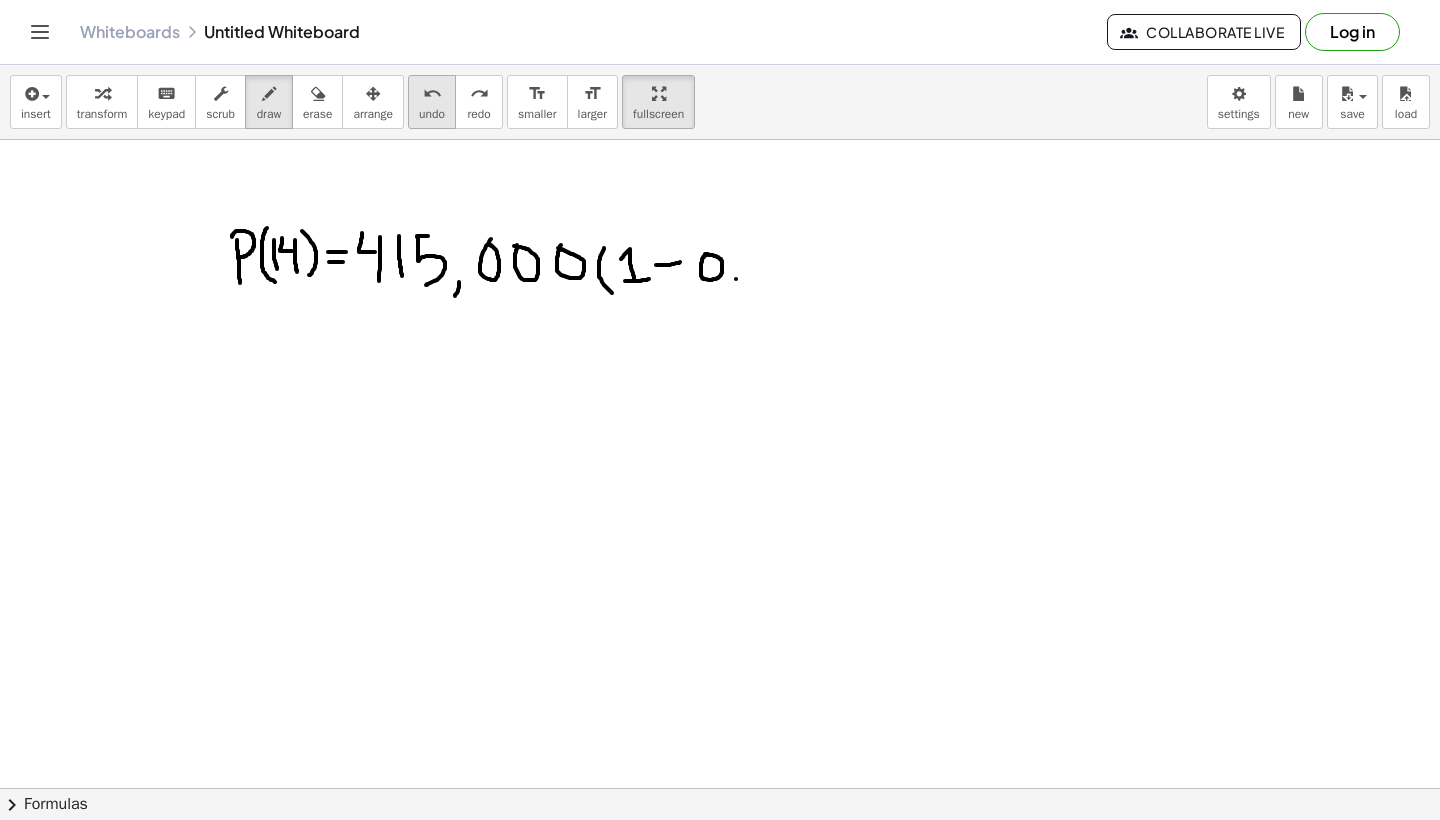 click on "undo" at bounding box center [432, 114] 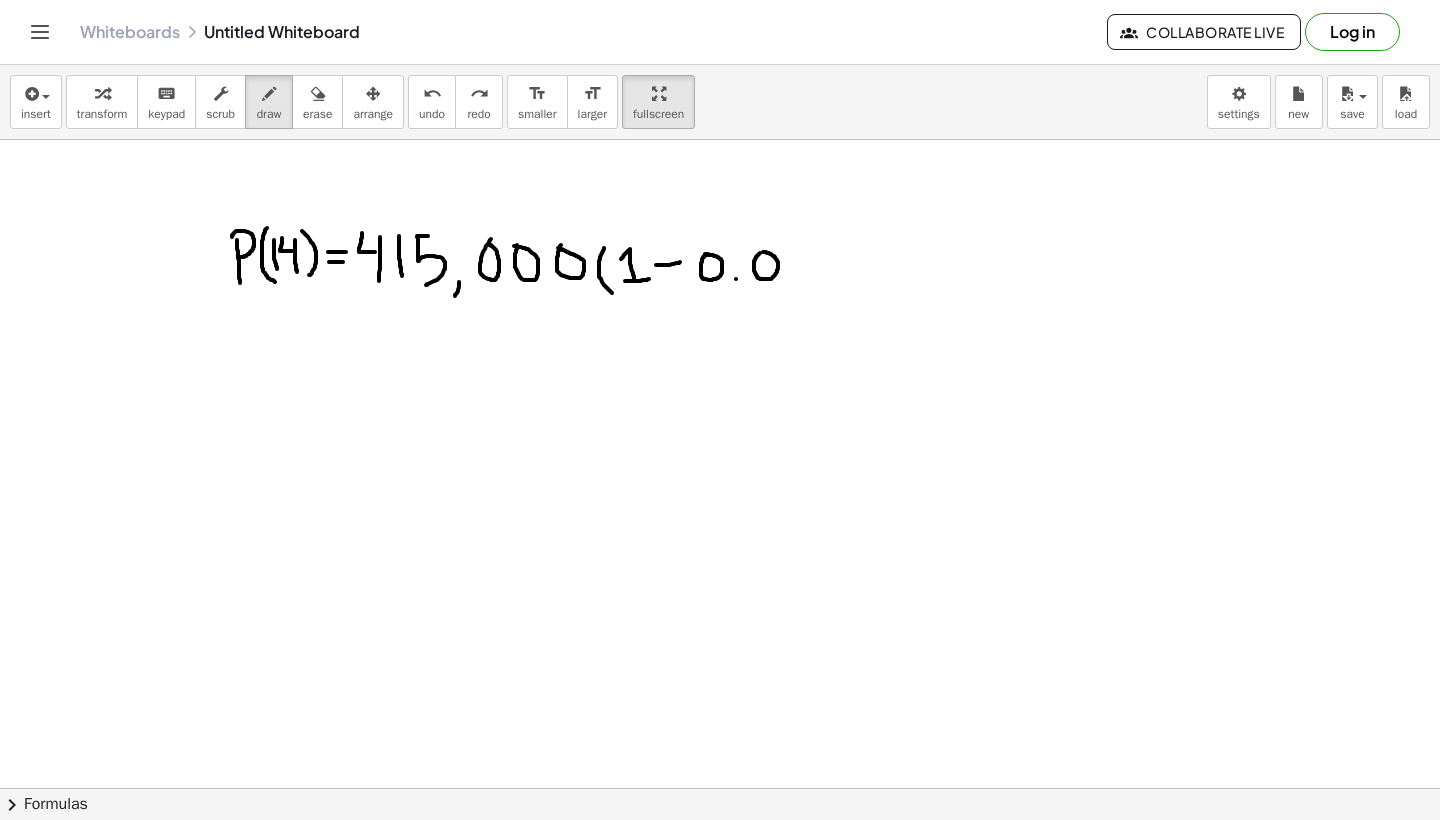 click at bounding box center [720, 138] 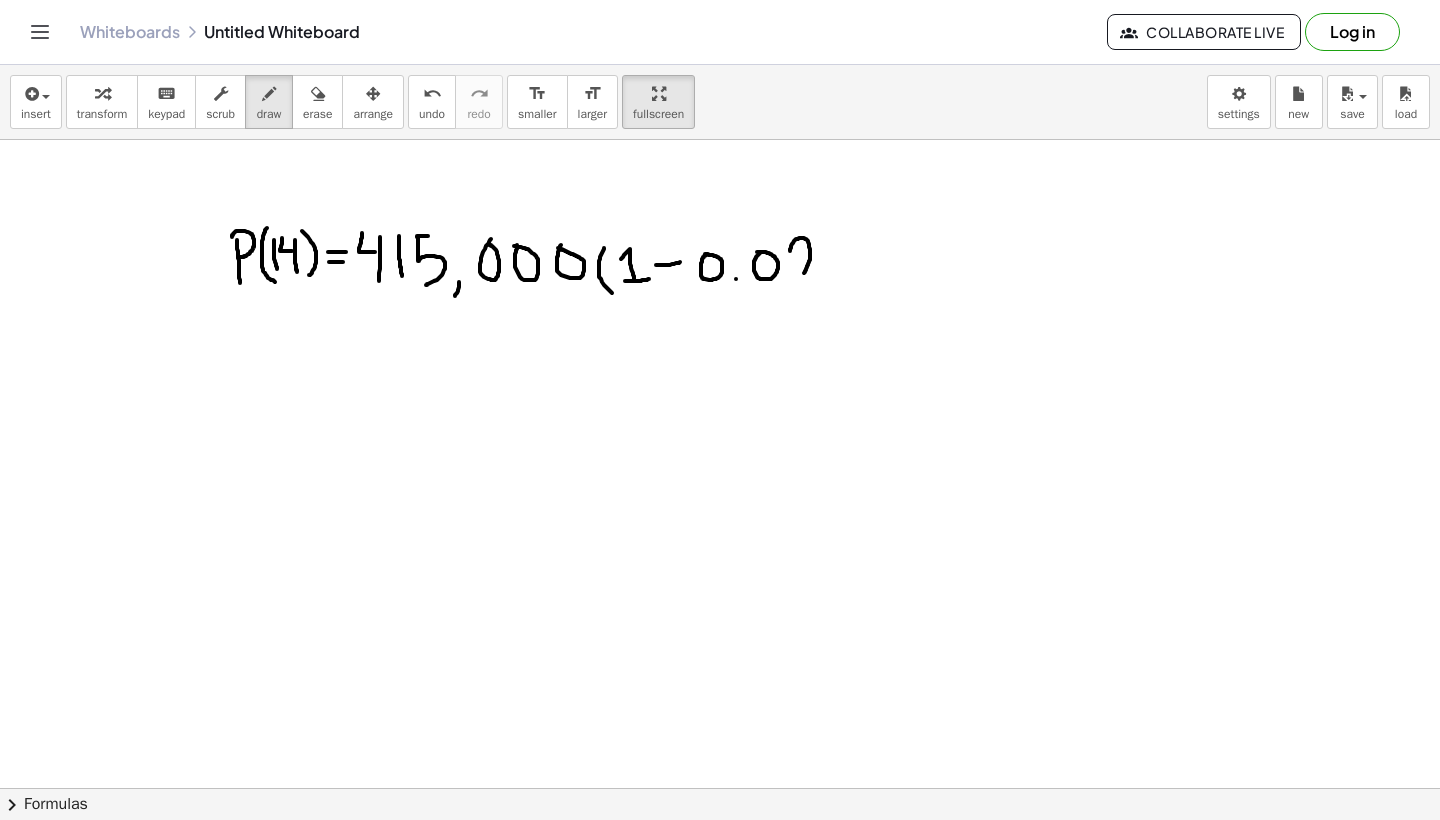 drag, startPoint x: 790, startPoint y: 251, endPoint x: 803, endPoint y: 275, distance: 27.294687 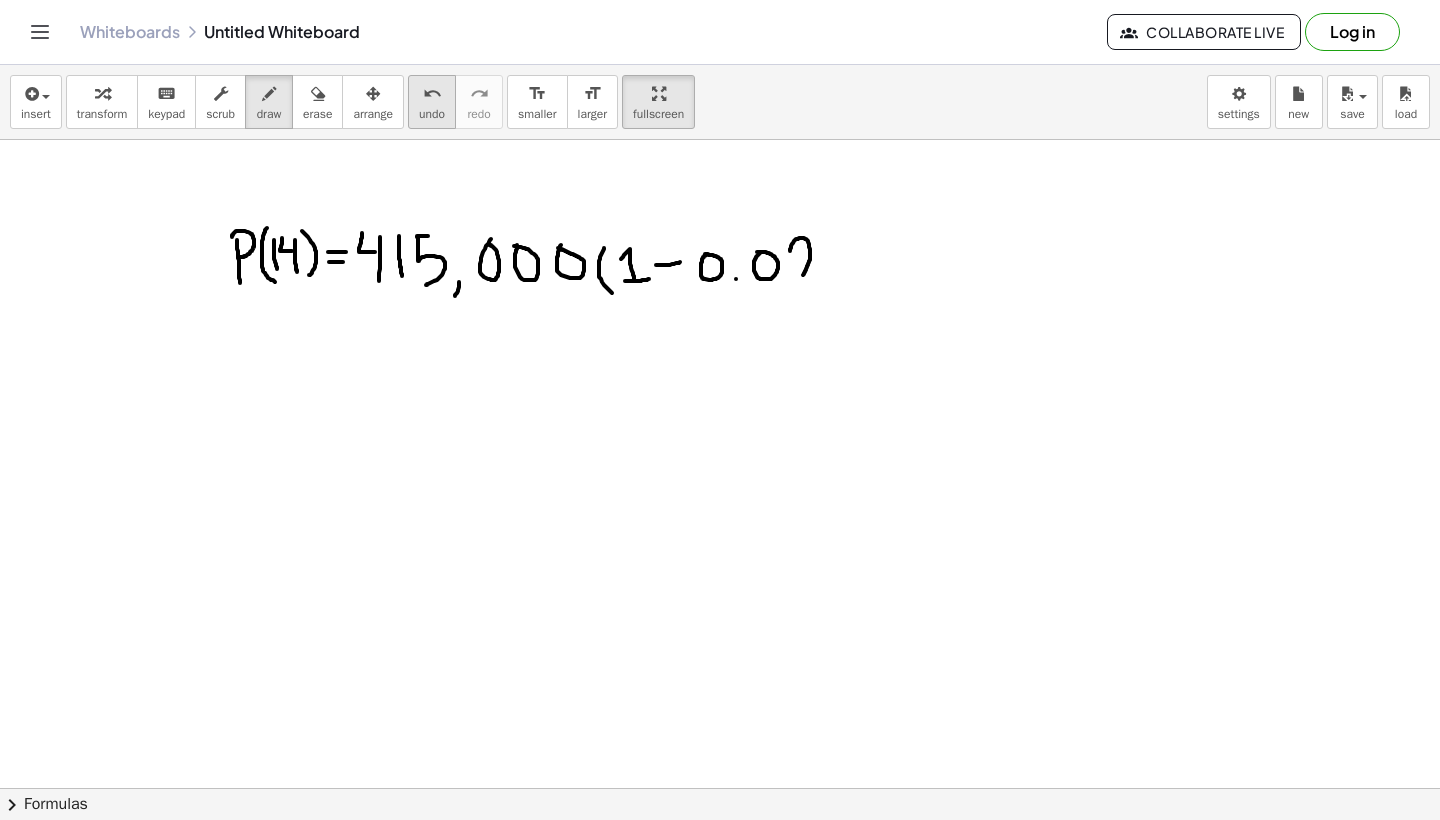 click on "undo" at bounding box center [432, 114] 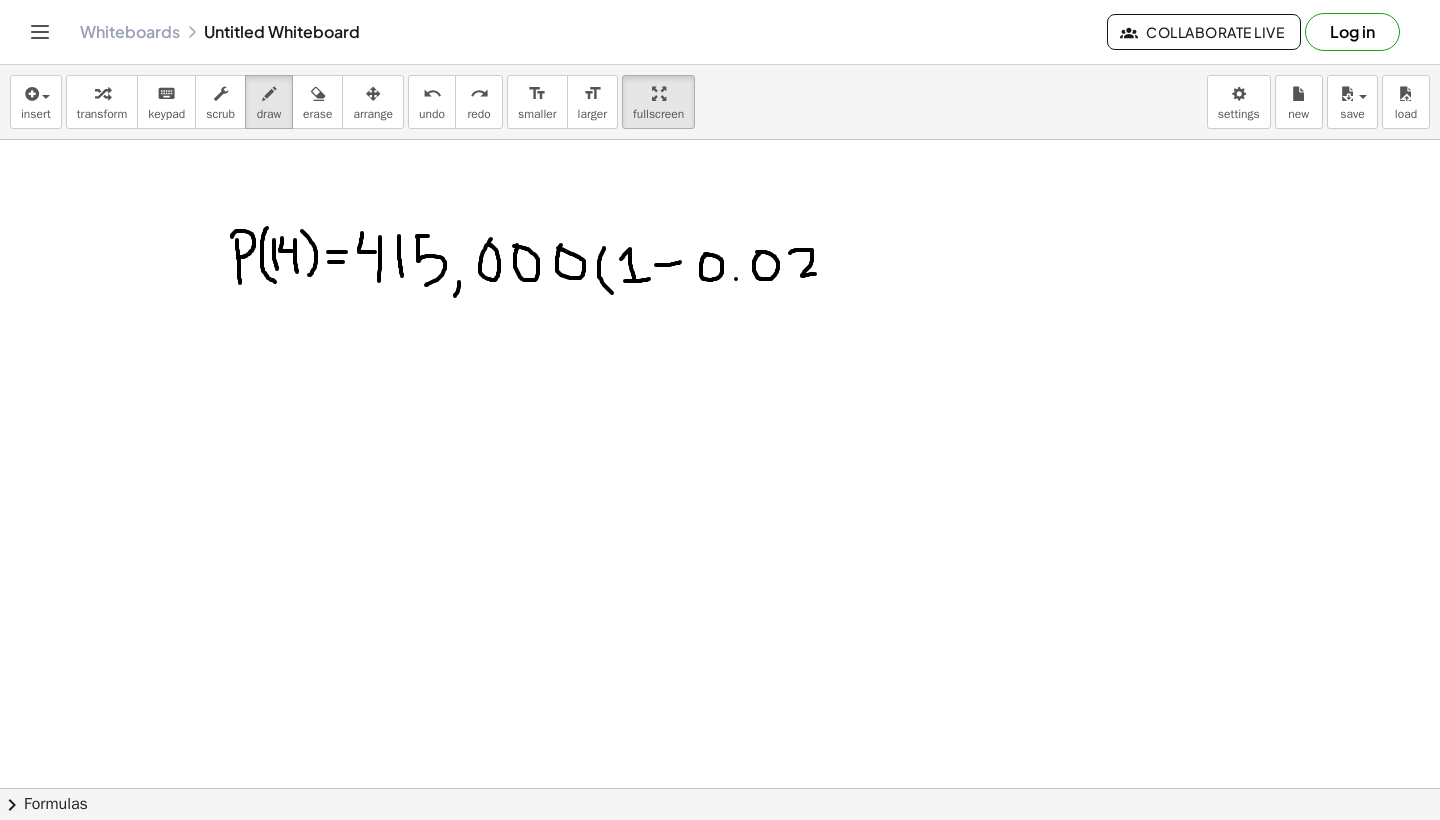 drag, startPoint x: 790, startPoint y: 253, endPoint x: 830, endPoint y: 273, distance: 44.72136 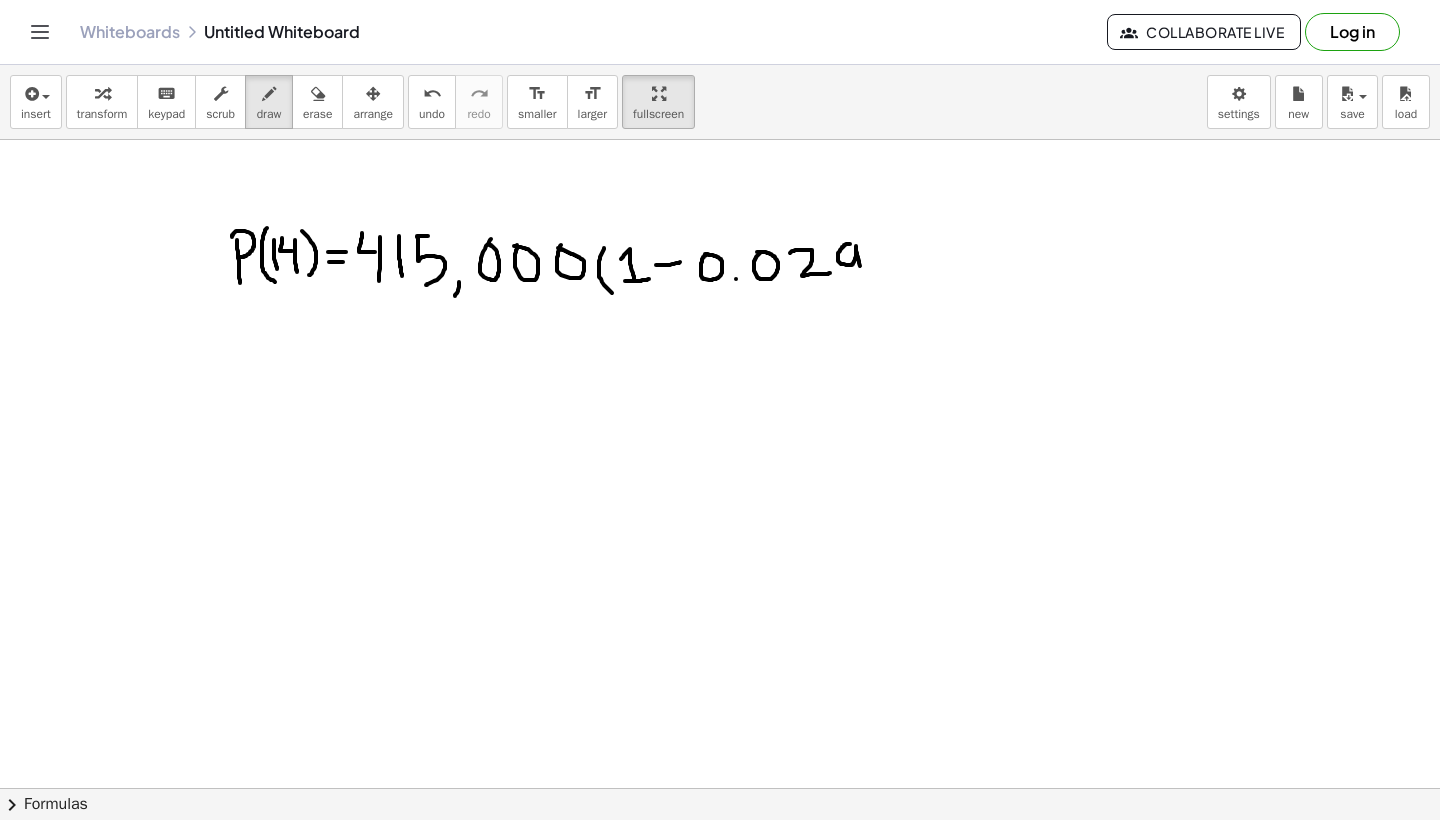 drag, startPoint x: 850, startPoint y: 244, endPoint x: 866, endPoint y: 286, distance: 44.94441 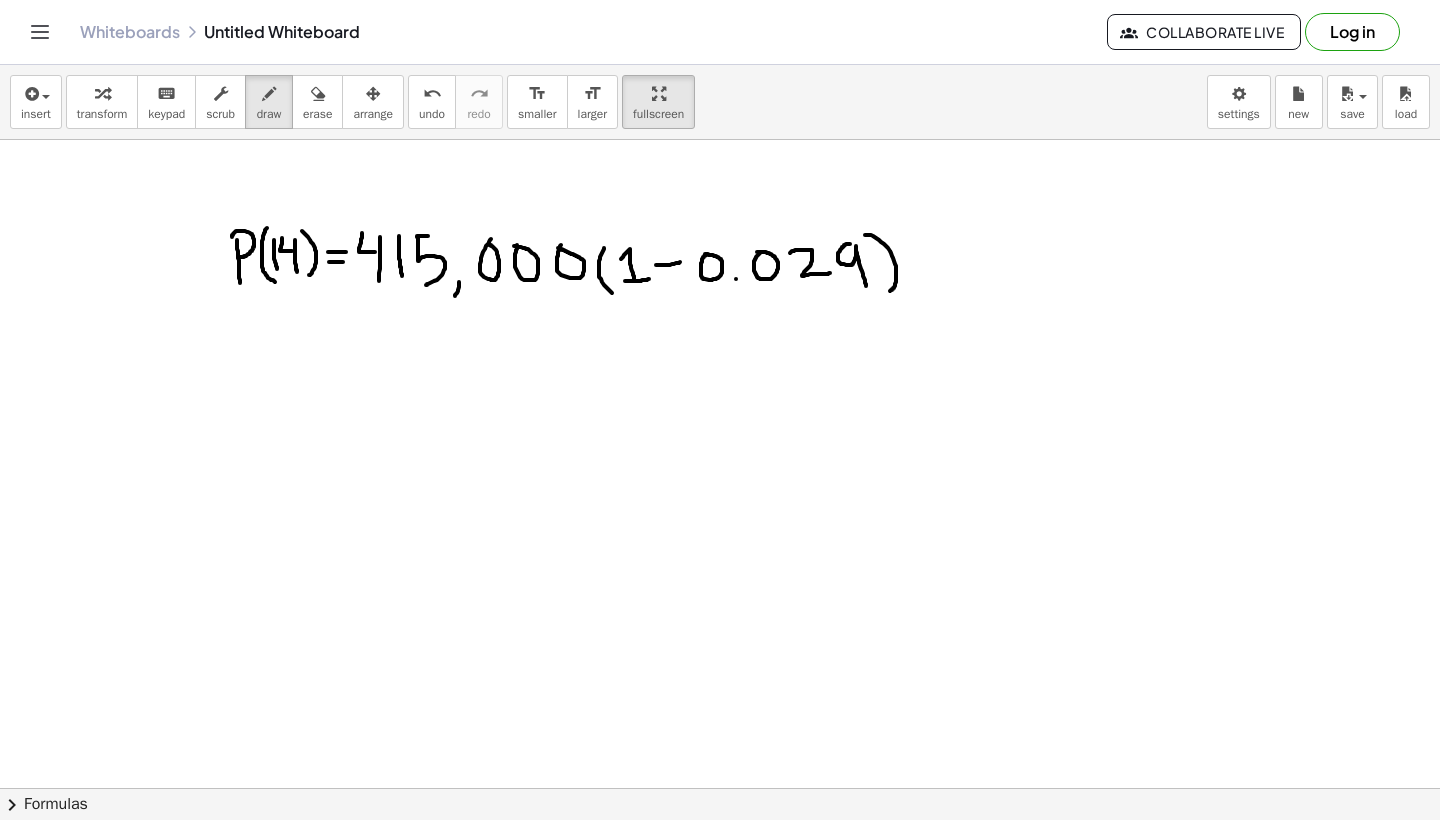 drag, startPoint x: 865, startPoint y: 235, endPoint x: 889, endPoint y: 291, distance: 60.926186 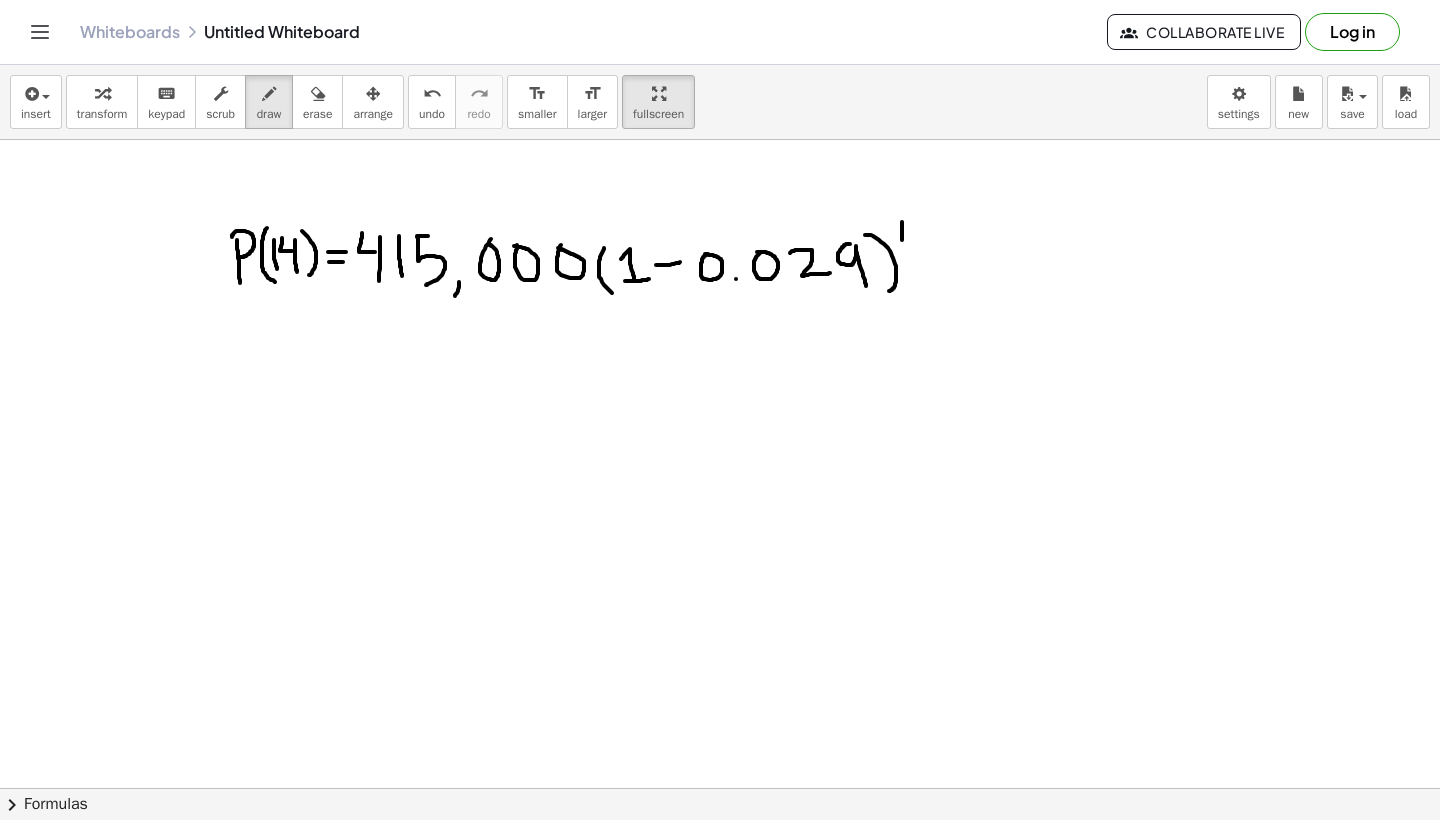 drag, startPoint x: 902, startPoint y: 222, endPoint x: 902, endPoint y: 240, distance: 18 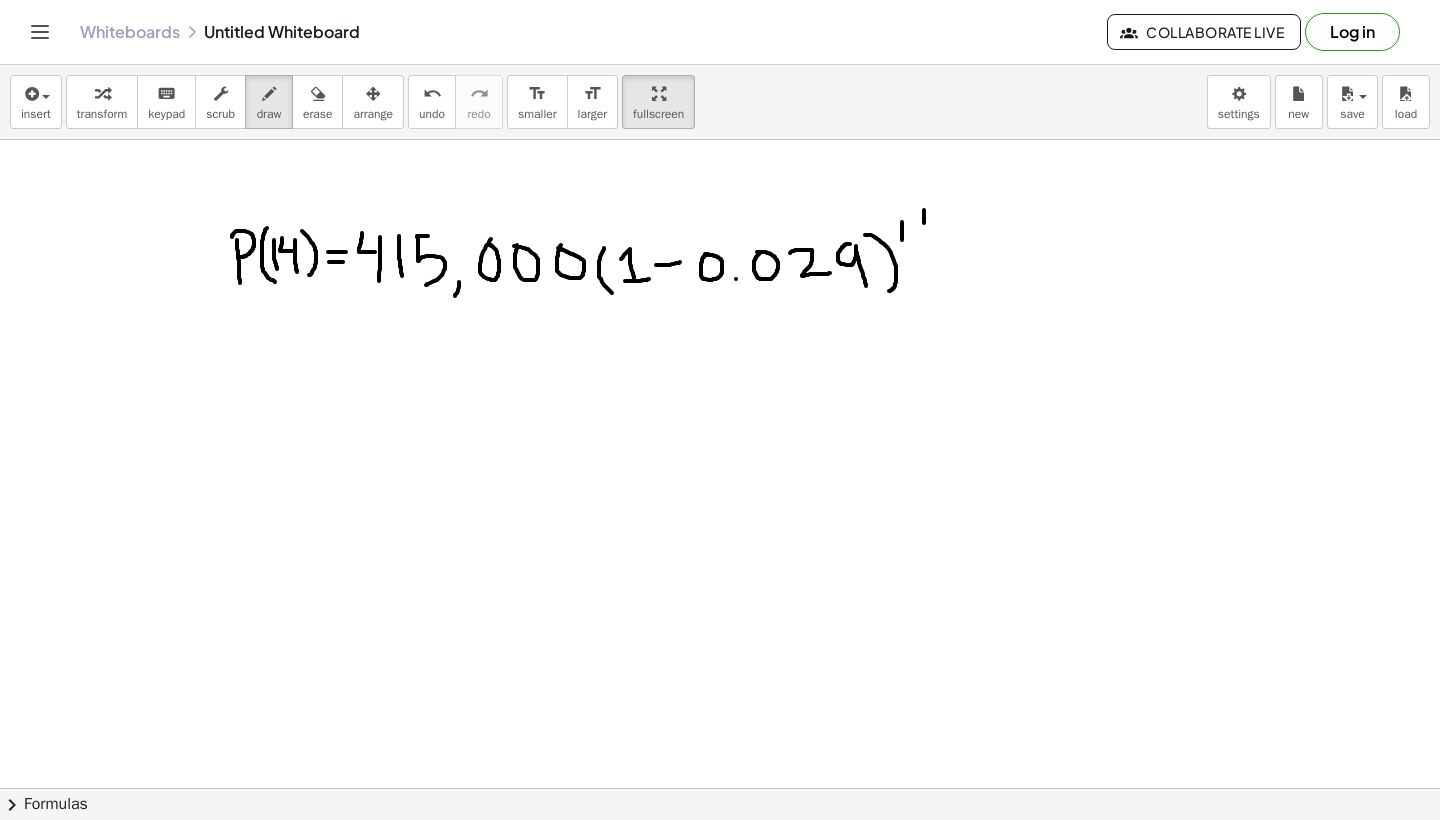 drag, startPoint x: 924, startPoint y: 210, endPoint x: 924, endPoint y: 238, distance: 28 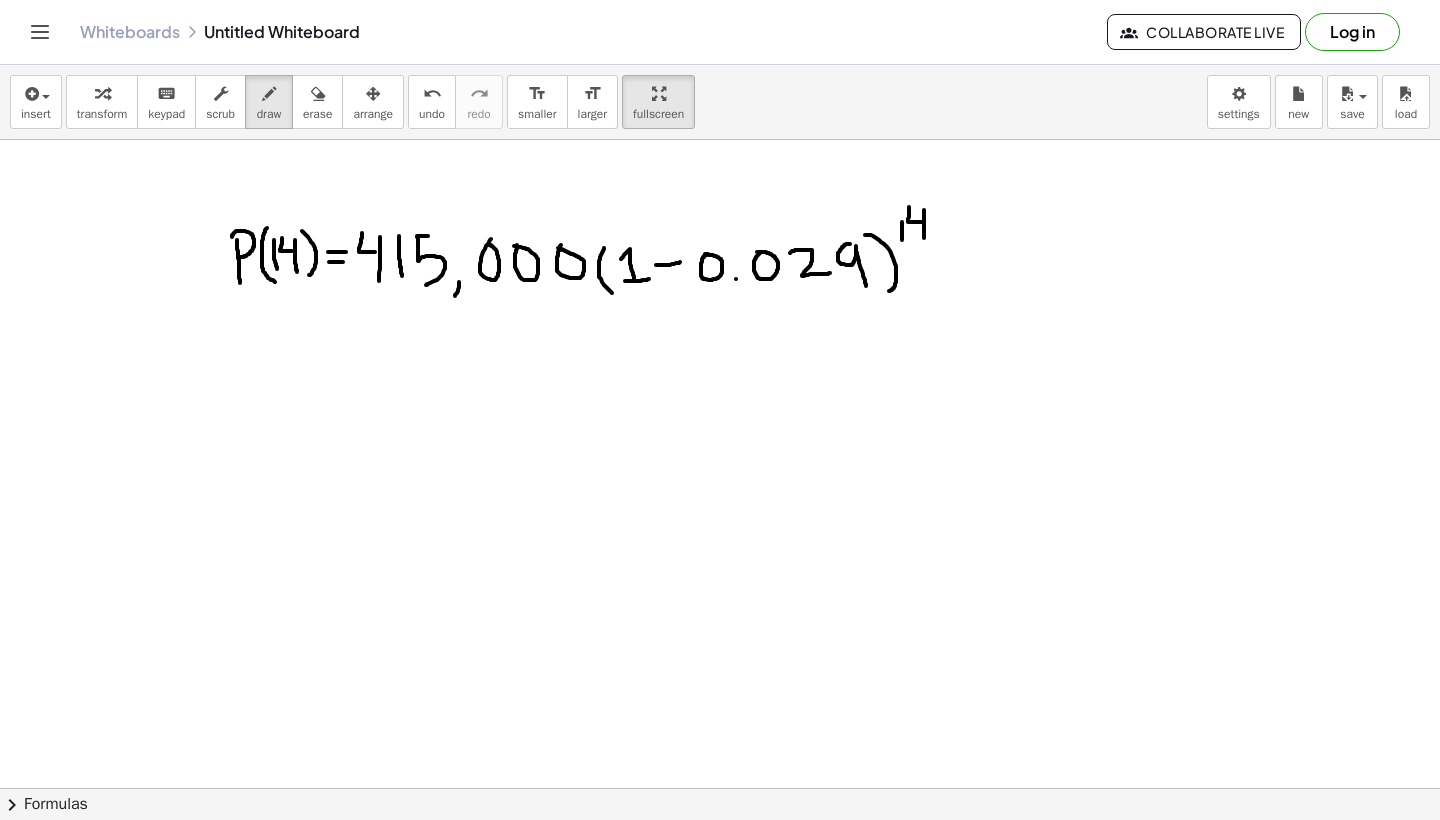 drag, startPoint x: 924, startPoint y: 222, endPoint x: 909, endPoint y: 206, distance: 21.931713 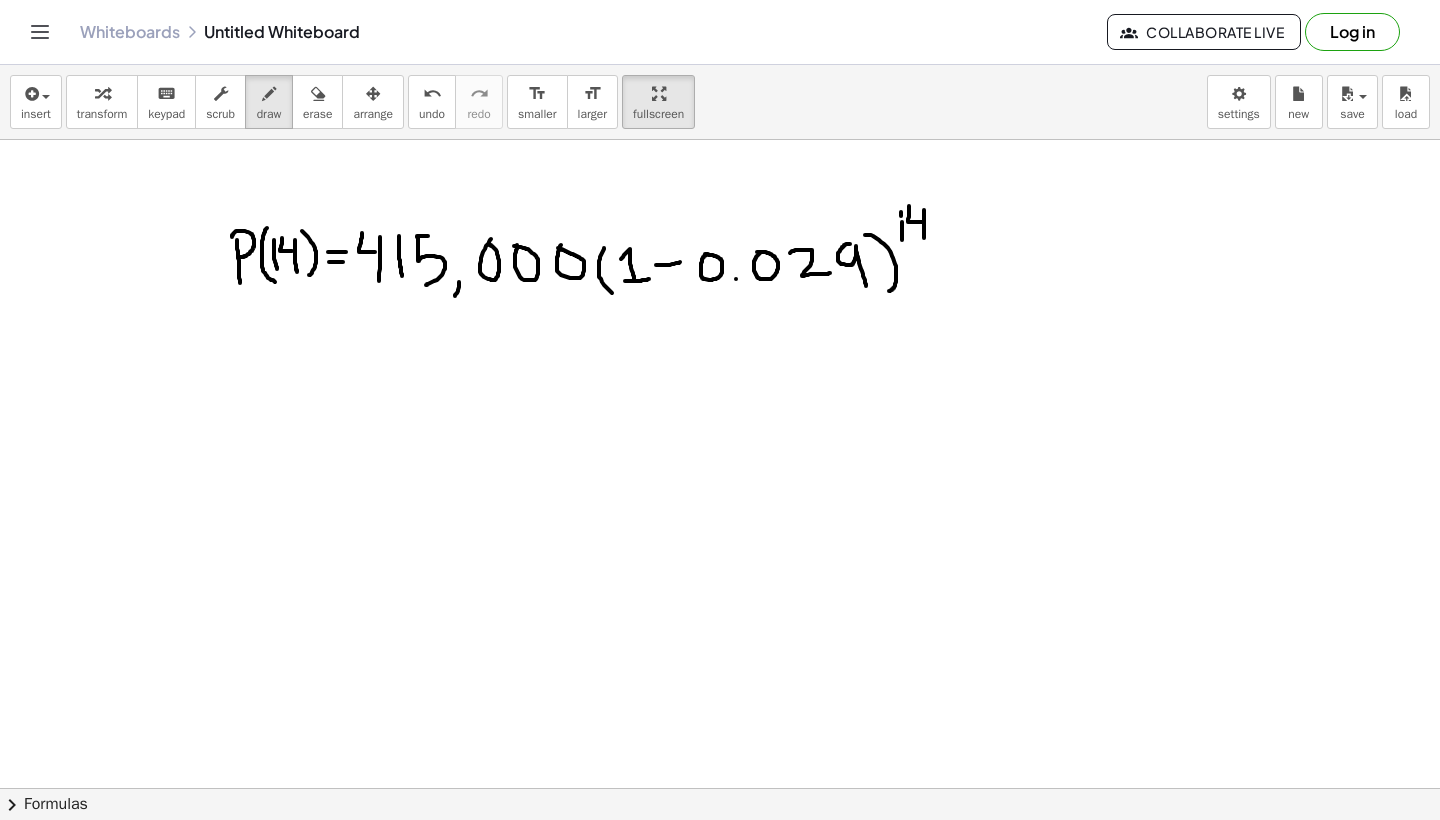 drag, startPoint x: 901, startPoint y: 212, endPoint x: 901, endPoint y: 223, distance: 11 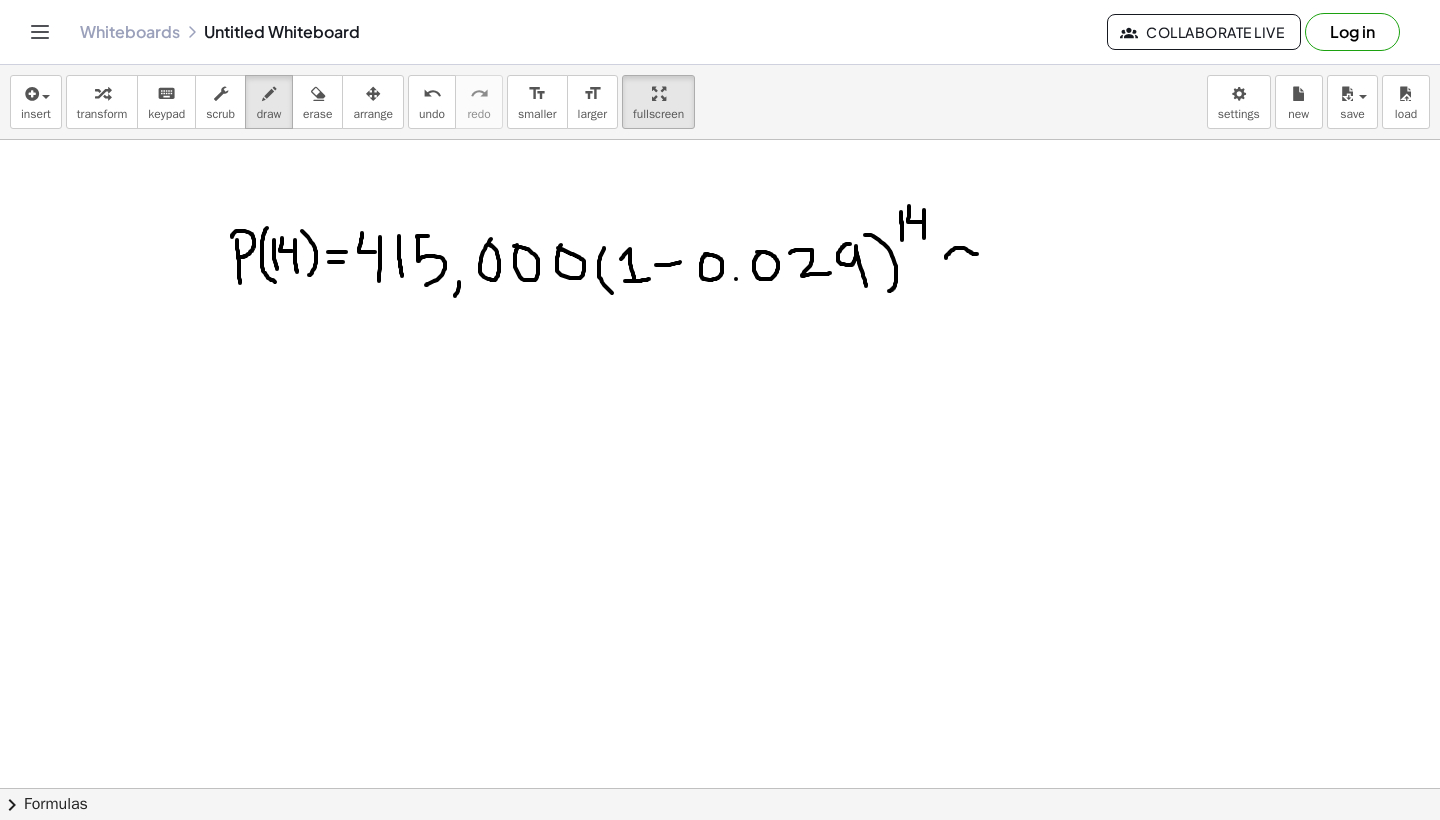 drag, startPoint x: 946, startPoint y: 258, endPoint x: 988, endPoint y: 246, distance: 43.68066 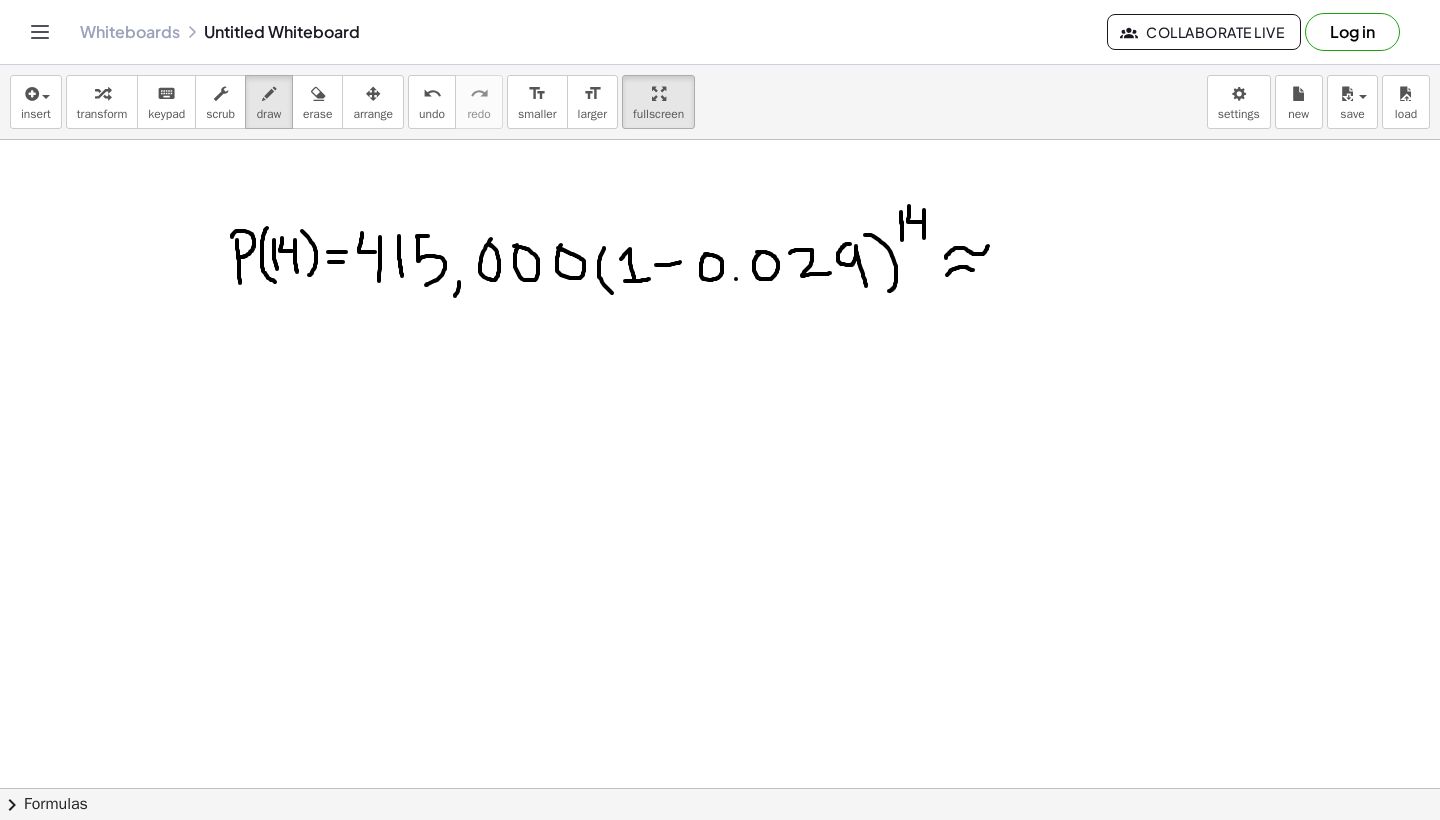 drag, startPoint x: 947, startPoint y: 275, endPoint x: 989, endPoint y: 264, distance: 43.416588 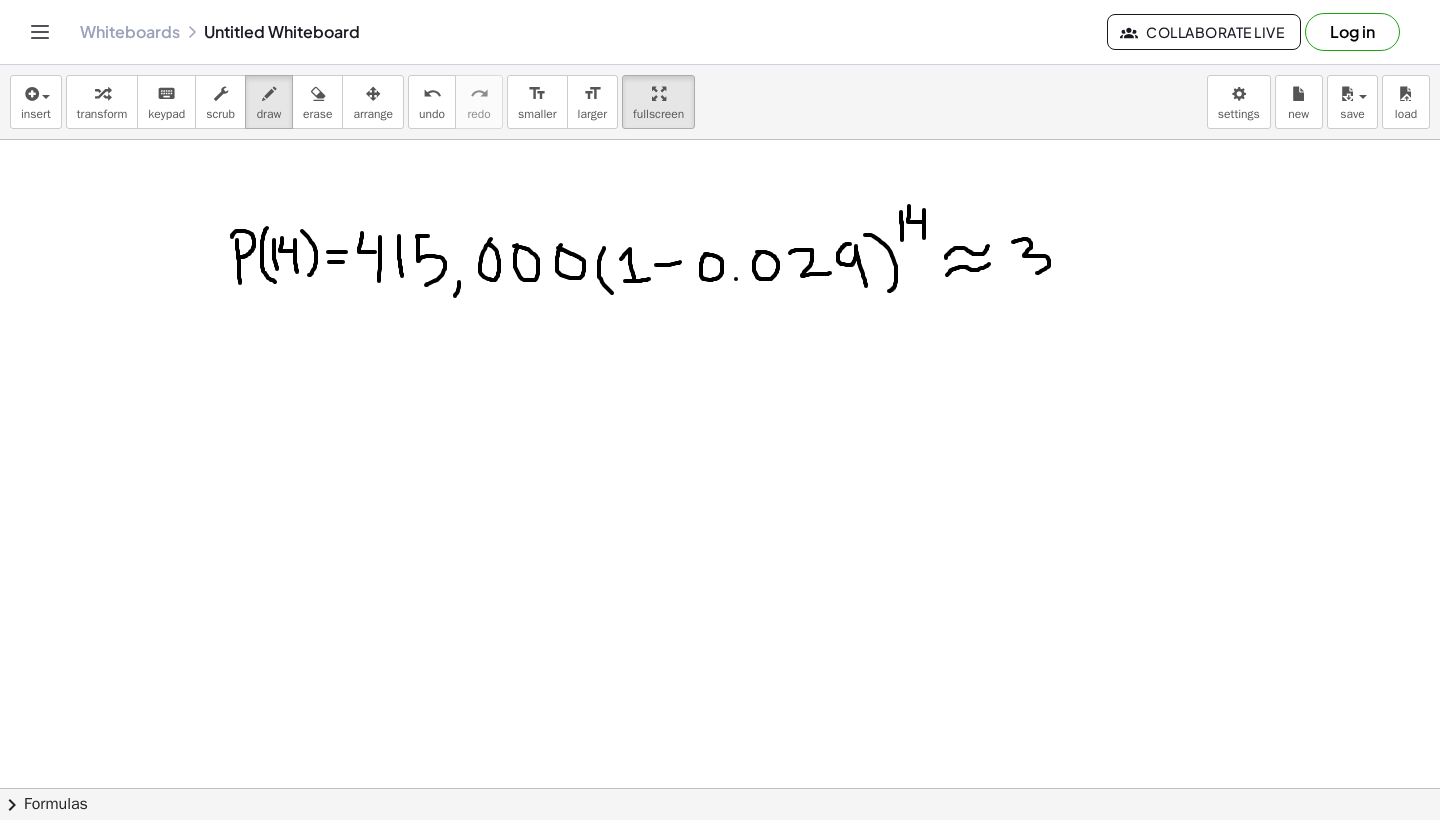 drag, startPoint x: 1013, startPoint y: 242, endPoint x: 1034, endPoint y: 274, distance: 38.27532 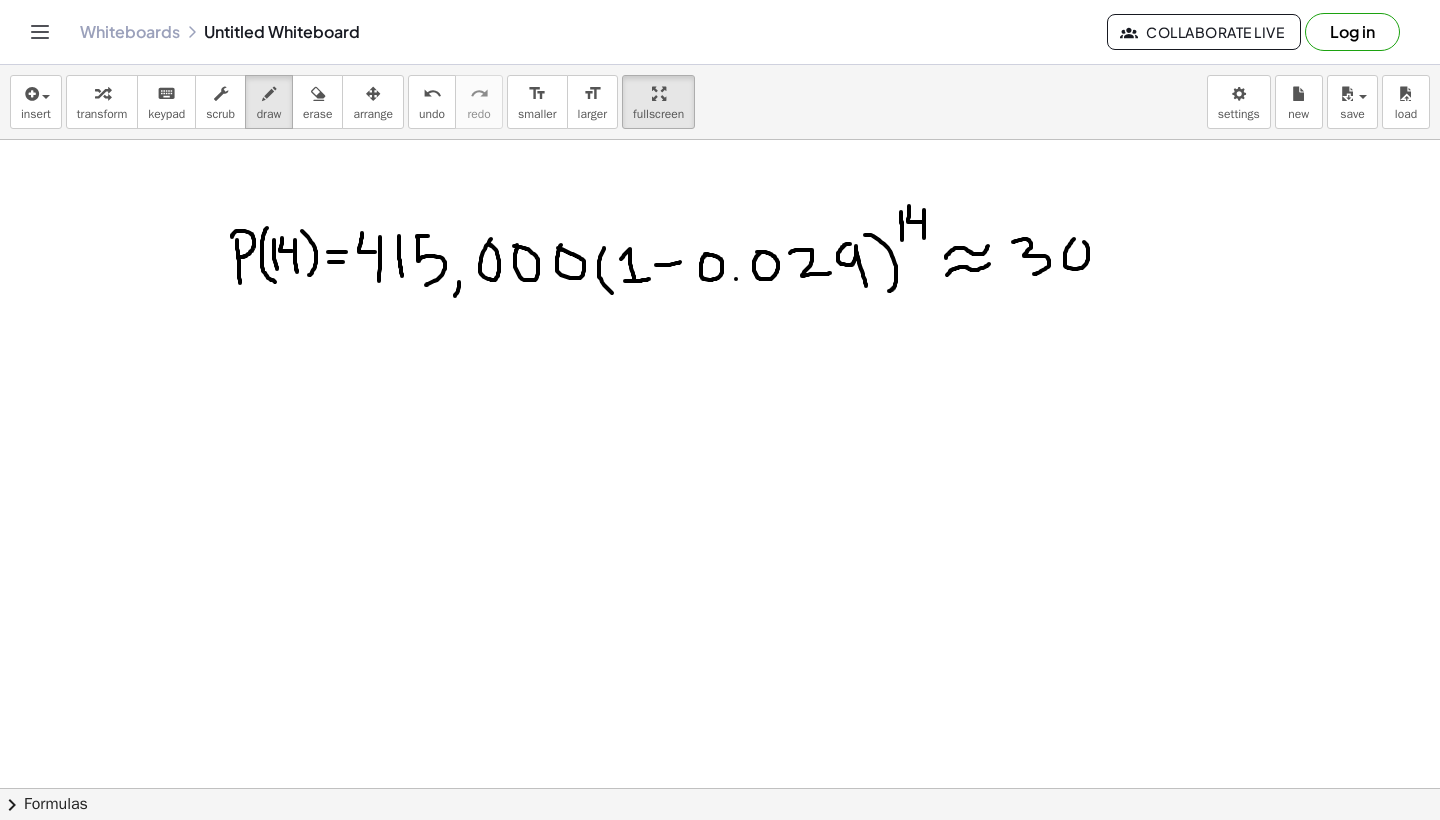 click at bounding box center (720, 138) 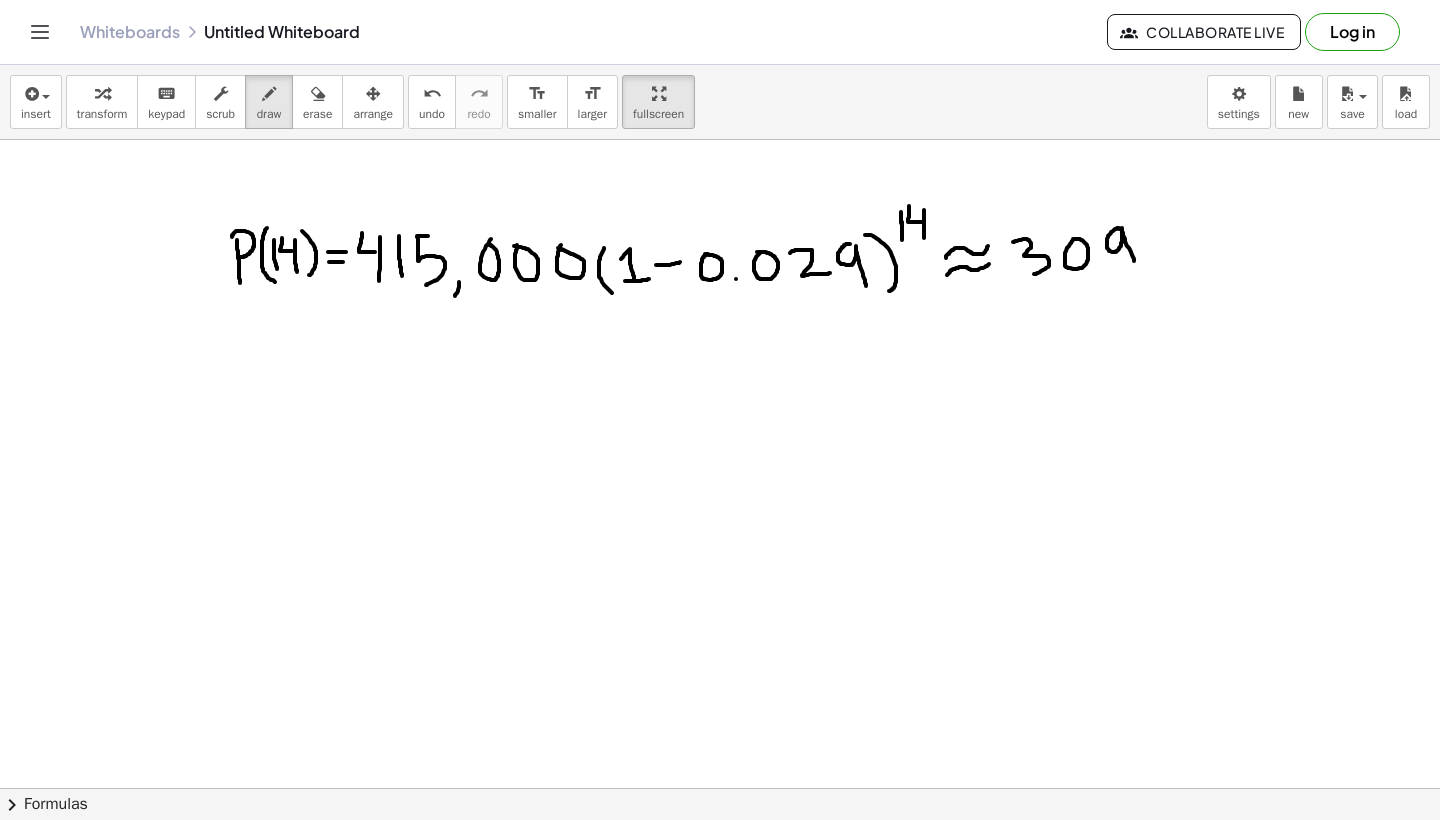 drag, startPoint x: 1119, startPoint y: 229, endPoint x: 1137, endPoint y: 268, distance: 42.953465 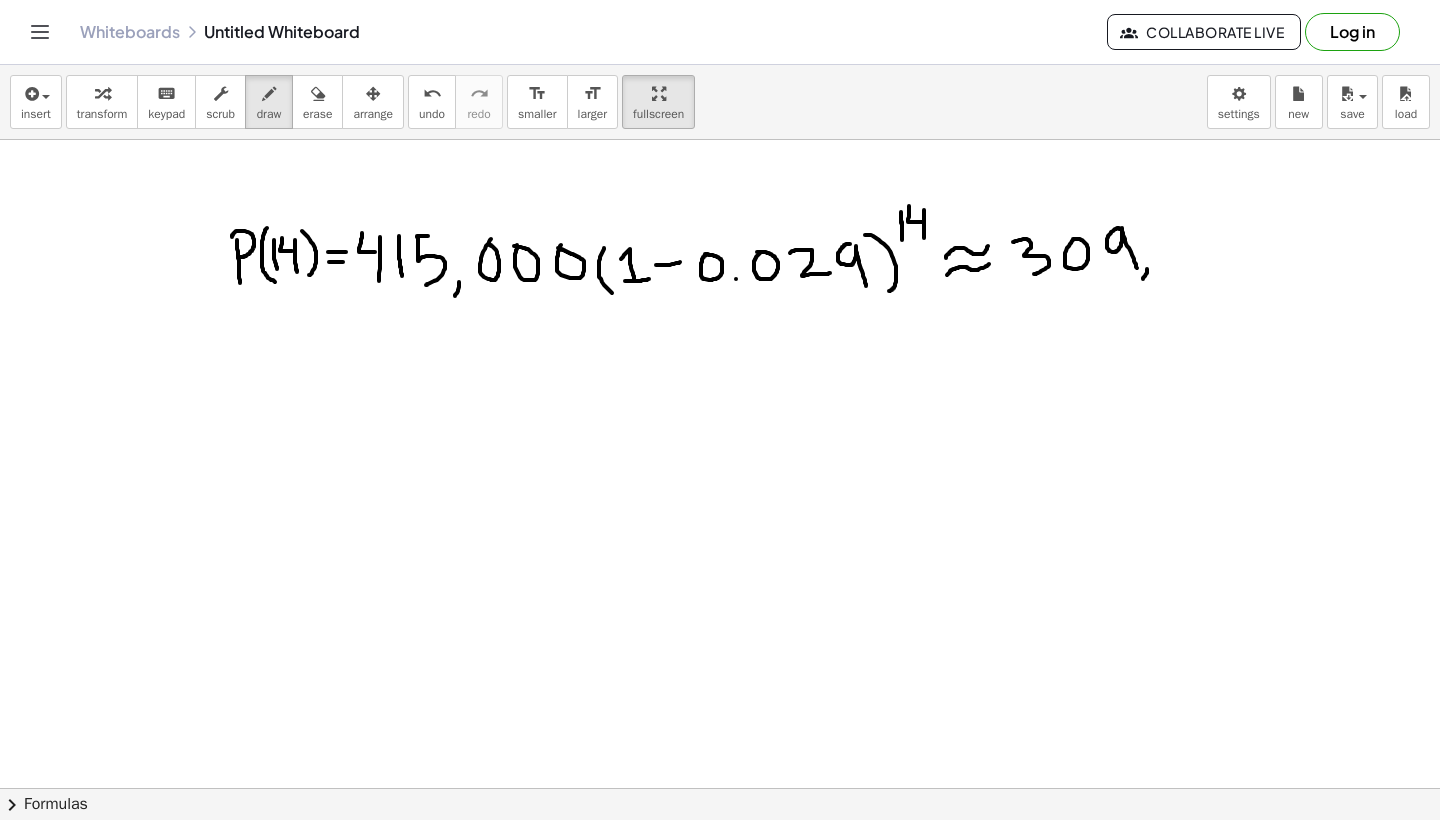 drag, startPoint x: 1147, startPoint y: 269, endPoint x: 1142, endPoint y: 280, distance: 12.083046 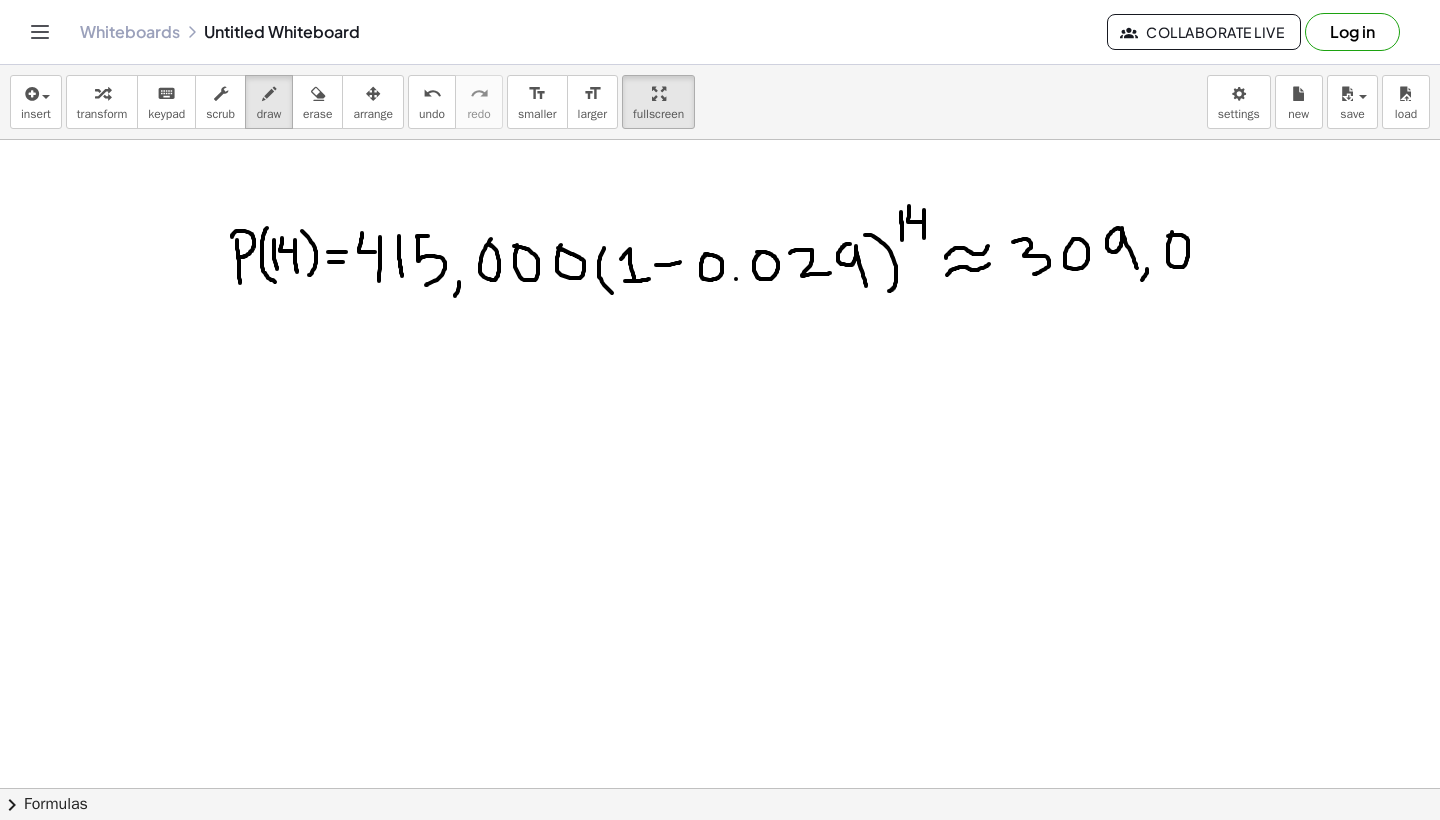 click at bounding box center [720, 138] 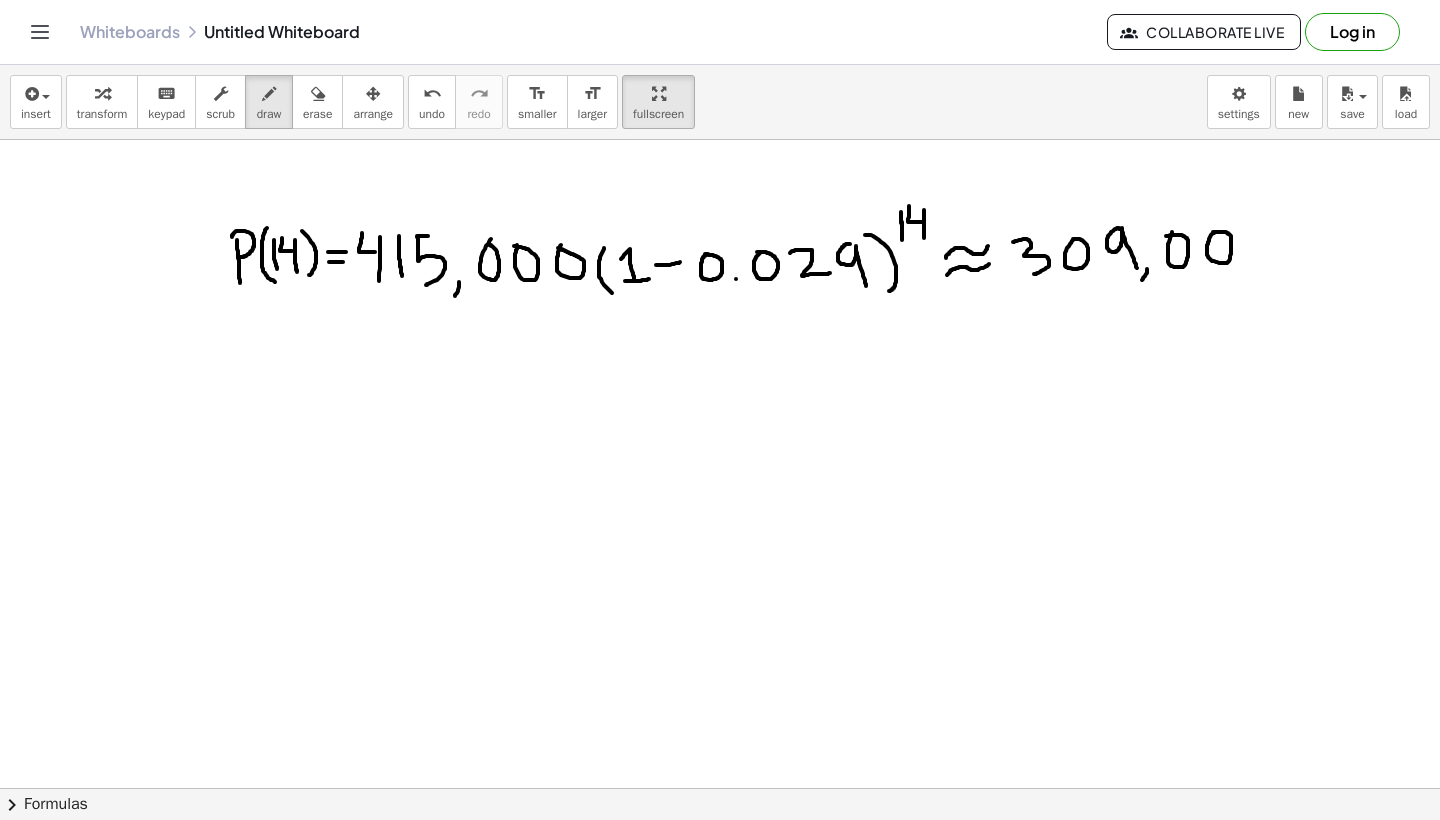 click at bounding box center (720, 138) 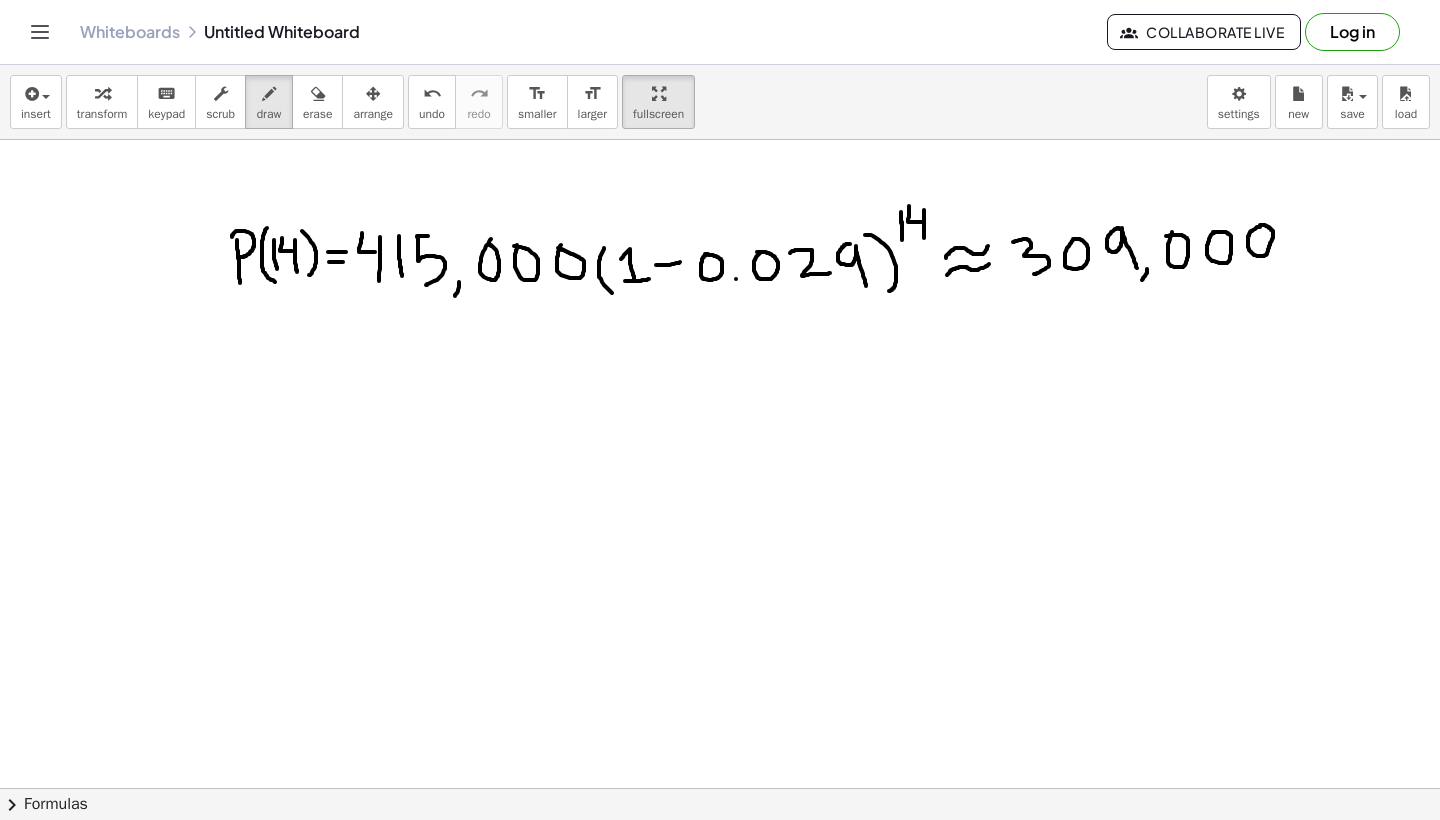 click at bounding box center (720, 138) 